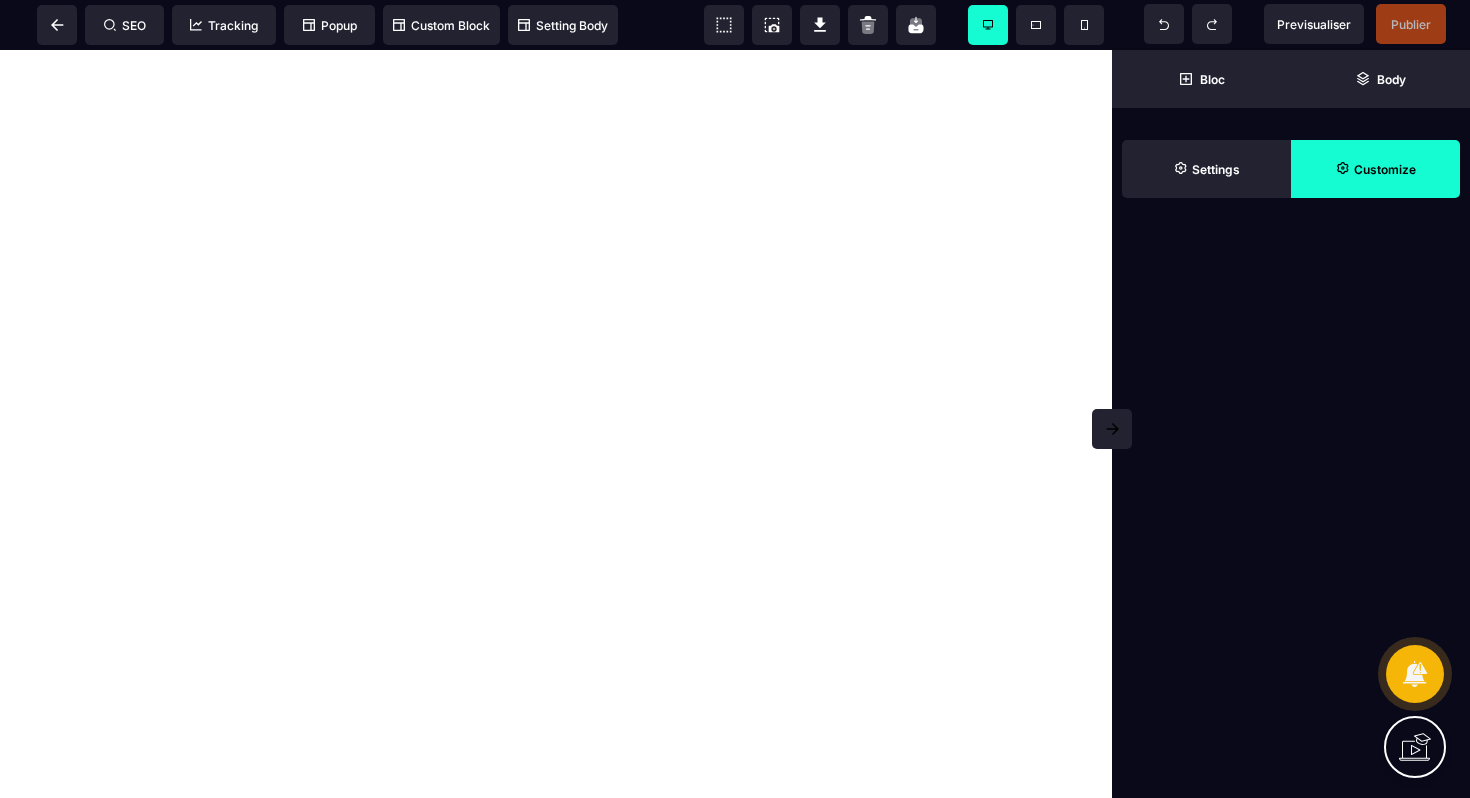 scroll, scrollTop: 0, scrollLeft: 0, axis: both 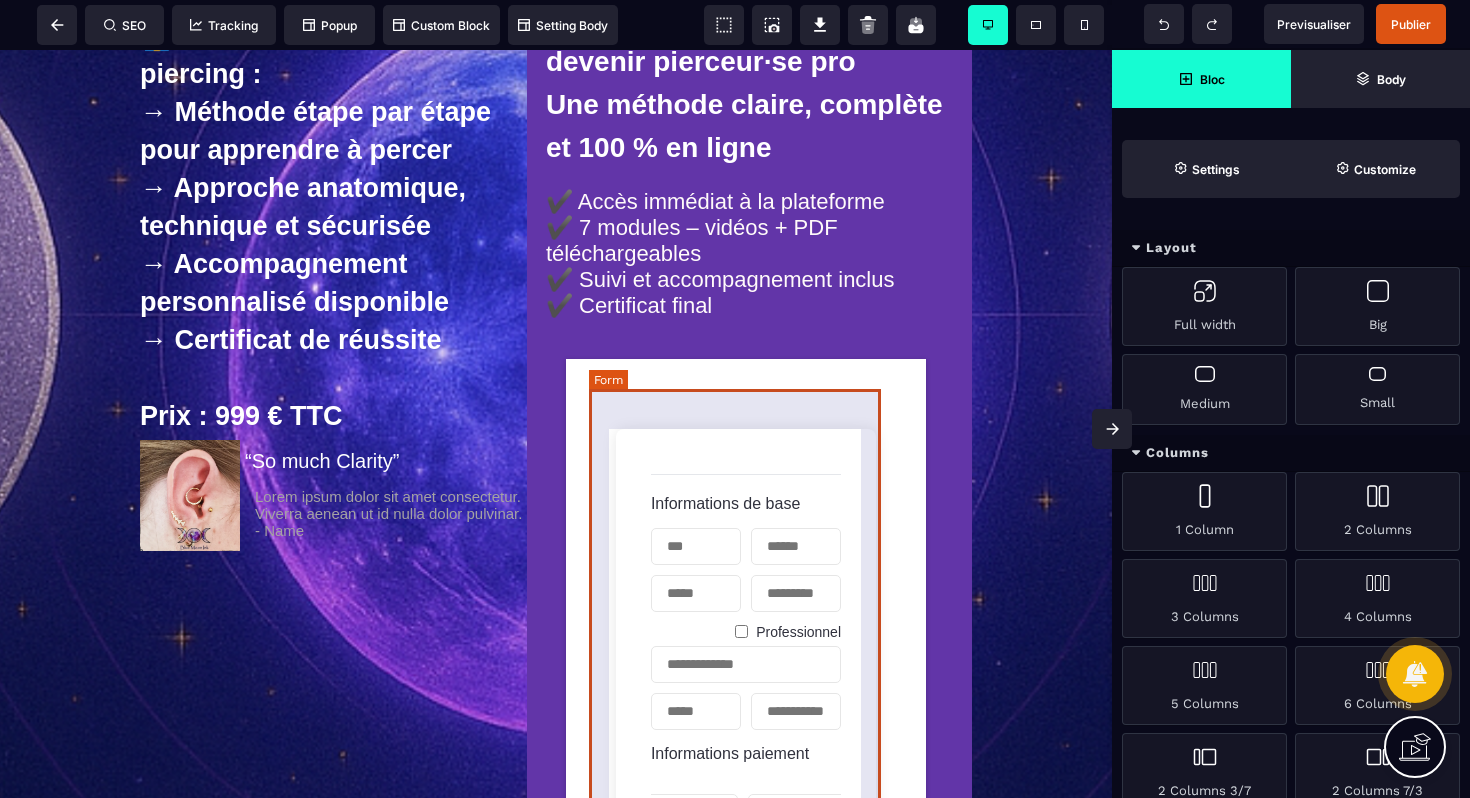 click on "Informations de base Professionnel Informations paiement Une fois Abonnement Paiement en plusieurs fois Abonnement Paiement en plusieurs fois Appliquer Promotion 0 Sous-total 0 Taxe 0 Montant total dû 0 0 Acheter maintenant Propulsé par
Stripe
Conditions générales Confidentialité" at bounding box center [746, 865] 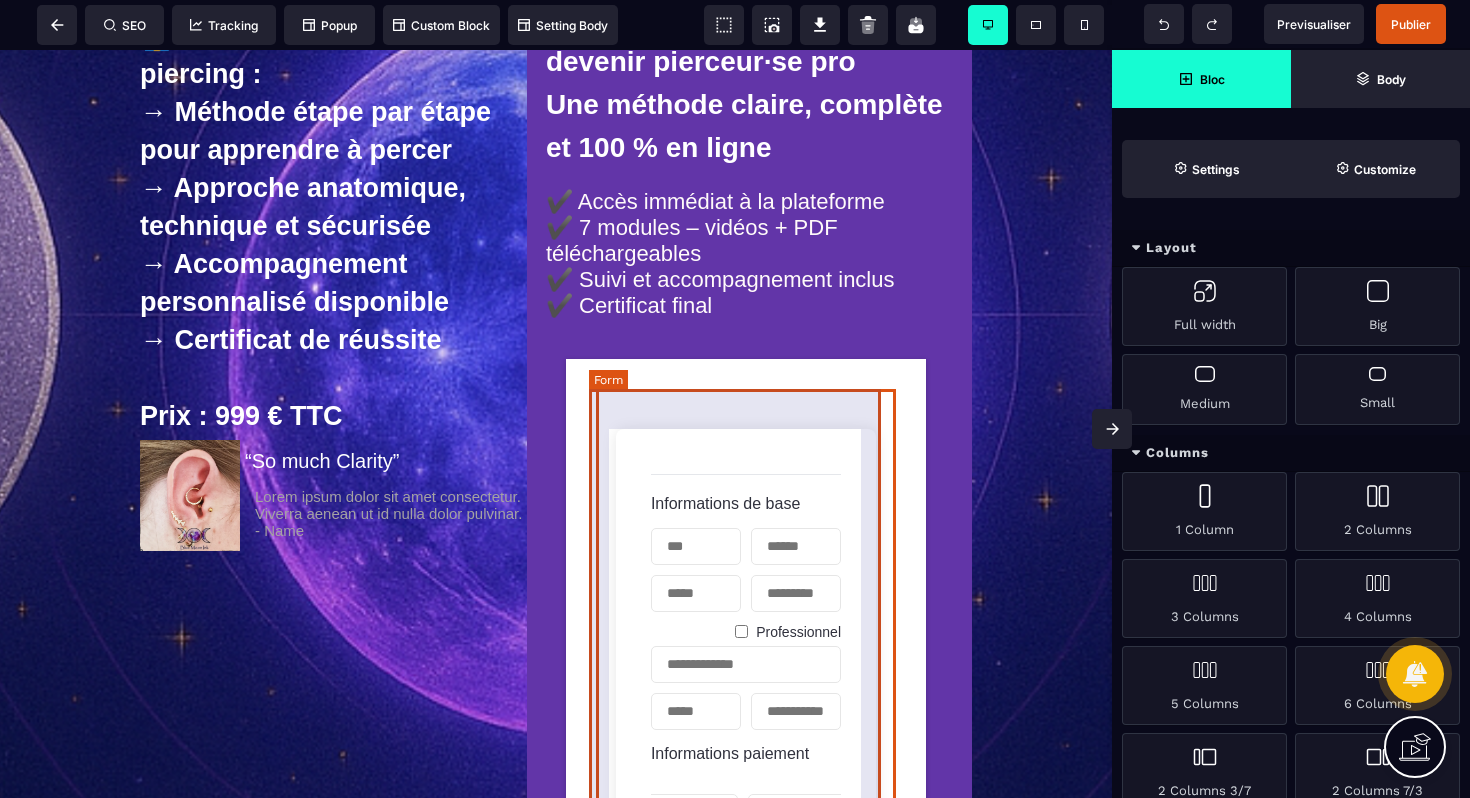select on "**********" 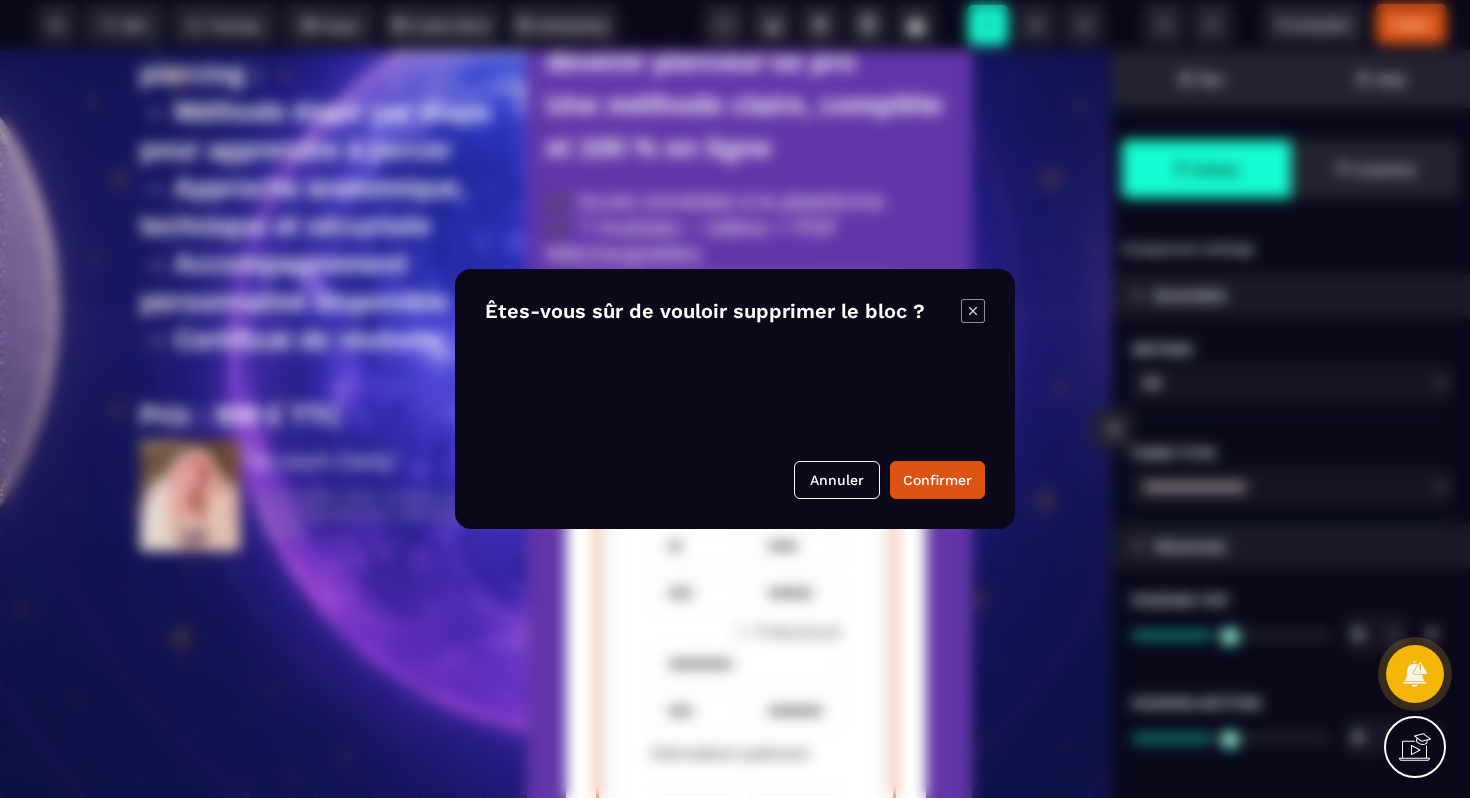click on "B I U S
A *******
Form
SEO
Tracking
Popup" at bounding box center [735, 399] 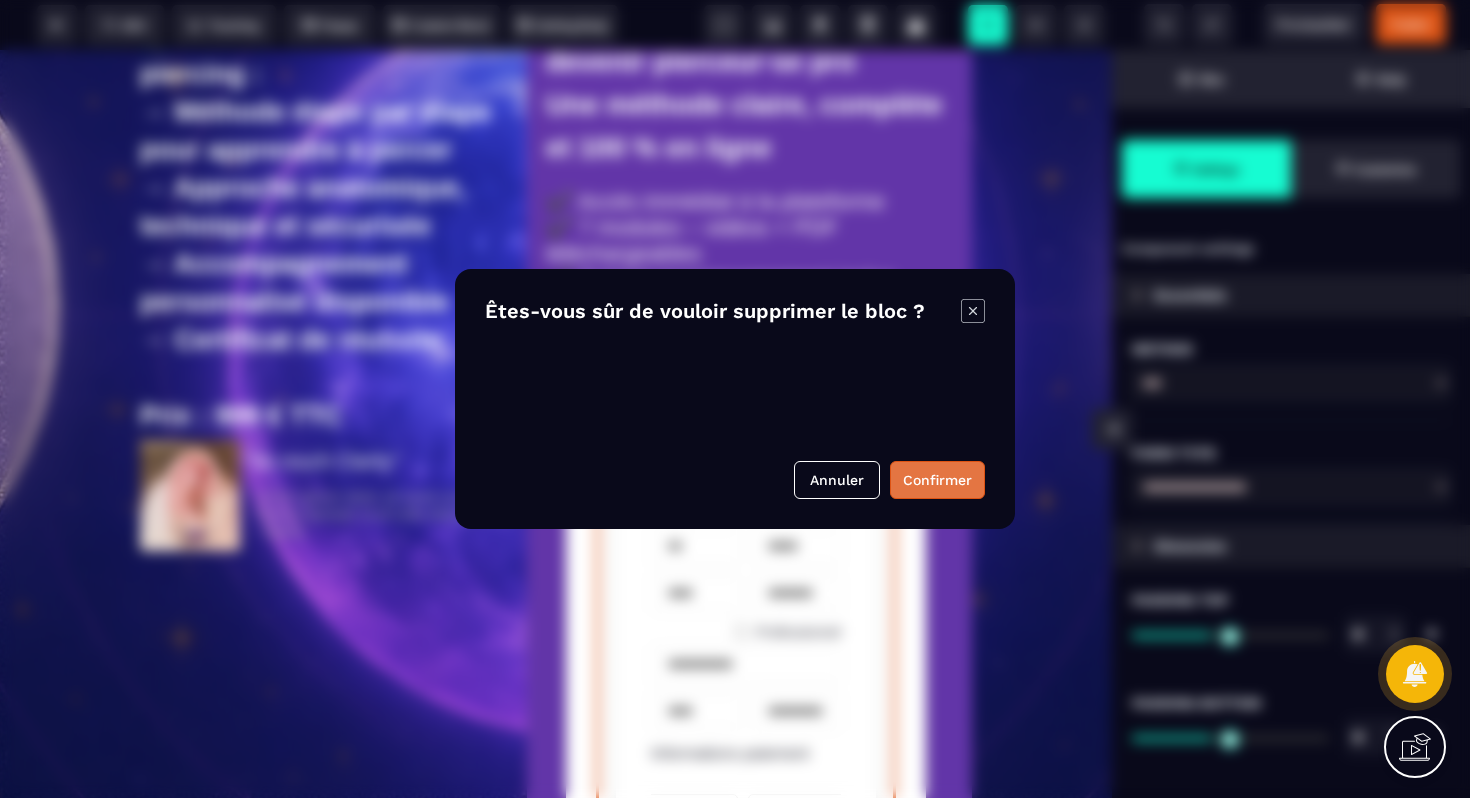 click on "Confirmer" at bounding box center [937, 480] 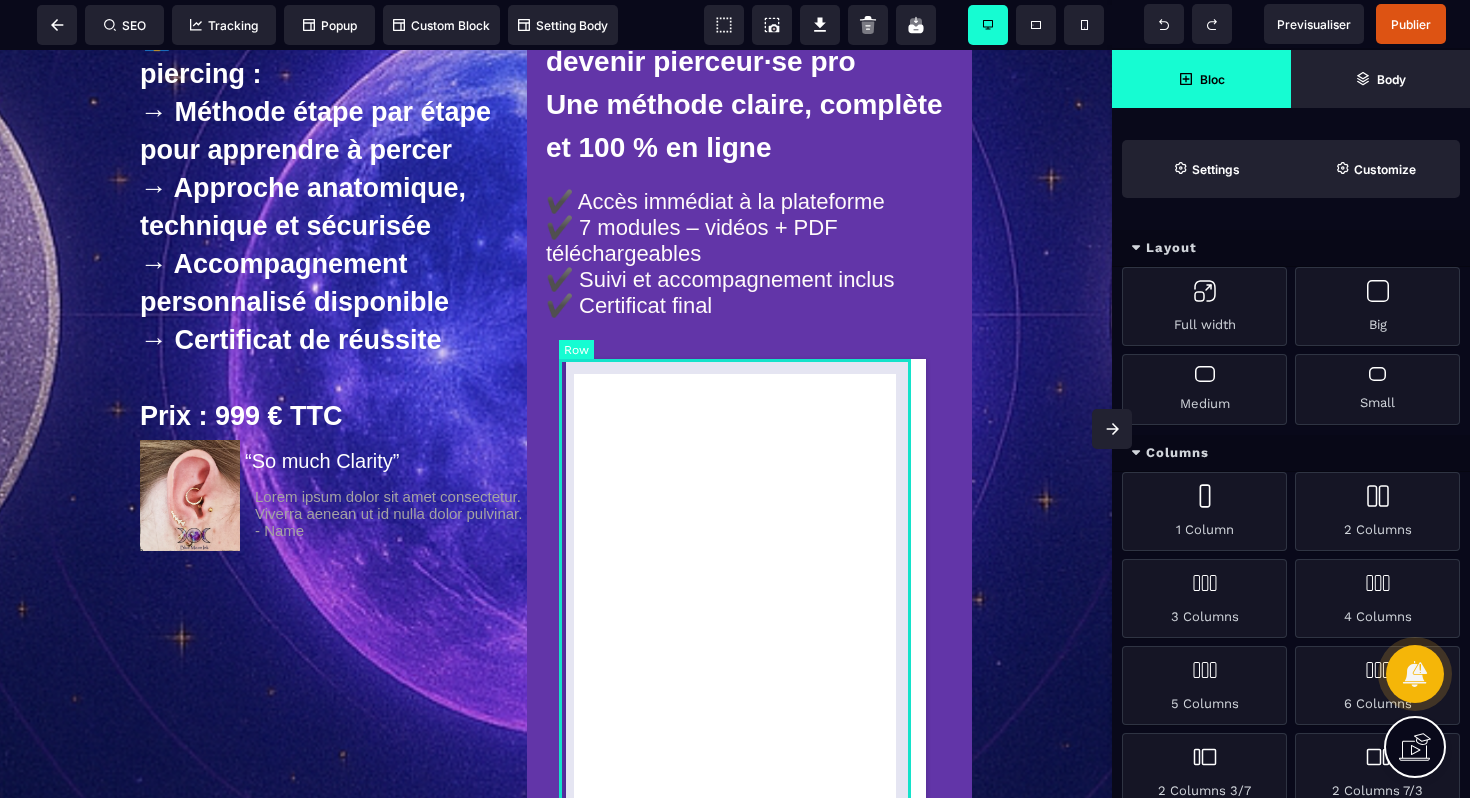 click at bounding box center [746, 999] 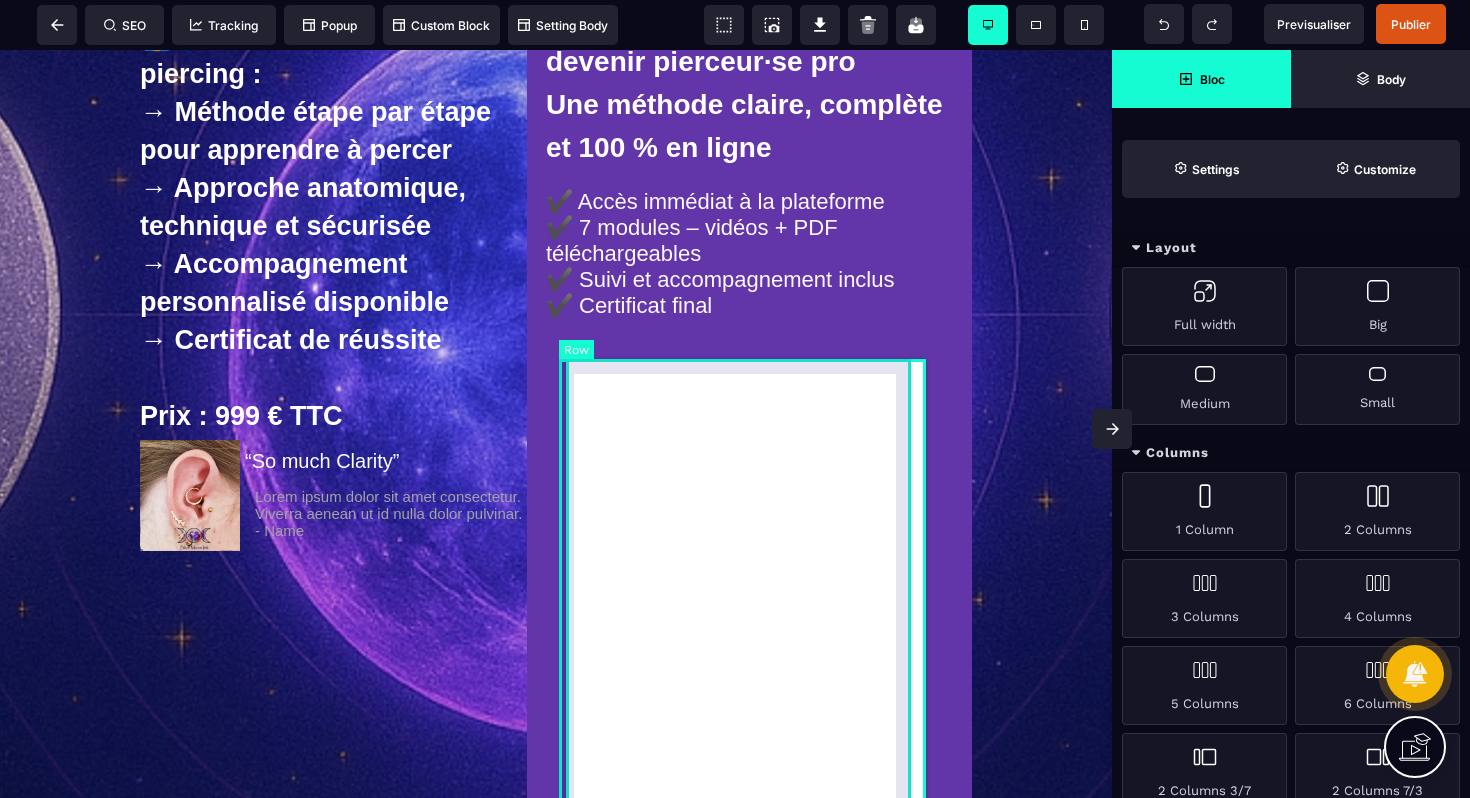 select on "*" 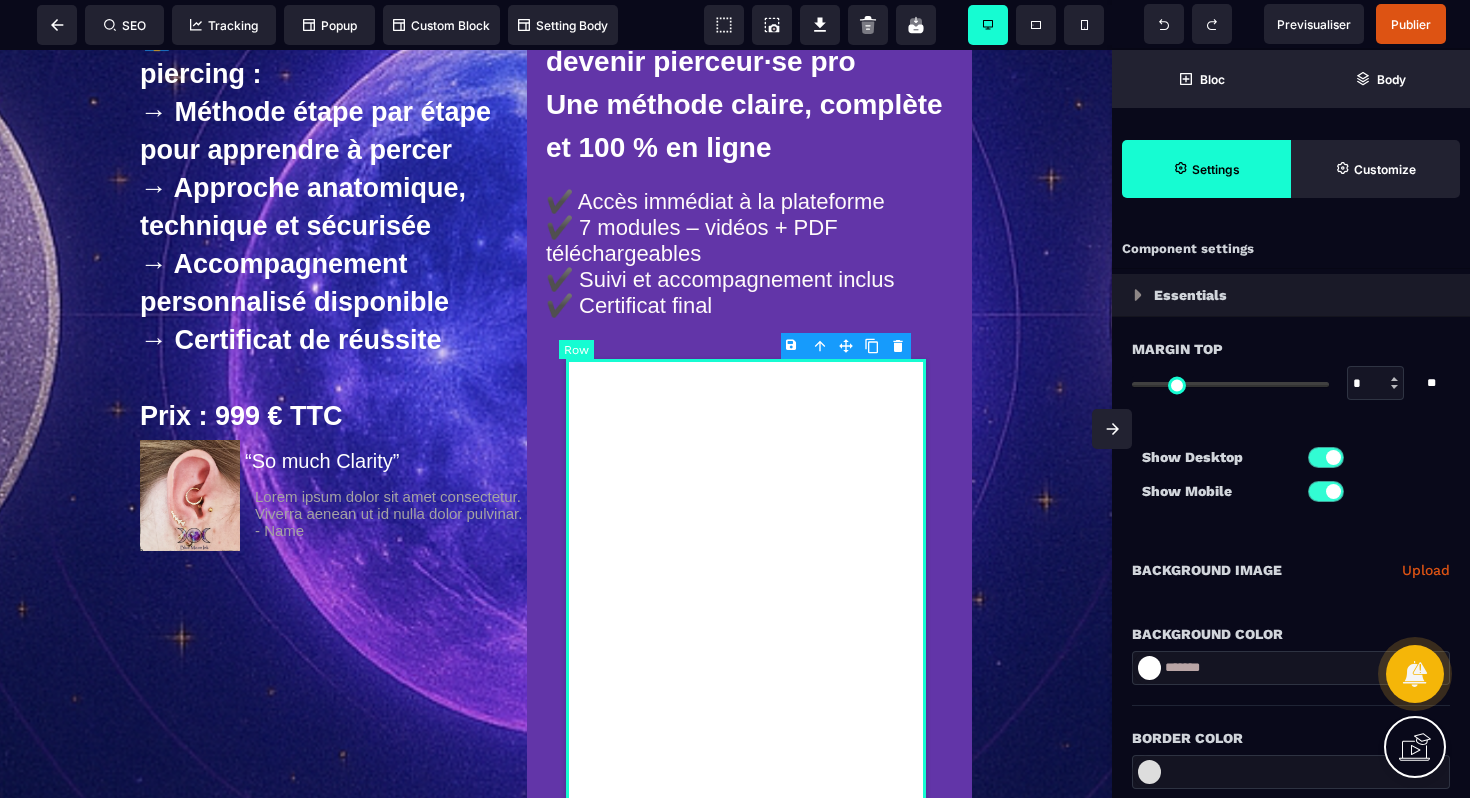 type on "*" 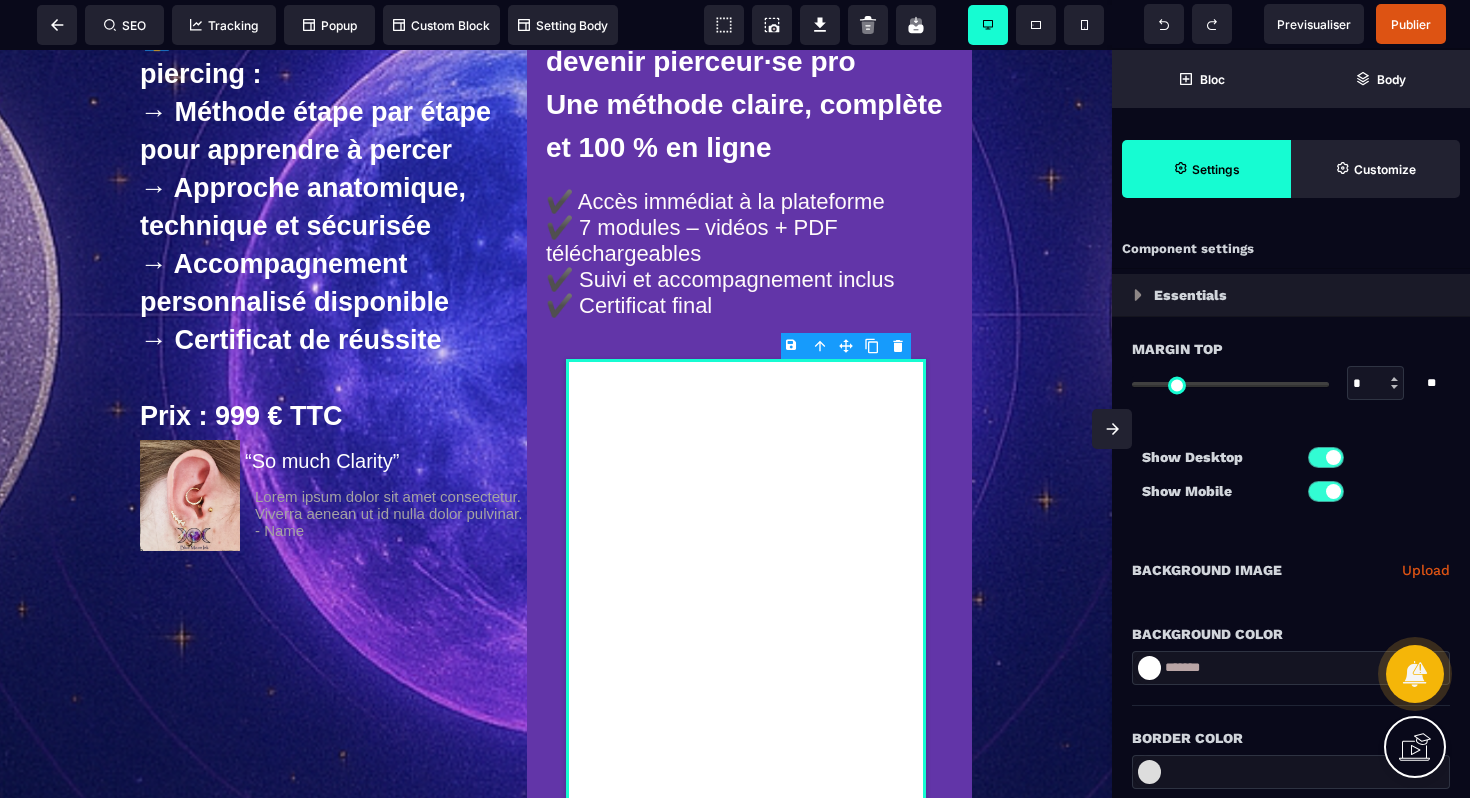 click on "B I U S
A *******
plus
Row
SEO
Big" at bounding box center [735, 399] 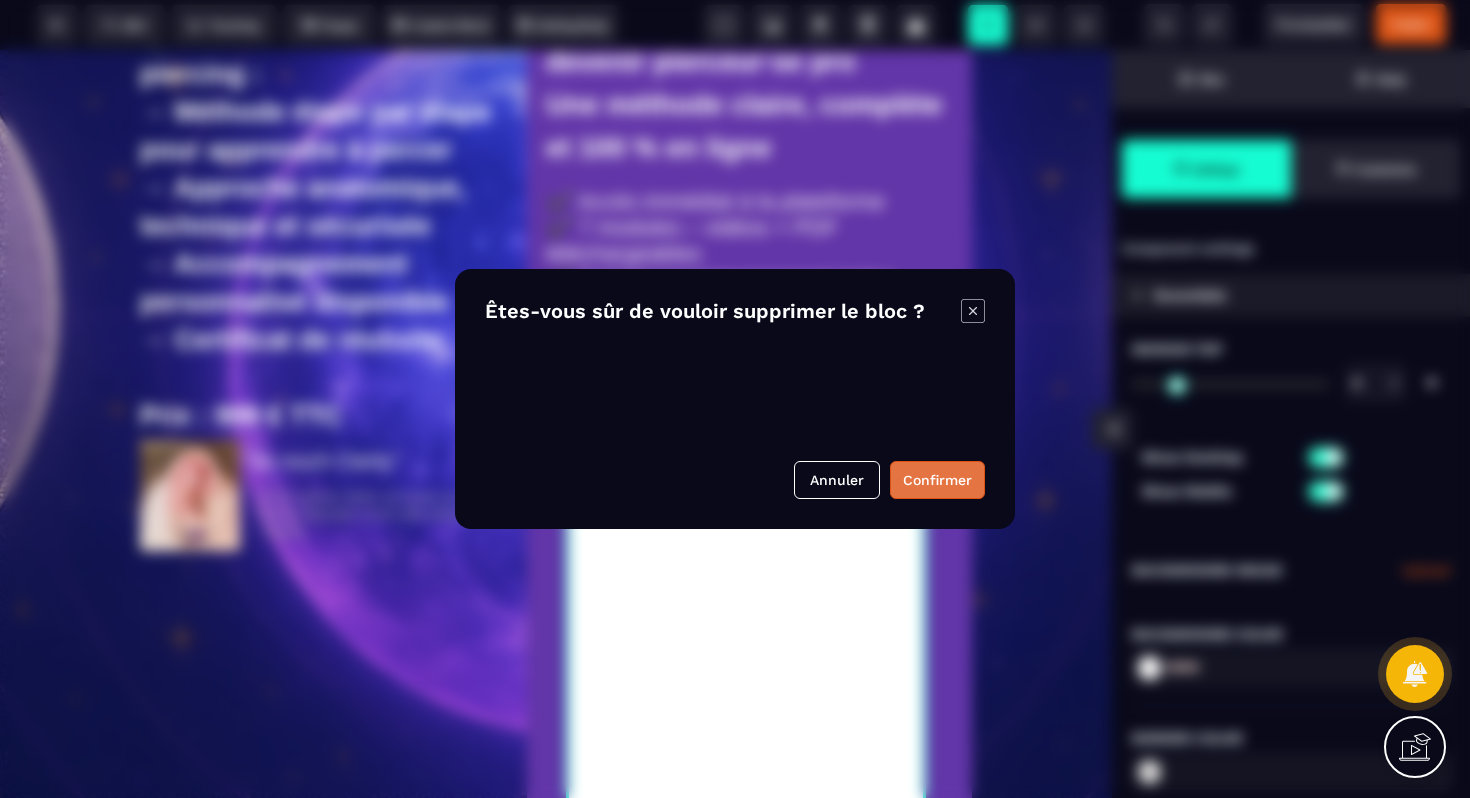 click on "Confirmer" at bounding box center [937, 480] 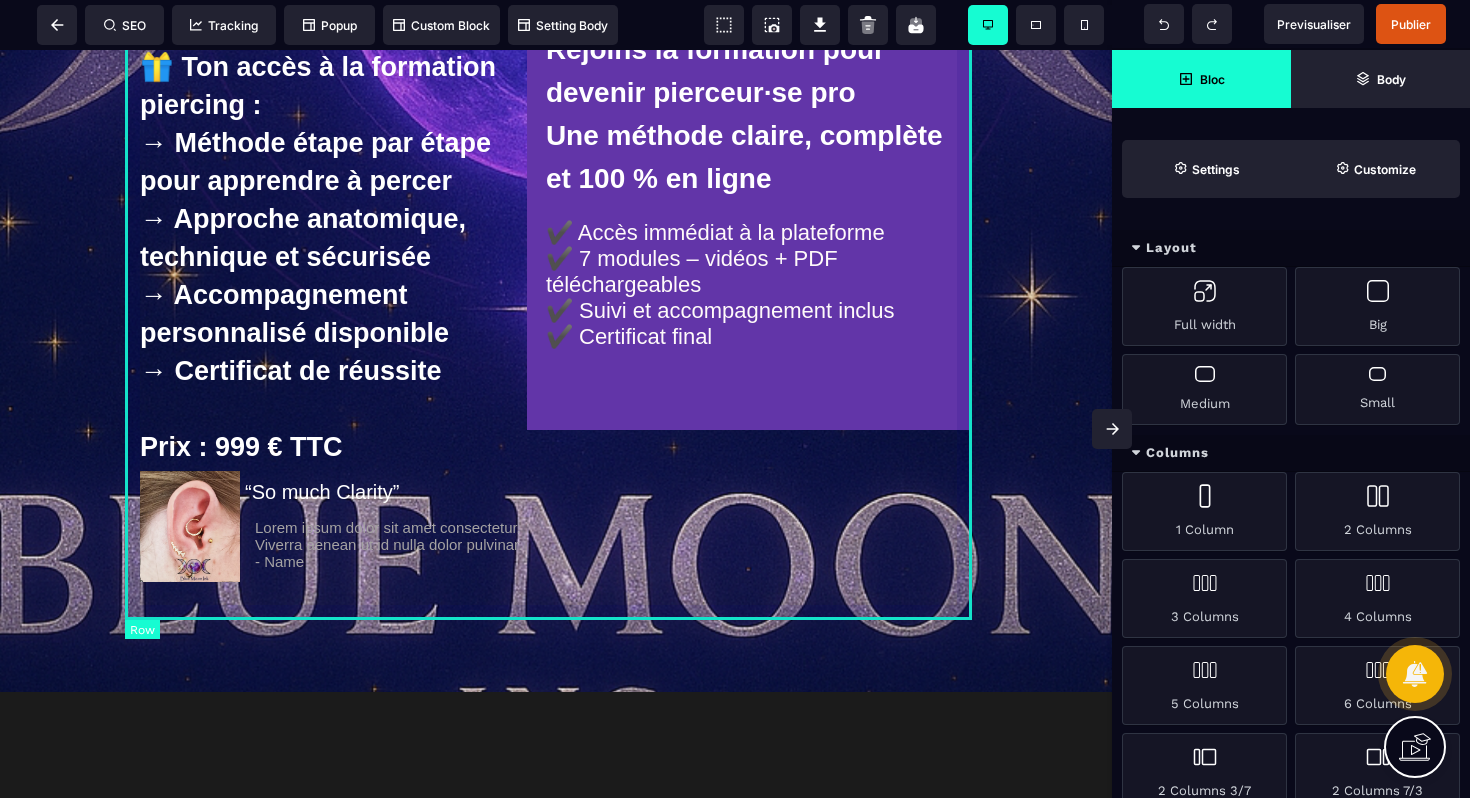scroll, scrollTop: 549, scrollLeft: 0, axis: vertical 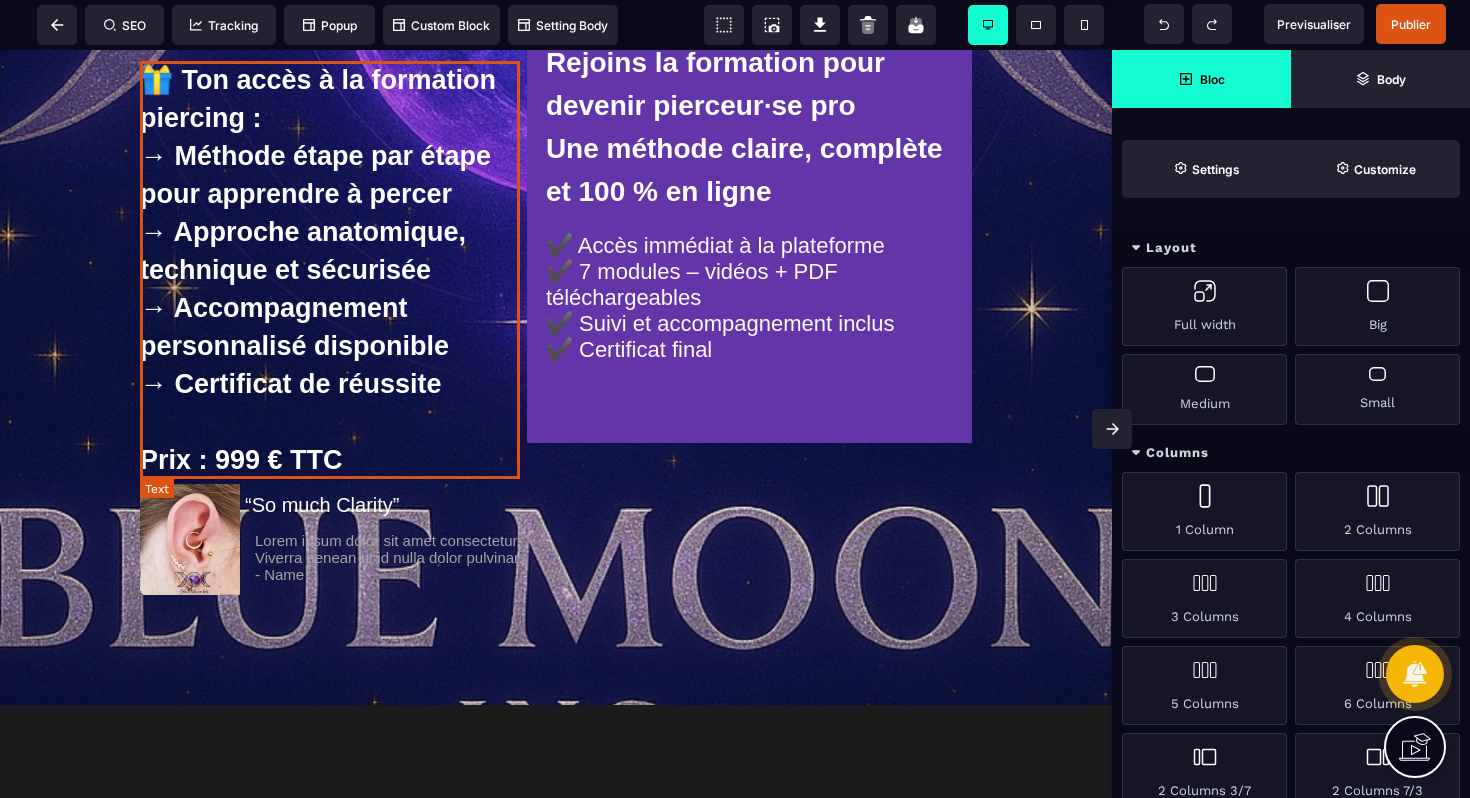 click on "🎁 Ton accès à la formation piercing : → Méthode étape par étape pour apprendre à percer   → Approche anatomique, technique et sécurisée   → Accompagnement personnalisé disponible   → Certificat de réussite Prix : 999 € TTC" at bounding box center [333, 270] 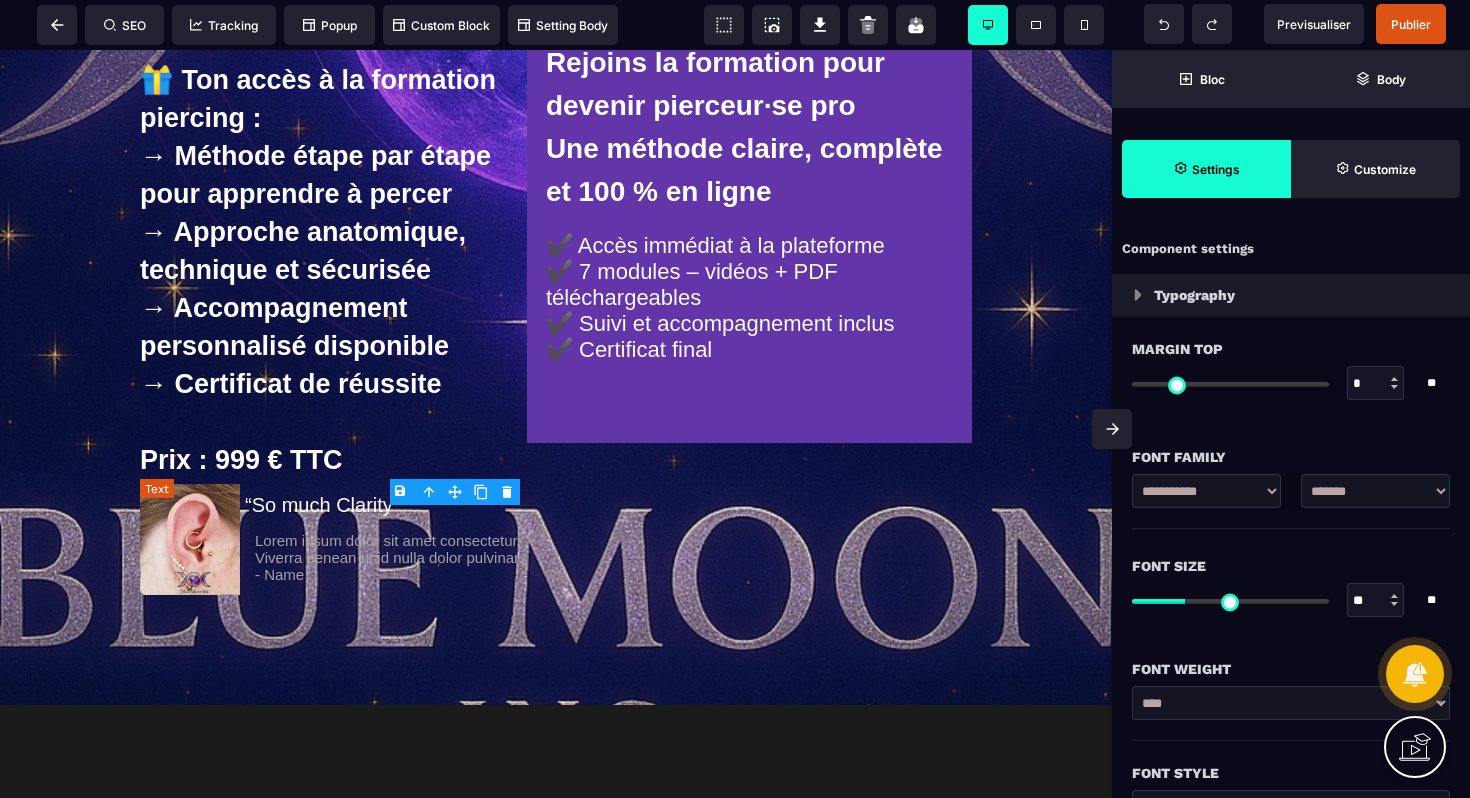 type on "****" 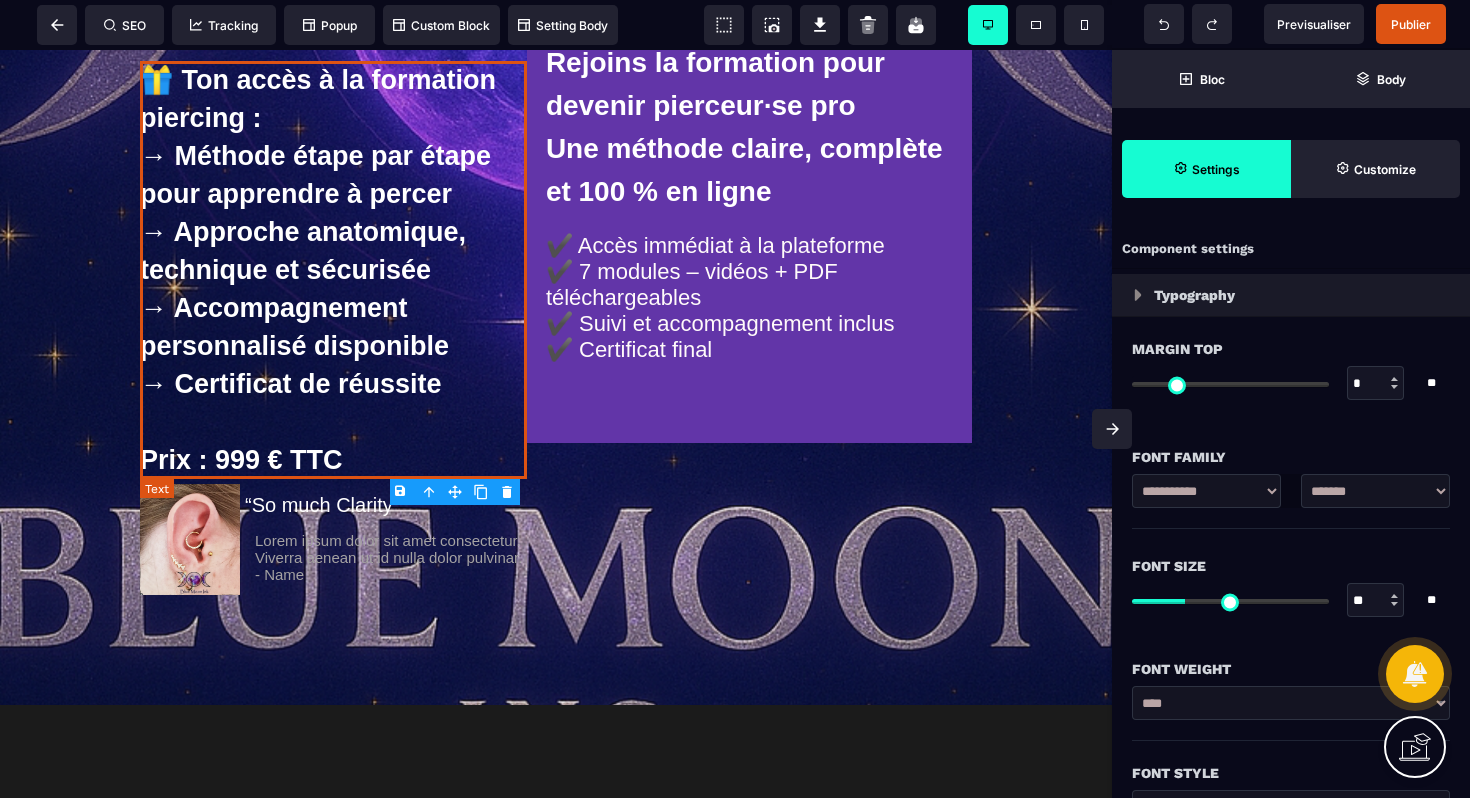 click on "🎁 Ton accès à la formation piercing : → Méthode étape par étape pour apprendre à percer   → Approche anatomique, technique et sécurisée   → Accompagnement personnalisé disponible   → Certificat de réussite Prix : 999 € TTC" at bounding box center [333, 270] 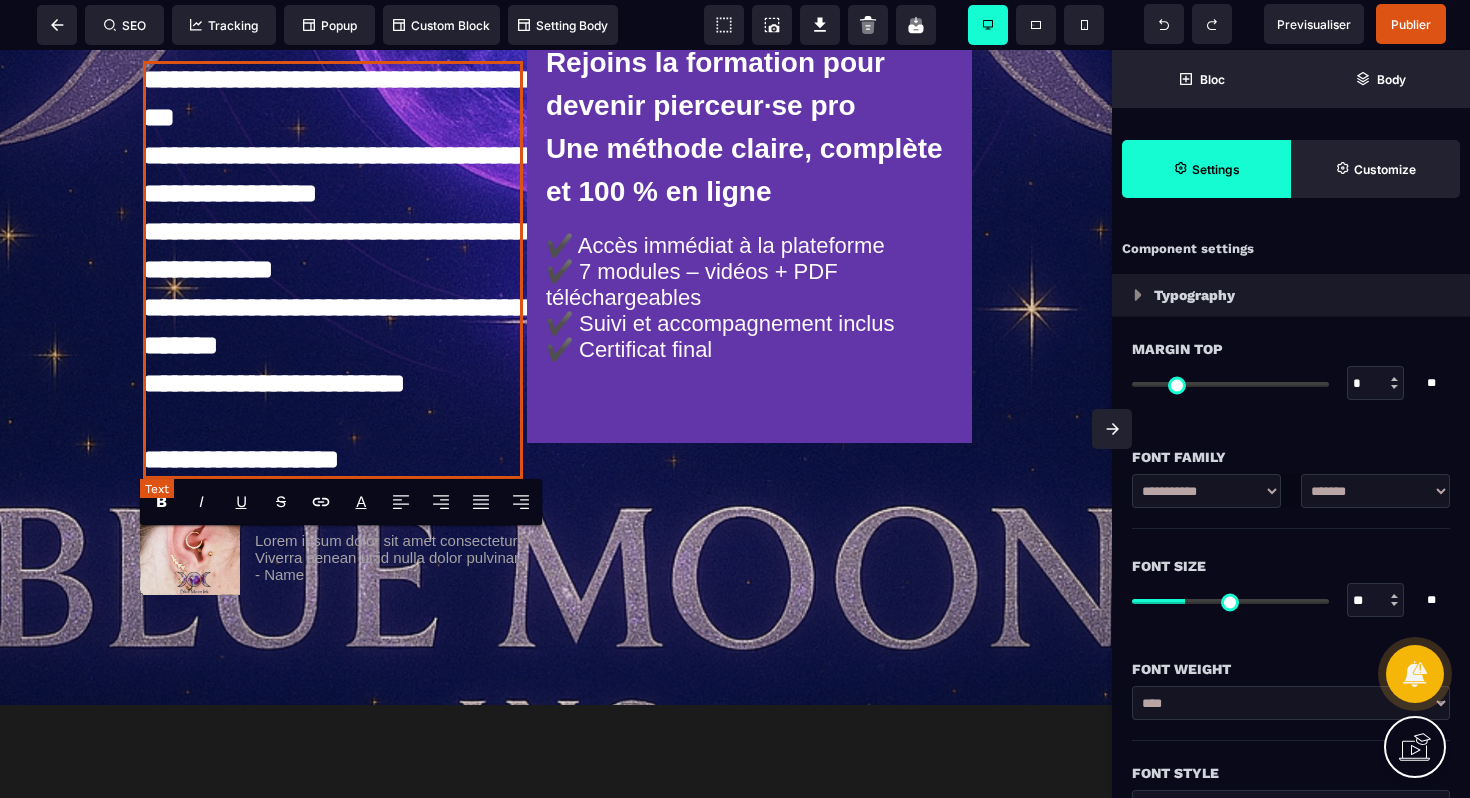 type 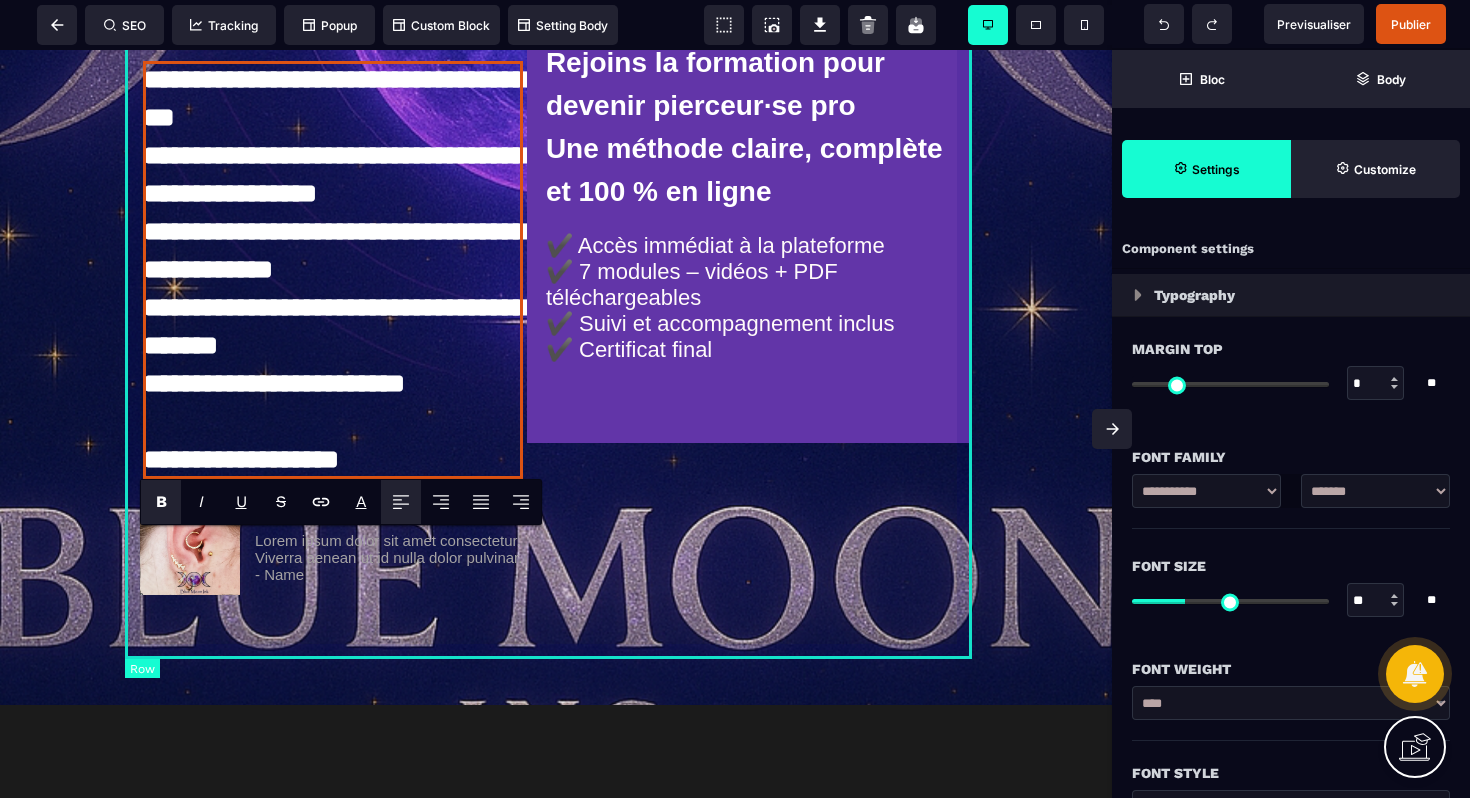 click on "**********" at bounding box center [556, 330] 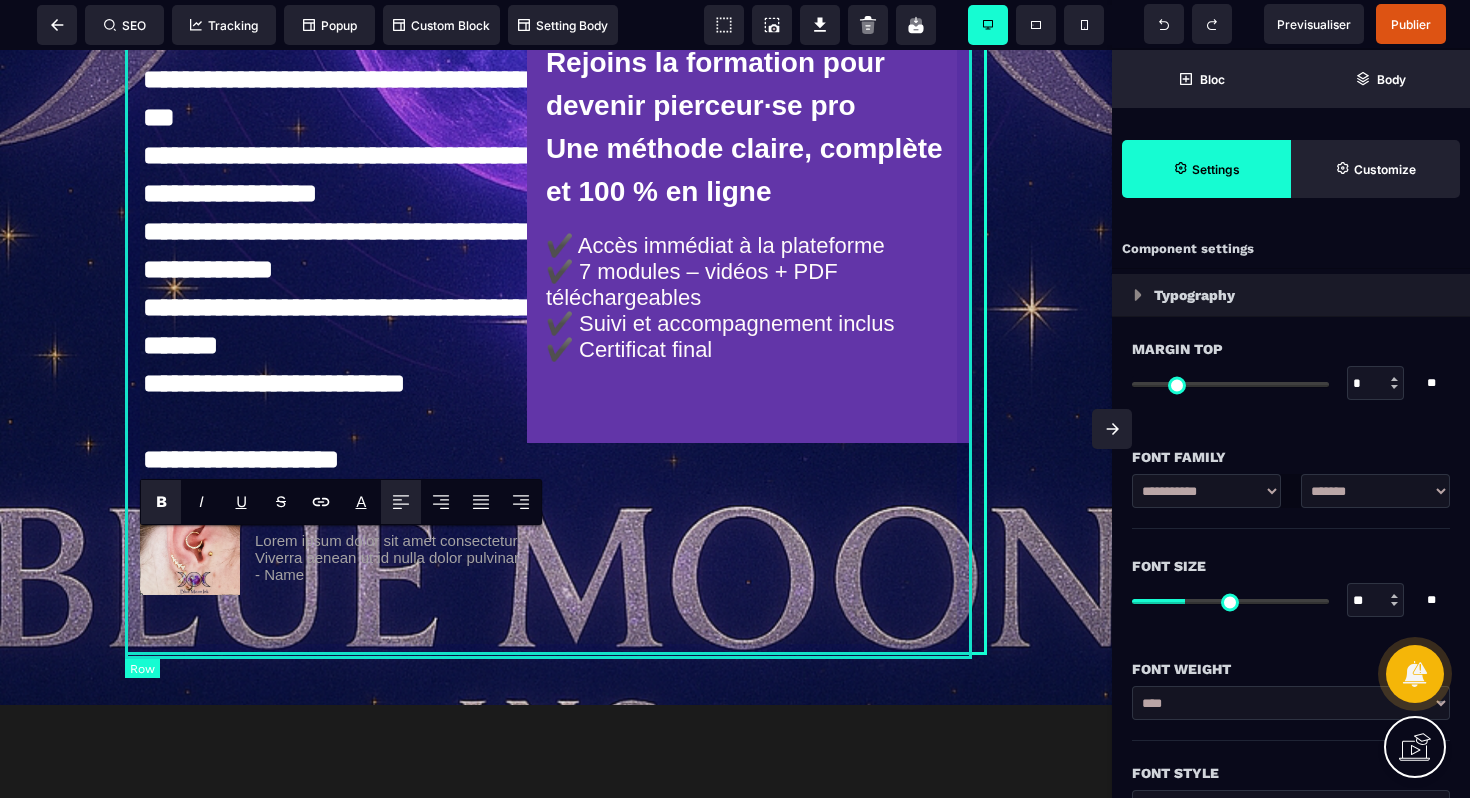 select on "*" 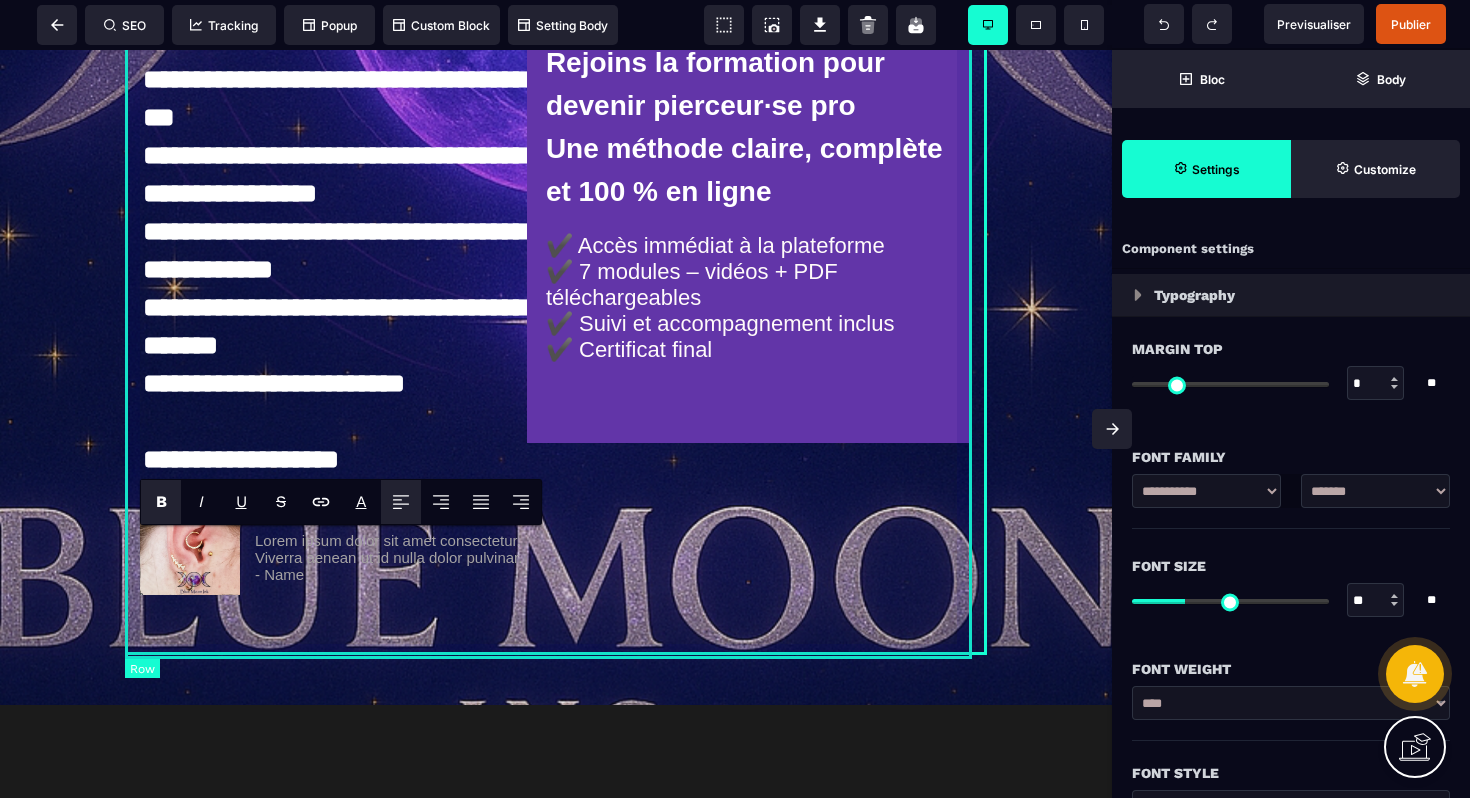 select on "**" 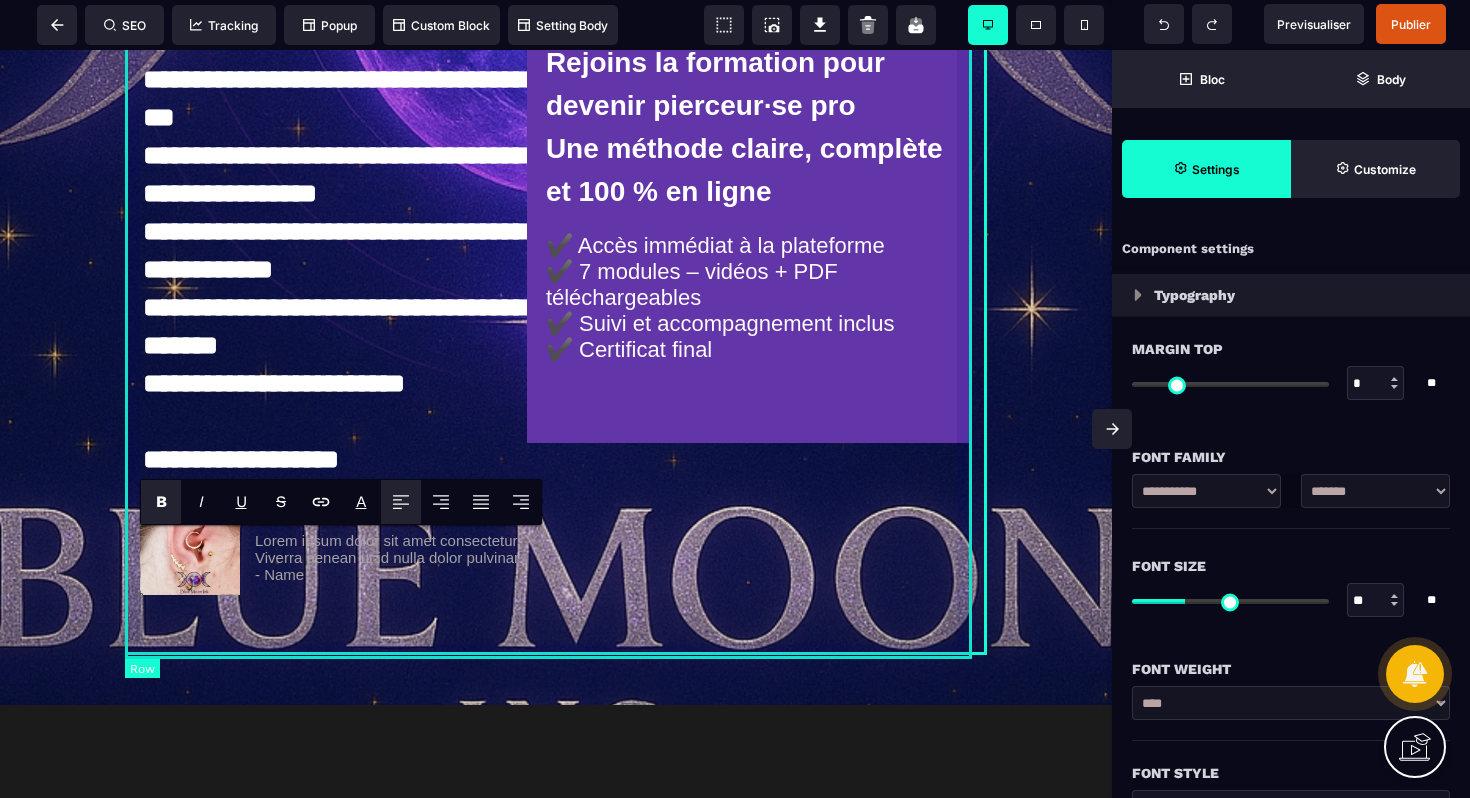 select on "**" 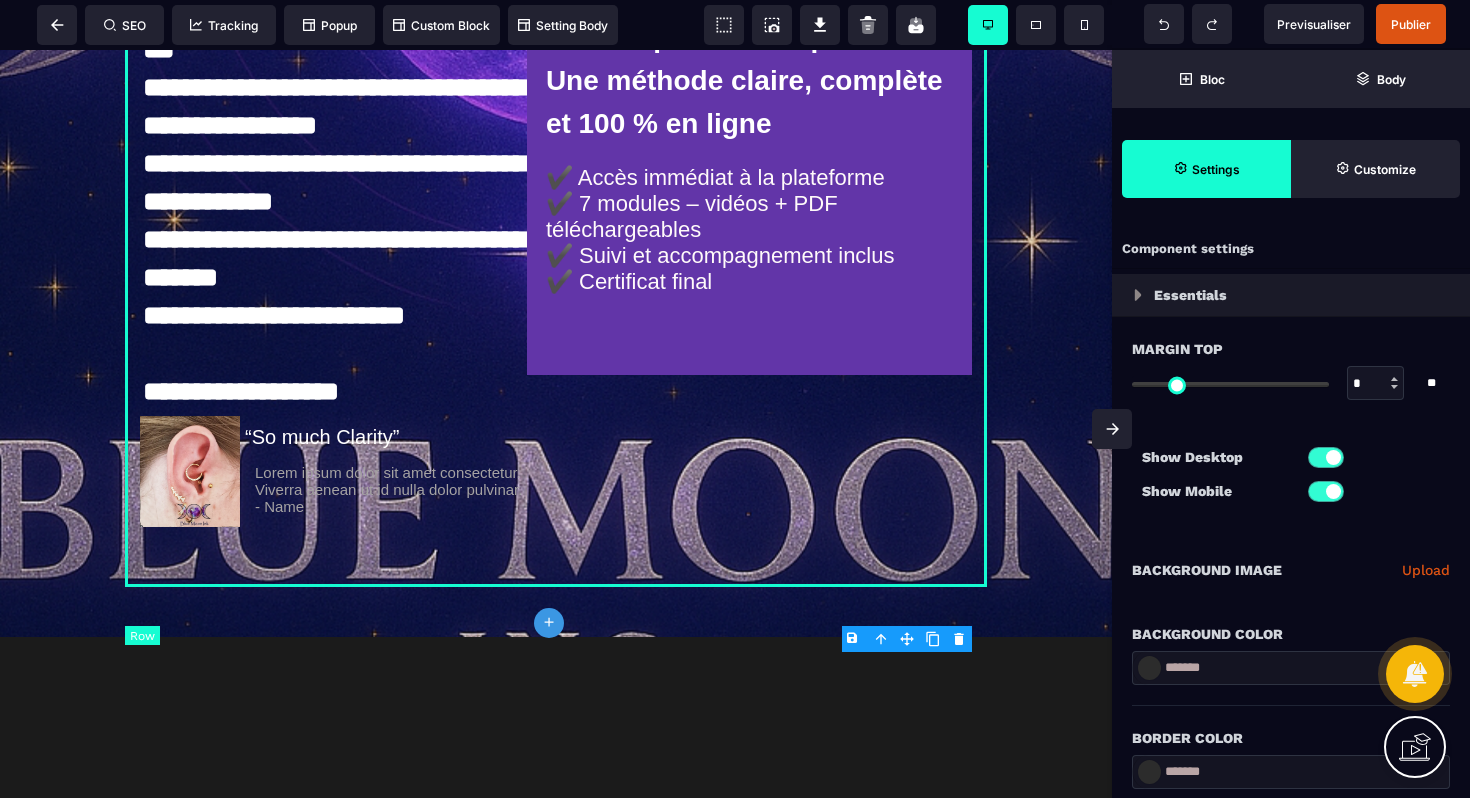 scroll, scrollTop: 721, scrollLeft: 0, axis: vertical 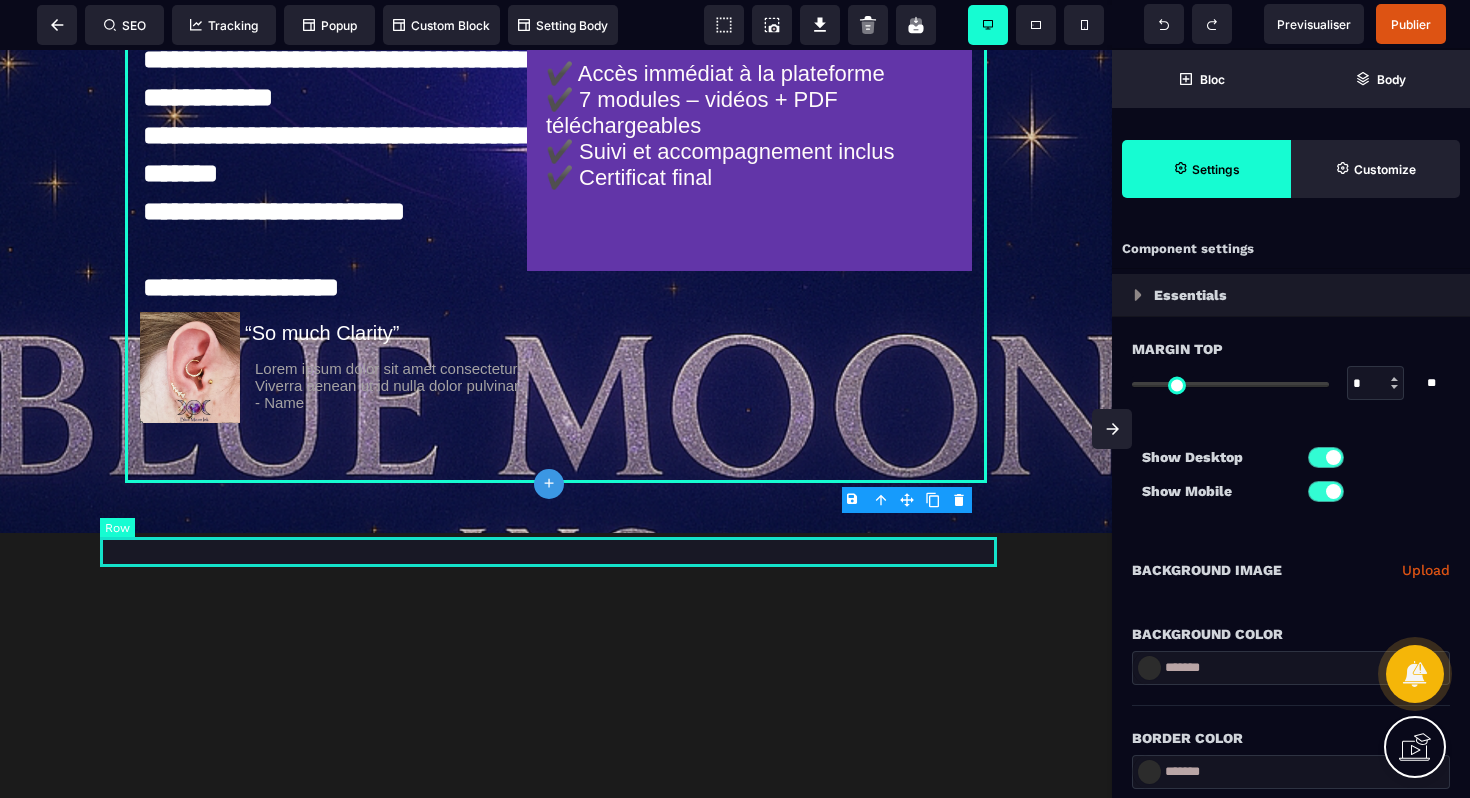 click at bounding box center [556, 548] 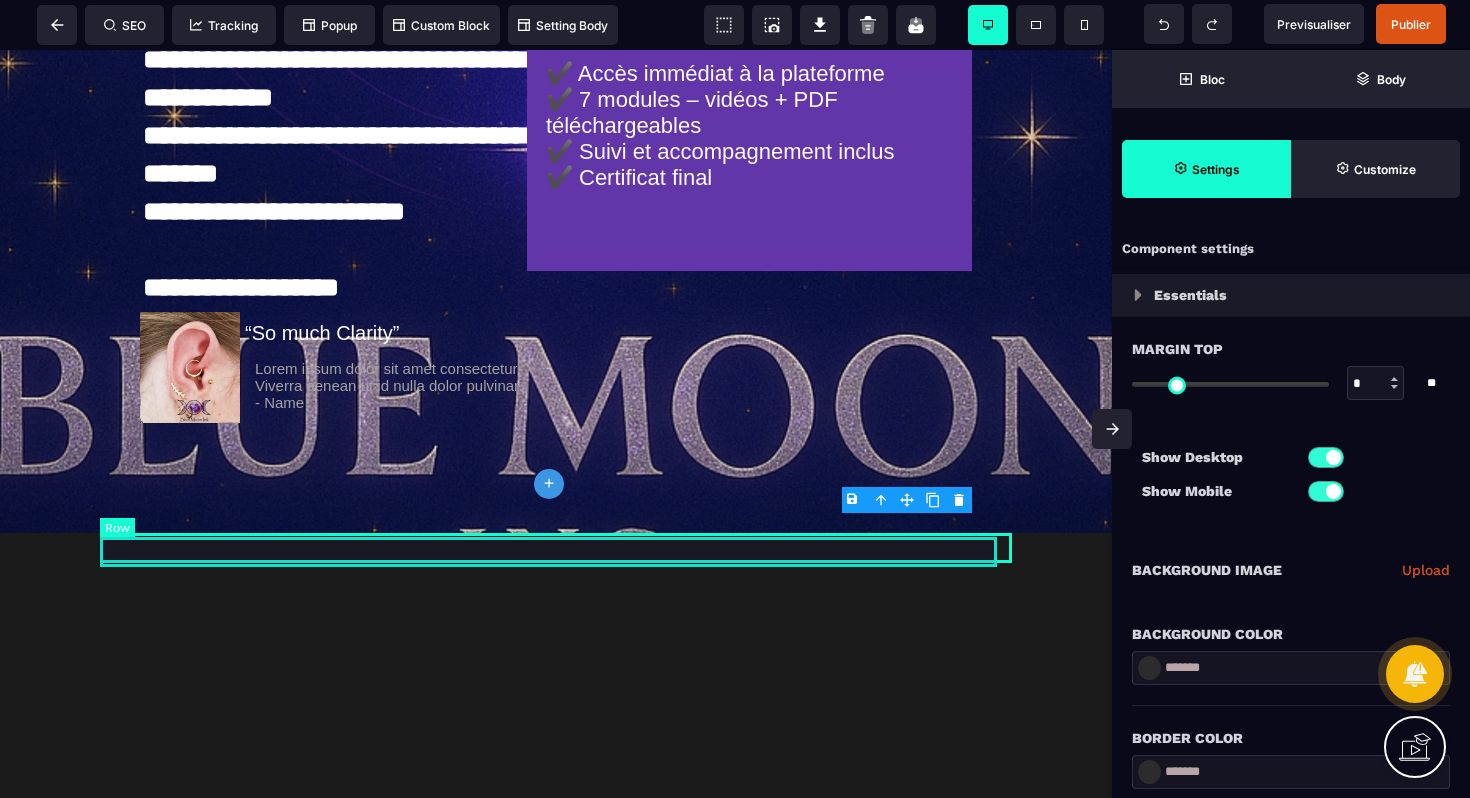select on "**" 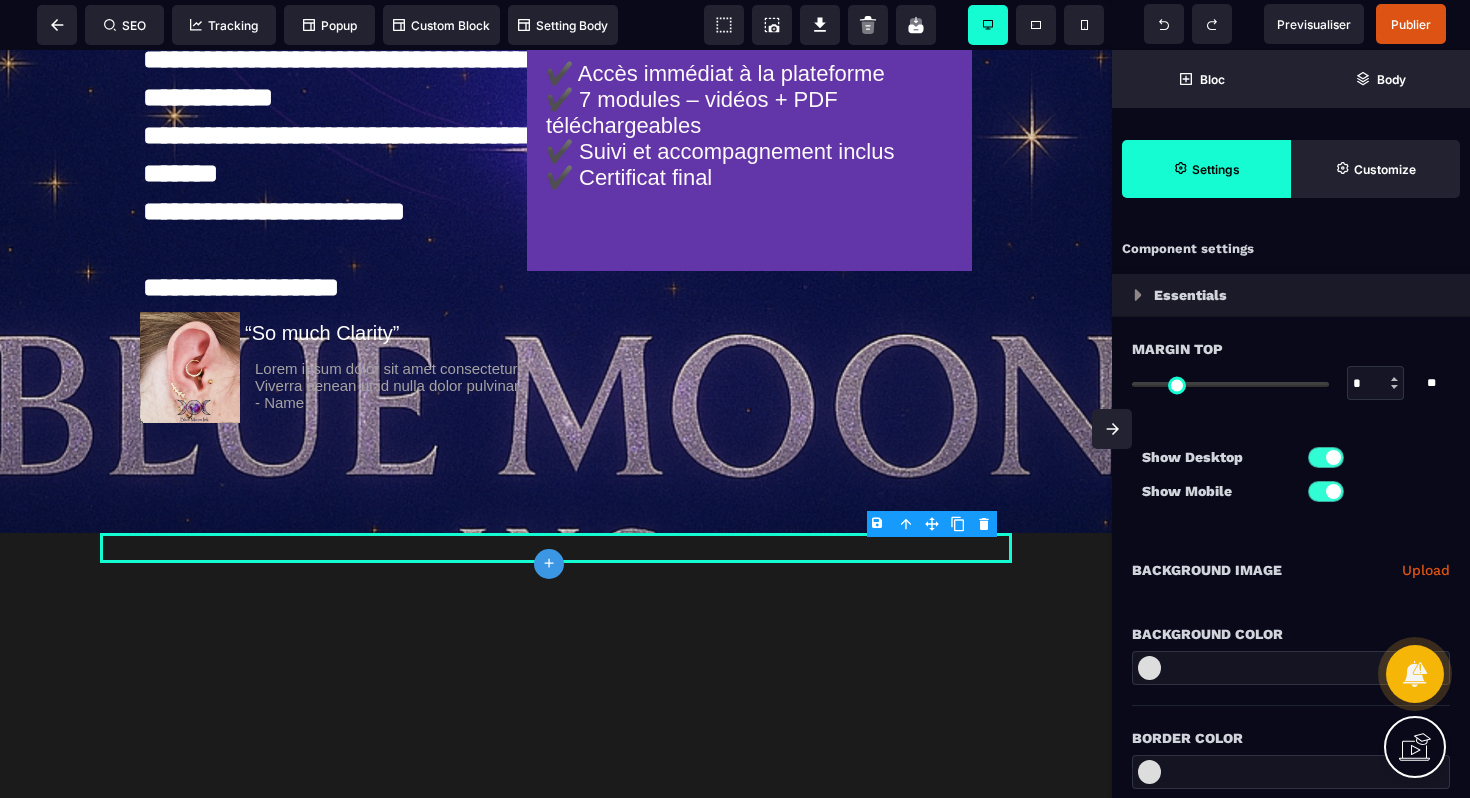 click on "B I U S
A *******
plus
Row
SEO
Big" at bounding box center [735, 399] 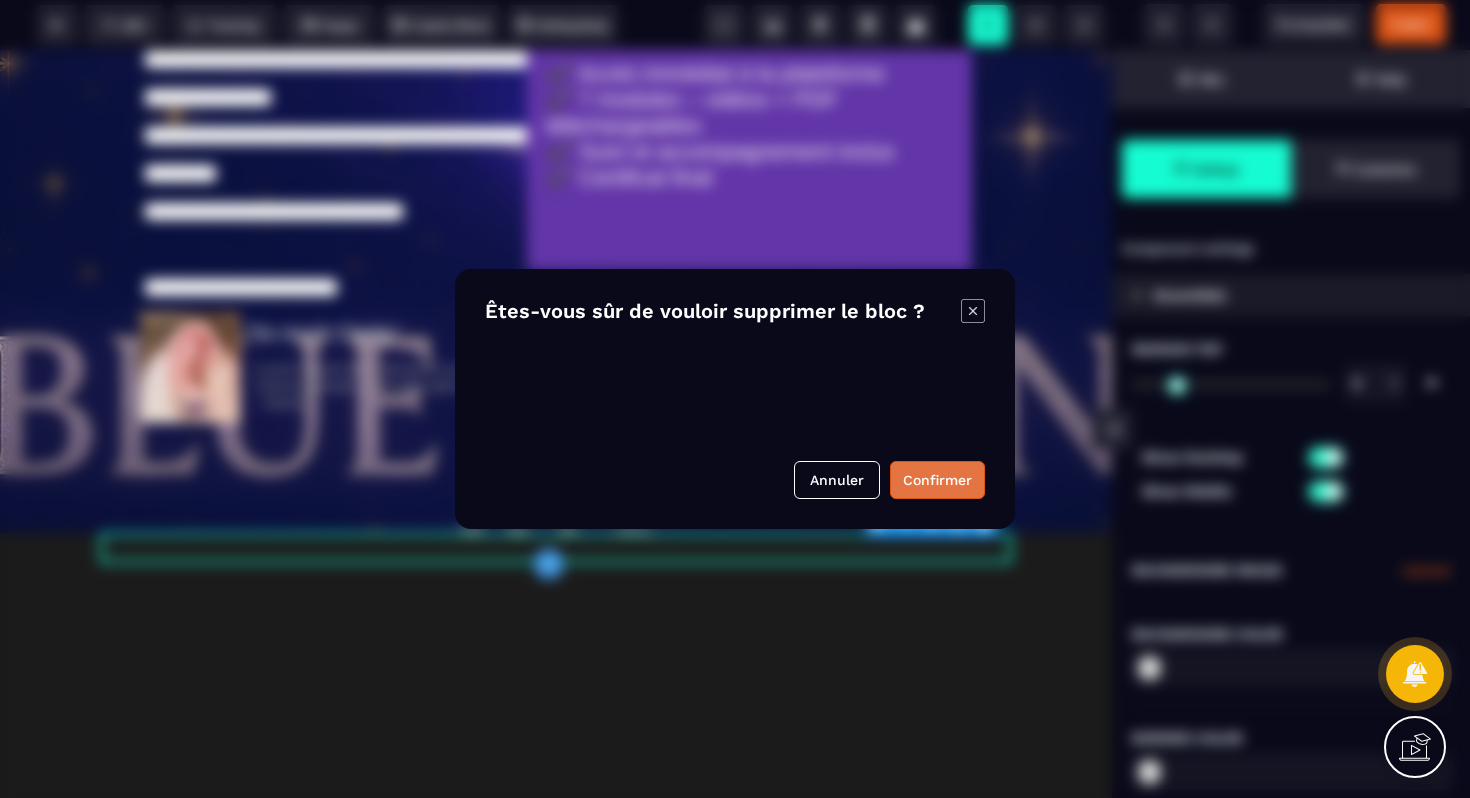 click on "Confirmer" at bounding box center [937, 480] 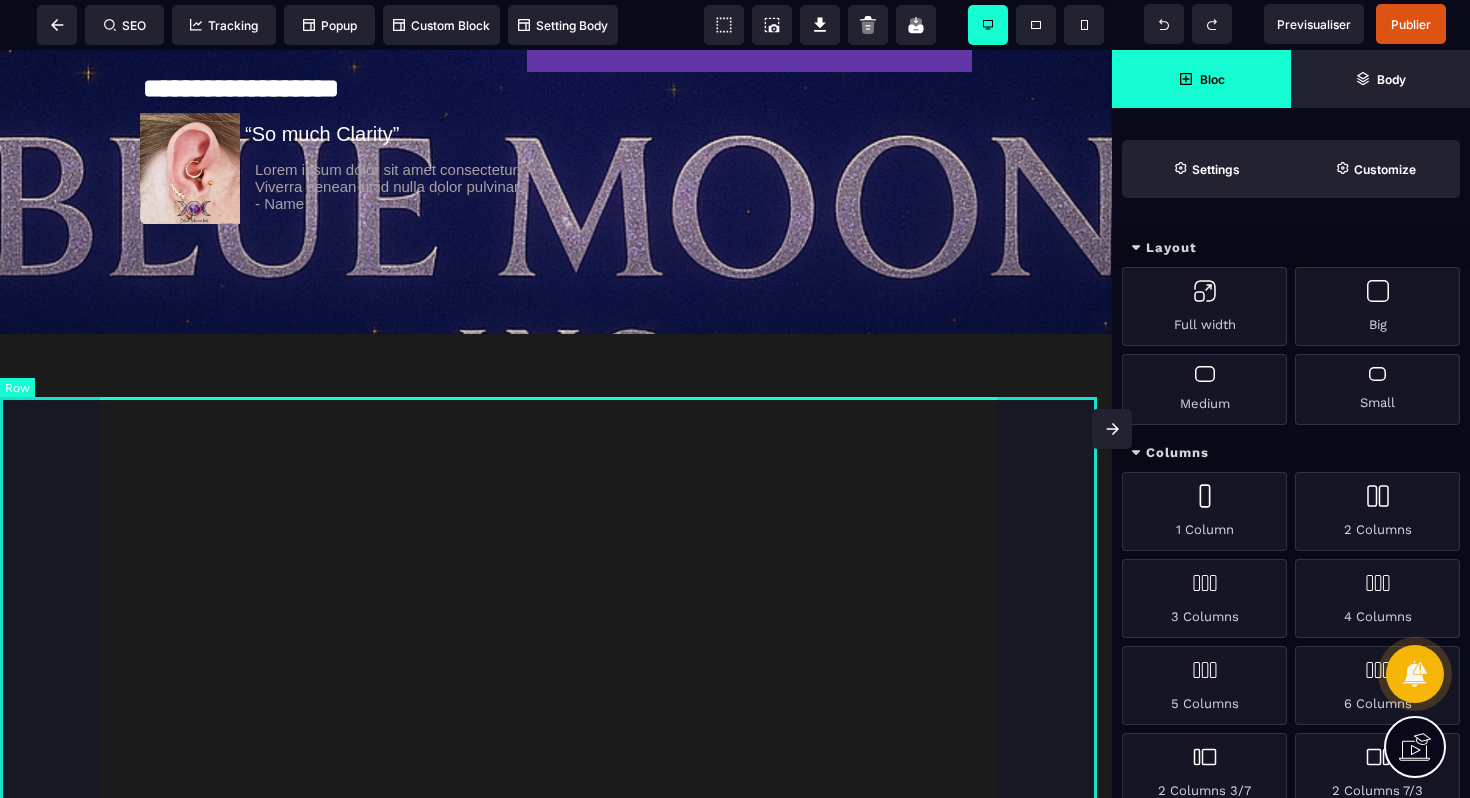 scroll, scrollTop: 998, scrollLeft: 0, axis: vertical 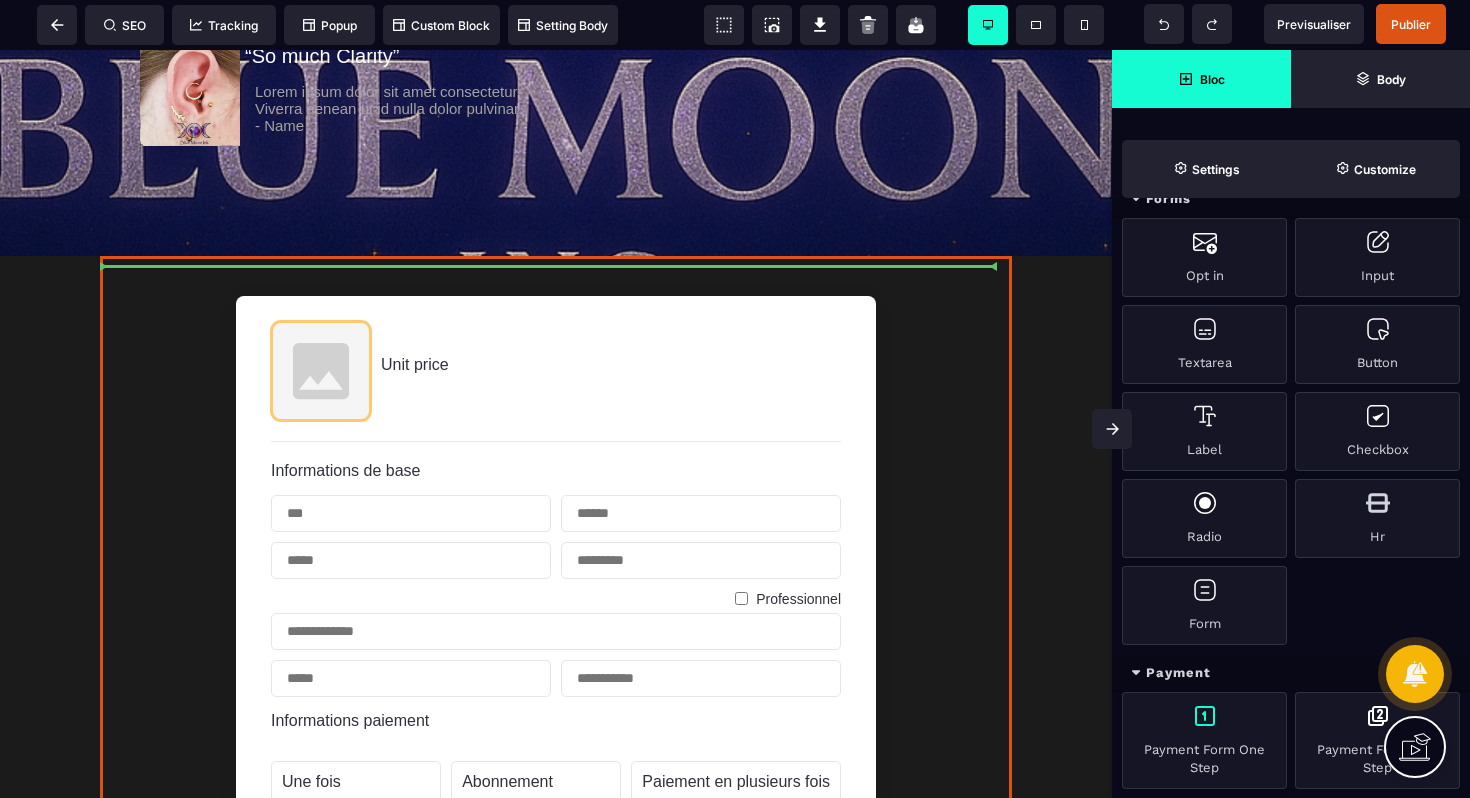 select on "**********" 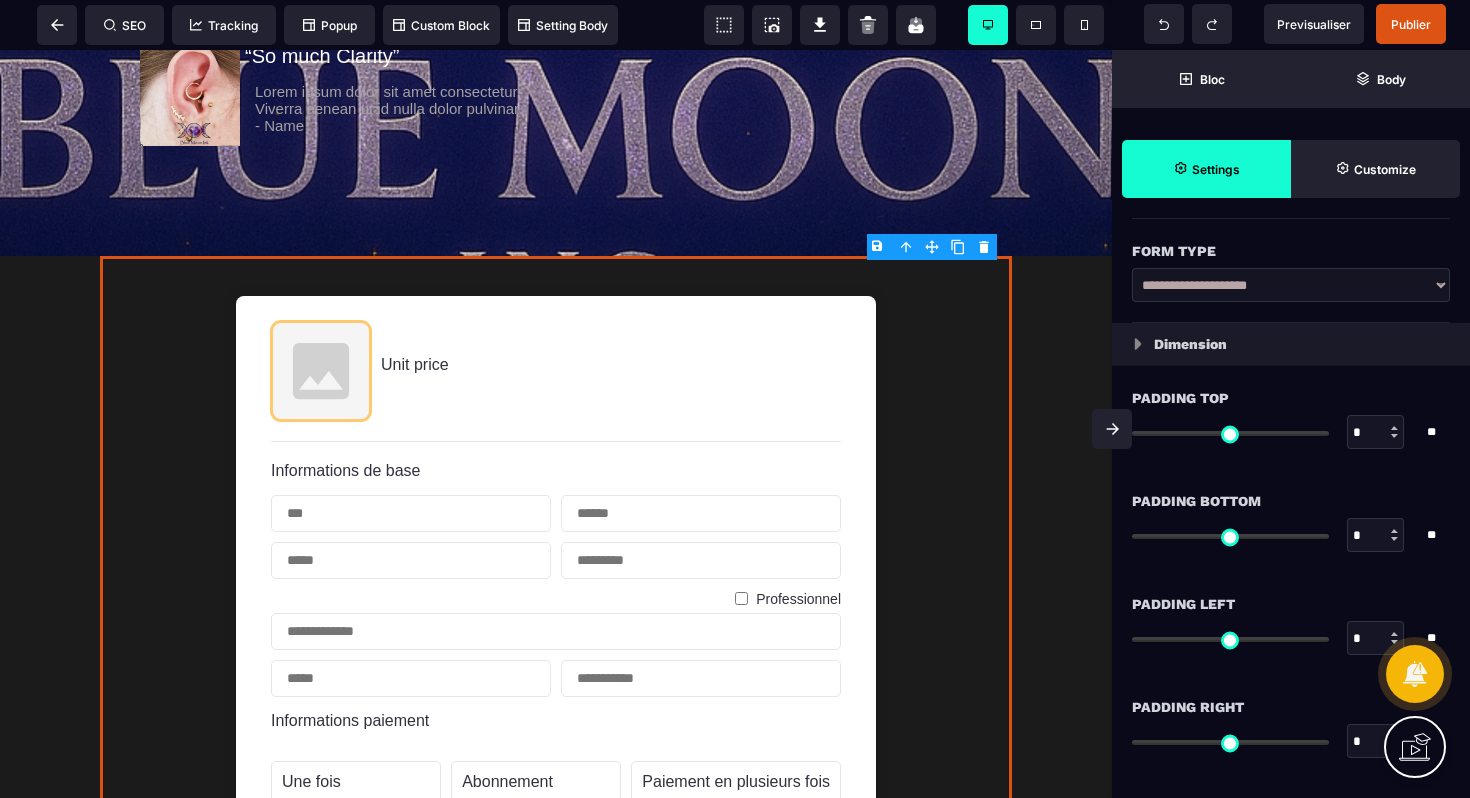 type on "**" 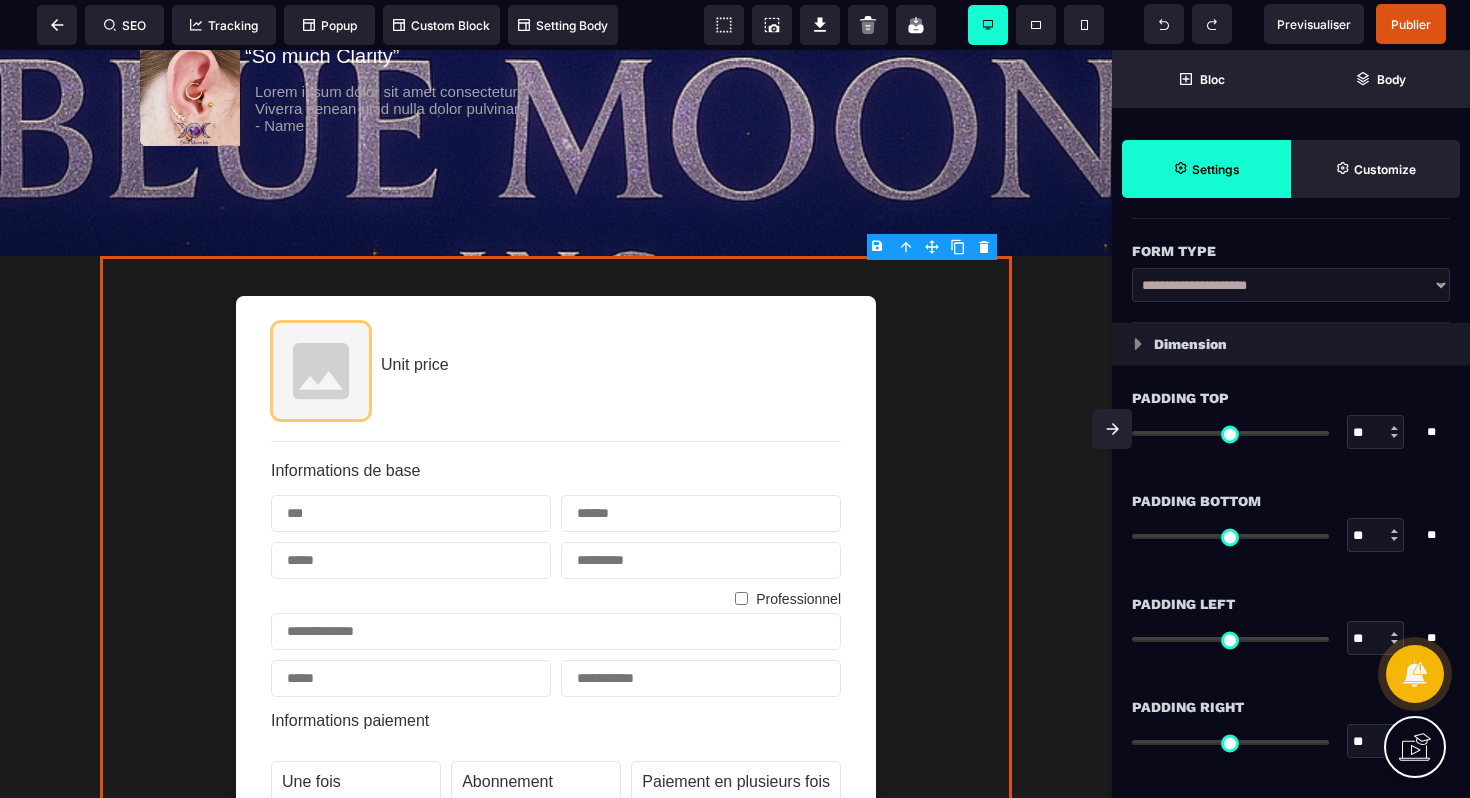 scroll, scrollTop: 0, scrollLeft: 0, axis: both 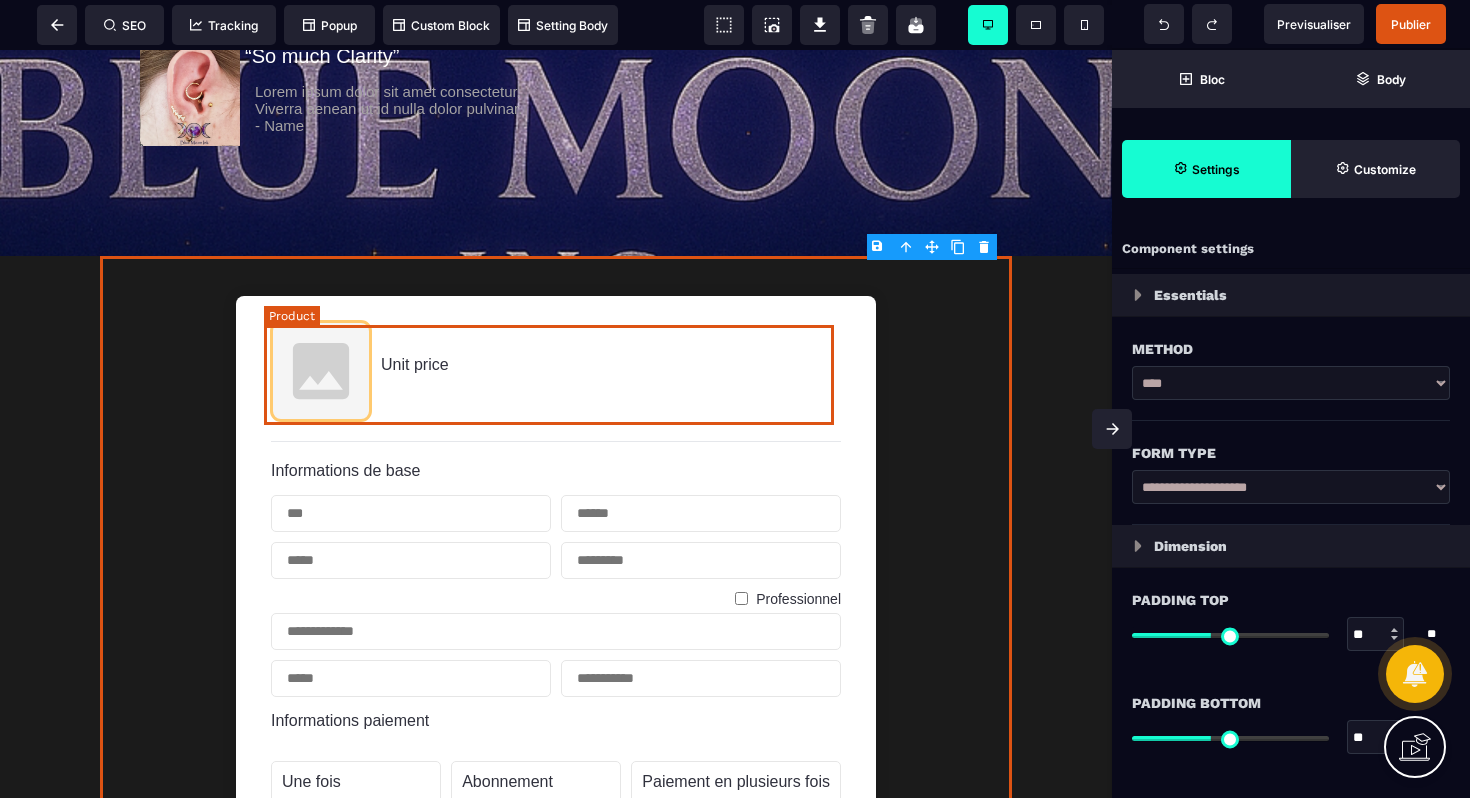 click on "Unit price" at bounding box center (556, 371) 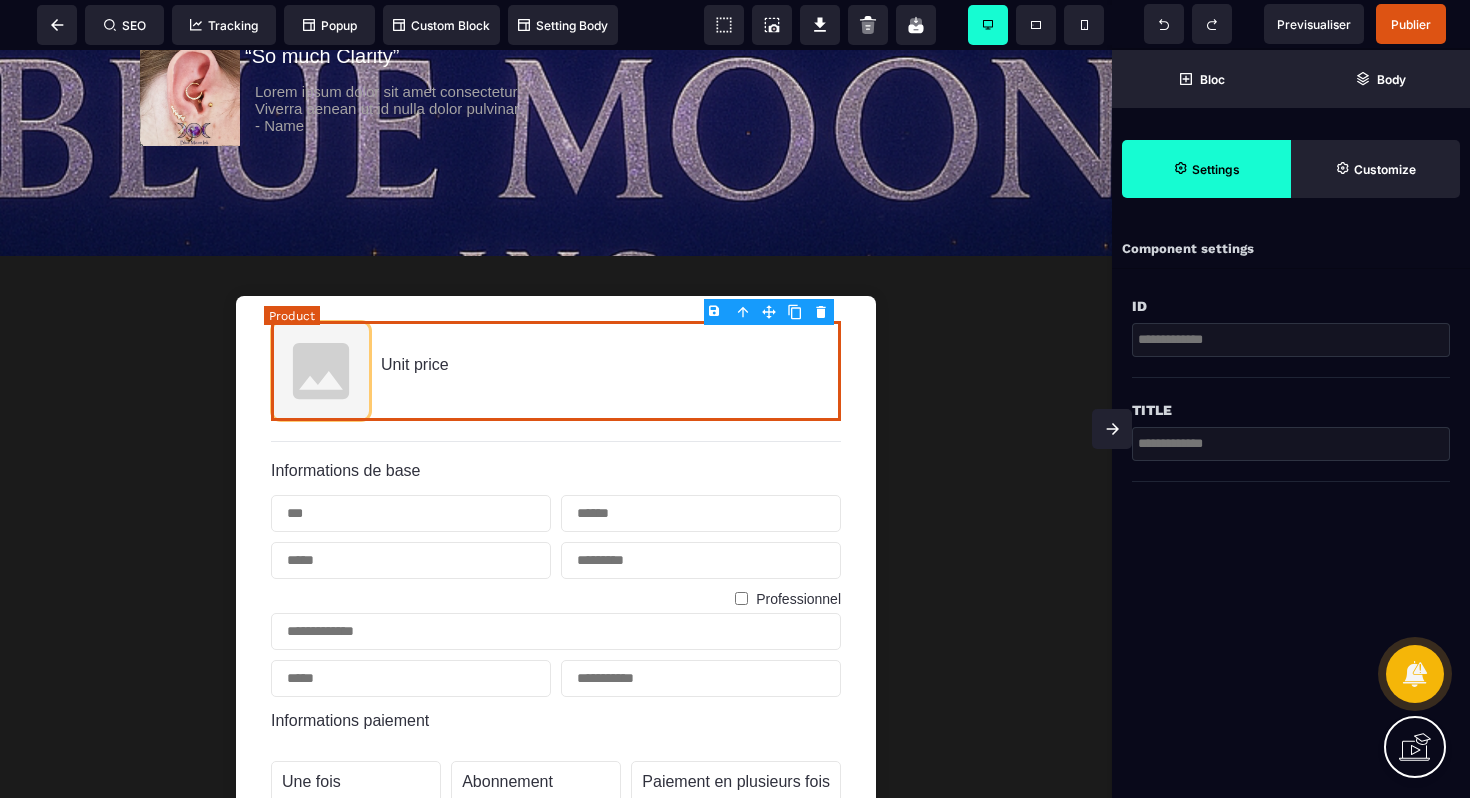click on "Unit price" at bounding box center [417, 365] 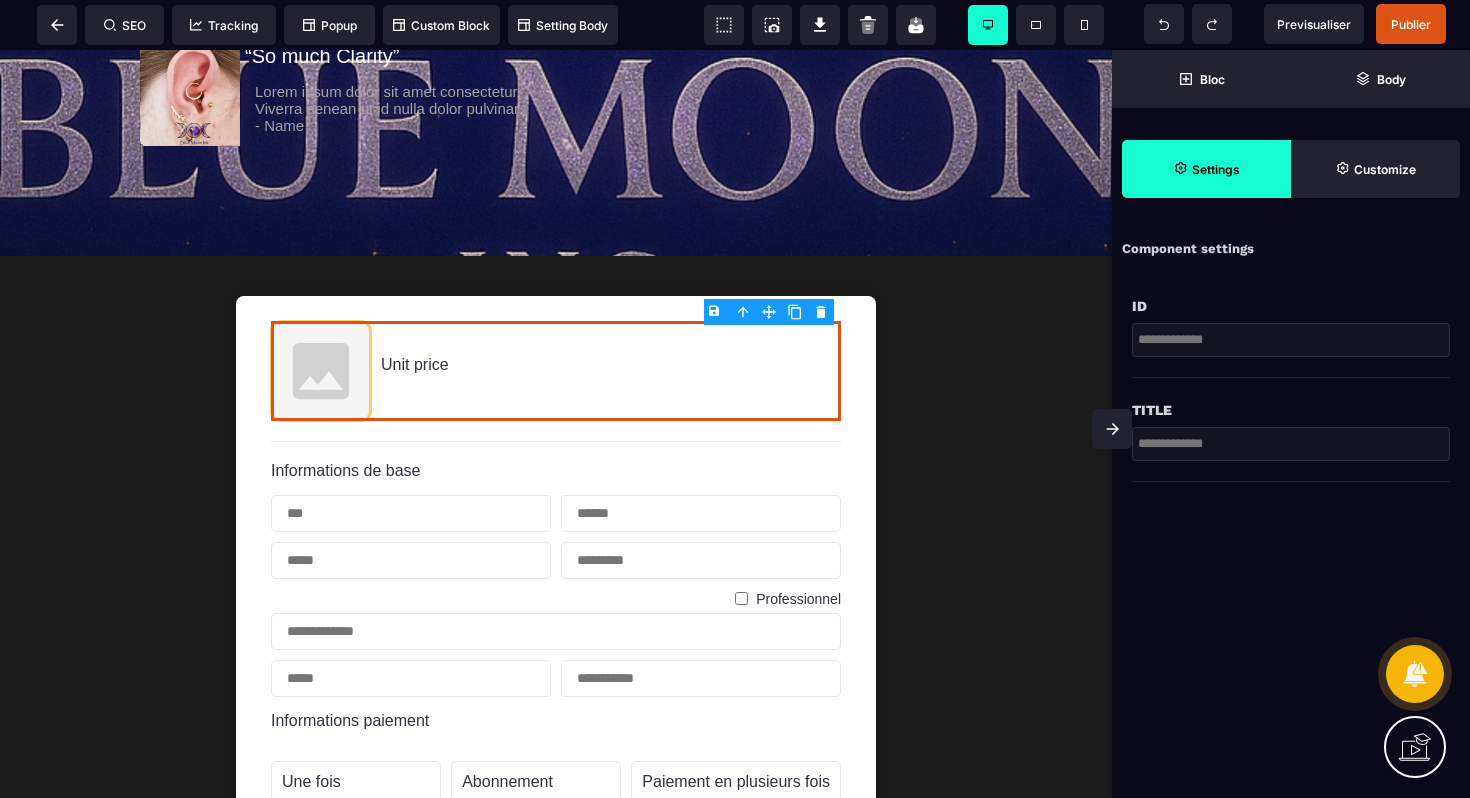 click at bounding box center [1291, 444] 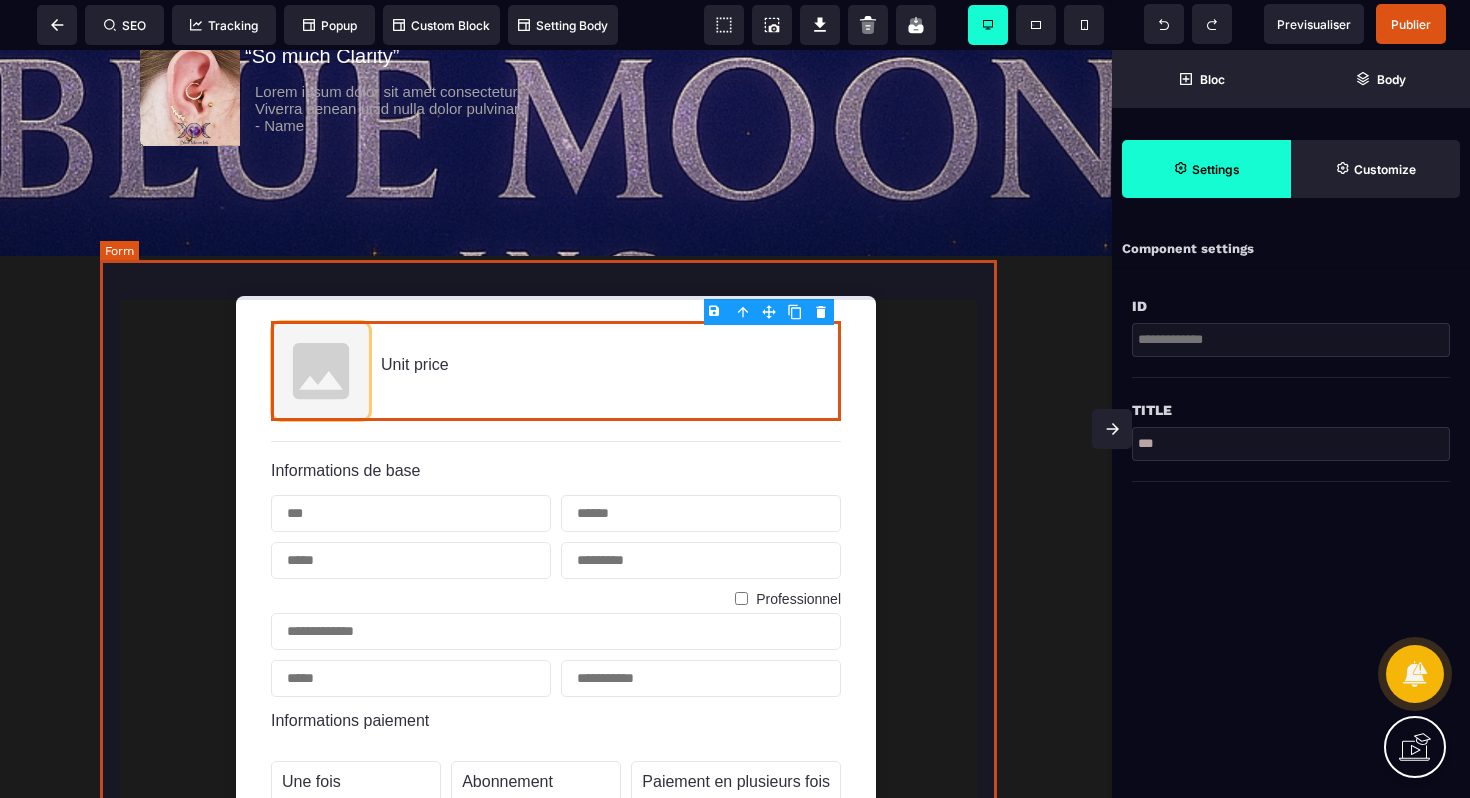 type on "***" 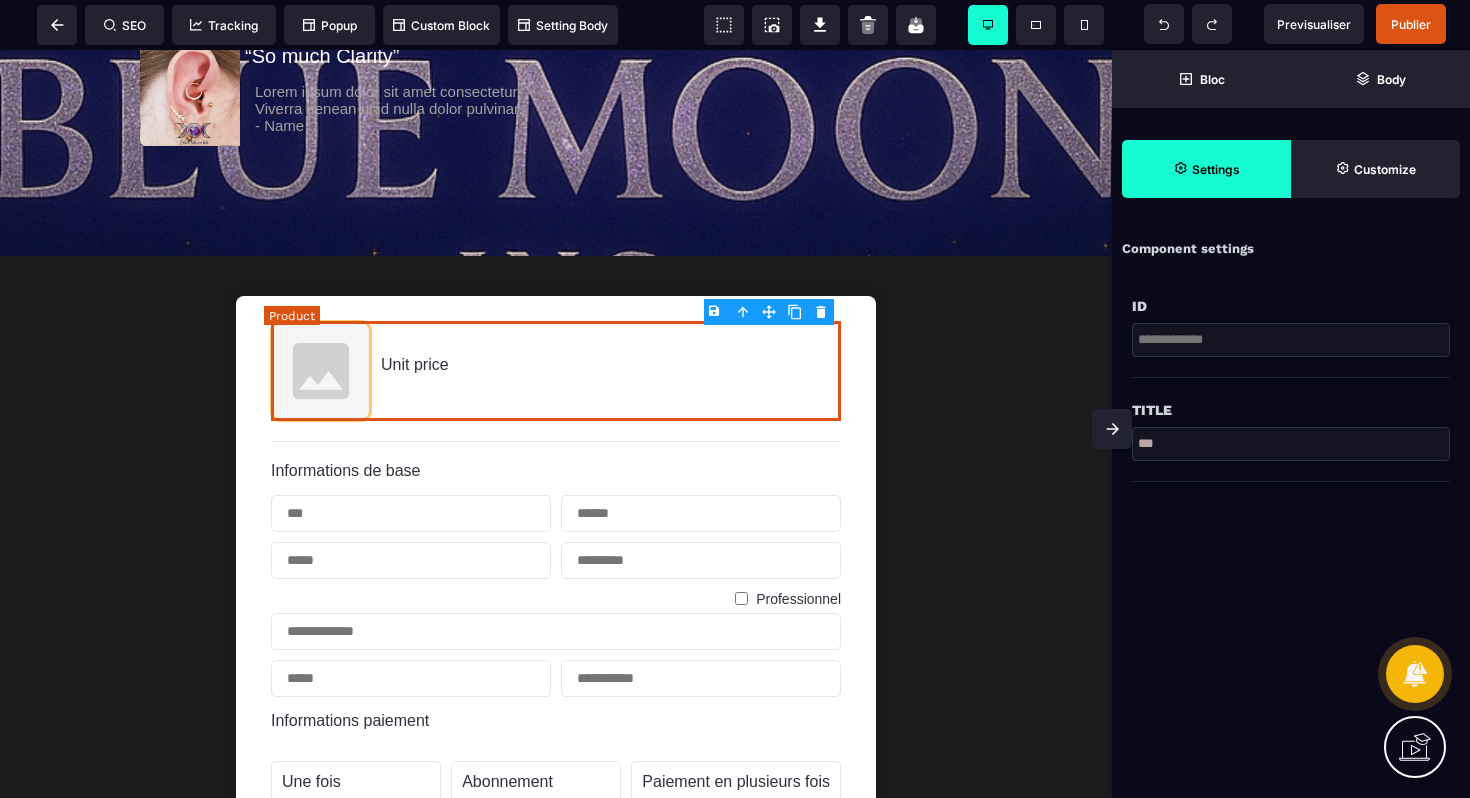 click at bounding box center (701, 513) 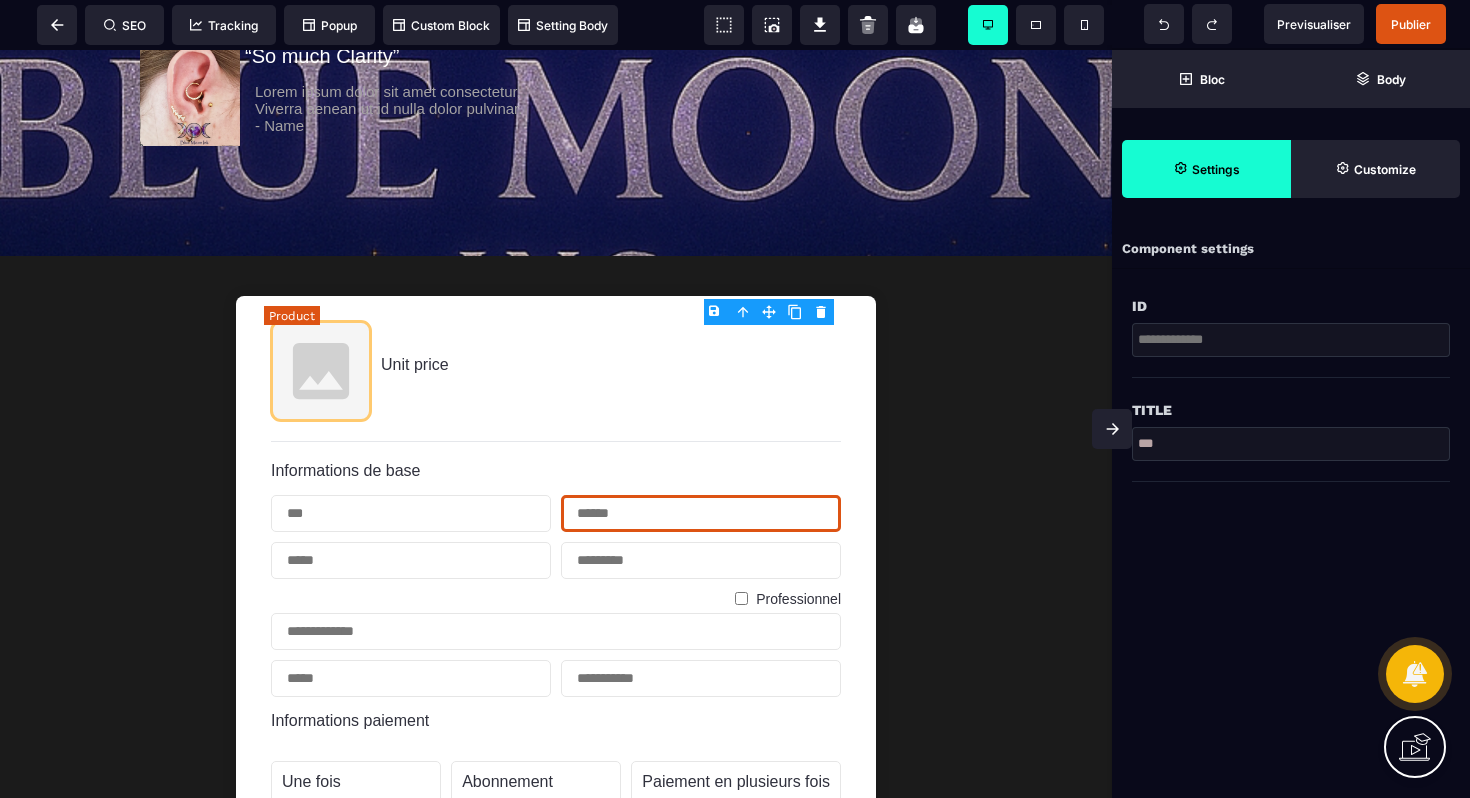 select on "*****" 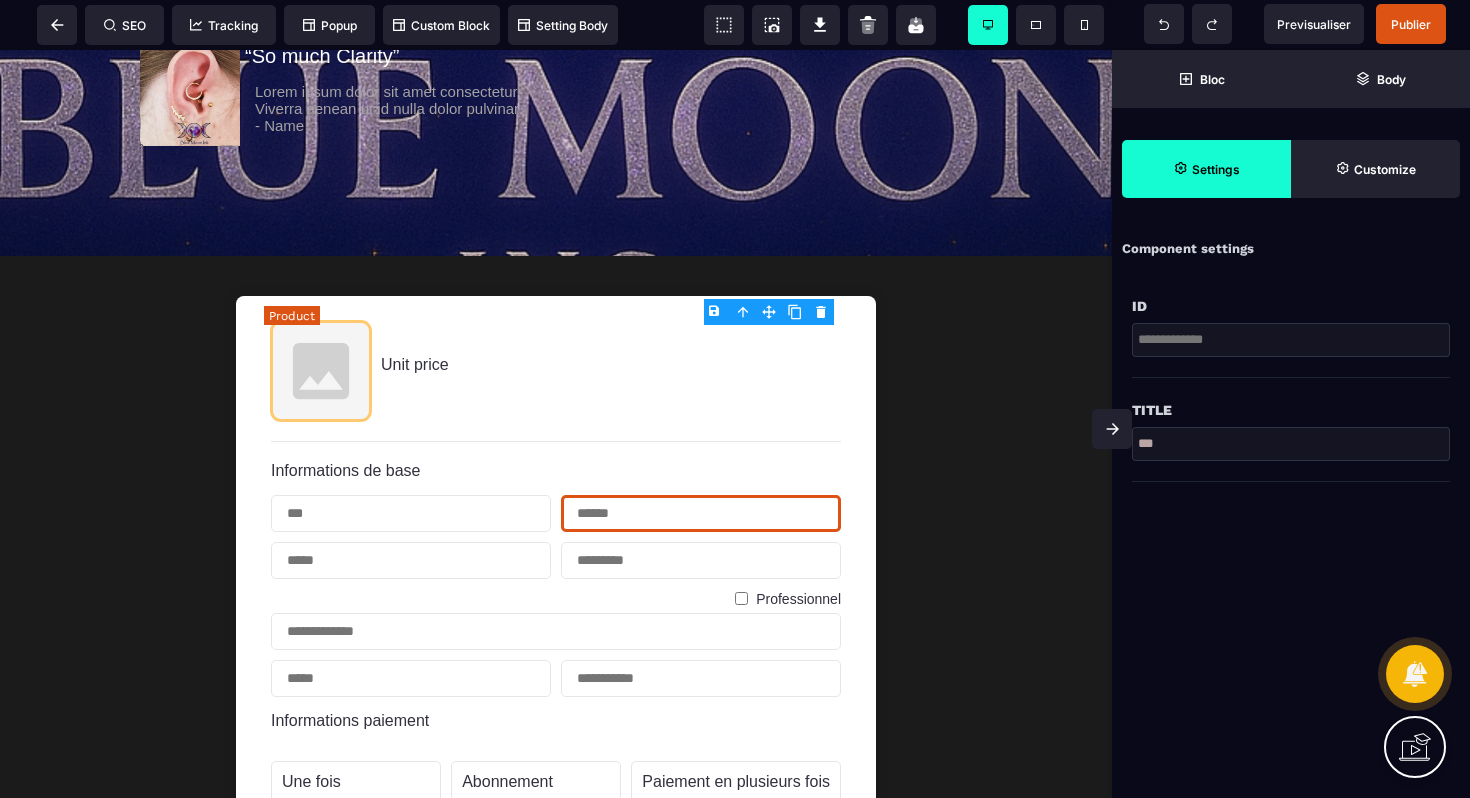 select on "**" 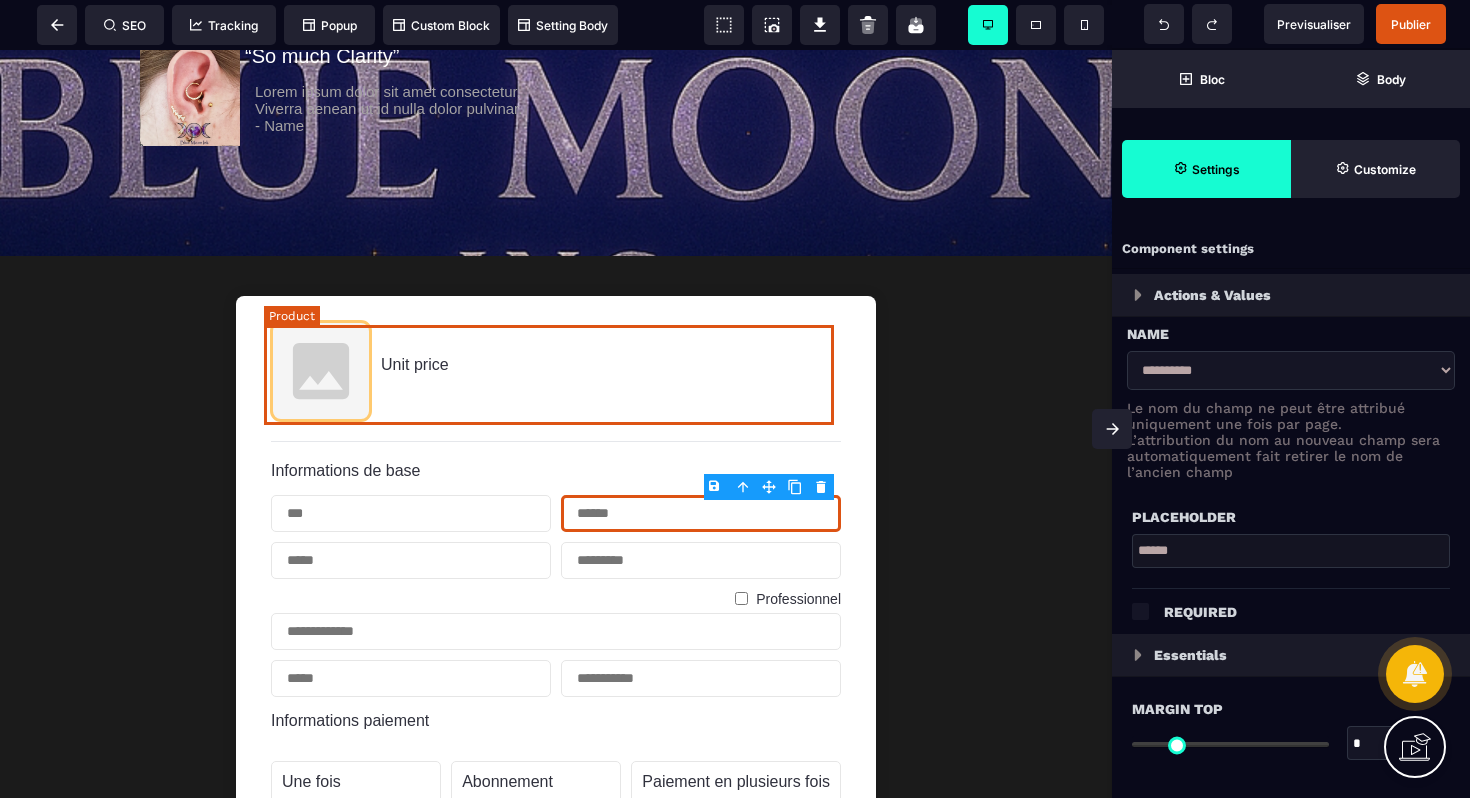 click on "Unit price" at bounding box center [556, 371] 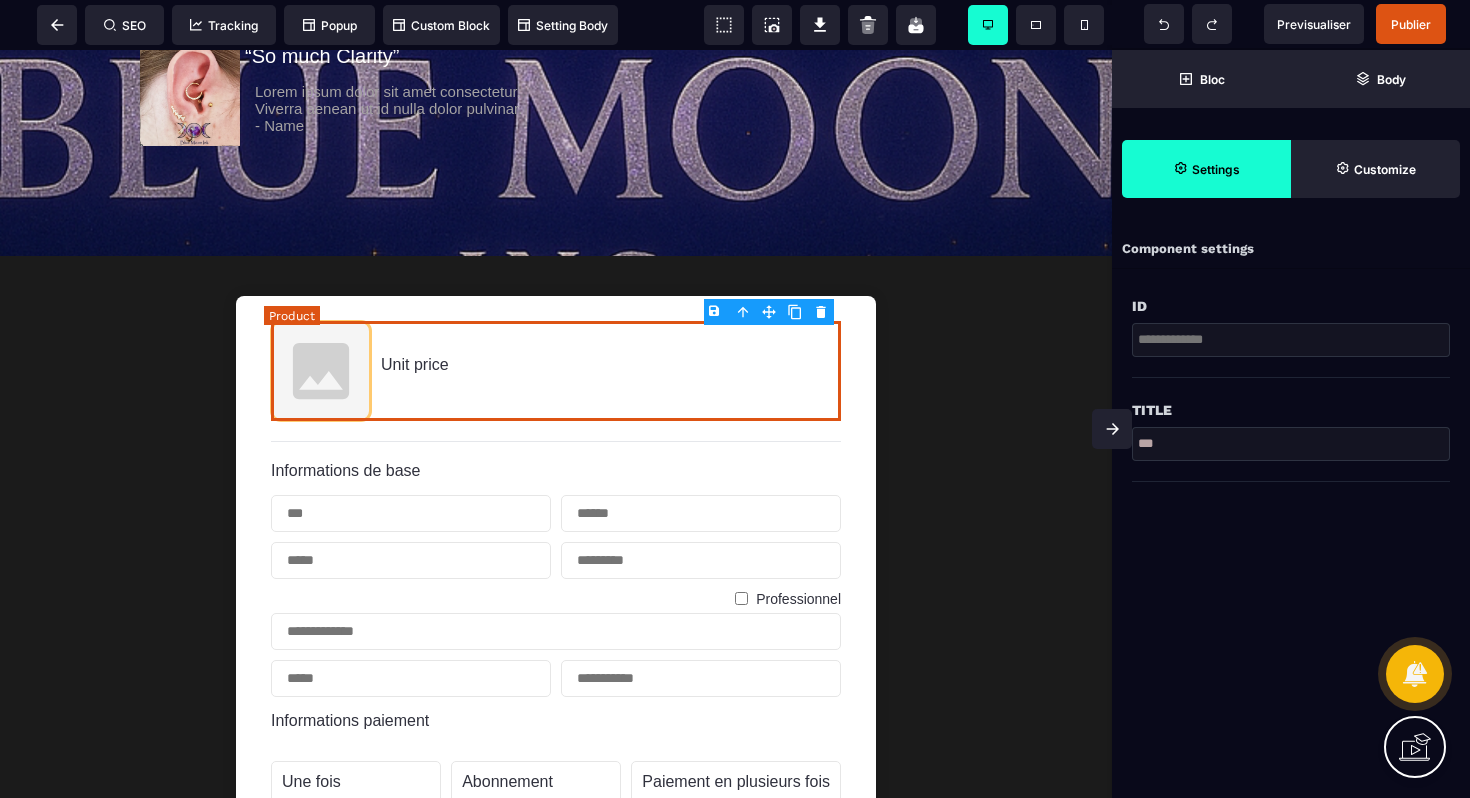 click on "Unit price" at bounding box center [556, 371] 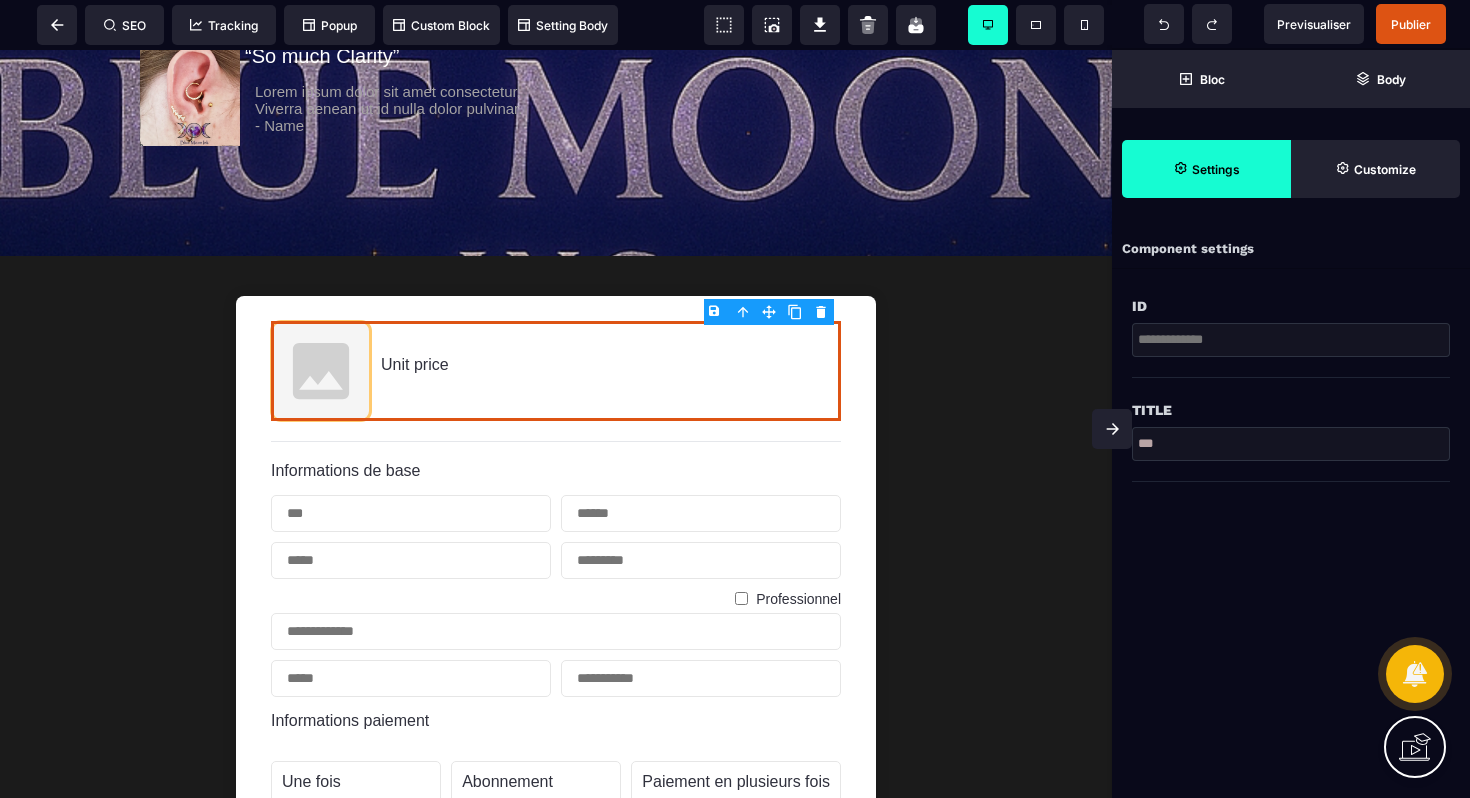 click on "B I U S
A *******
Product
SEO
Tracking" at bounding box center [735, 399] 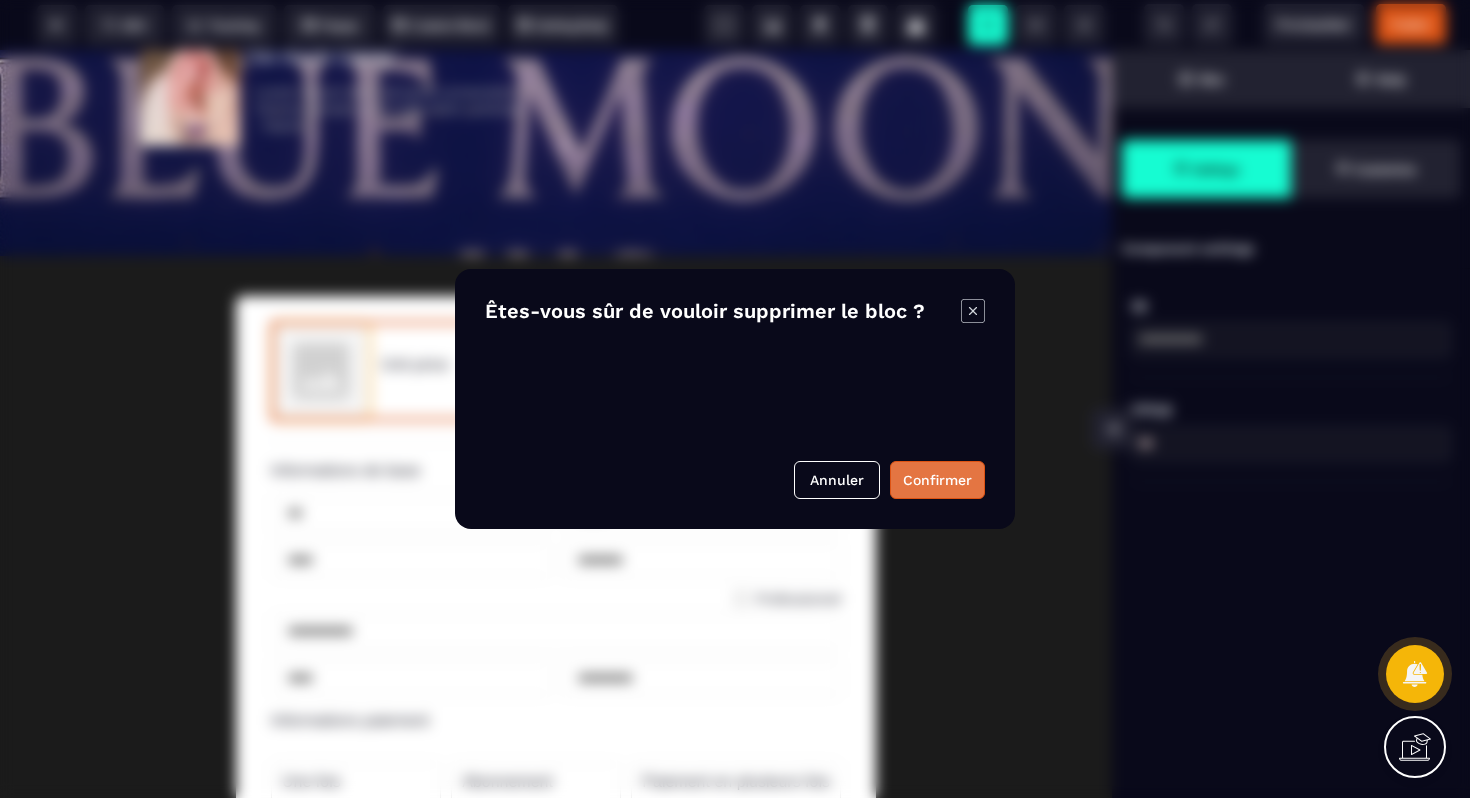 click on "Confirmer" at bounding box center (937, 480) 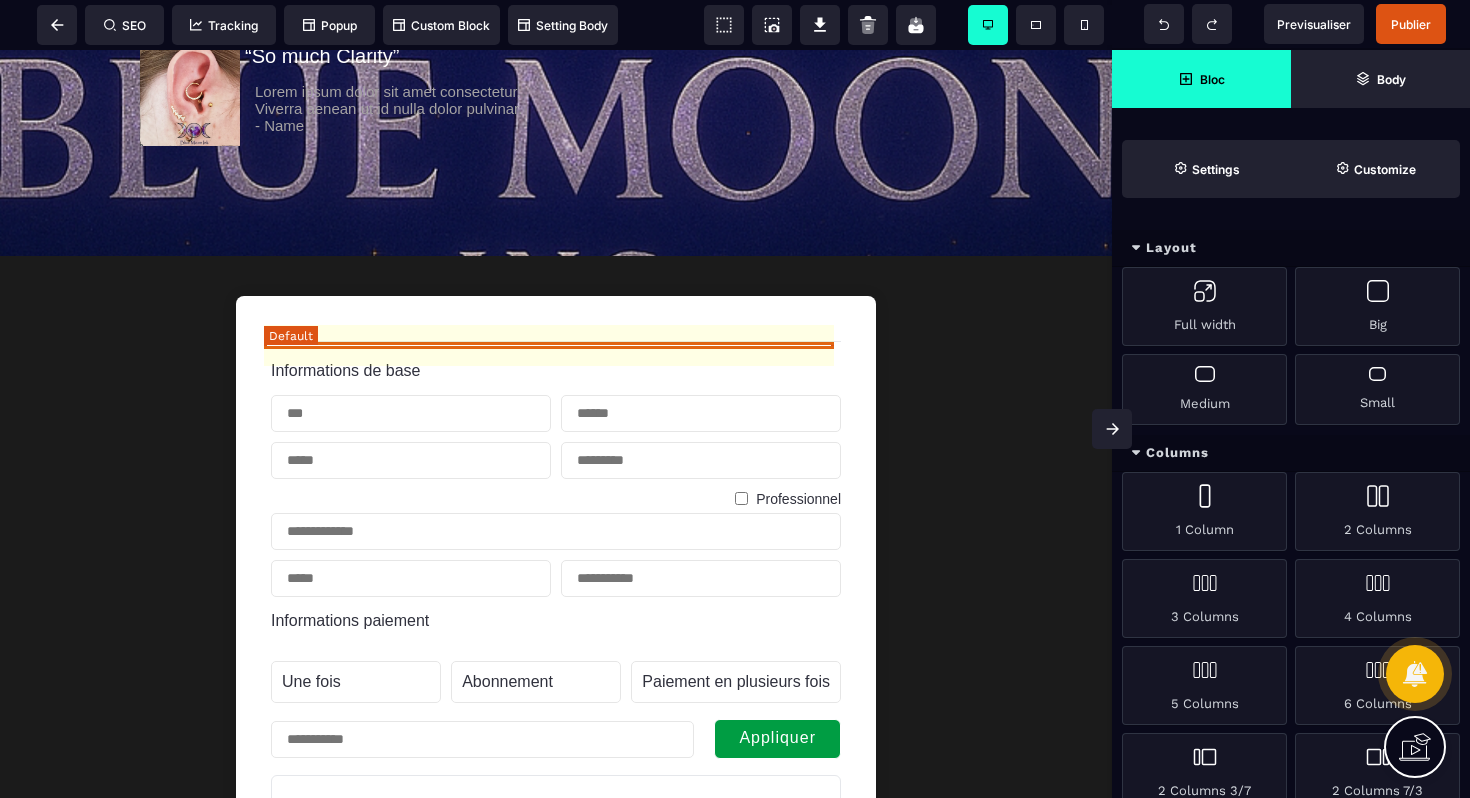 click at bounding box center [556, 341] 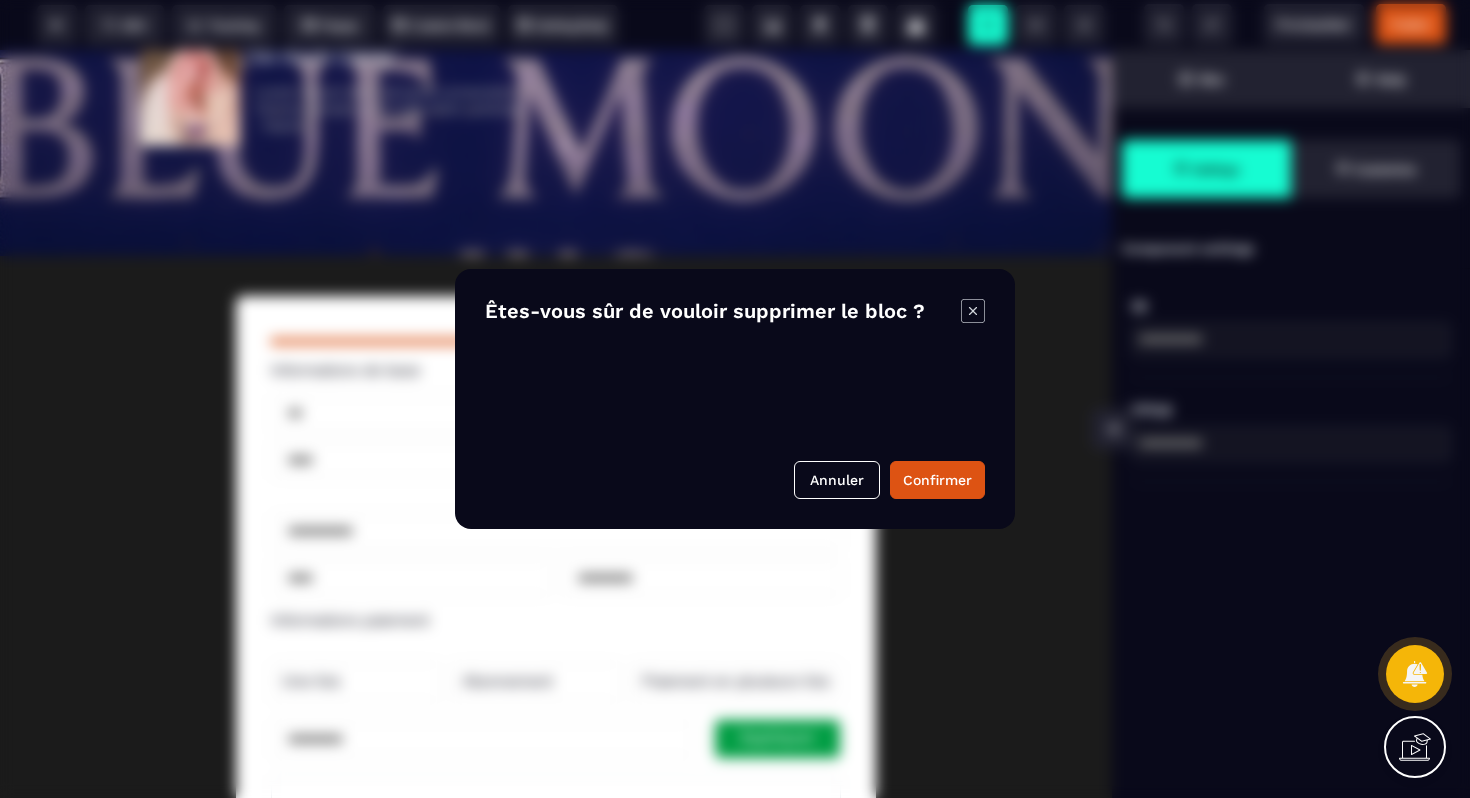 click on "B I U S
A *******
Default
SEO
Tracking" at bounding box center (735, 399) 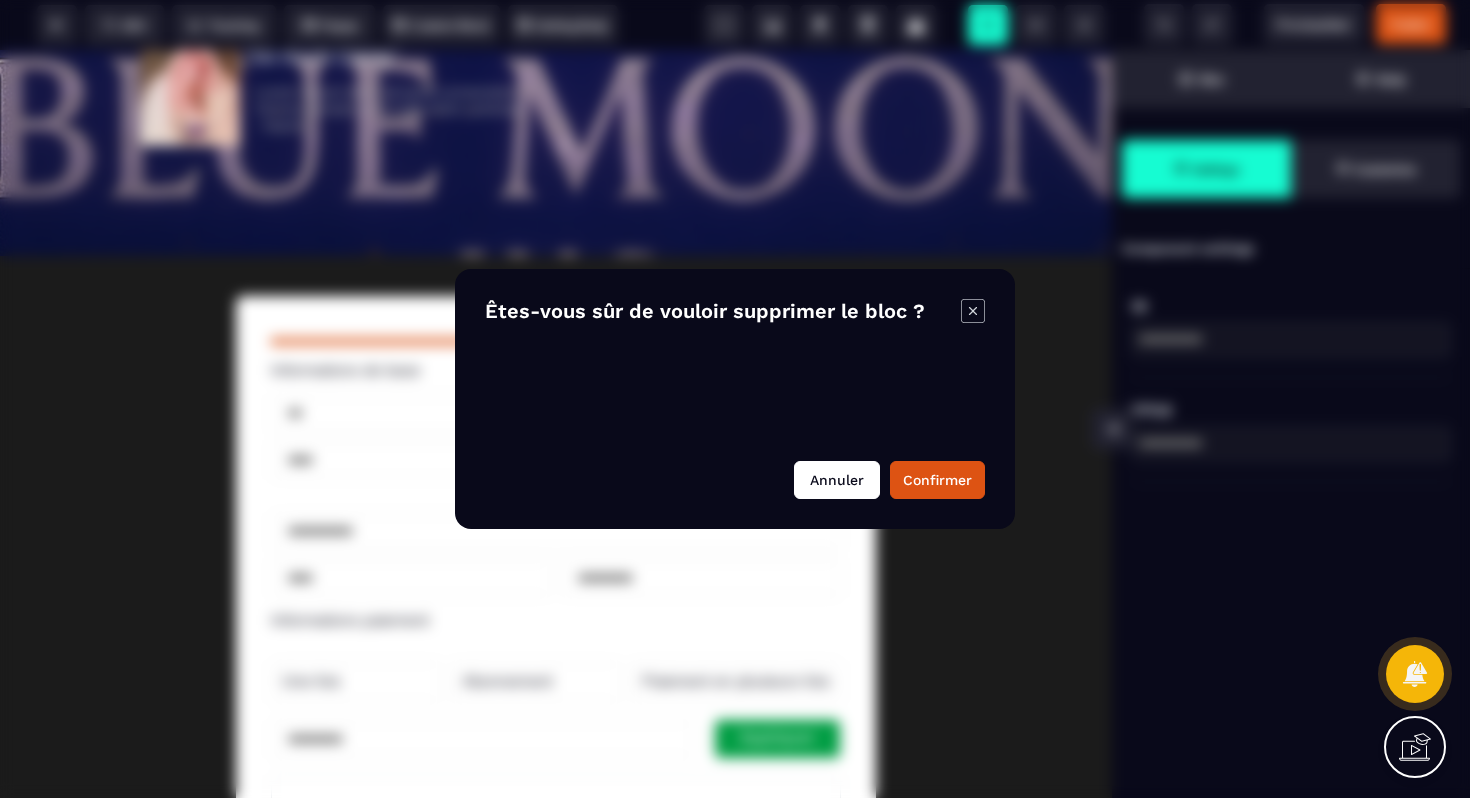 click on "Annuler" at bounding box center [837, 480] 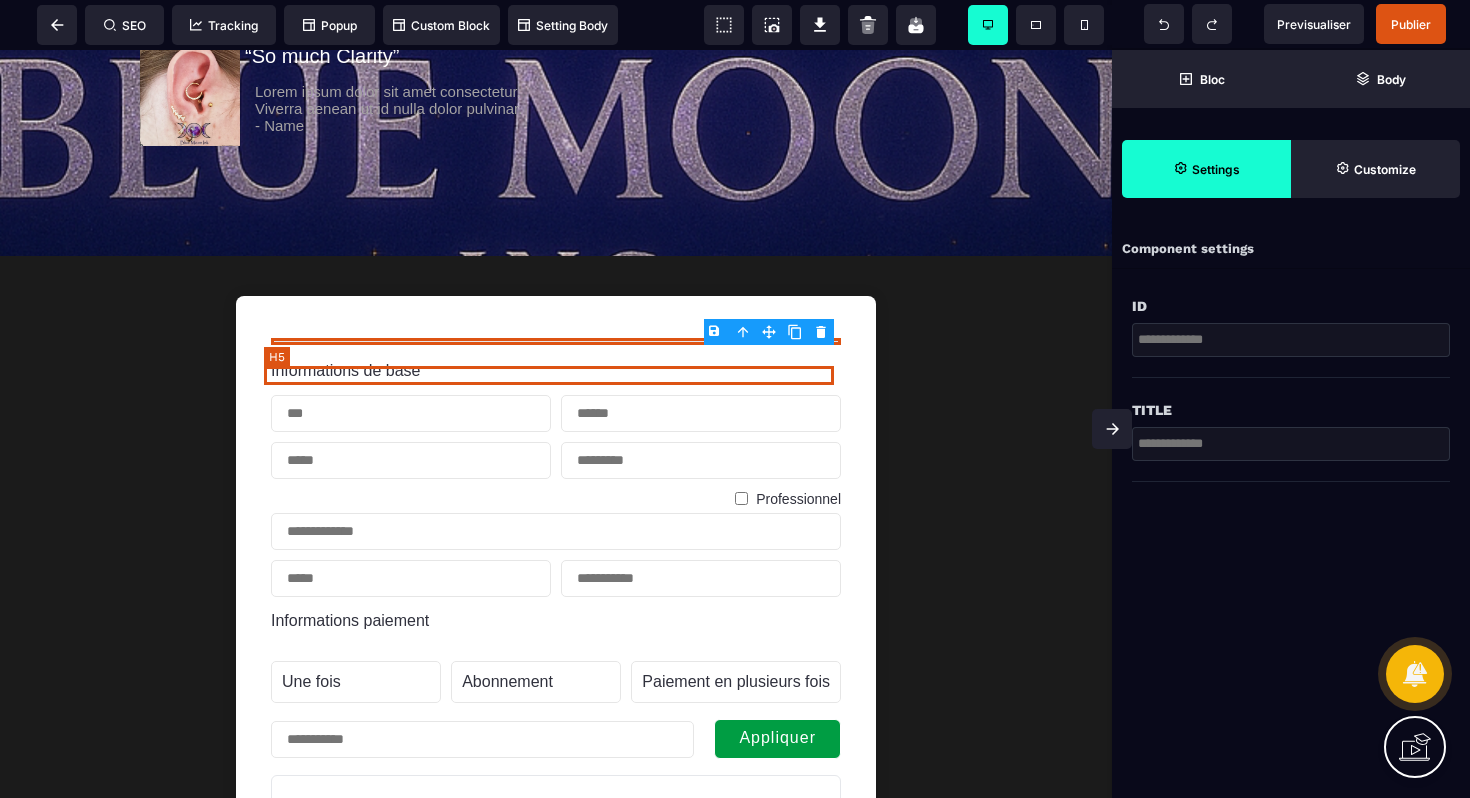 click on "Informations de base" at bounding box center [556, 371] 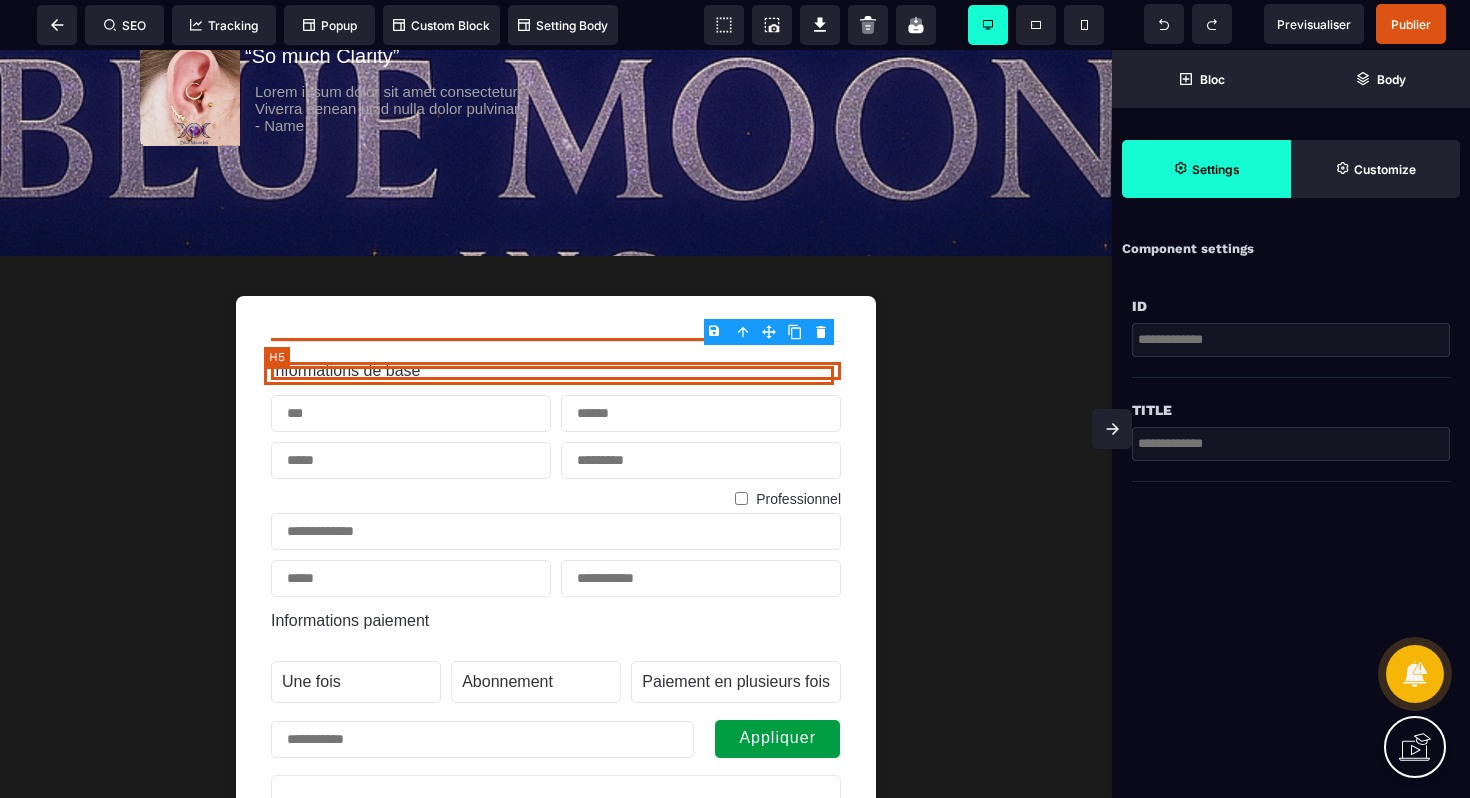 select on "***" 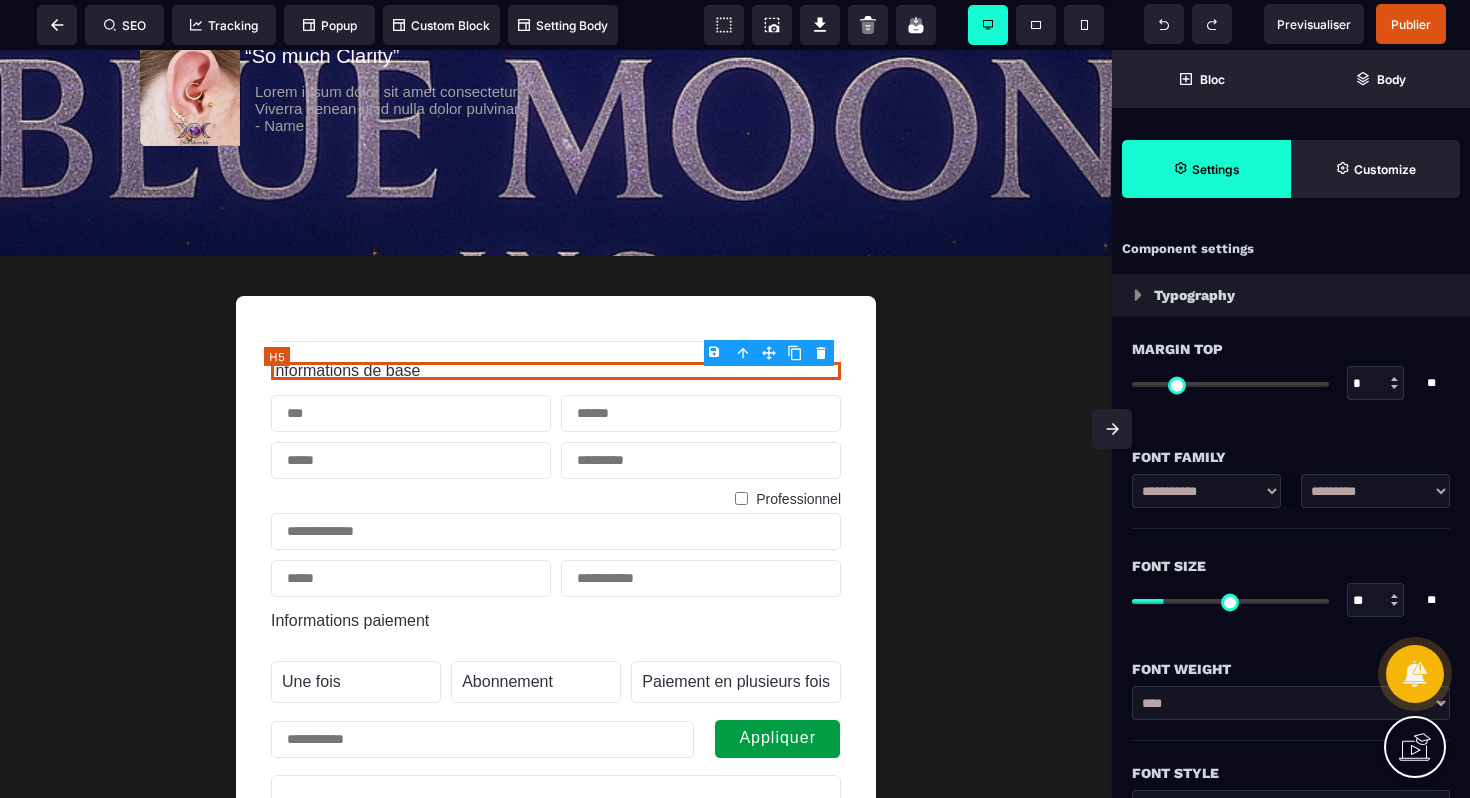 type on "*" 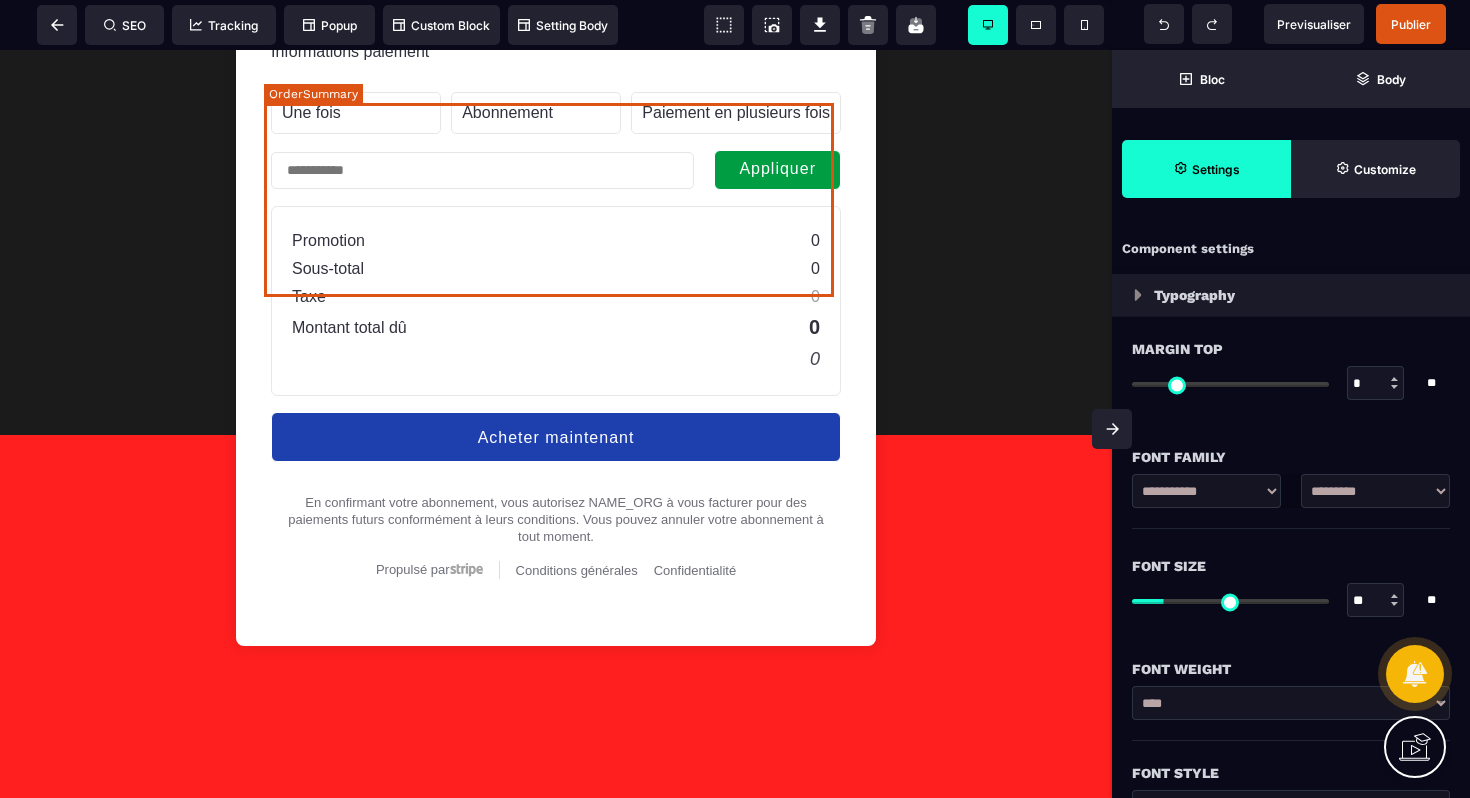 scroll, scrollTop: 1531, scrollLeft: 0, axis: vertical 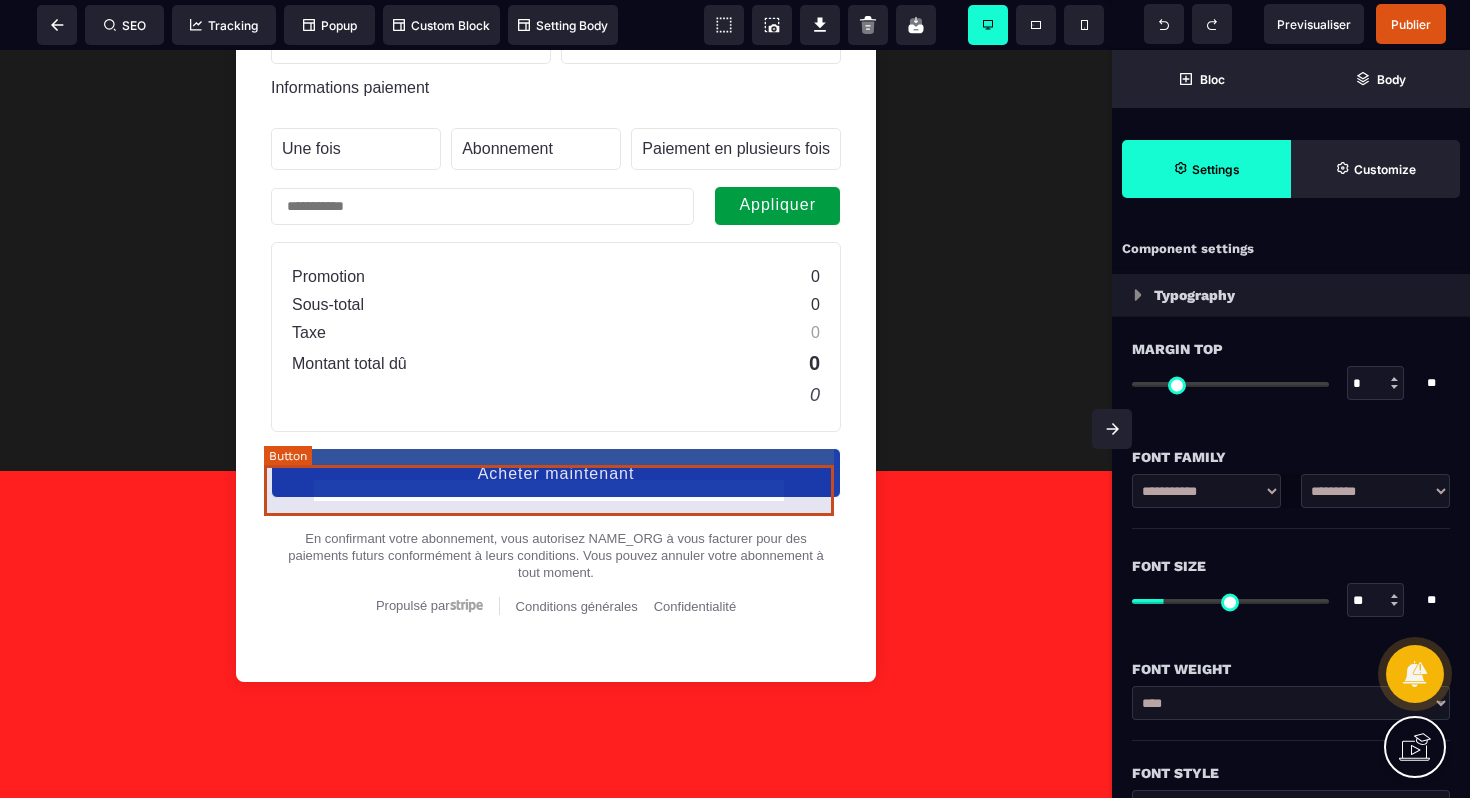 click on "Acheter maintenant" at bounding box center (556, 474) 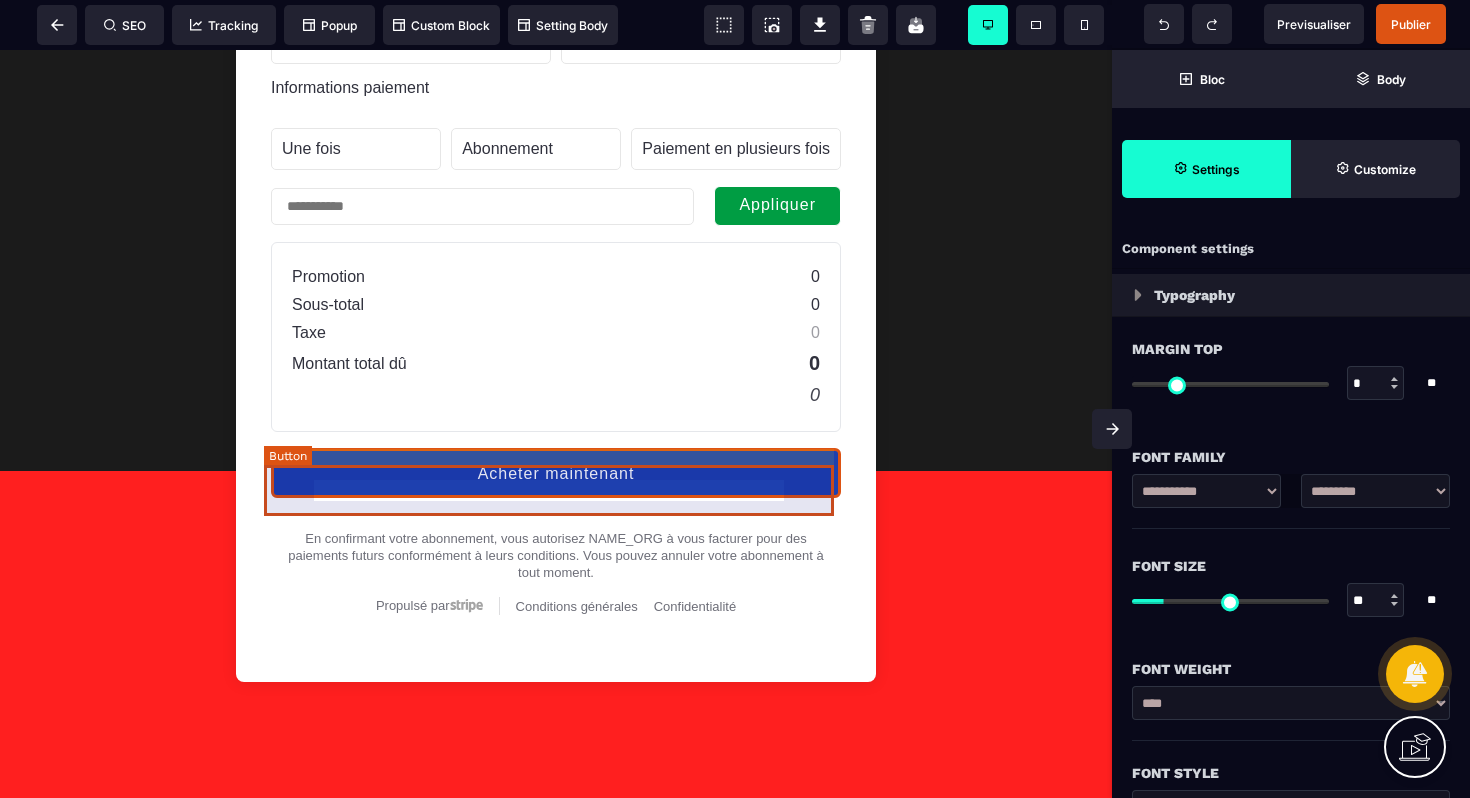 select on "******" 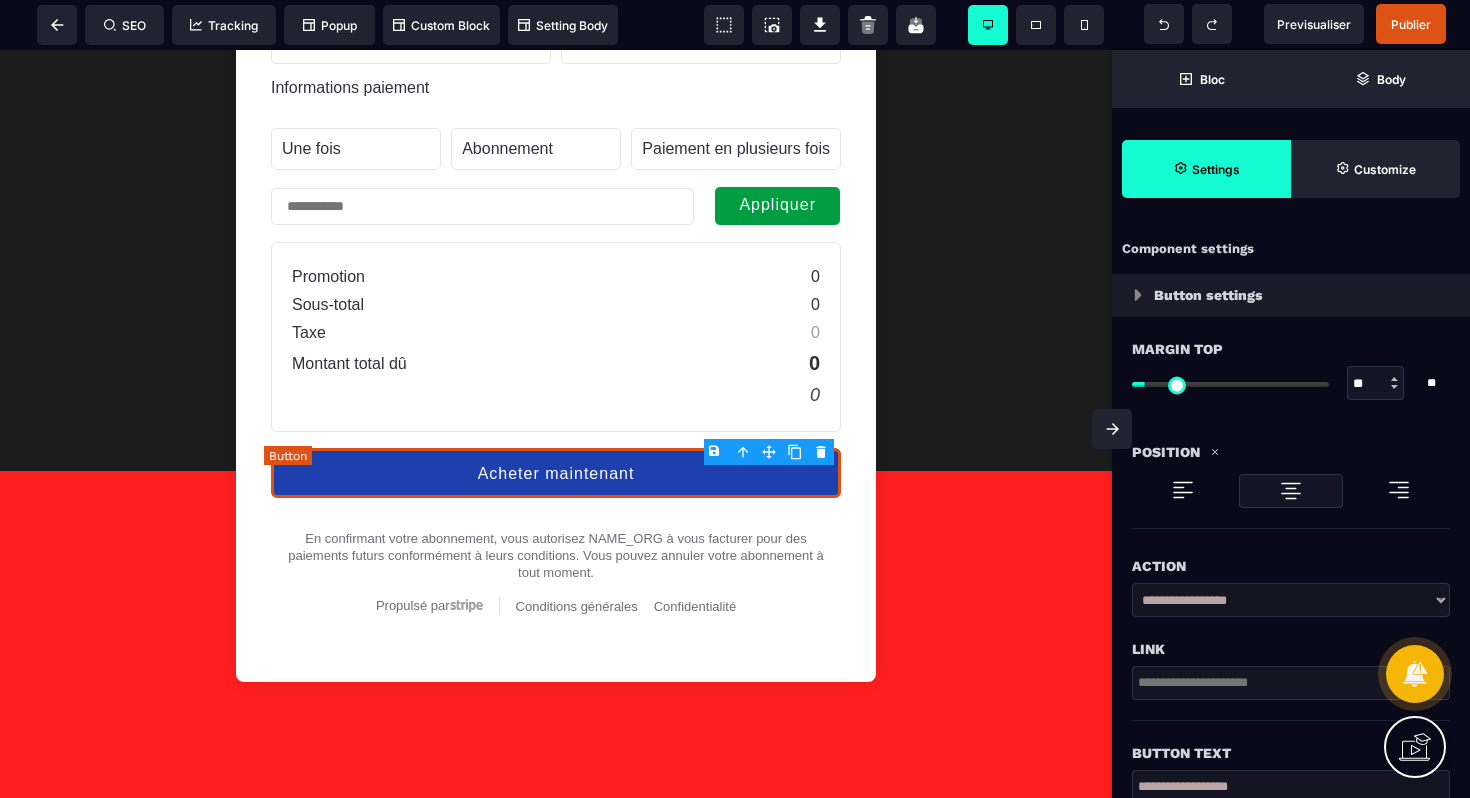 type on "**" 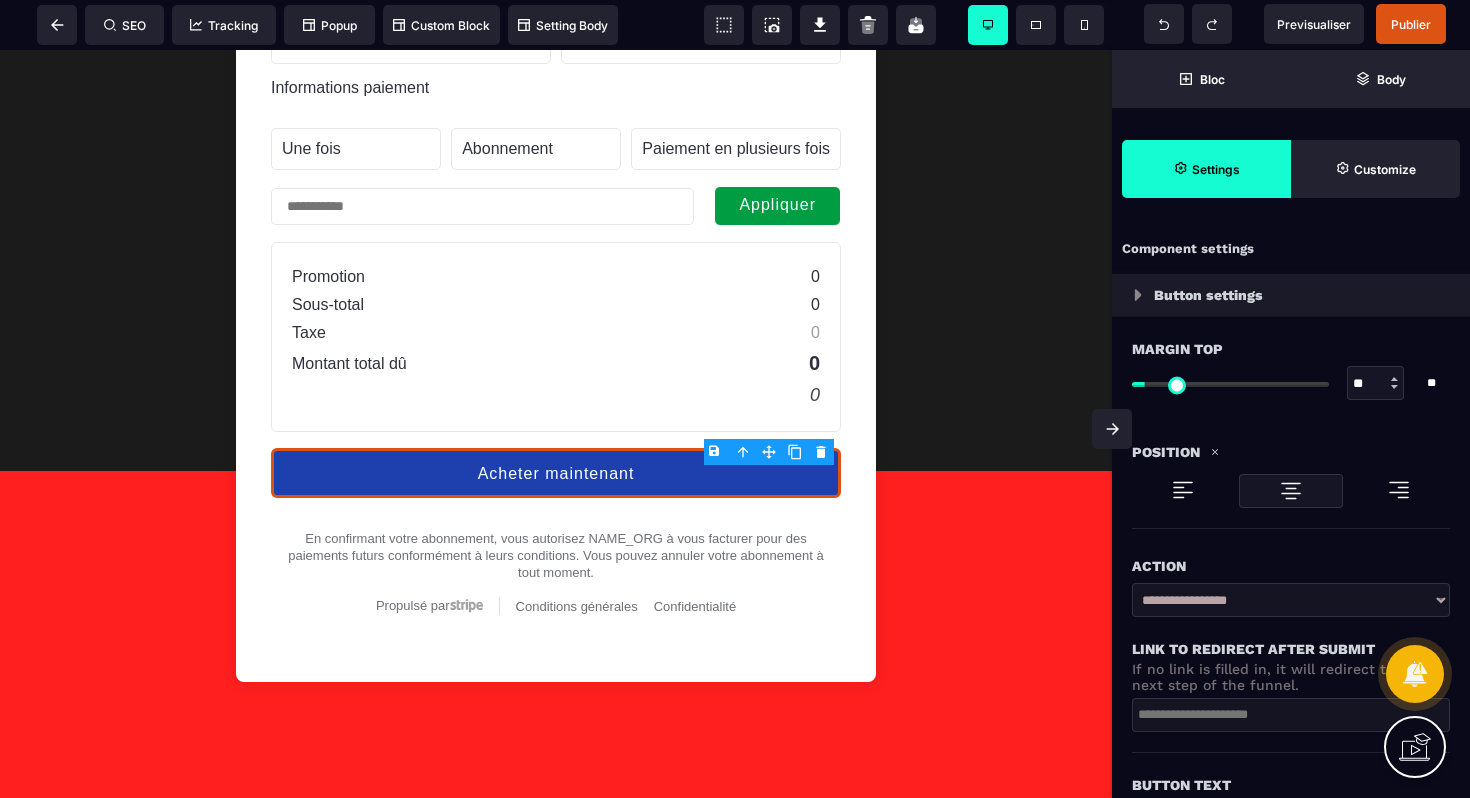 click on "**********" at bounding box center (1291, 600) 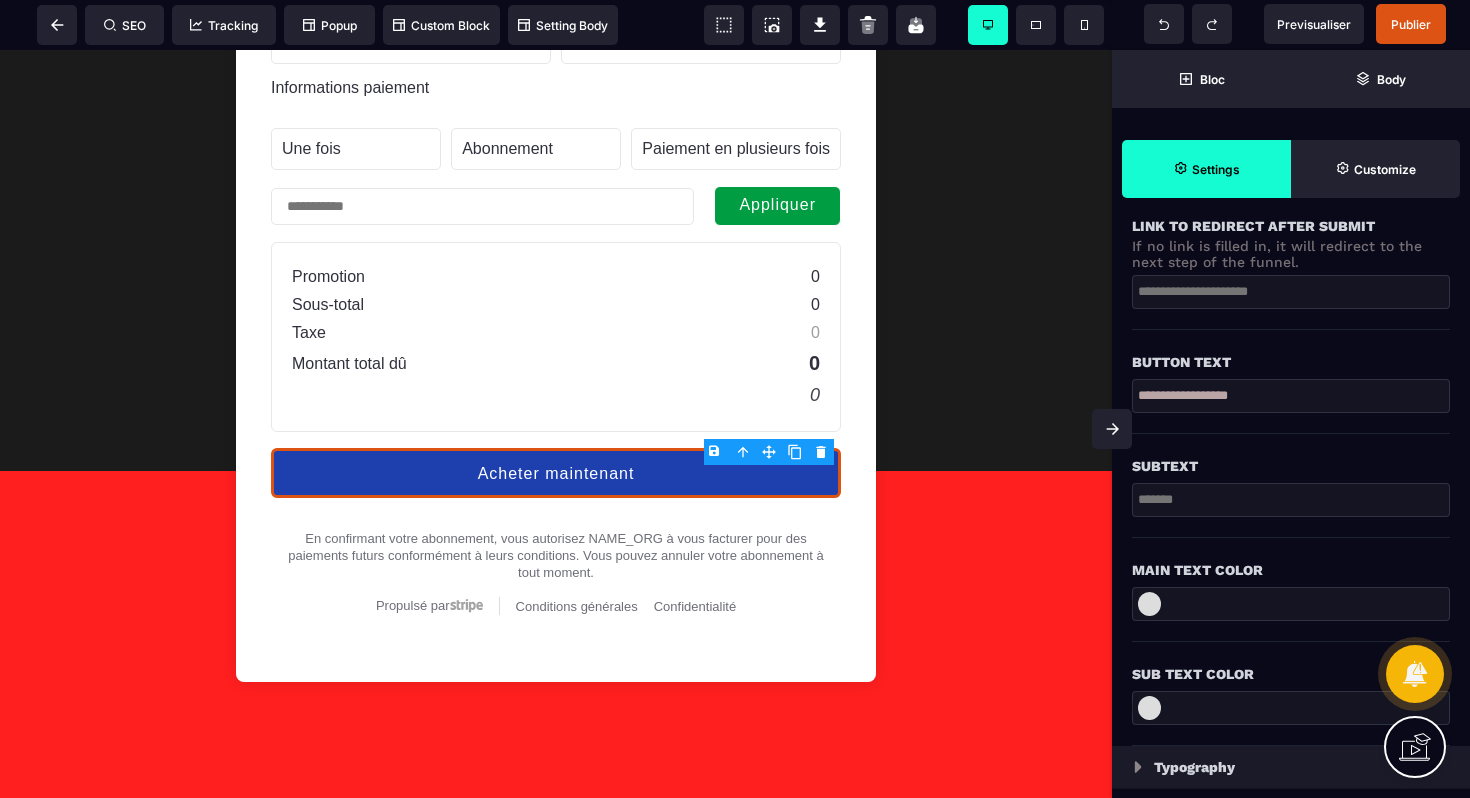scroll, scrollTop: 518, scrollLeft: 0, axis: vertical 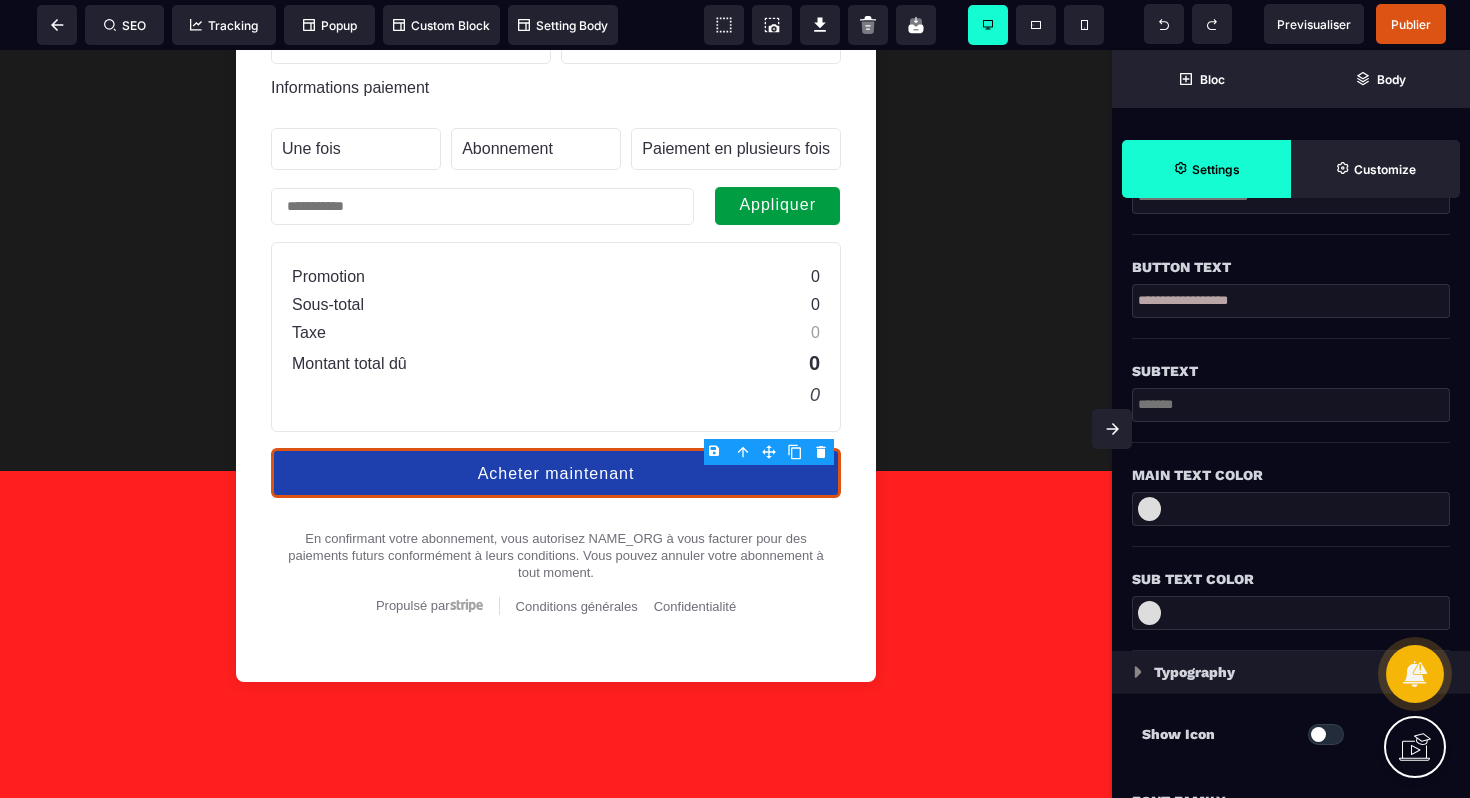 click at bounding box center (1149, 509) 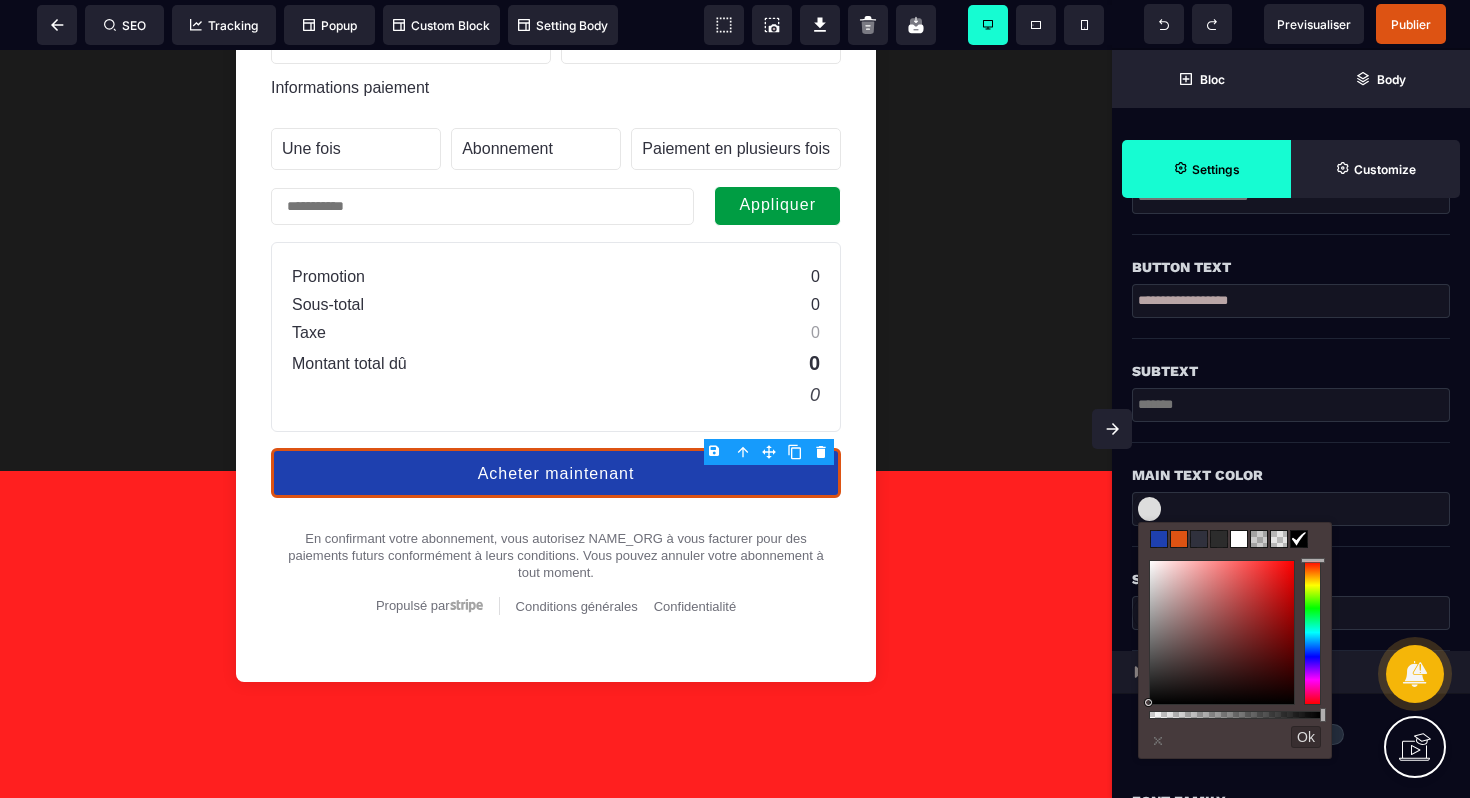 click on "**********" at bounding box center (556, -227) 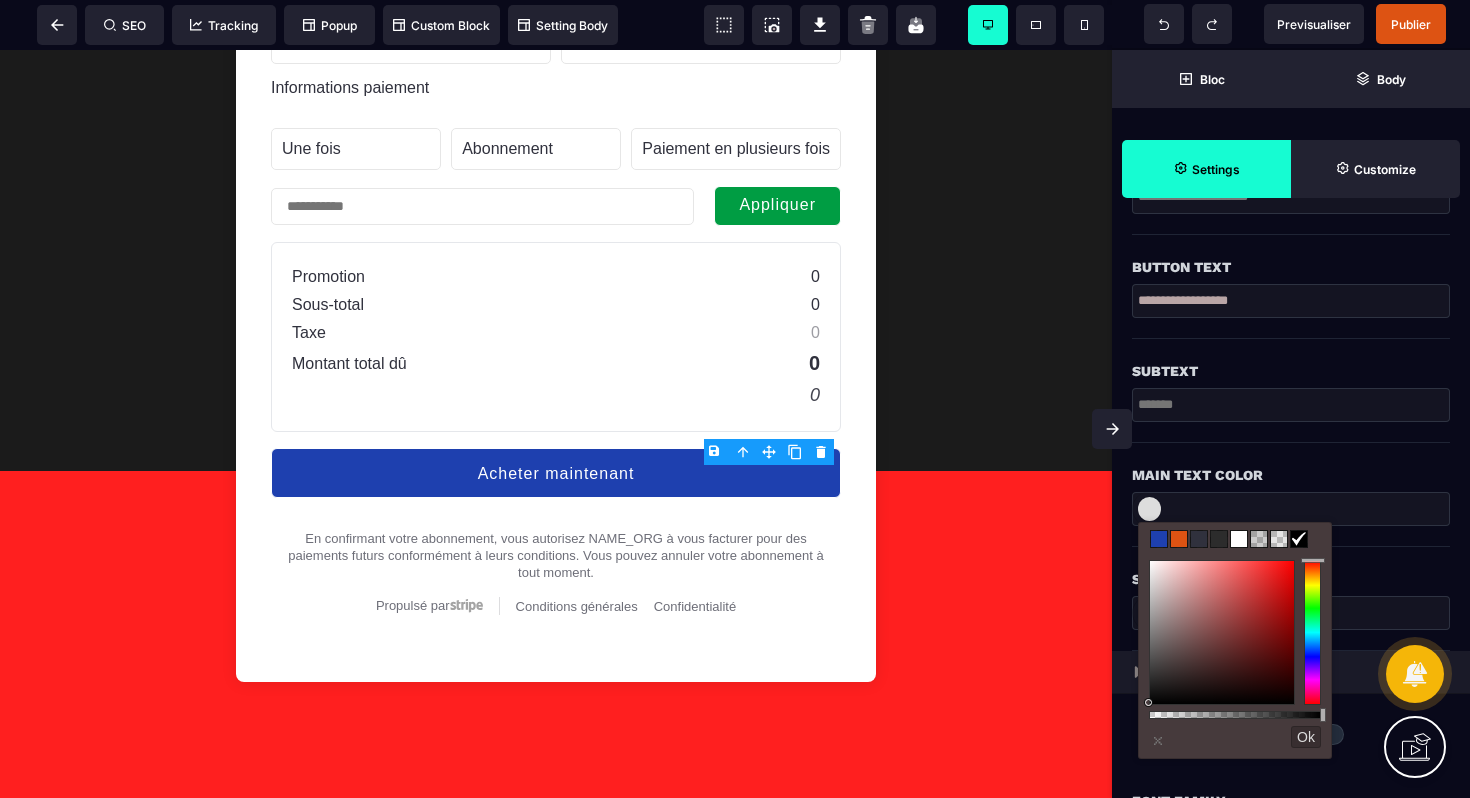 scroll, scrollTop: 1596, scrollLeft: 0, axis: vertical 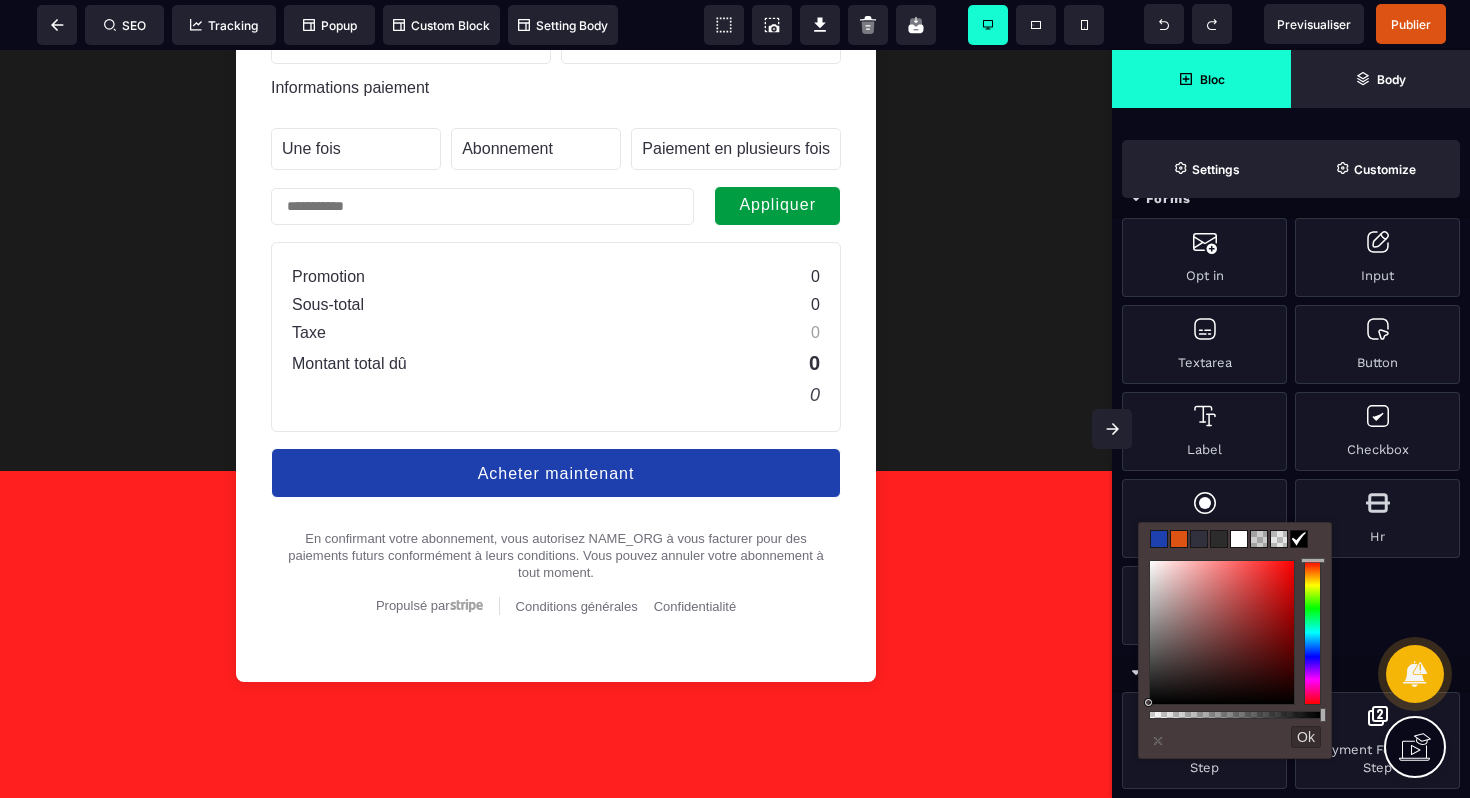 click on "**********" at bounding box center [556, -227] 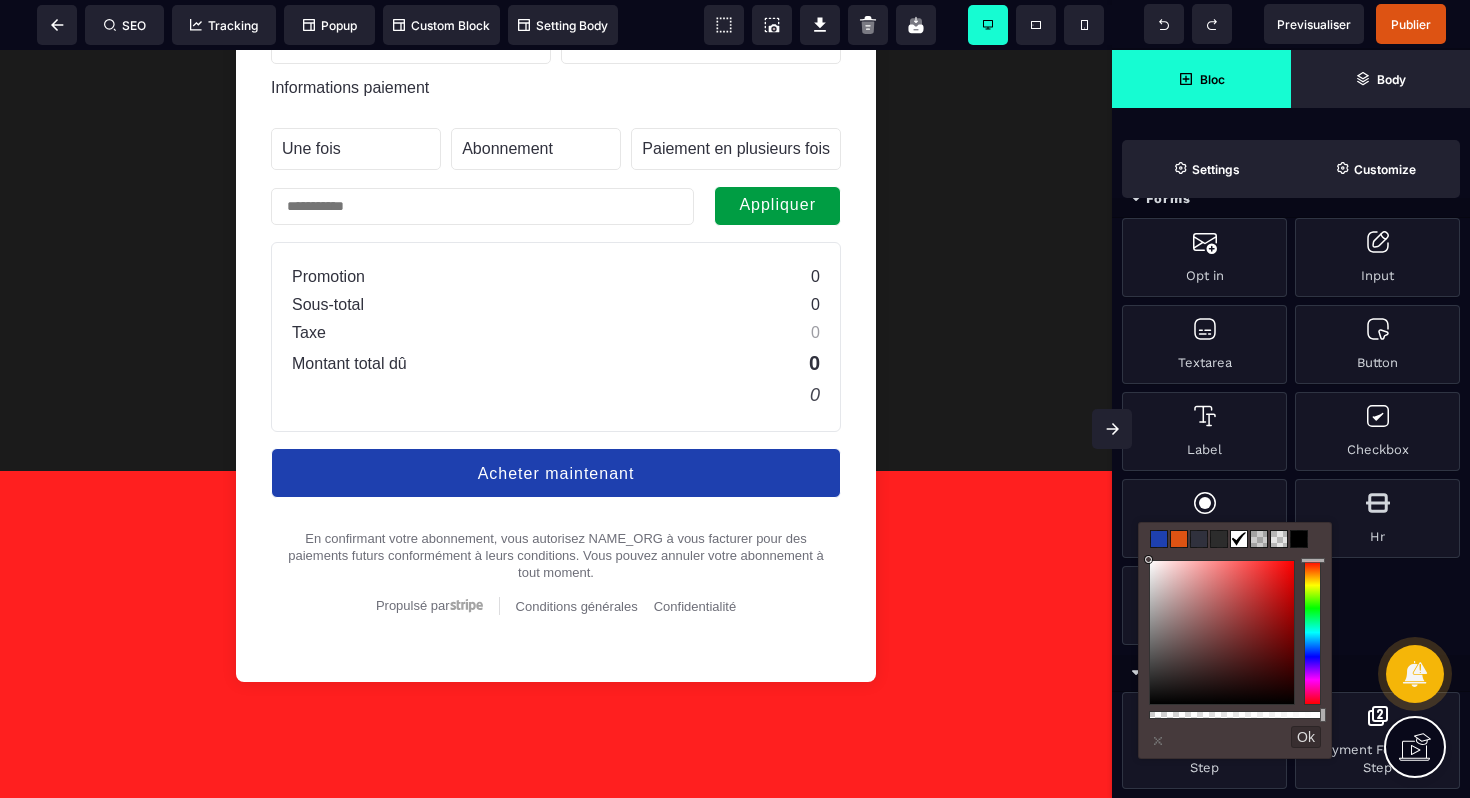 click on "Ok" at bounding box center [1306, 737] 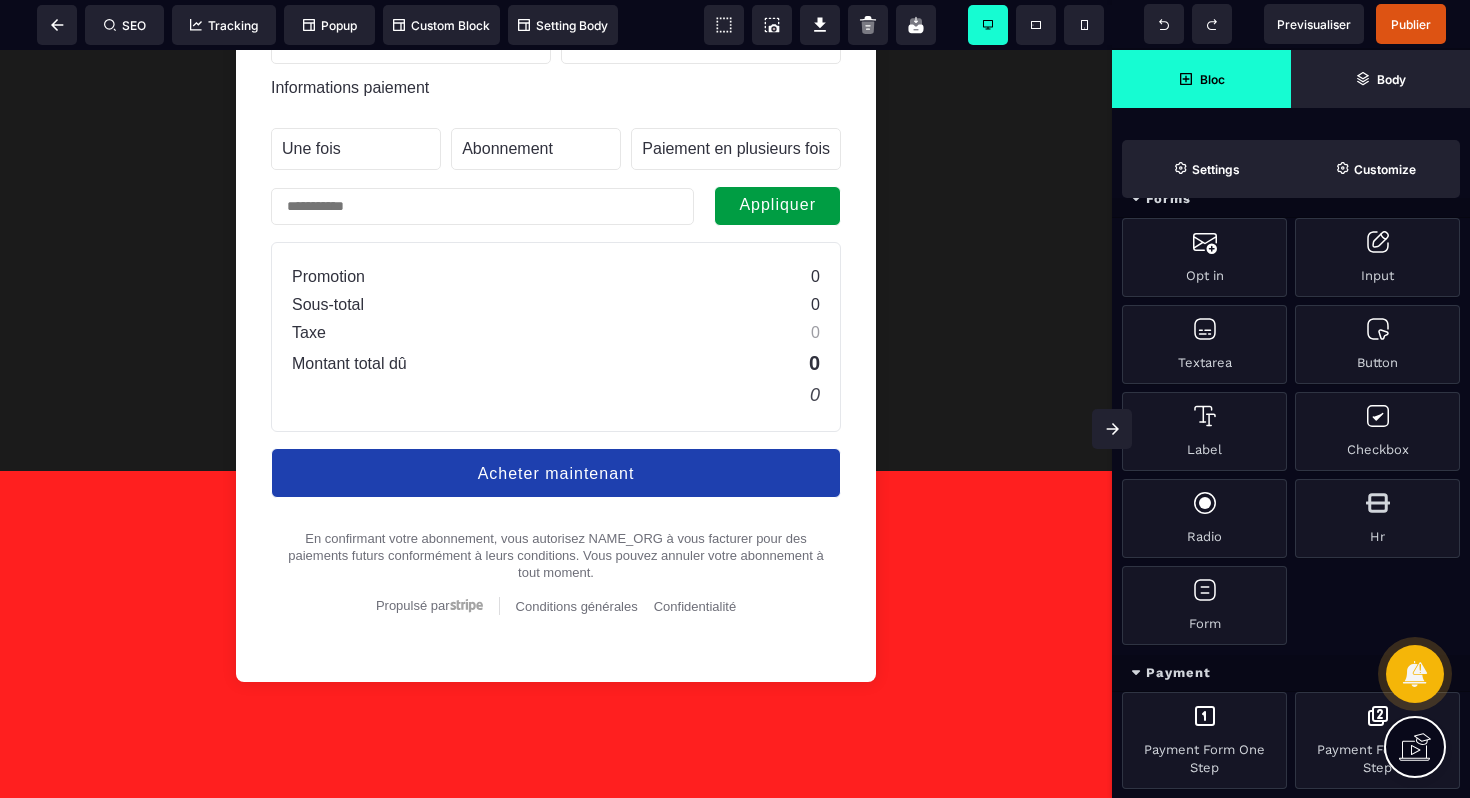 click on "**********" at bounding box center [556, -227] 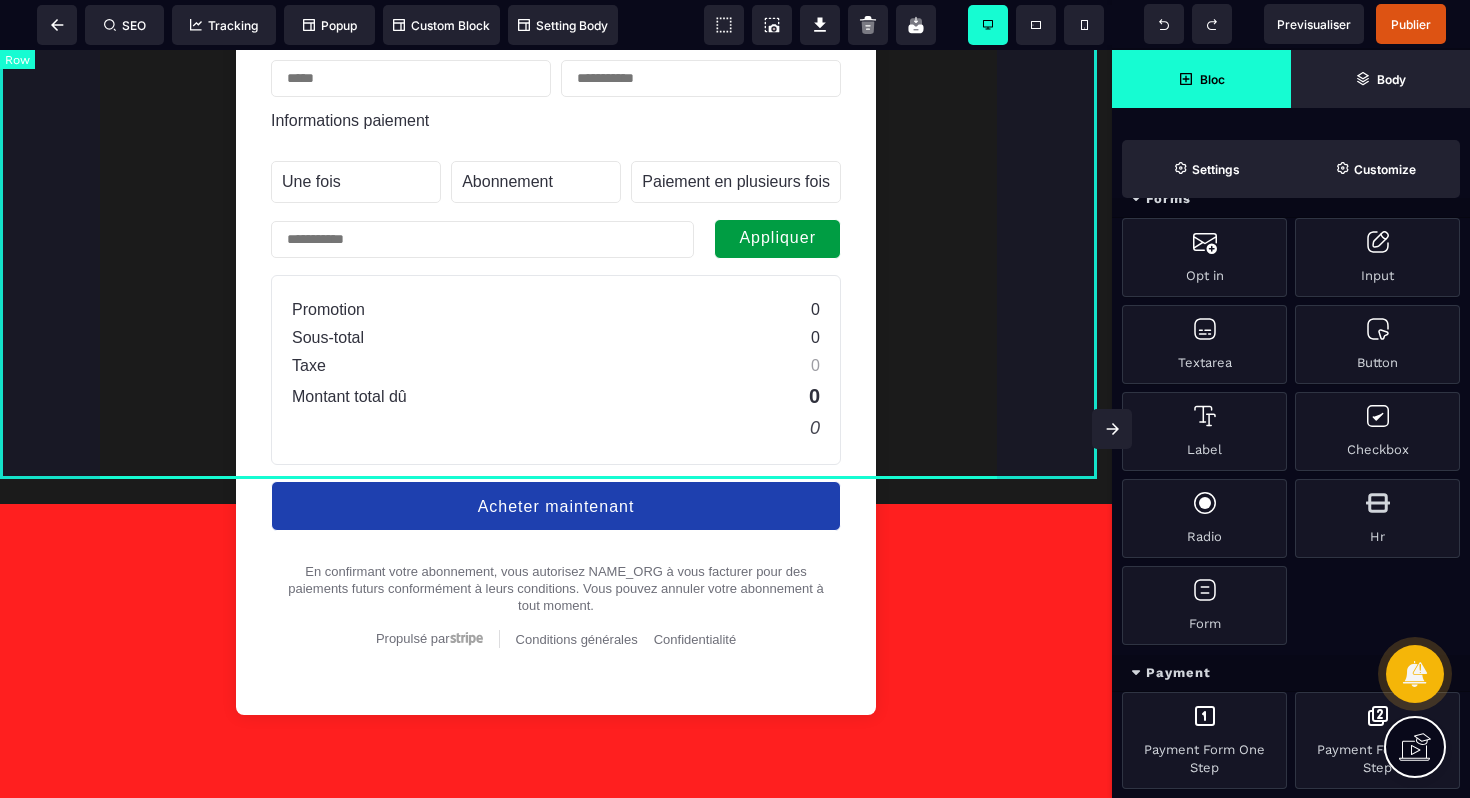 scroll, scrollTop: 1486, scrollLeft: 0, axis: vertical 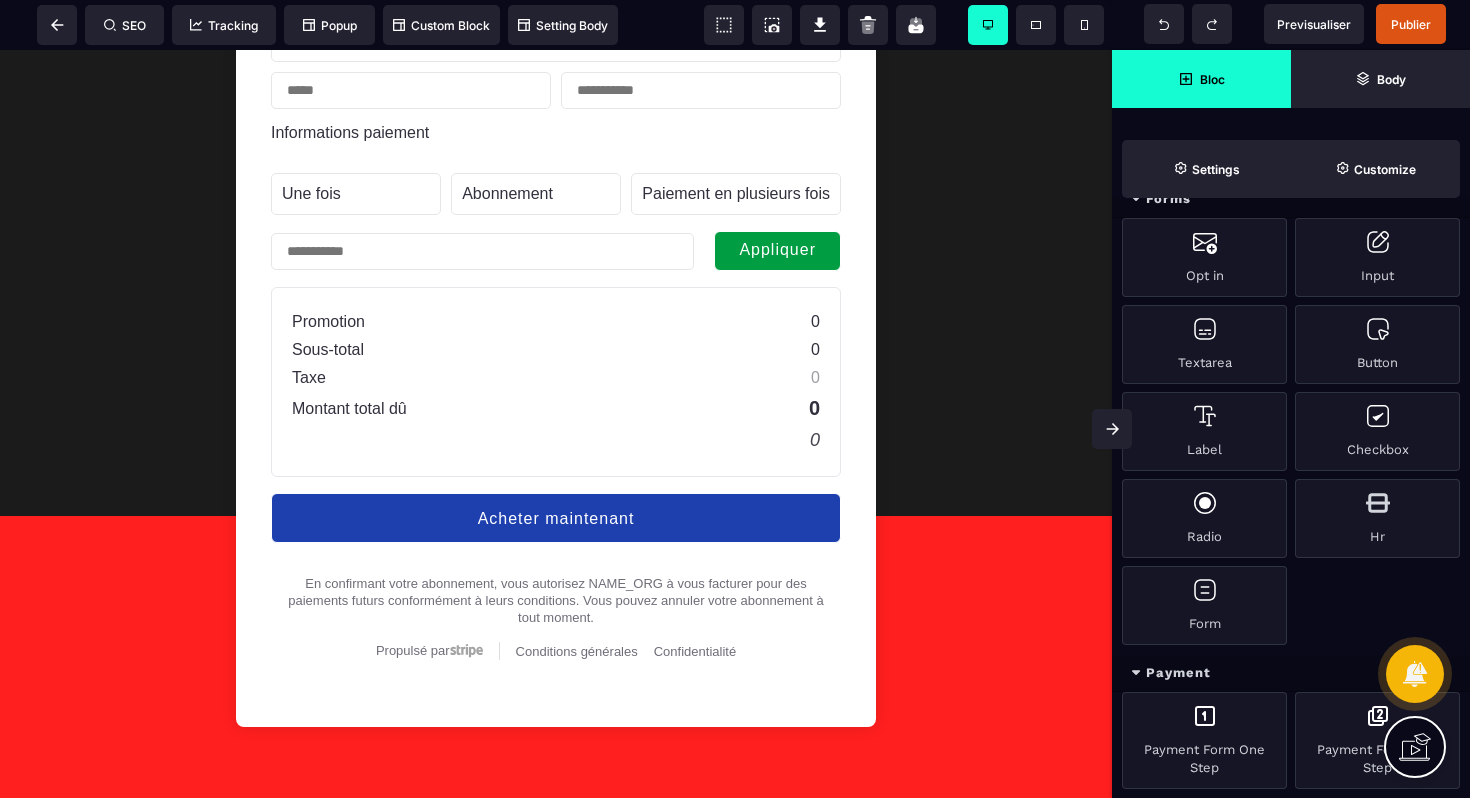click on "**********" at bounding box center (556, -182) 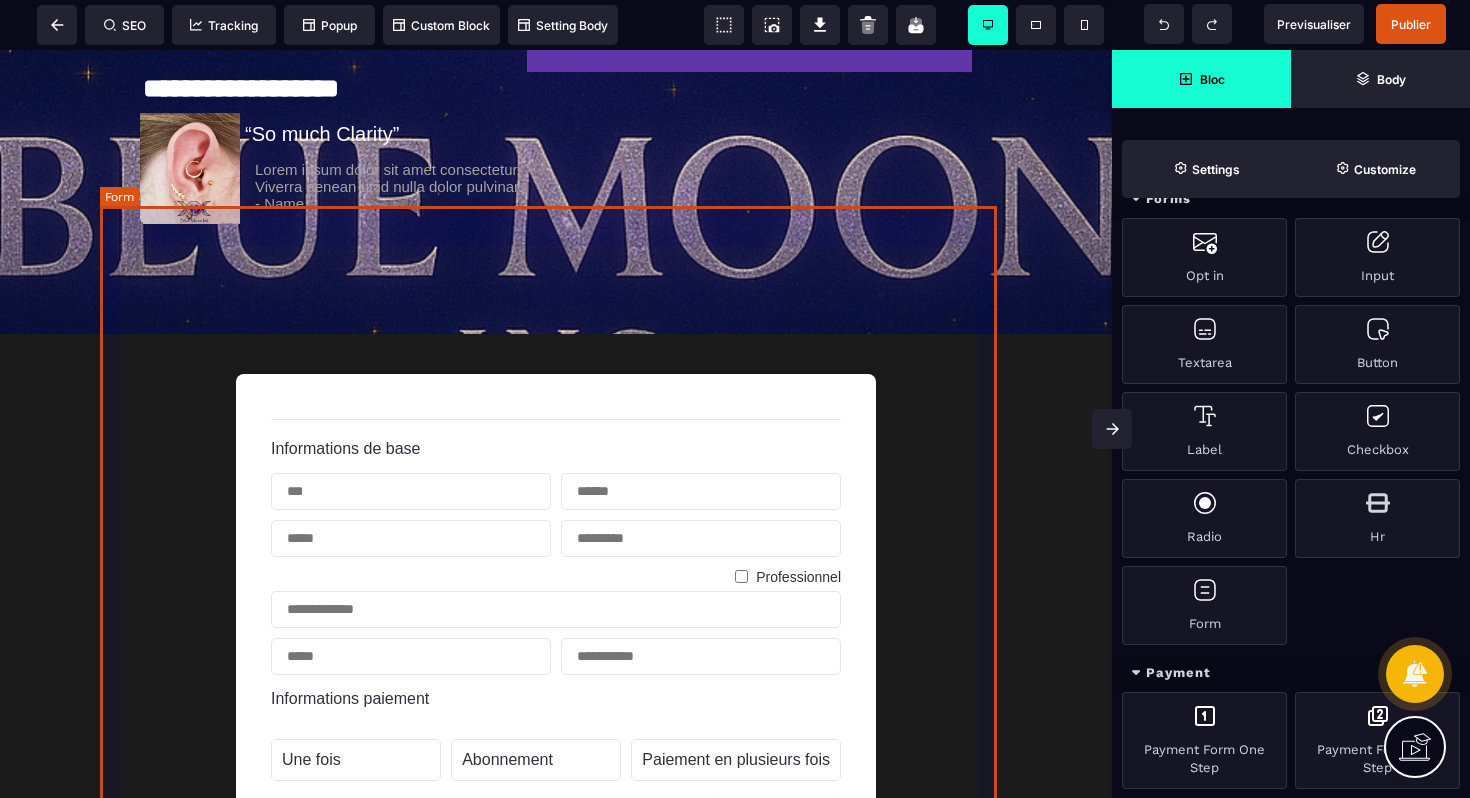 scroll, scrollTop: 916, scrollLeft: 0, axis: vertical 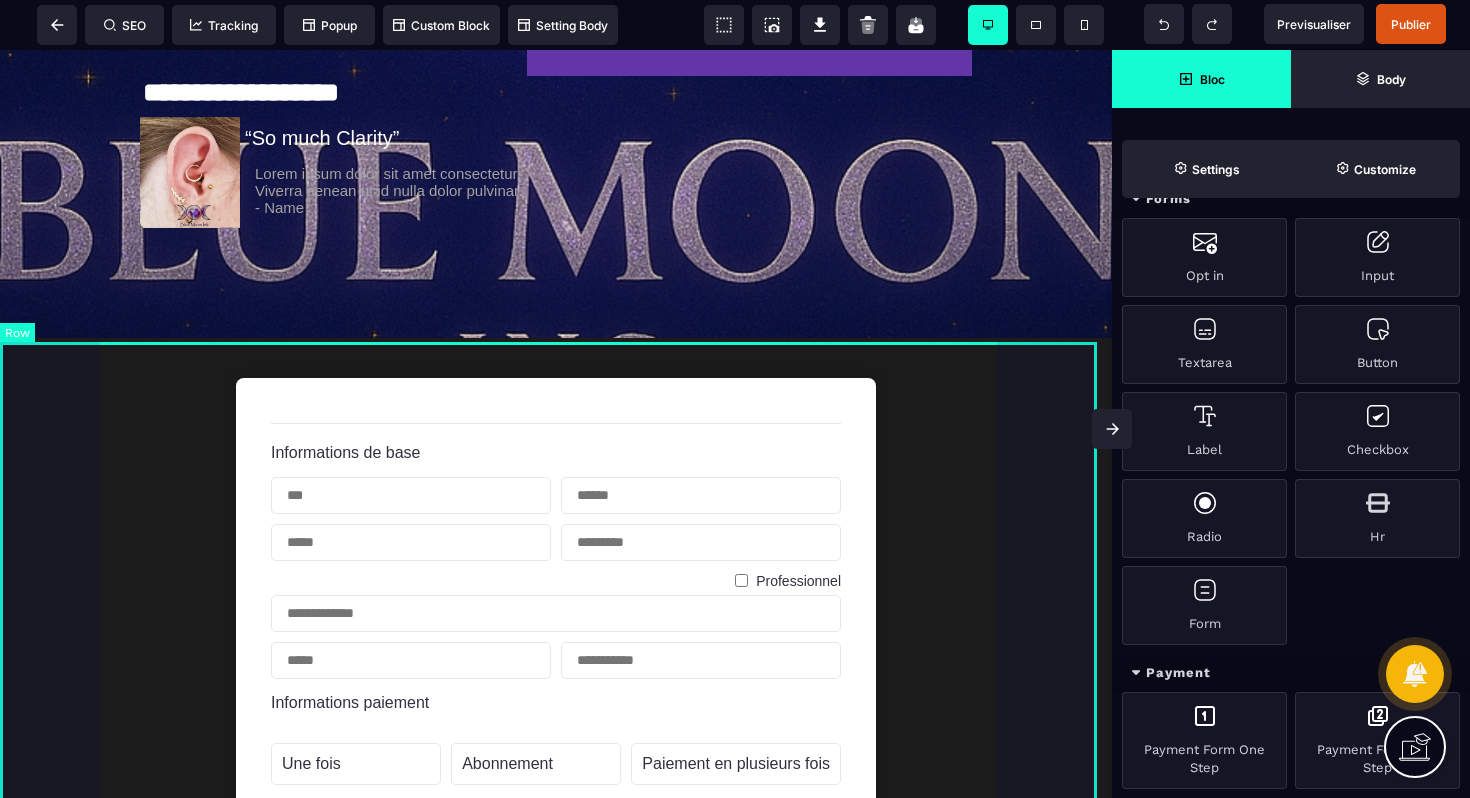 click on "Informations de base Professionnel Informations paiement Une fois Abonnement Paiement en plusieurs fois Abonnement Paiement en plusieurs fois Appliquer Promotion 0 Sous-total 0 Taxe 0 Montant total dû 0 0 Acheter maintenant En confirmant votre abonnement, vous autorisez NAME_ORG à vous facturer pour des paiements futurs conformément à leurs conditions. Vous pouvez annuler votre abonnement à tout moment. Propulsé par
Stripe
Conditions générales Confidentialité" at bounding box center [556, 712] 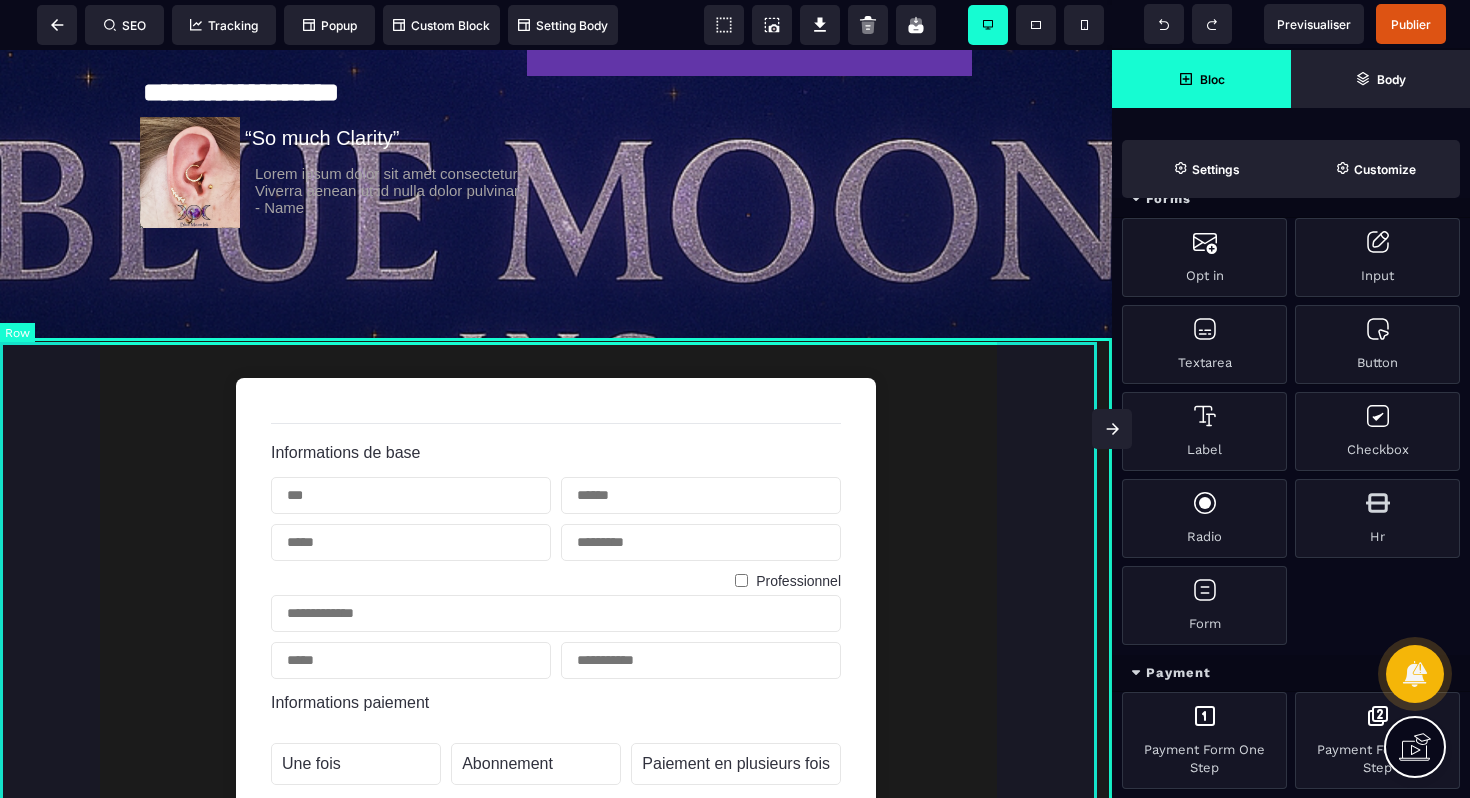 select on "*" 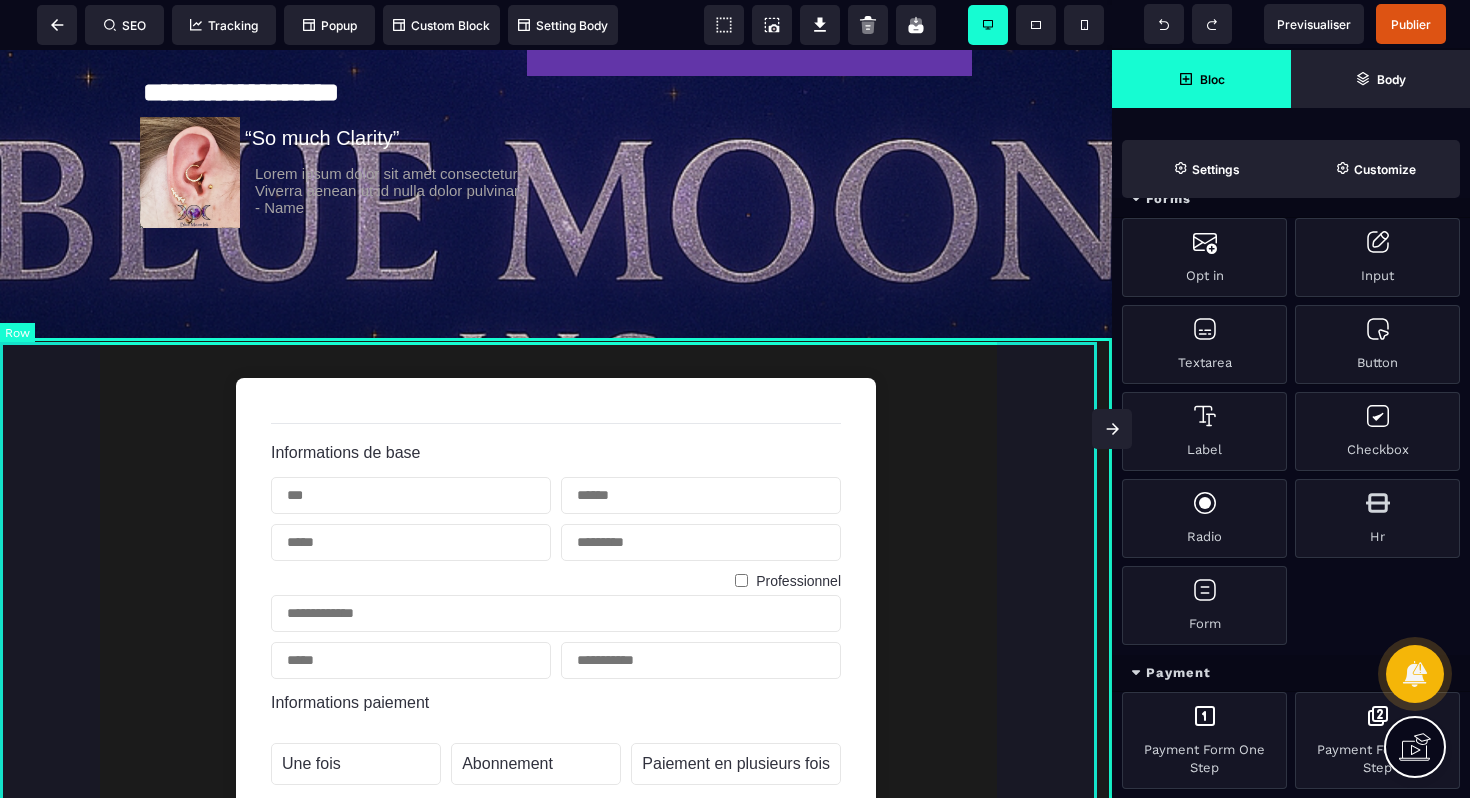 select on "**" 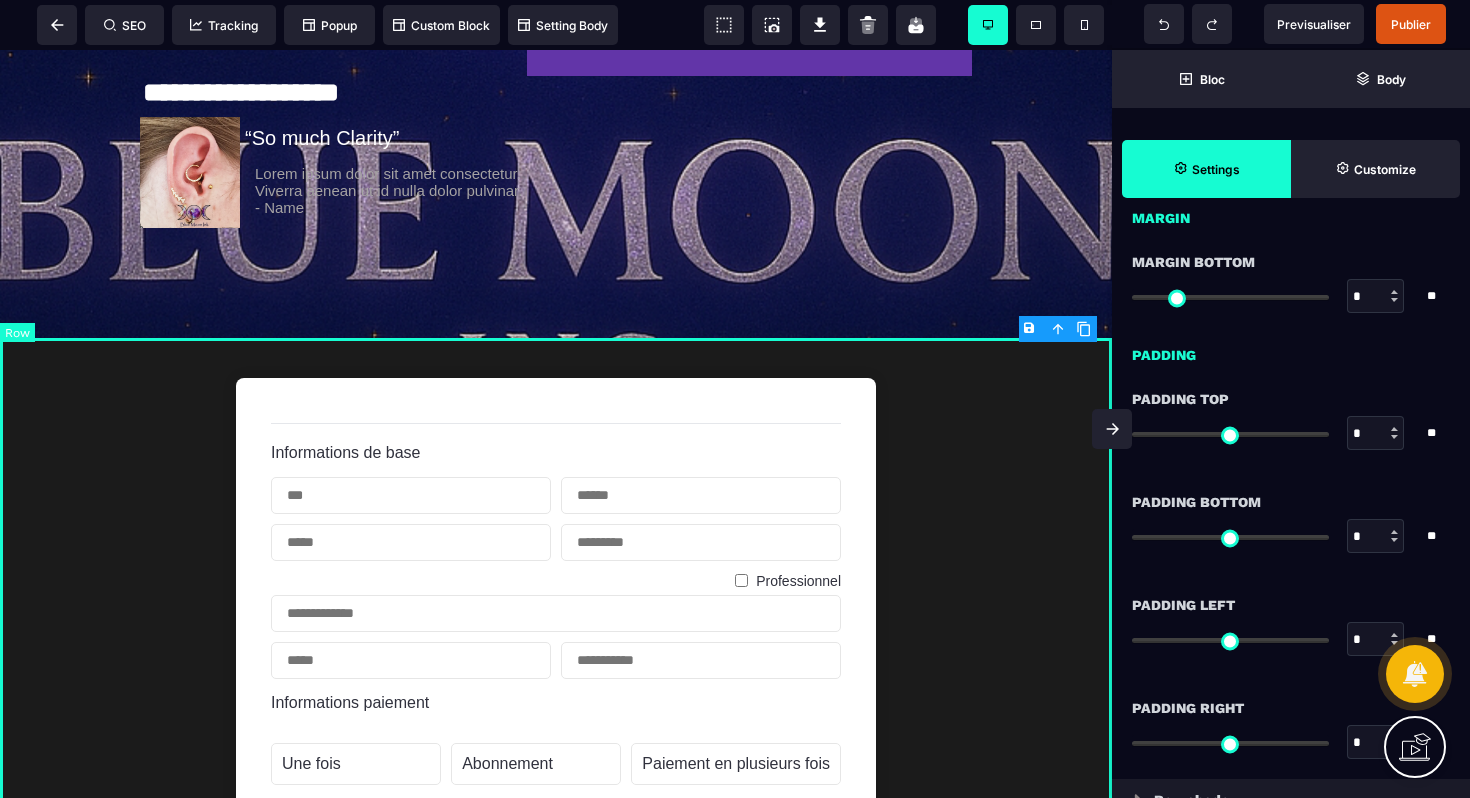 type on "*" 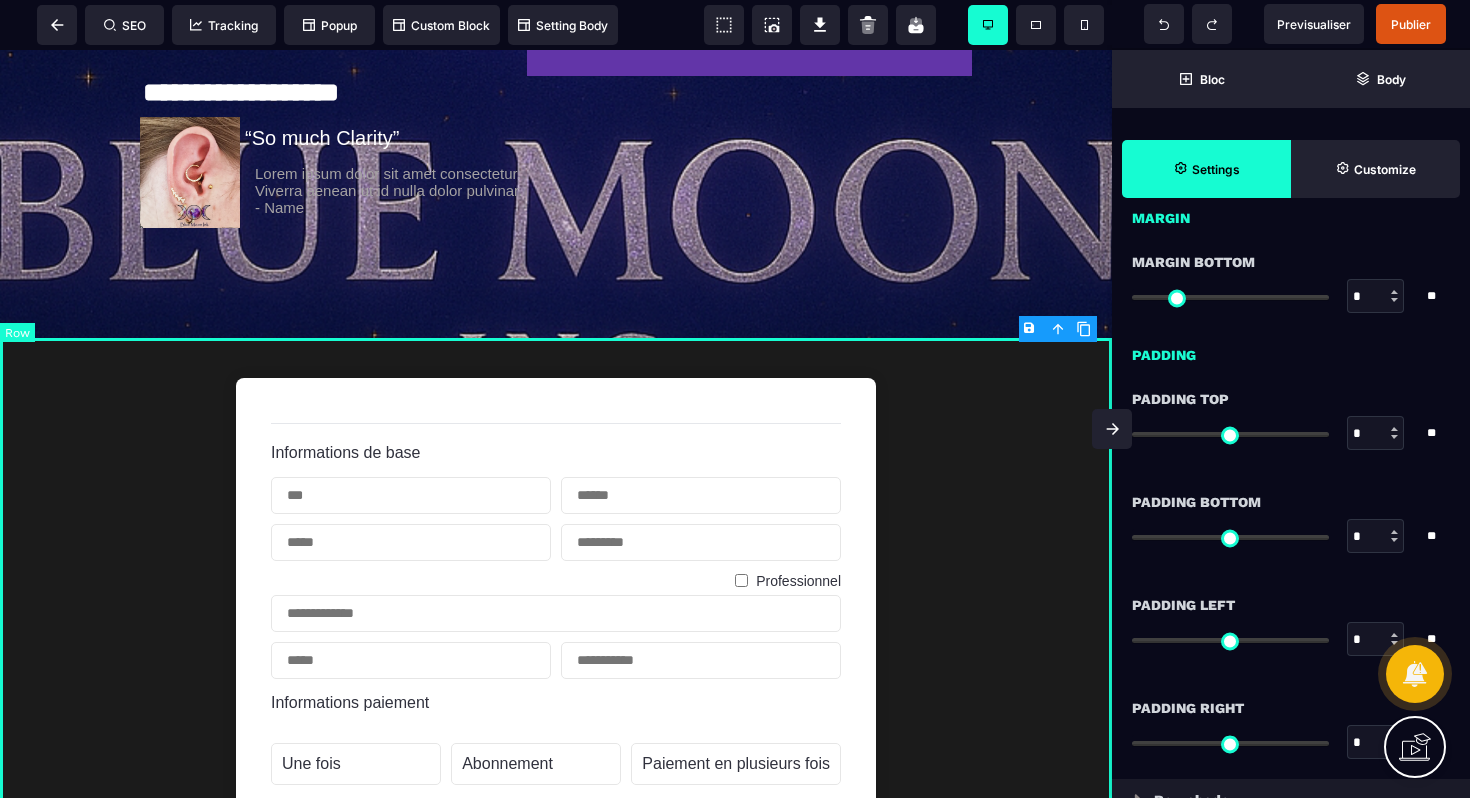 type on "*" 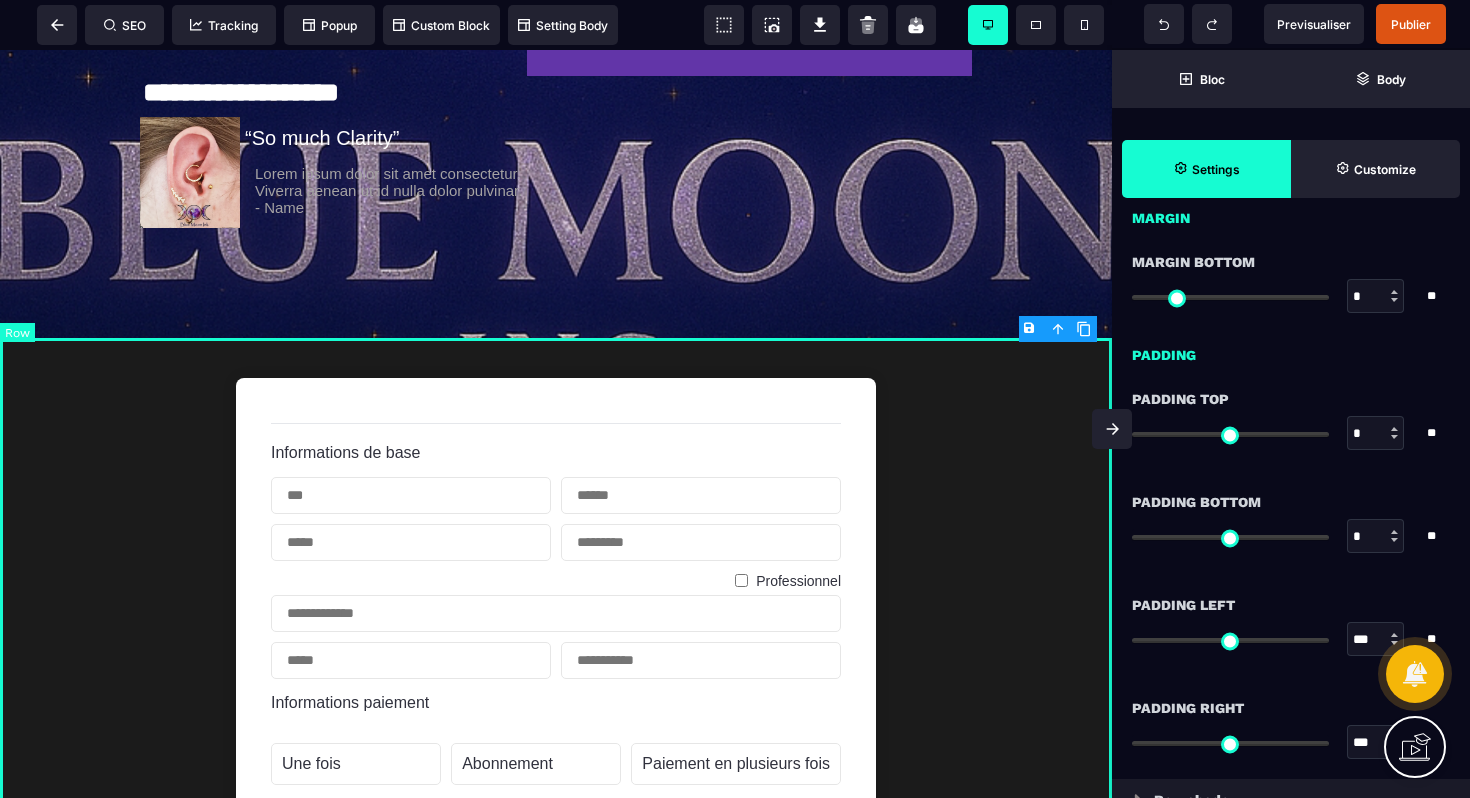 type on "*" 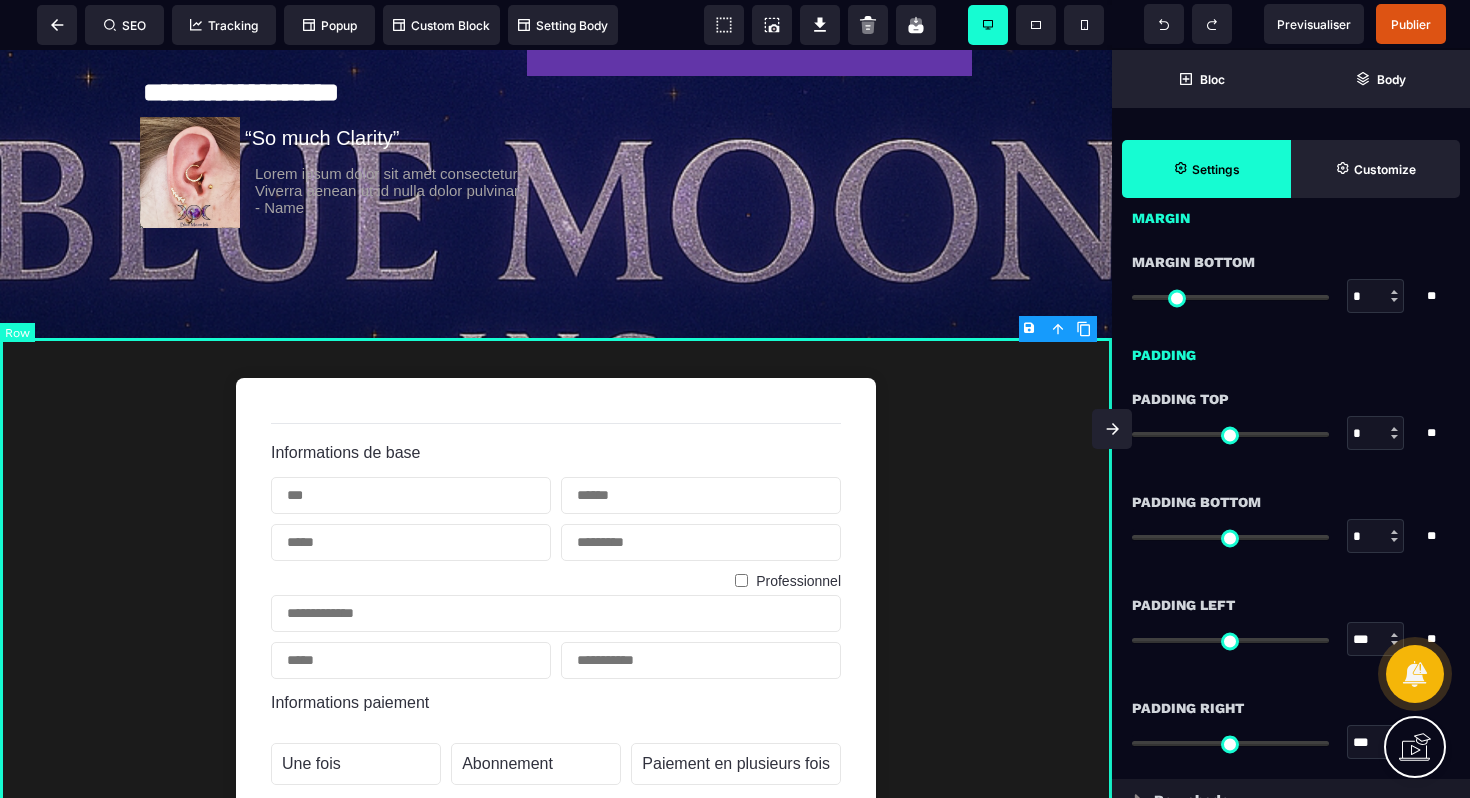 type on "*" 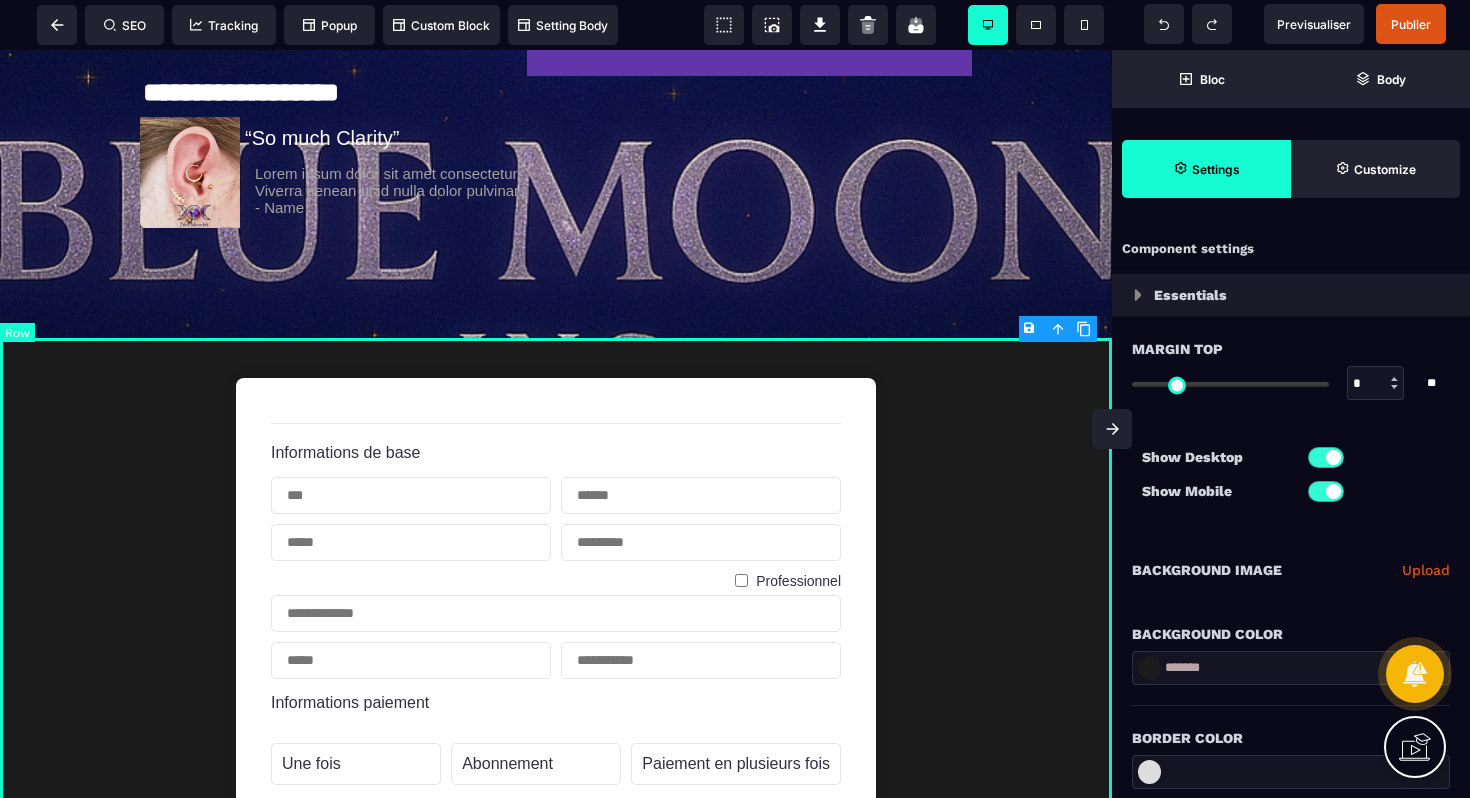 select on "**" 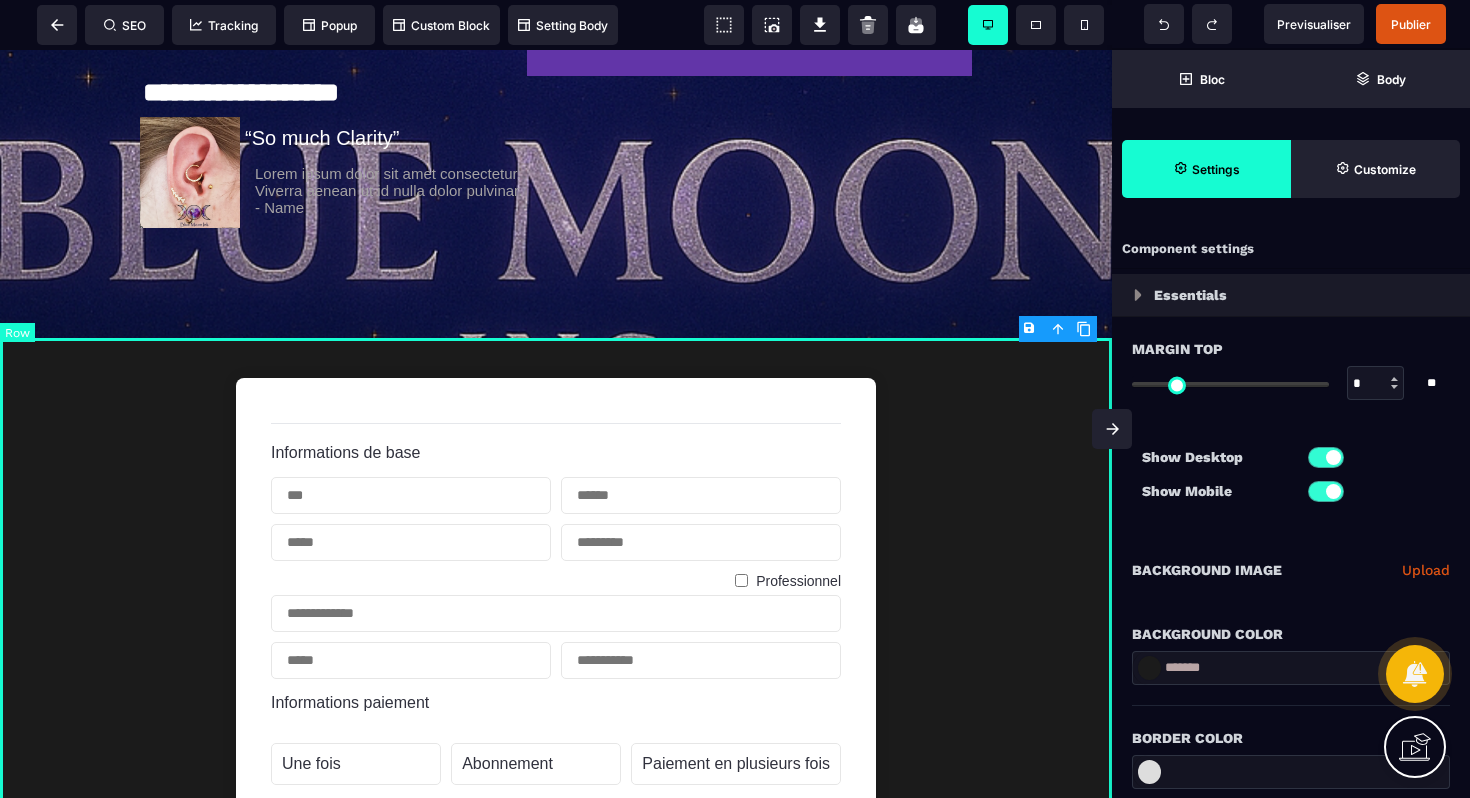 select on "**" 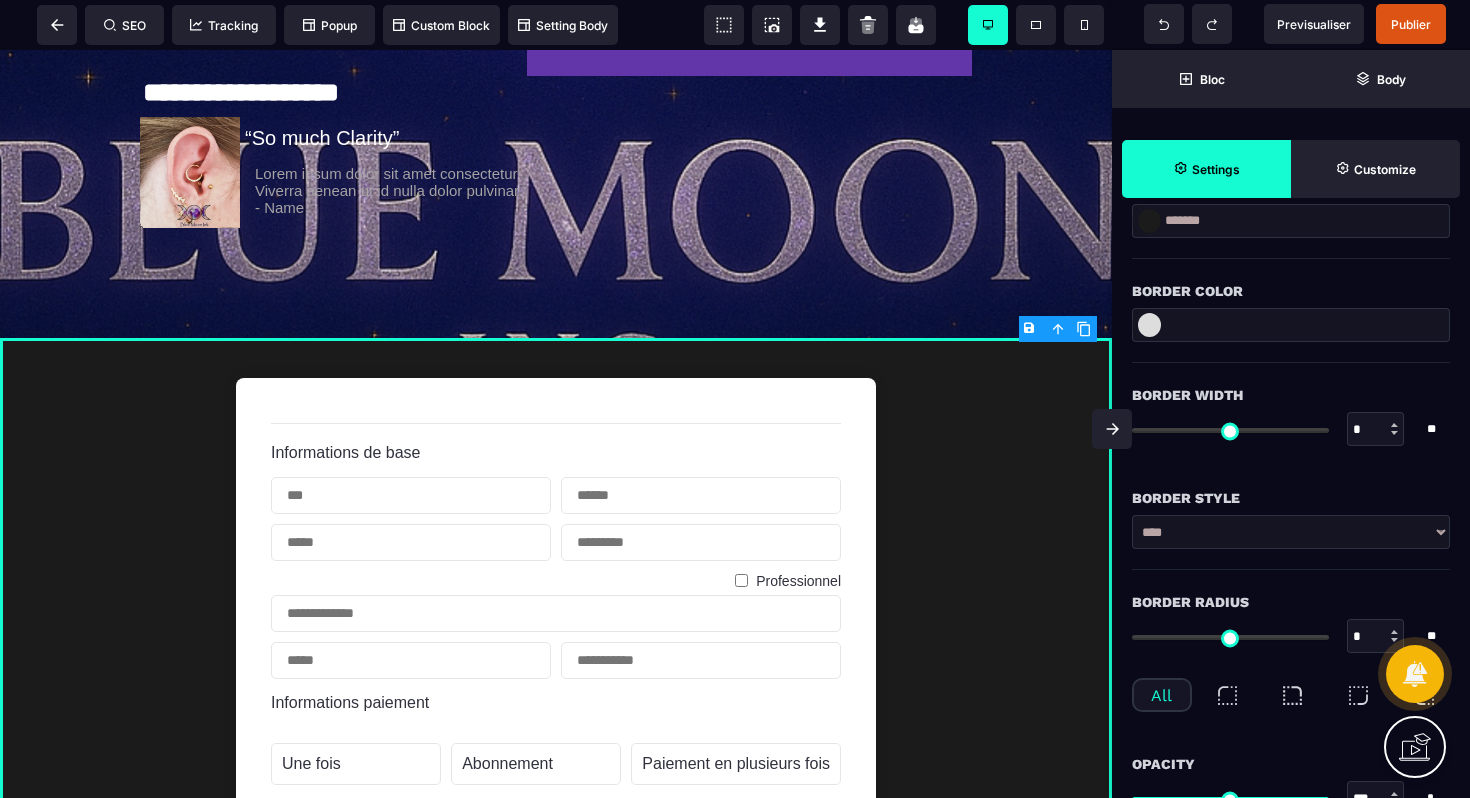 scroll, scrollTop: 299, scrollLeft: 0, axis: vertical 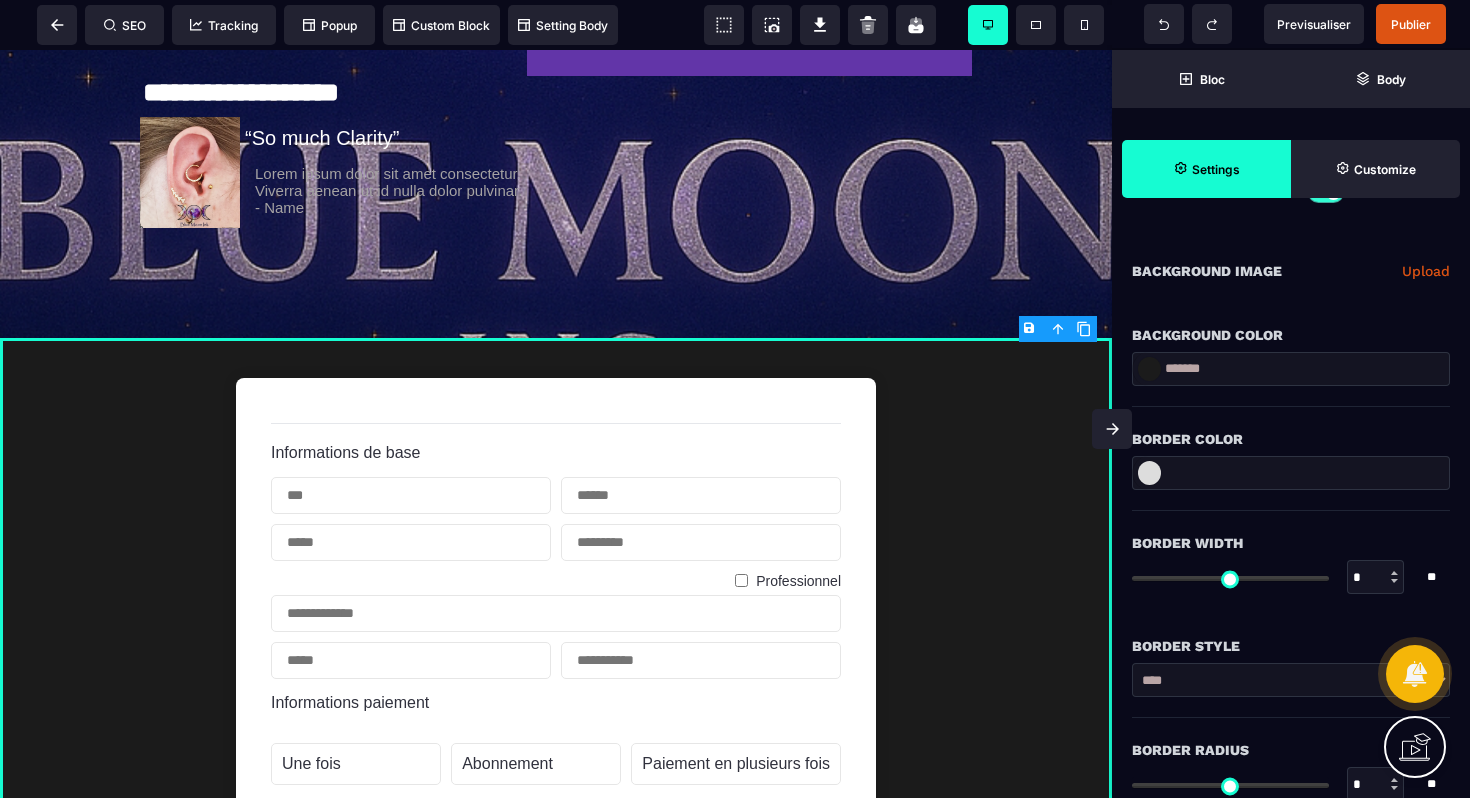click on "*******" at bounding box center [1291, 369] 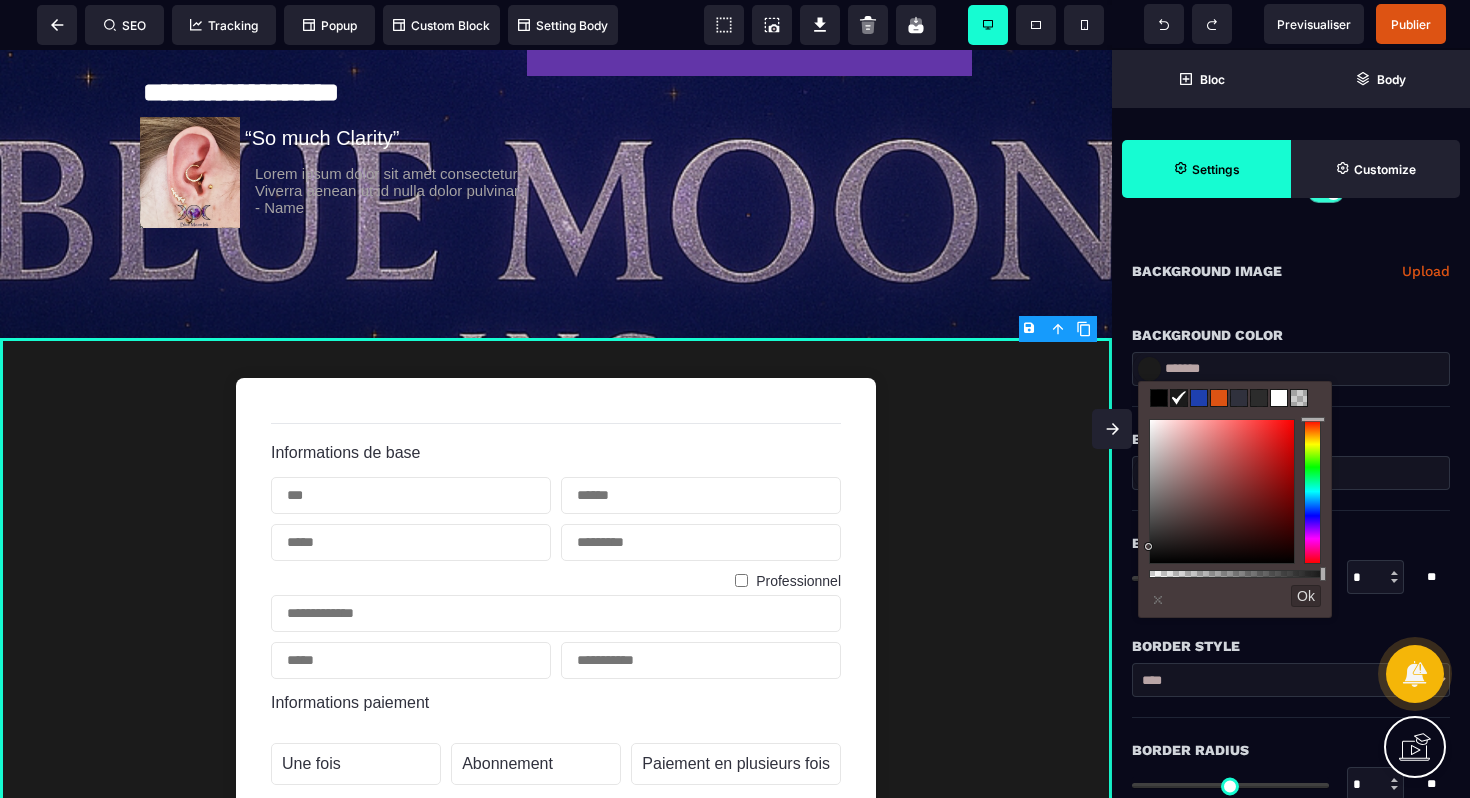 click at bounding box center [1312, 492] 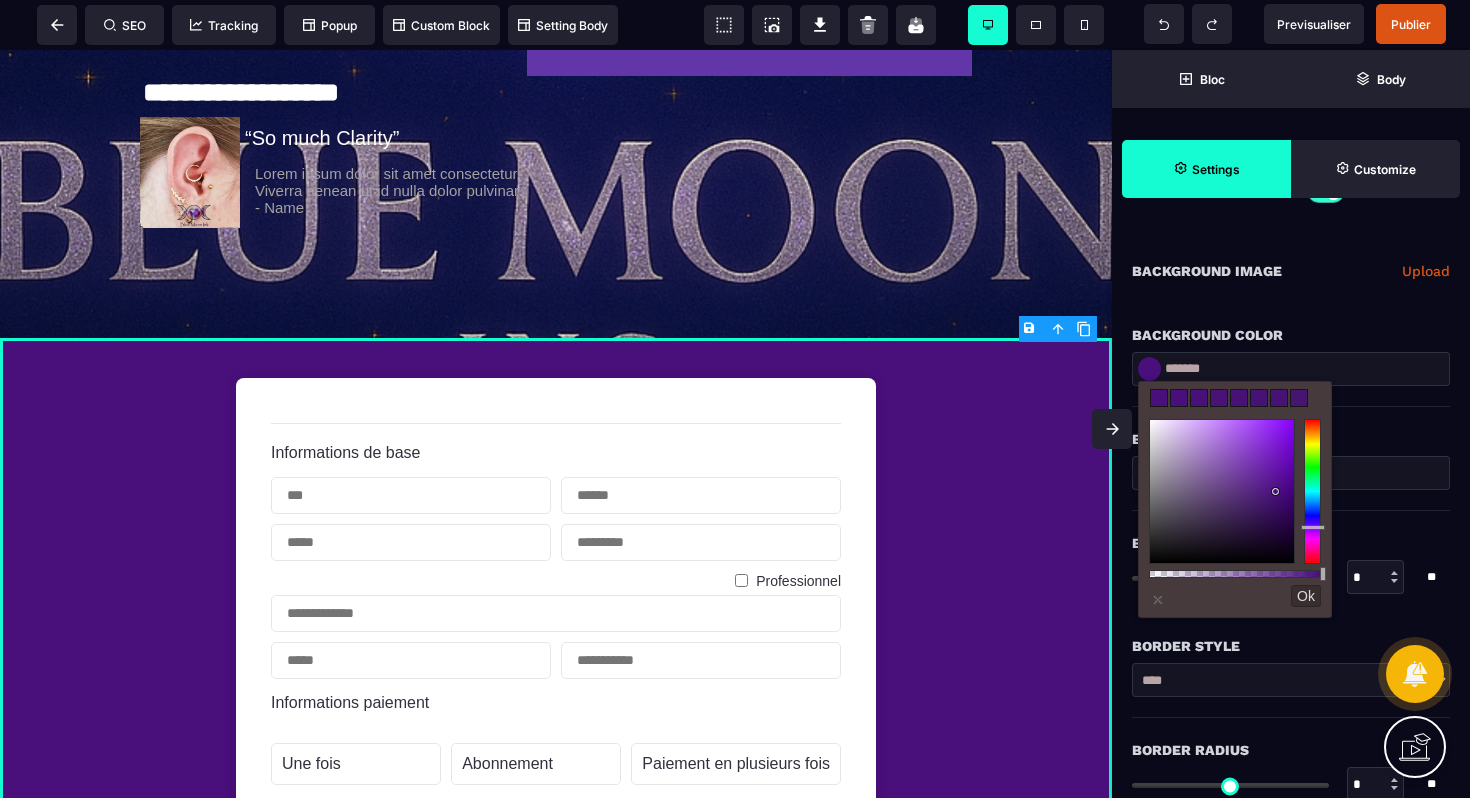 type on "*******" 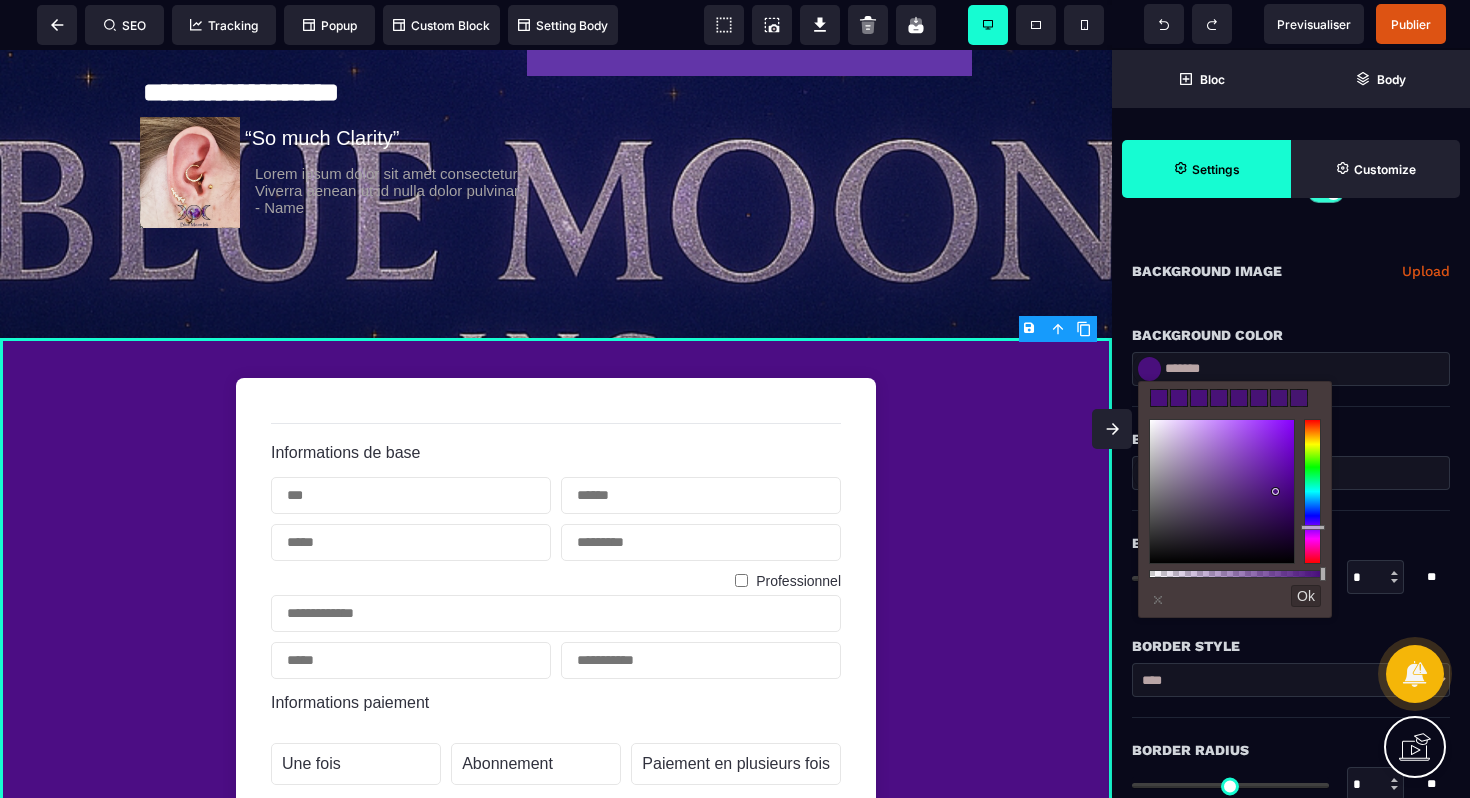 drag, startPoint x: 1149, startPoint y: 546, endPoint x: 1279, endPoint y: 488, distance: 142.35168 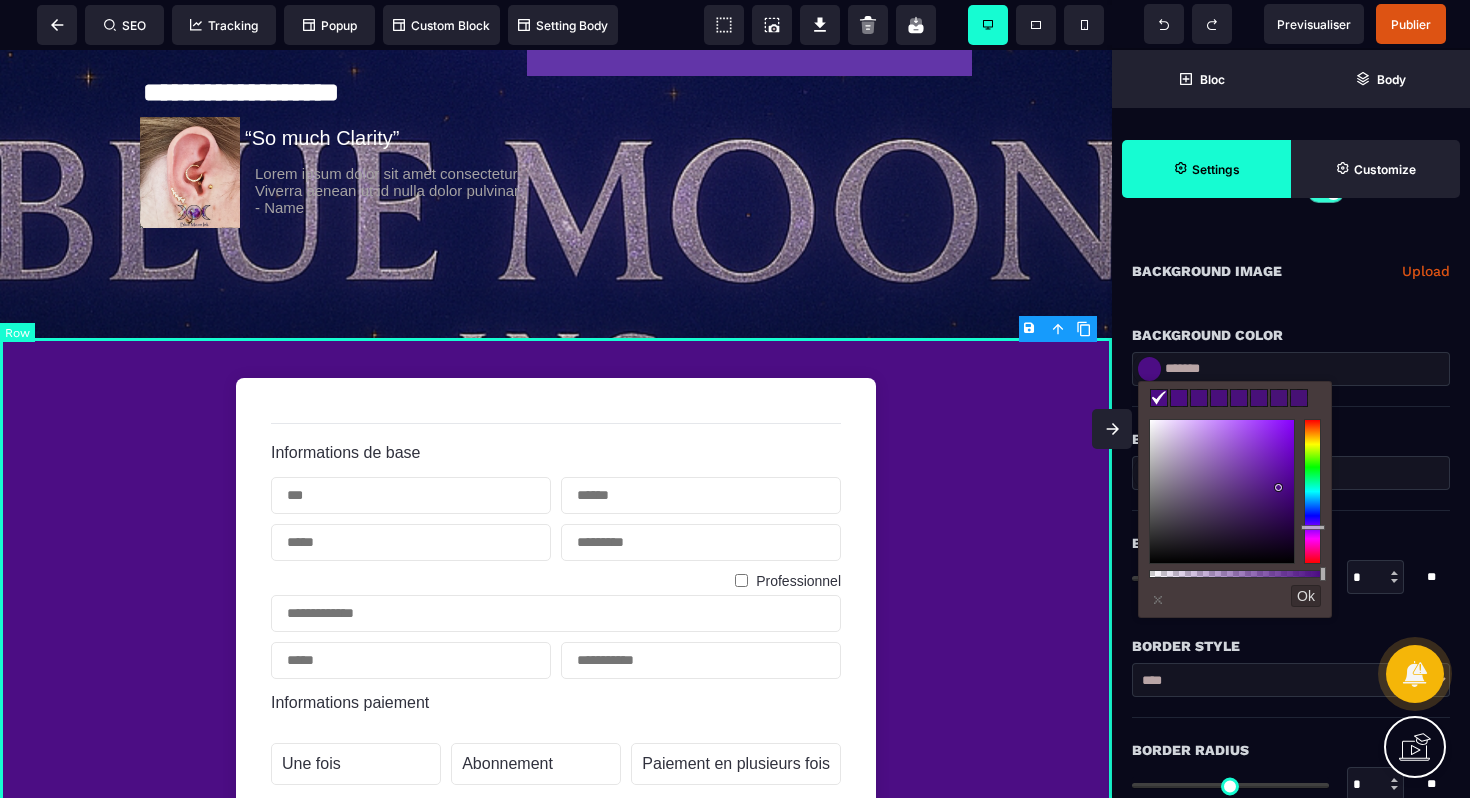 click on "Informations de base Professionnel Informations paiement Une fois Abonnement Paiement en plusieurs fois Abonnement Paiement en plusieurs fois Appliquer Promotion 0 Sous-total 0 Taxe 0 Montant total dû 0 0 Acheter maintenant En confirmant votre abonnement, vous autorisez NAME_ORG à vous facturer pour des paiements futurs conformément à leurs conditions. Vous pouvez annuler votre abonnement à tout moment. Propulsé par
Stripe
Conditions générales Confidentialité" at bounding box center (556, 712) 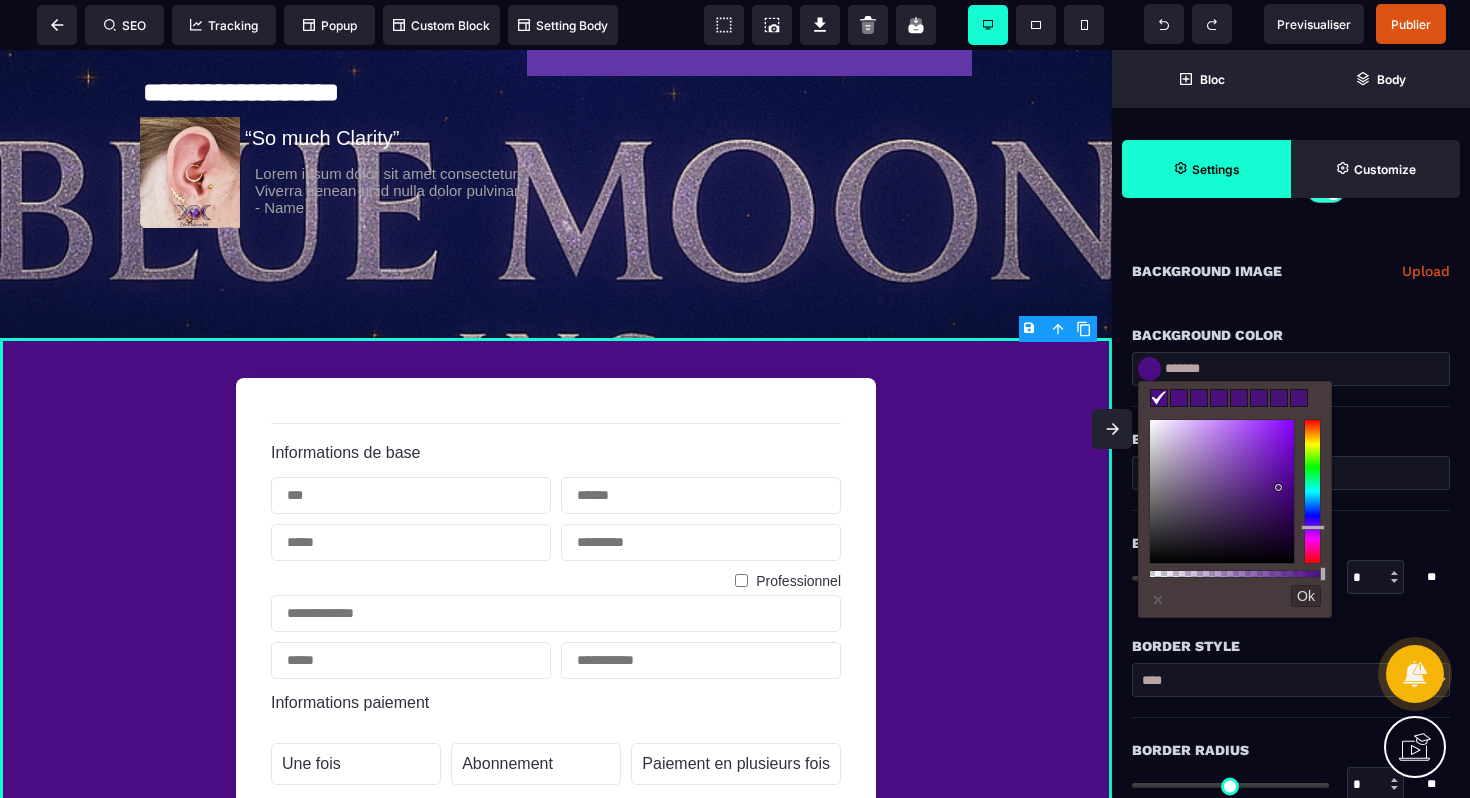 click on "Ok" at bounding box center (1306, 596) 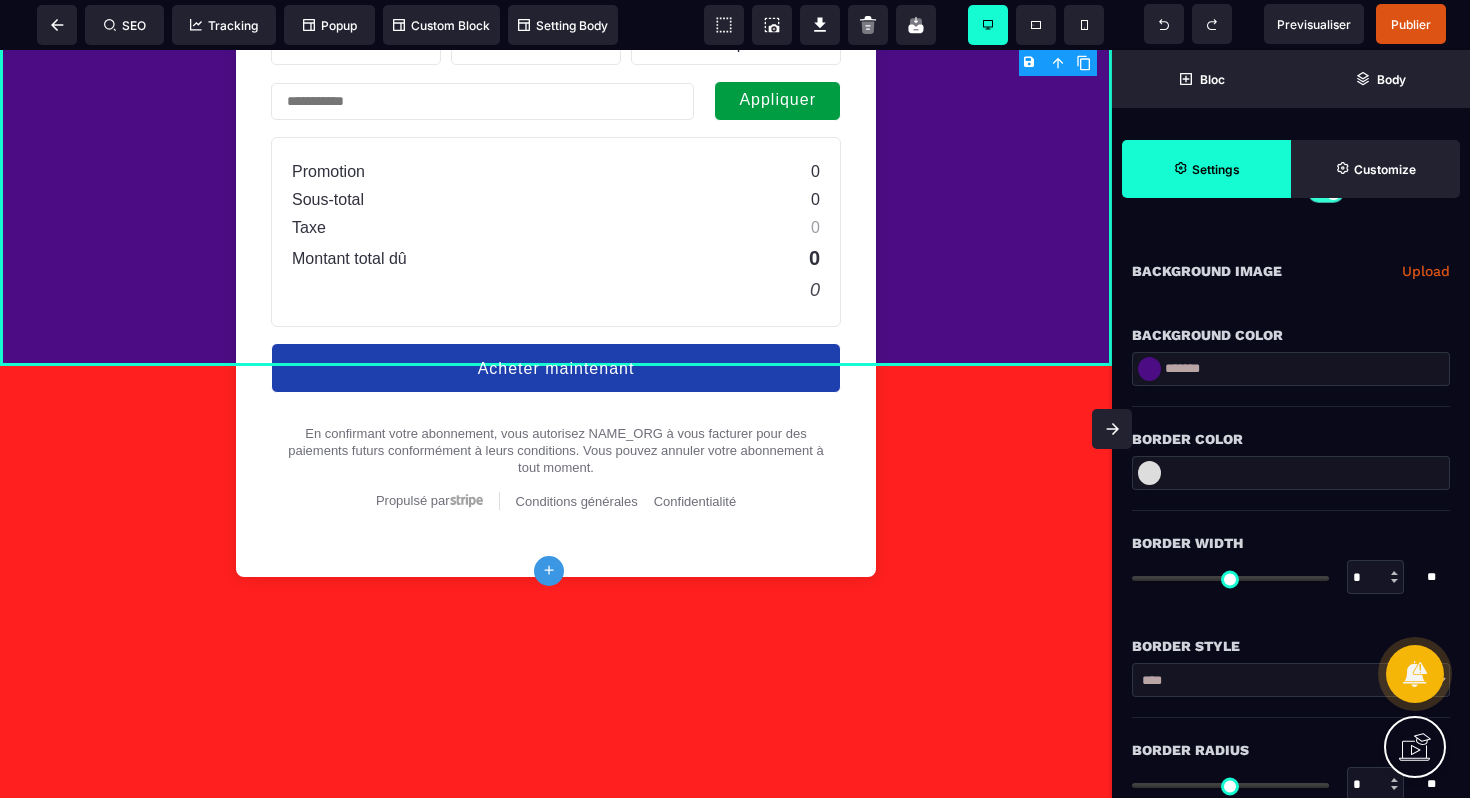 scroll, scrollTop: 1756, scrollLeft: 0, axis: vertical 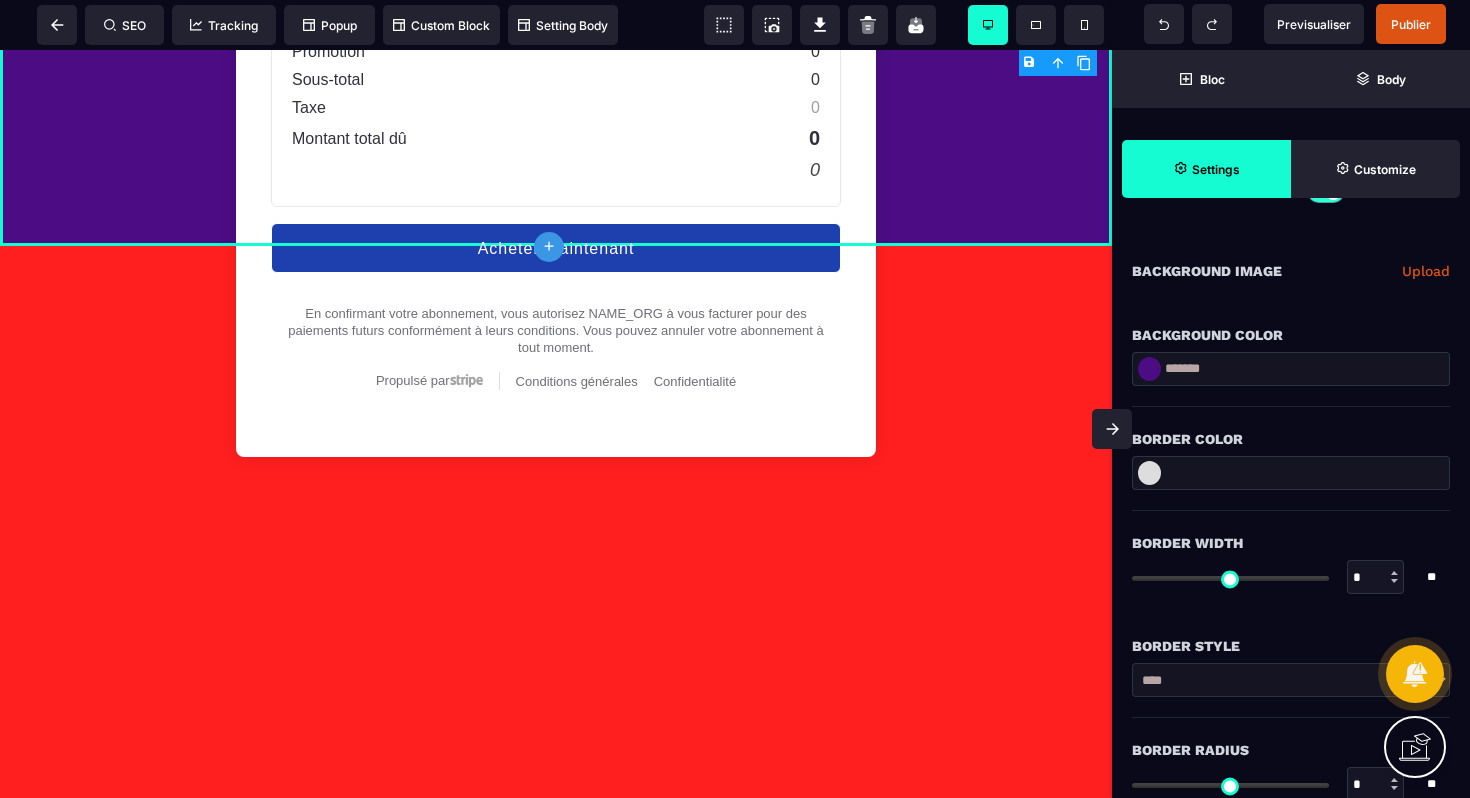 click on "**********" at bounding box center [556, -452] 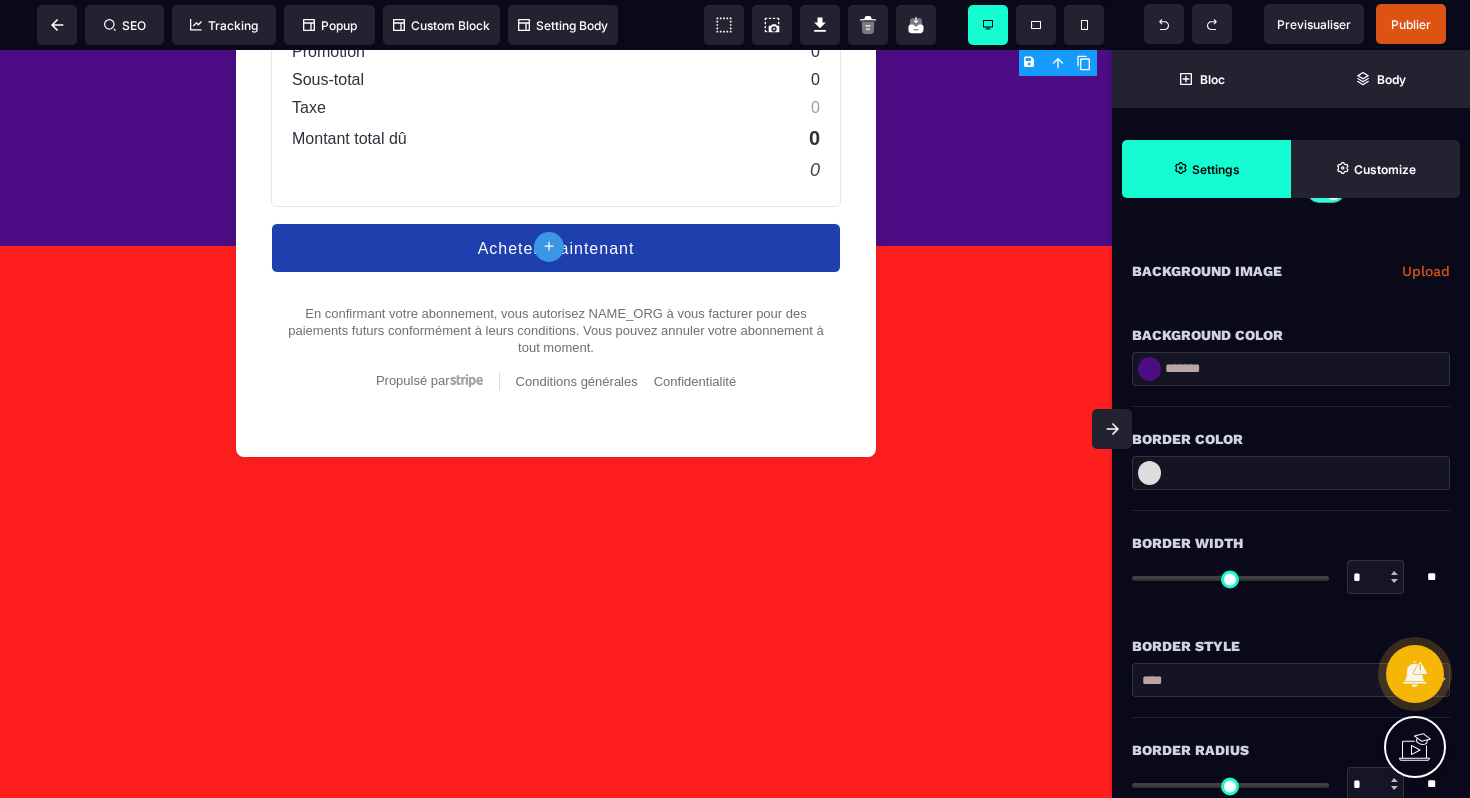 scroll, scrollTop: 1596, scrollLeft: 0, axis: vertical 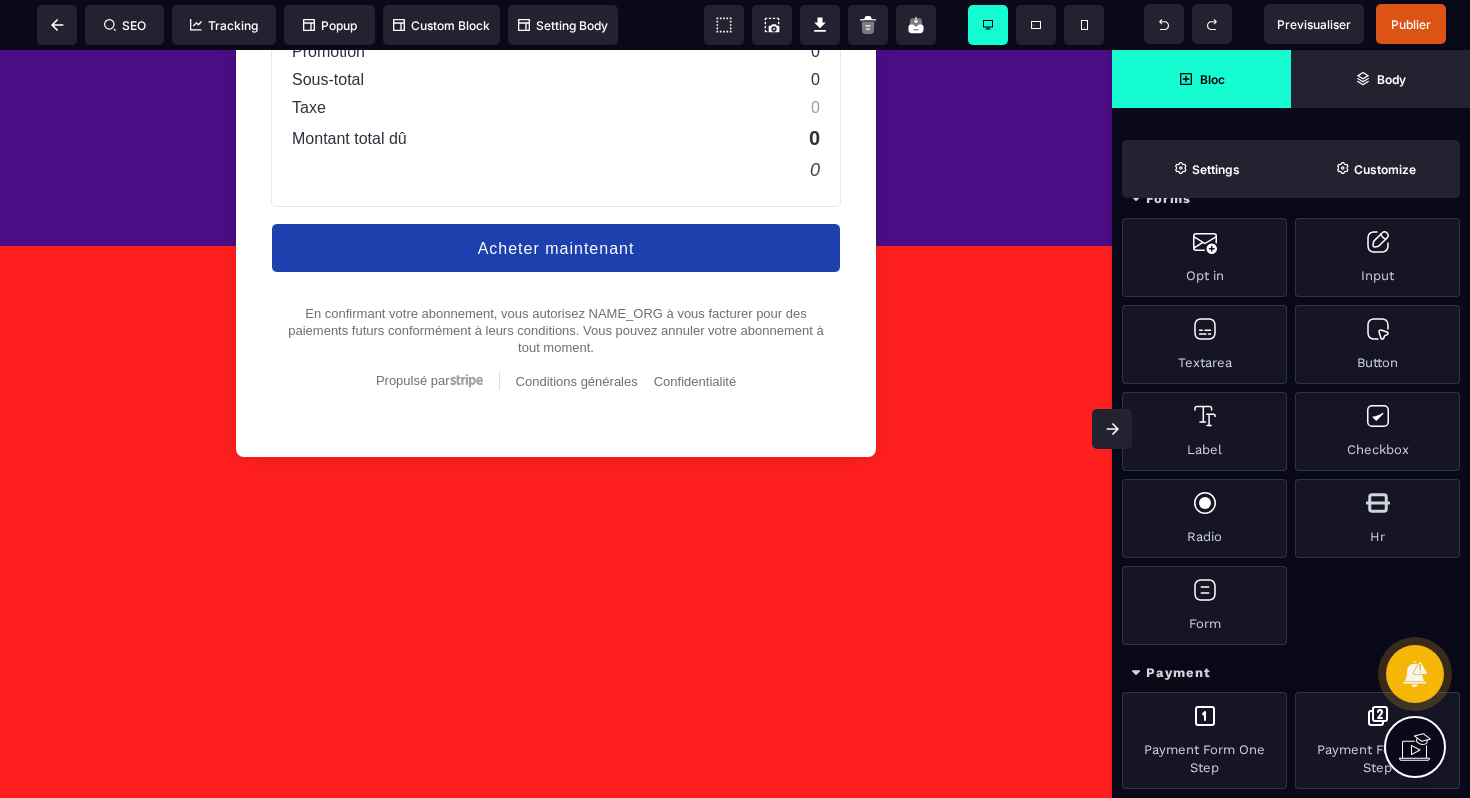 click on "**********" at bounding box center [556, -452] 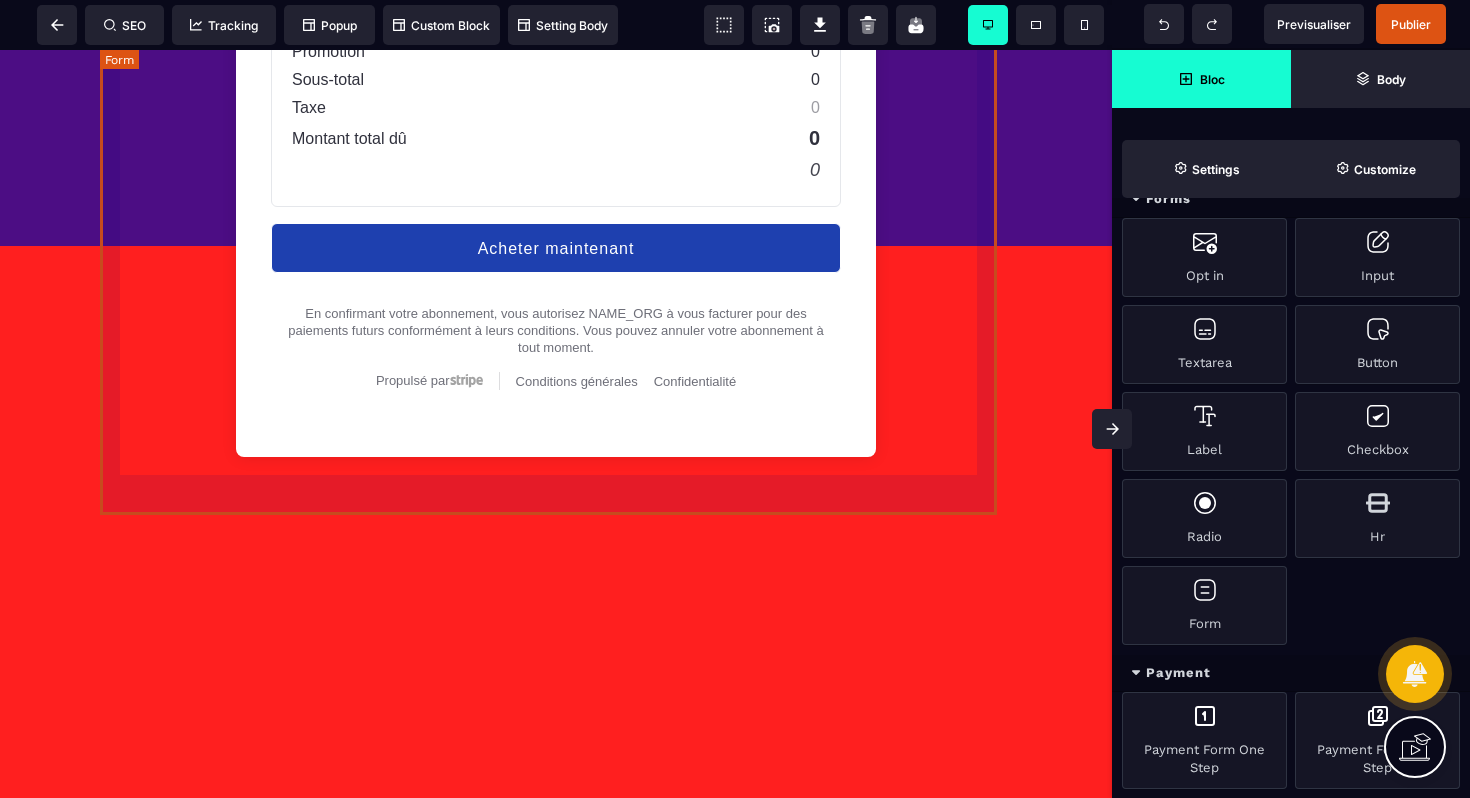 click on "Informations de base Professionnel Informations paiement Une fois Abonnement Paiement en plusieurs fois Abonnement Paiement en plusieurs fois Appliquer Promotion 0 Sous-total 0 Taxe 0 Montant total dû 0 0 Acheter maintenant En confirmant votre abonnement, vous autorisez NAME_ORG à vous facturer pour des paiements futurs conformément à leurs conditions. Vous pouvez annuler votre abonnement à tout moment. Propulsé par
Stripe
Conditions générales Confidentialité" at bounding box center (556, -3) 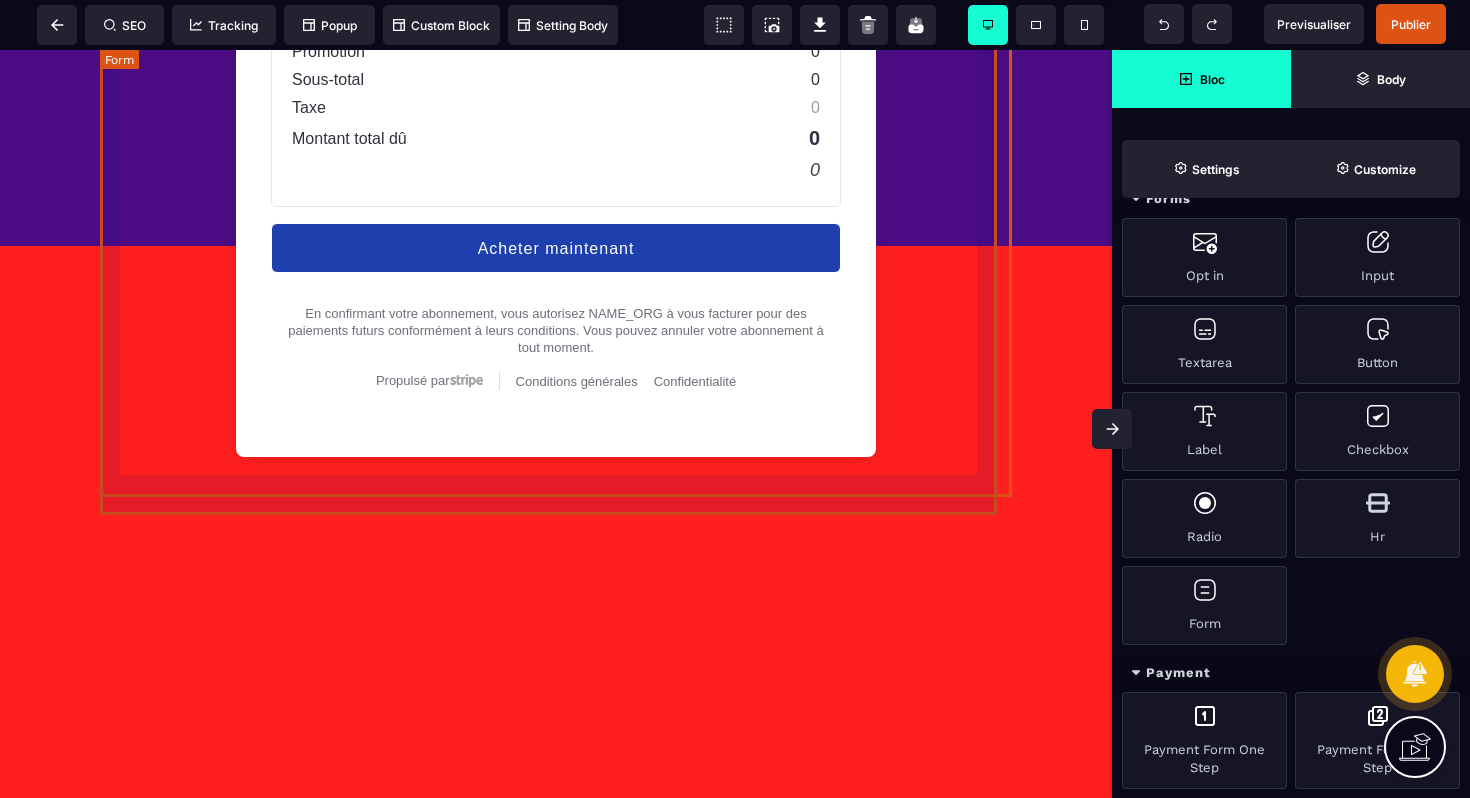 select on "**********" 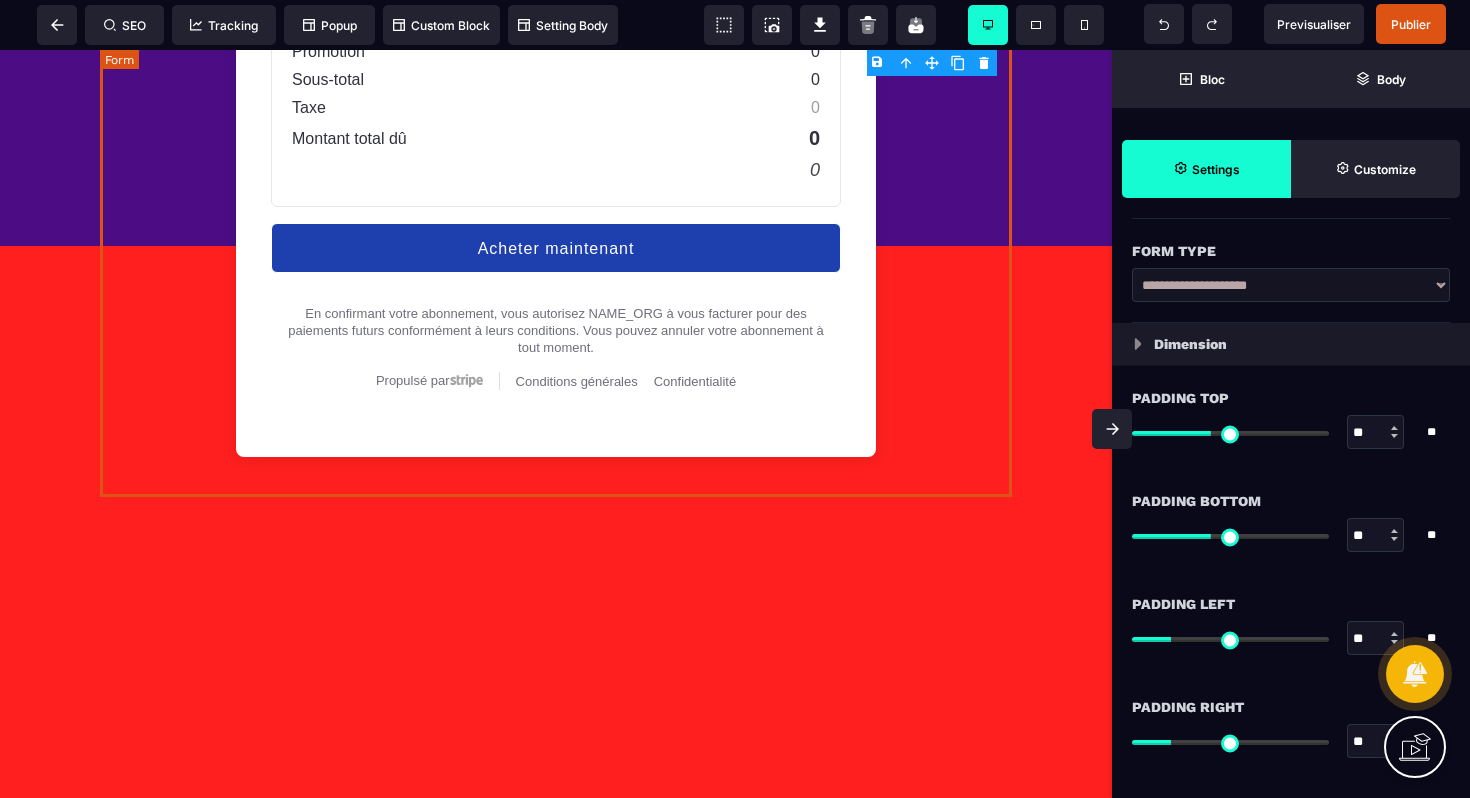 scroll, scrollTop: 0, scrollLeft: 0, axis: both 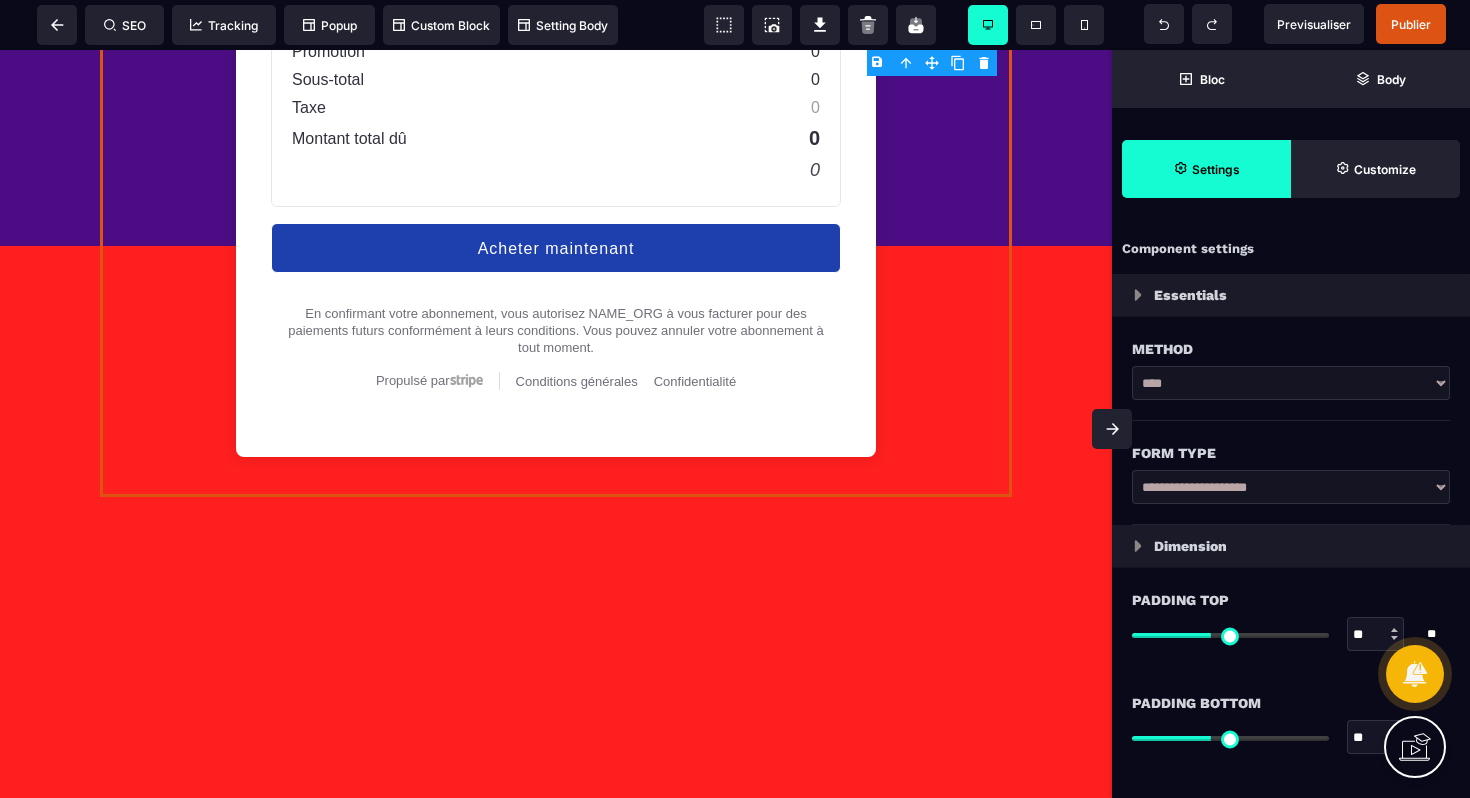 type on "**" 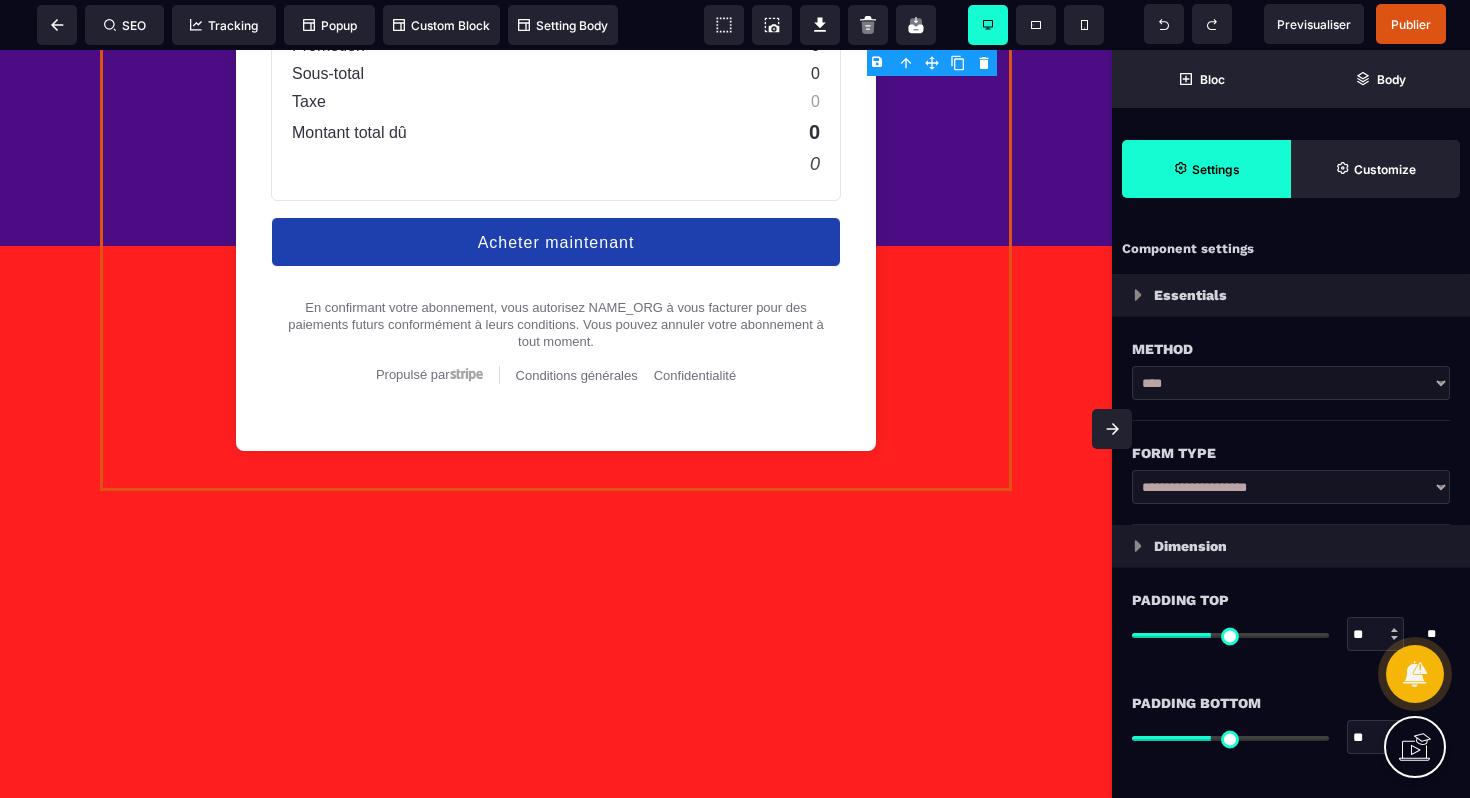 type on "**" 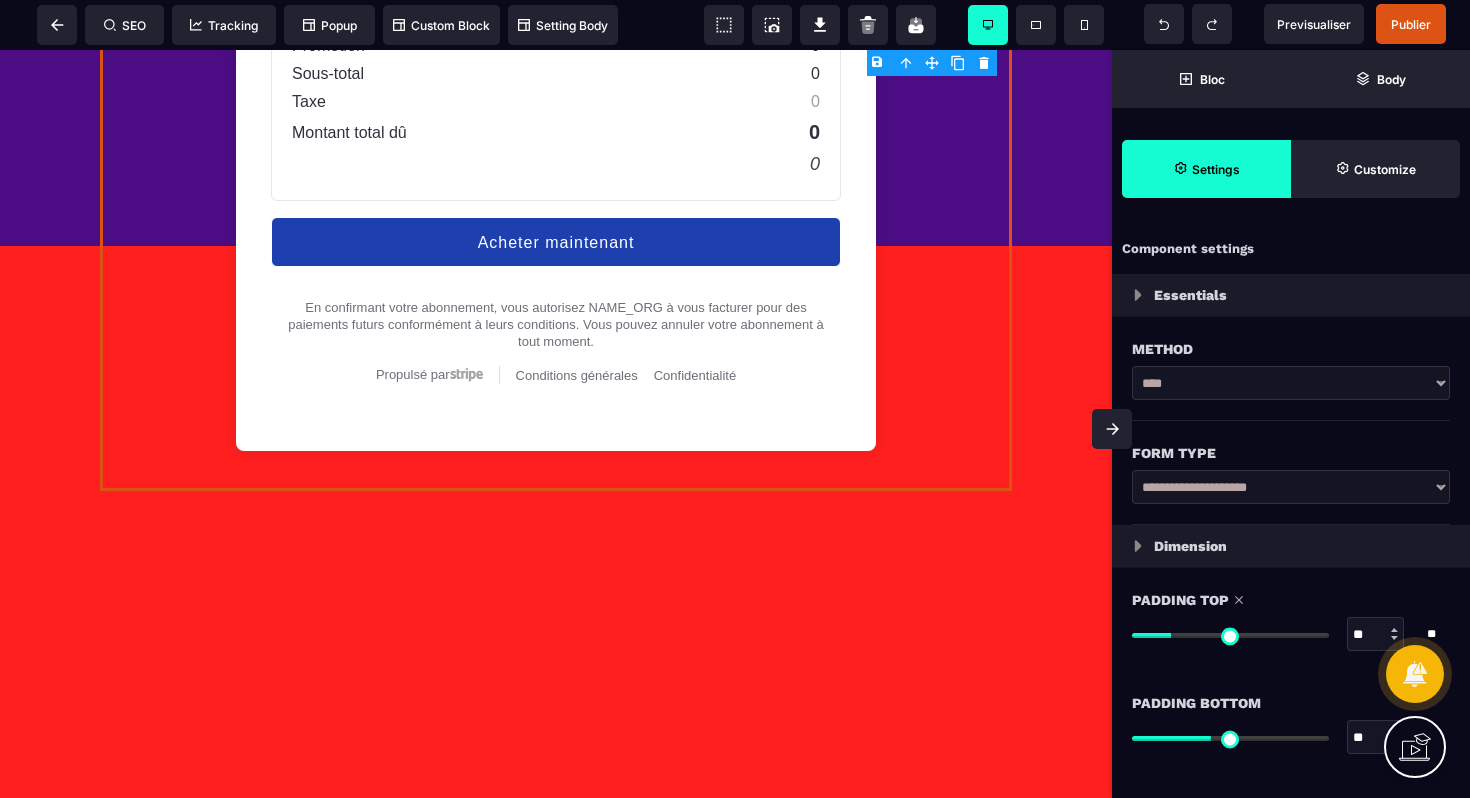 type on "**" 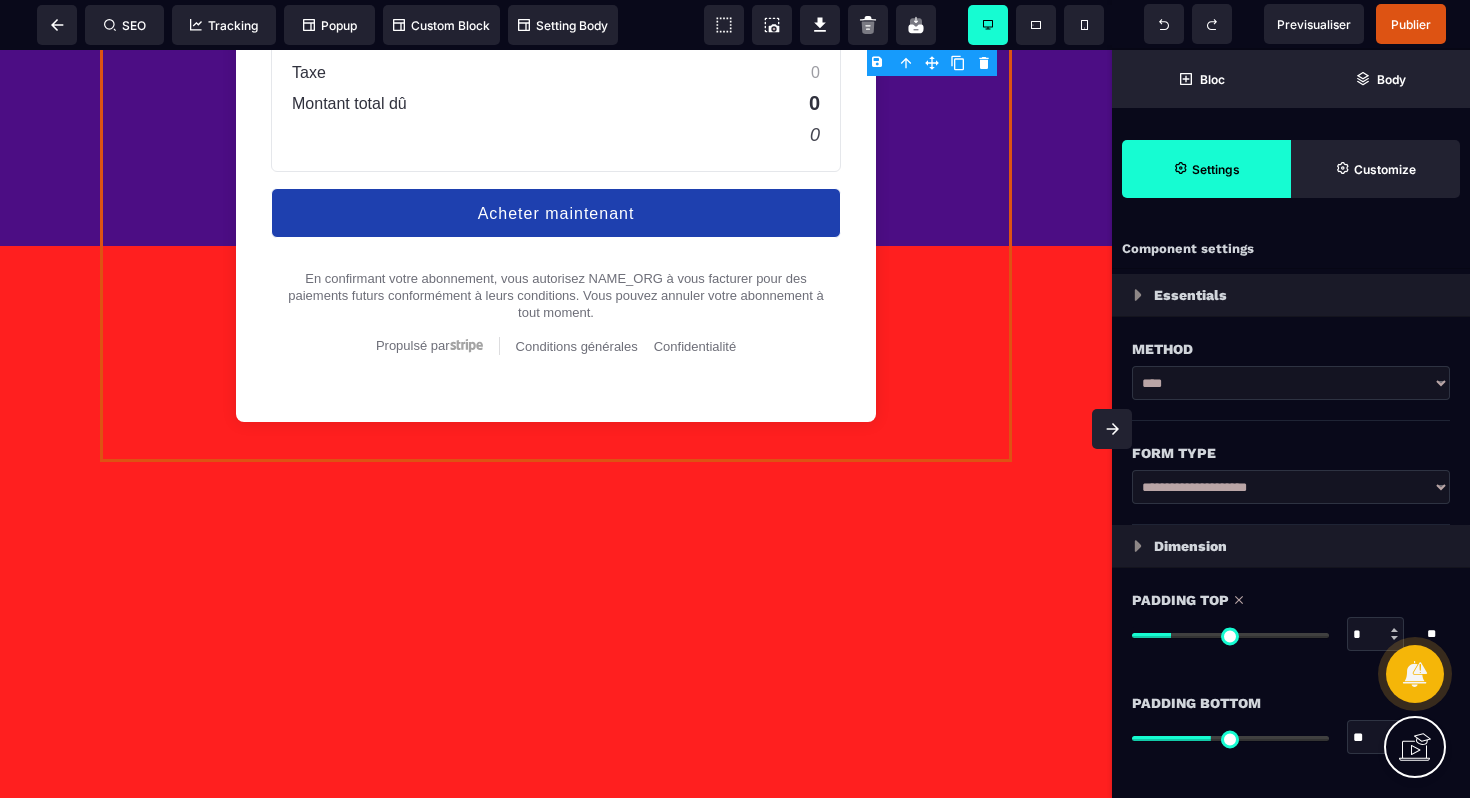 type on "*" 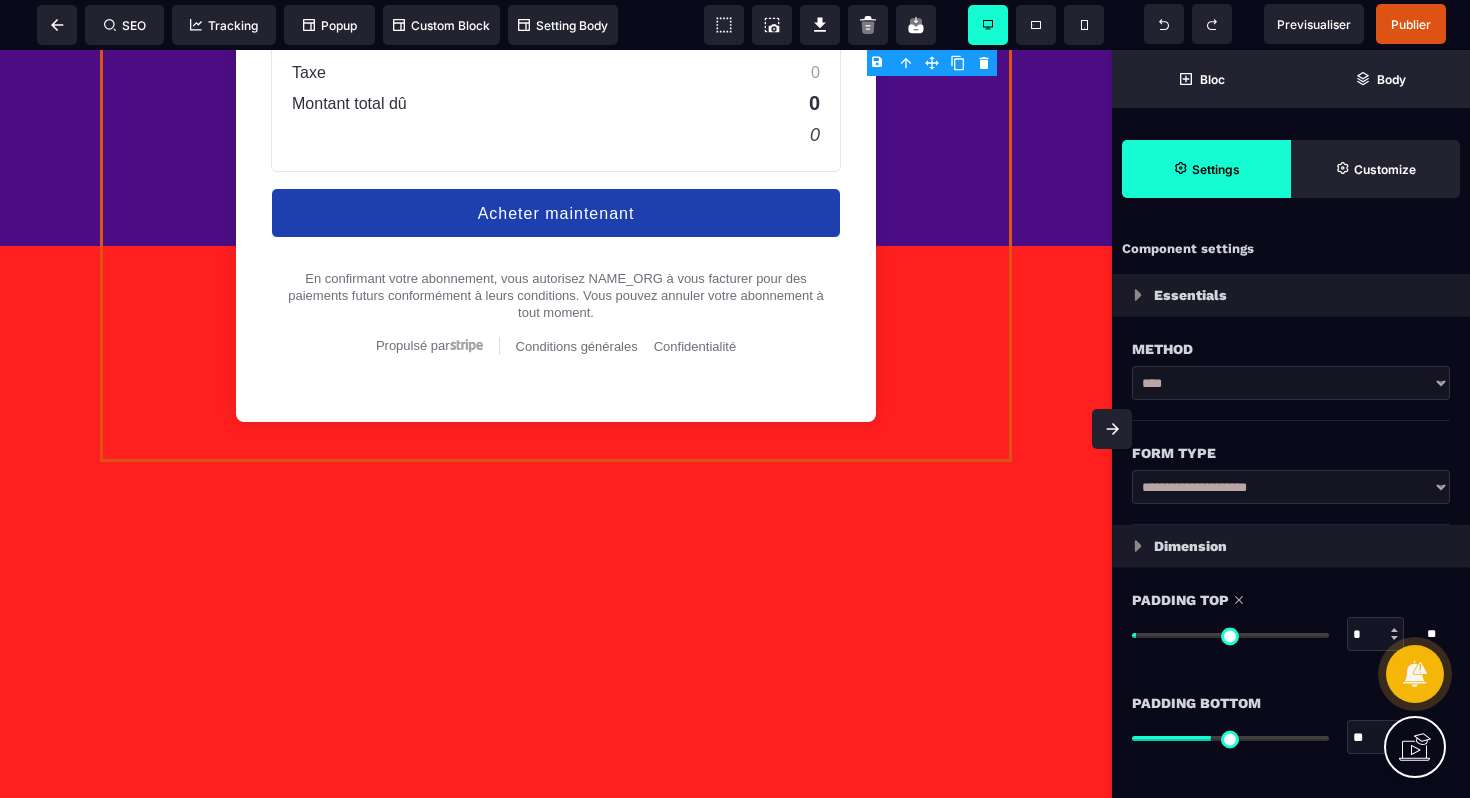 type on "*" 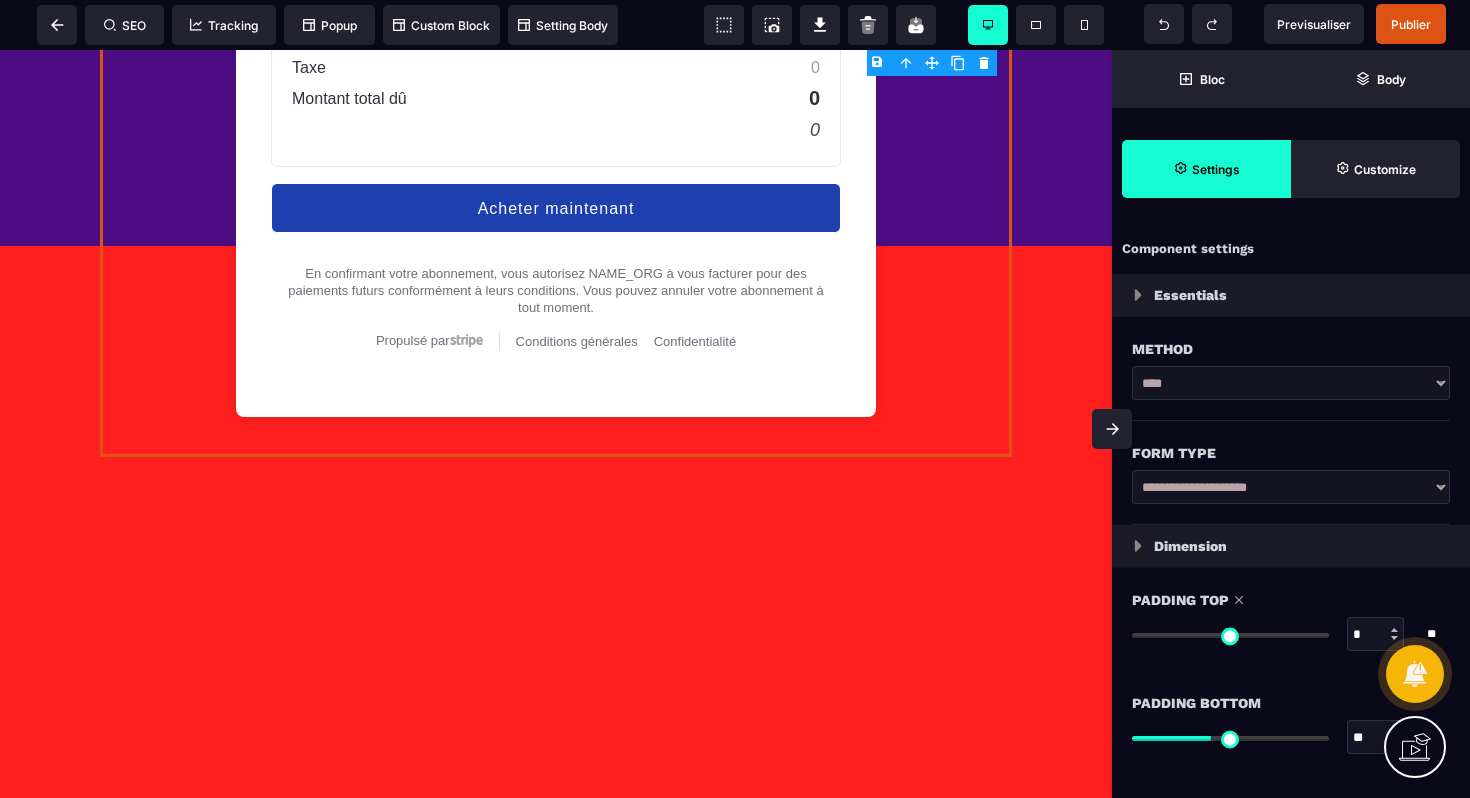 drag, startPoint x: 1217, startPoint y: 632, endPoint x: 1109, endPoint y: 584, distance: 118.186295 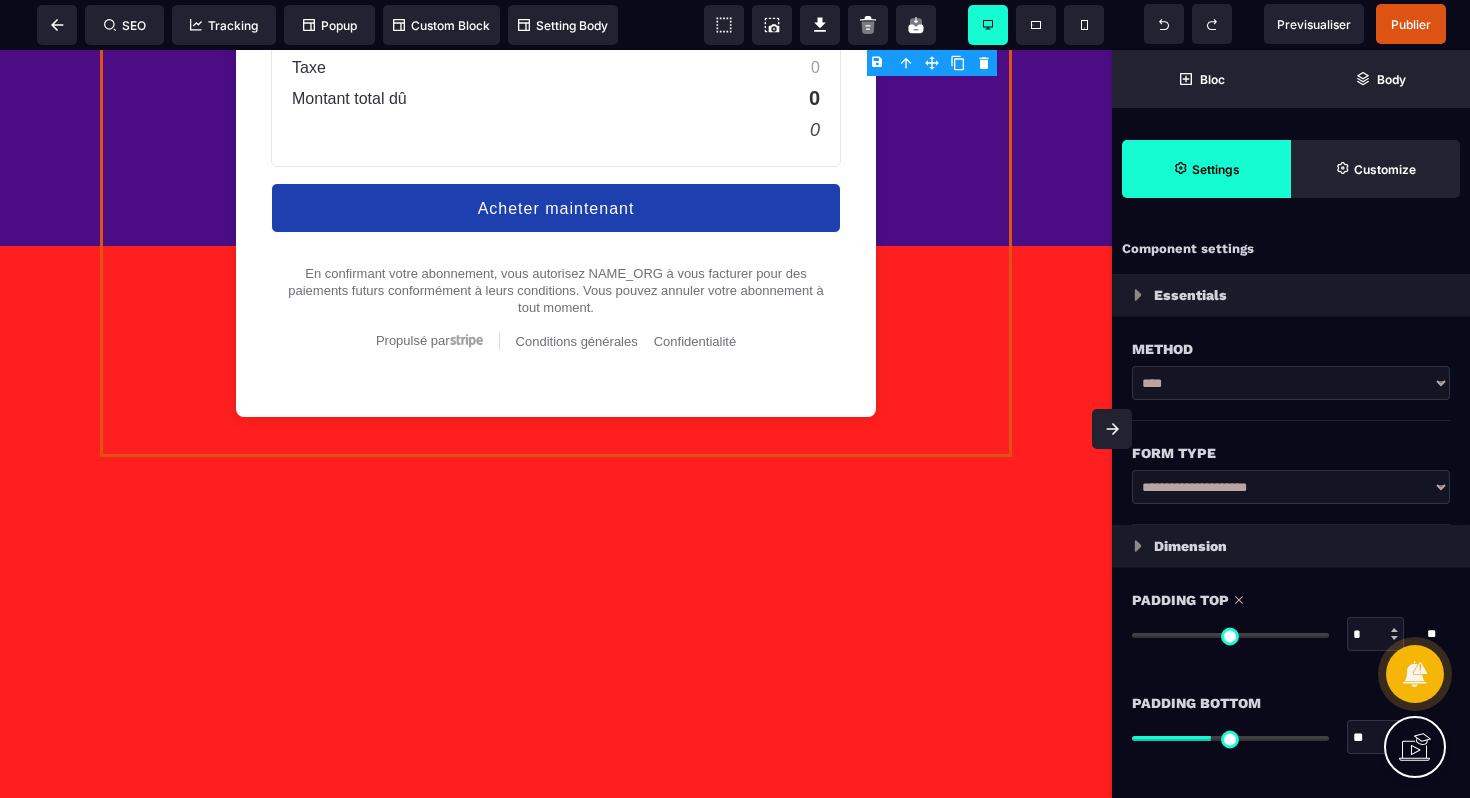 type on "**" 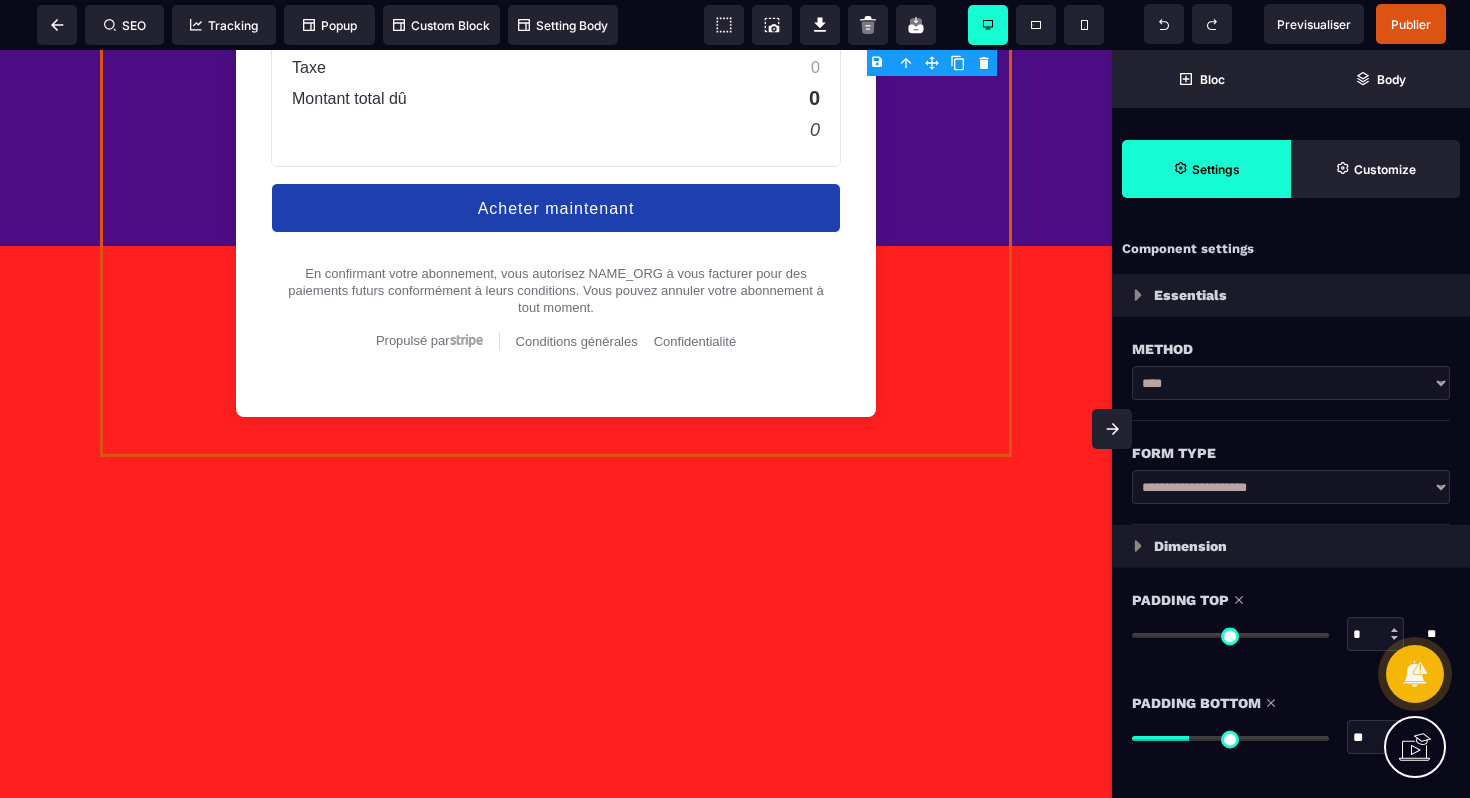 type 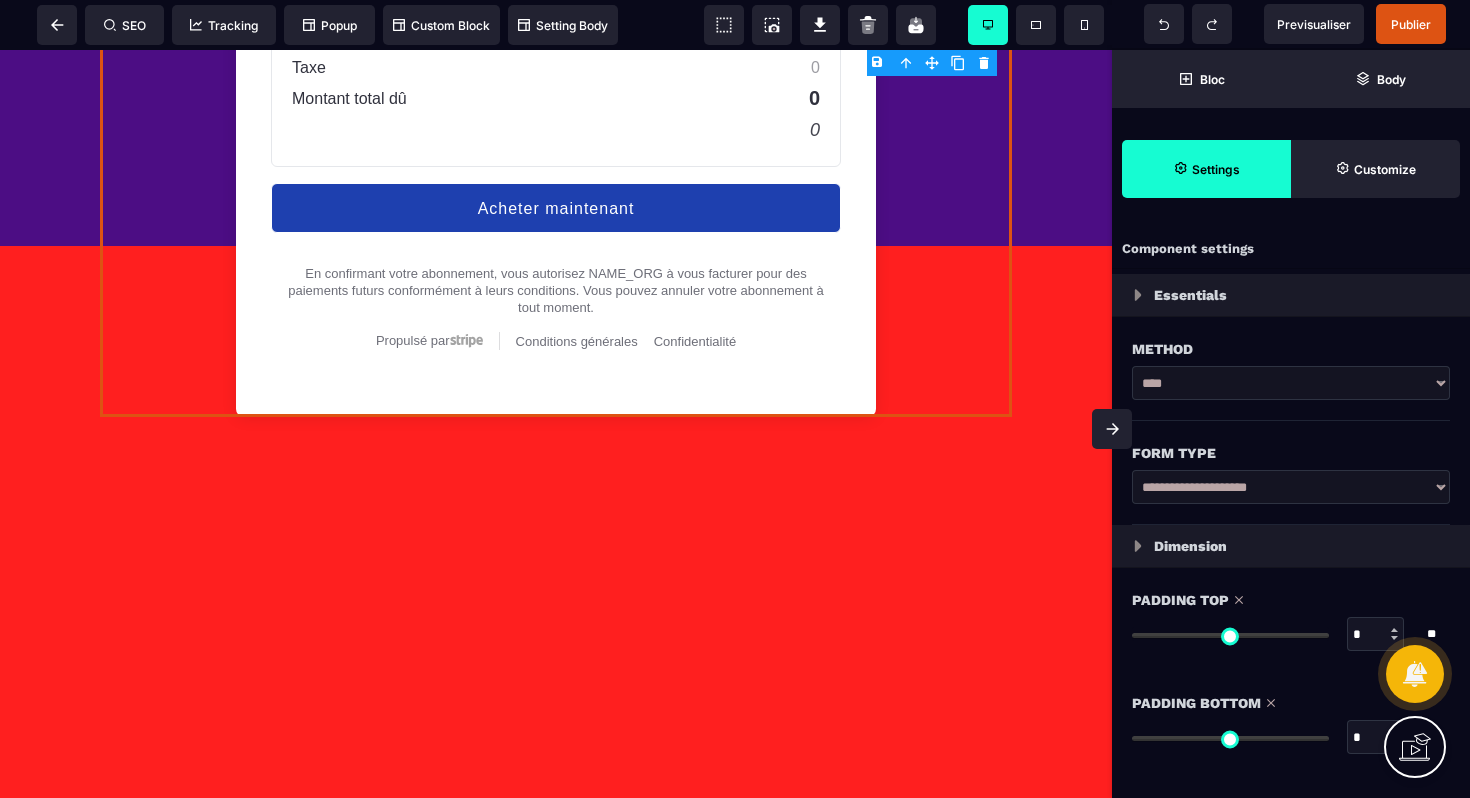 drag, startPoint x: 1216, startPoint y: 739, endPoint x: 1064, endPoint y: 736, distance: 152.0296 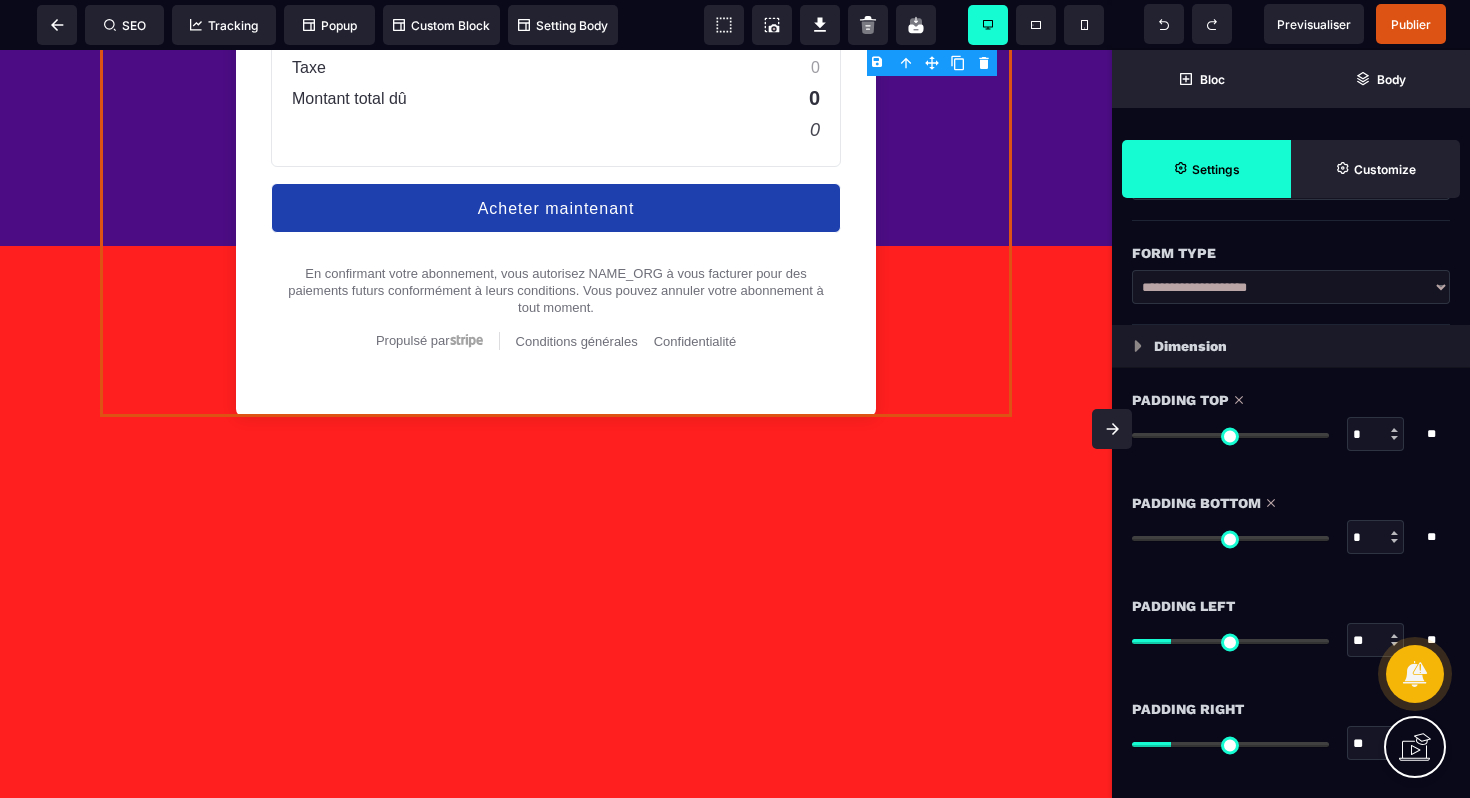 scroll, scrollTop: 202, scrollLeft: 0, axis: vertical 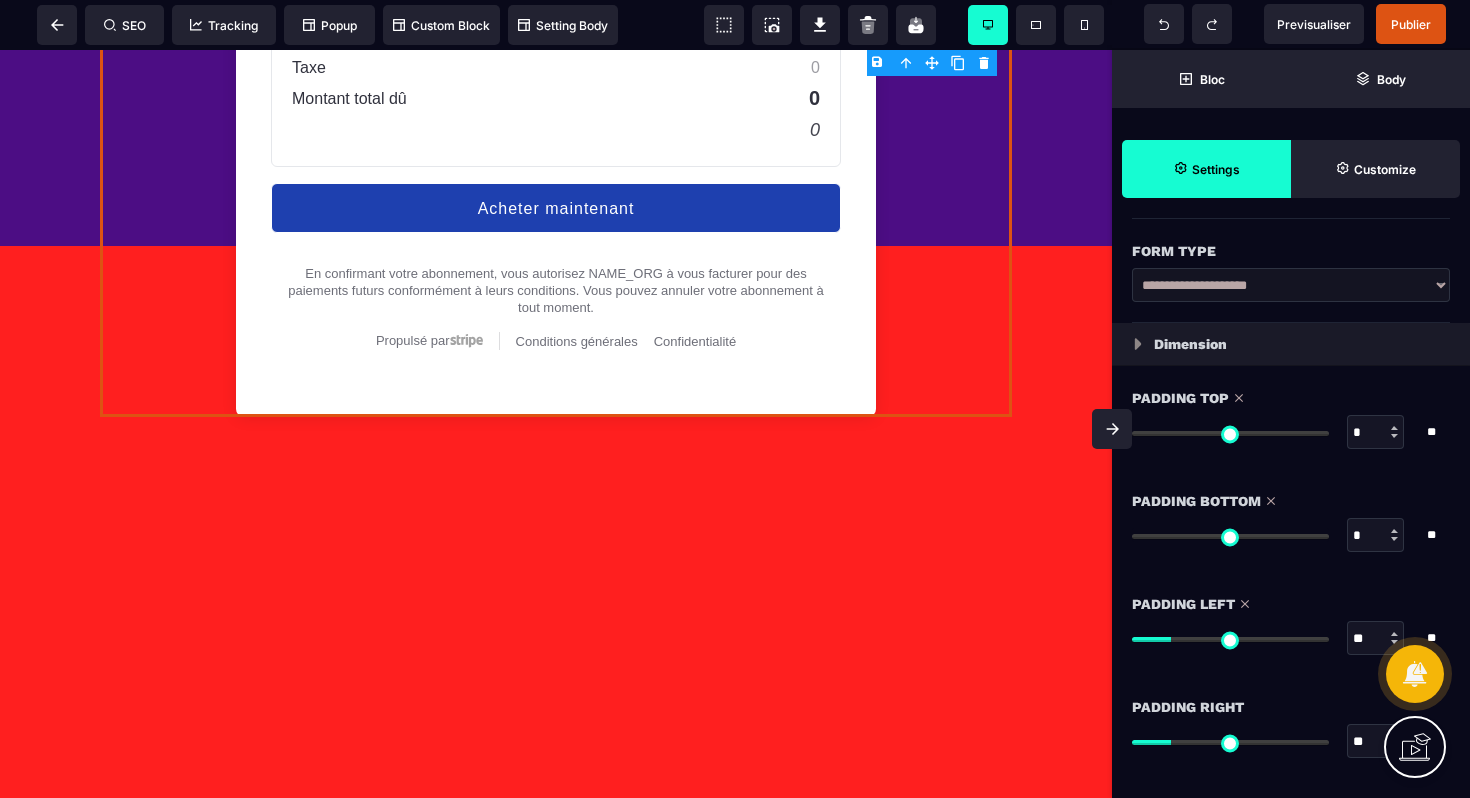 click at bounding box center (1230, 639) 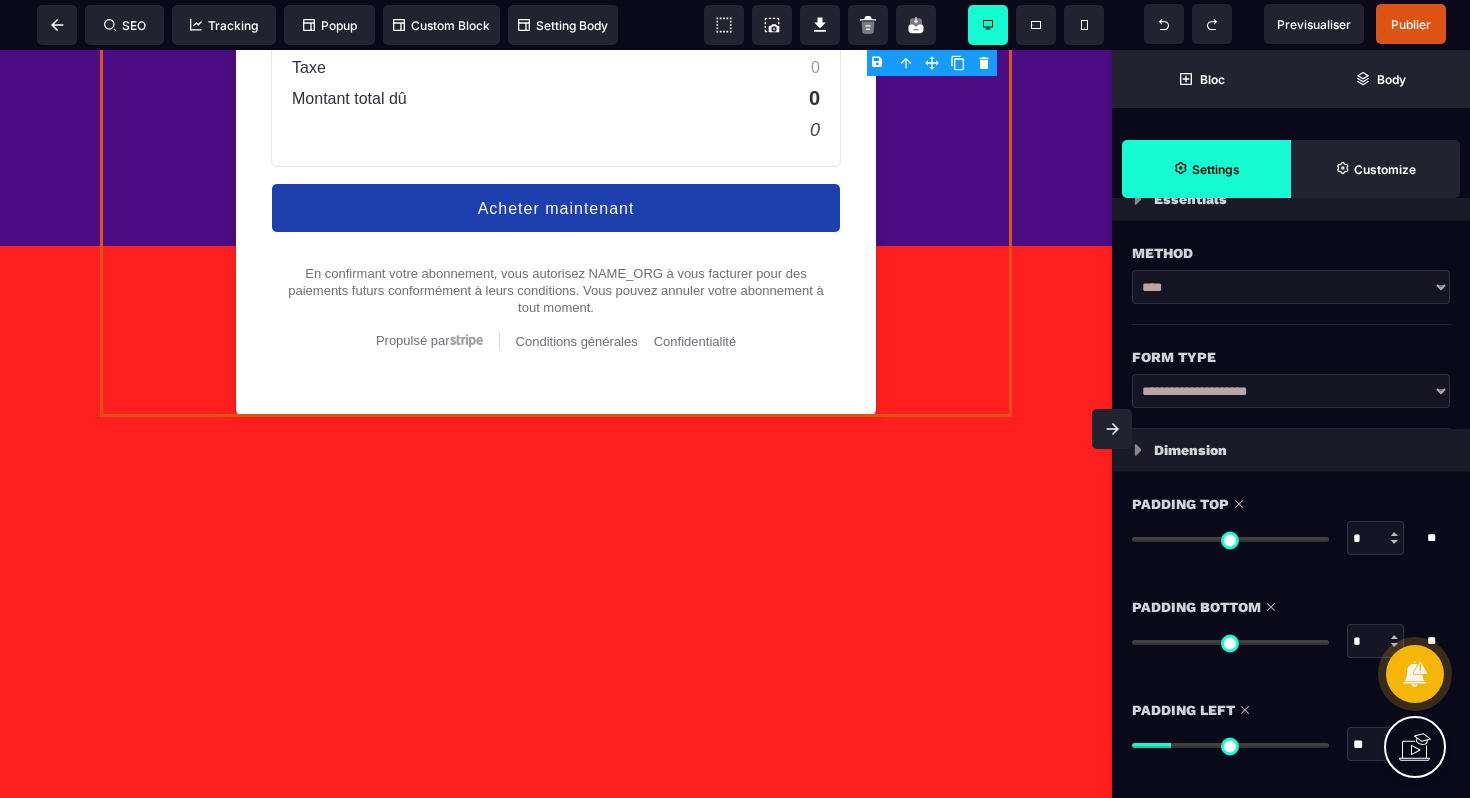 scroll, scrollTop: 0, scrollLeft: 0, axis: both 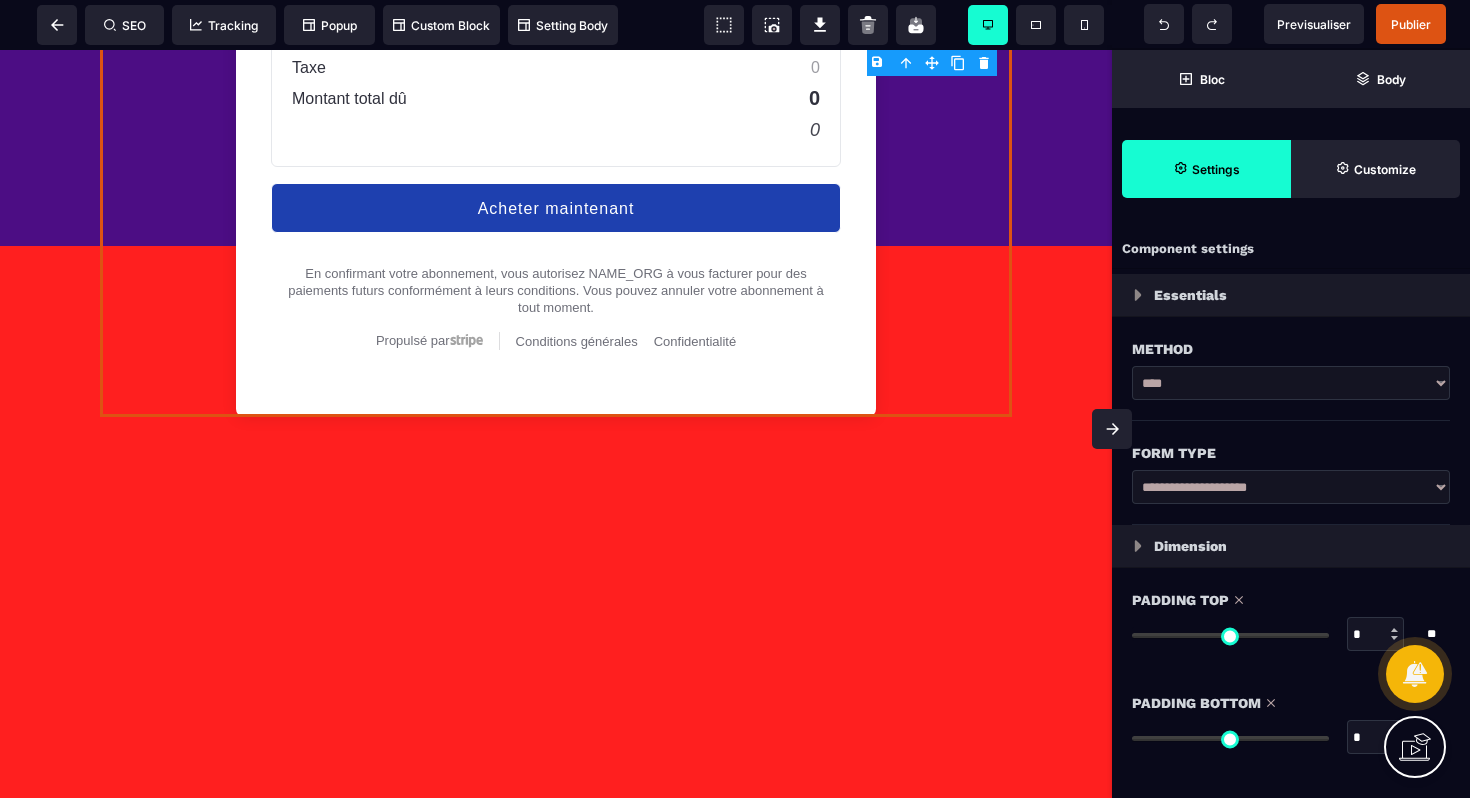 click on "****" at bounding box center (1291, 383) 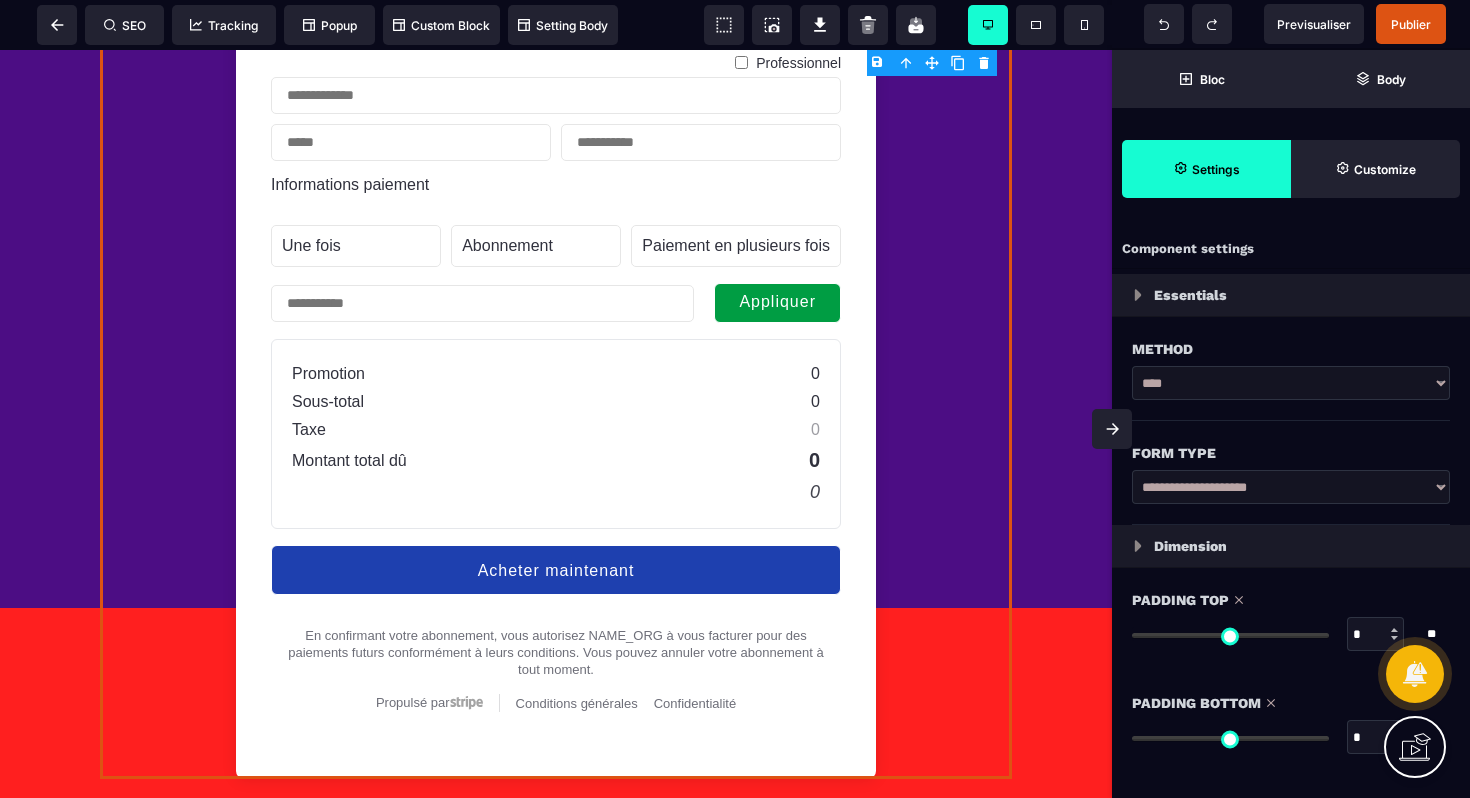 scroll, scrollTop: 1381, scrollLeft: 0, axis: vertical 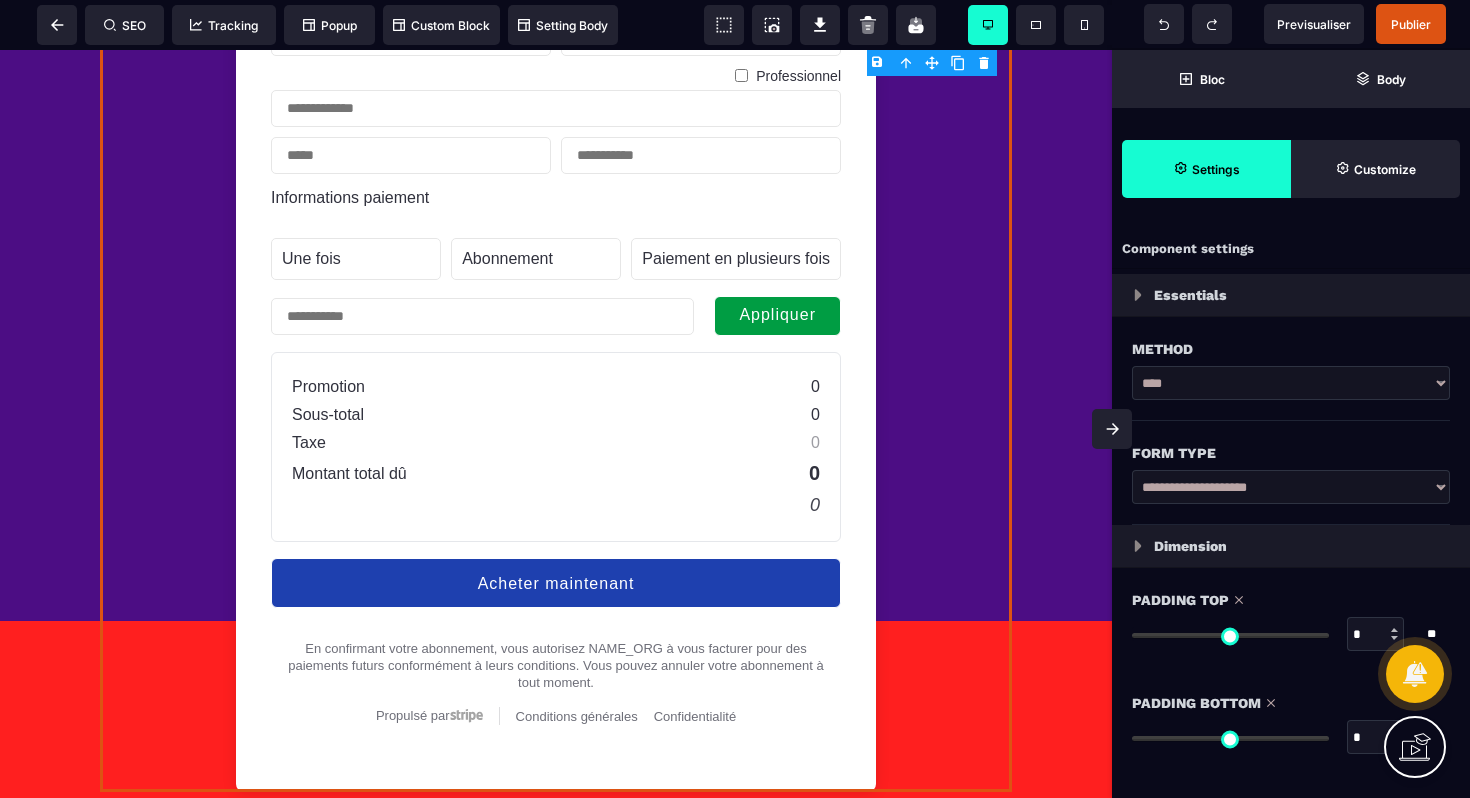 click on "**********" at bounding box center [556, -77] 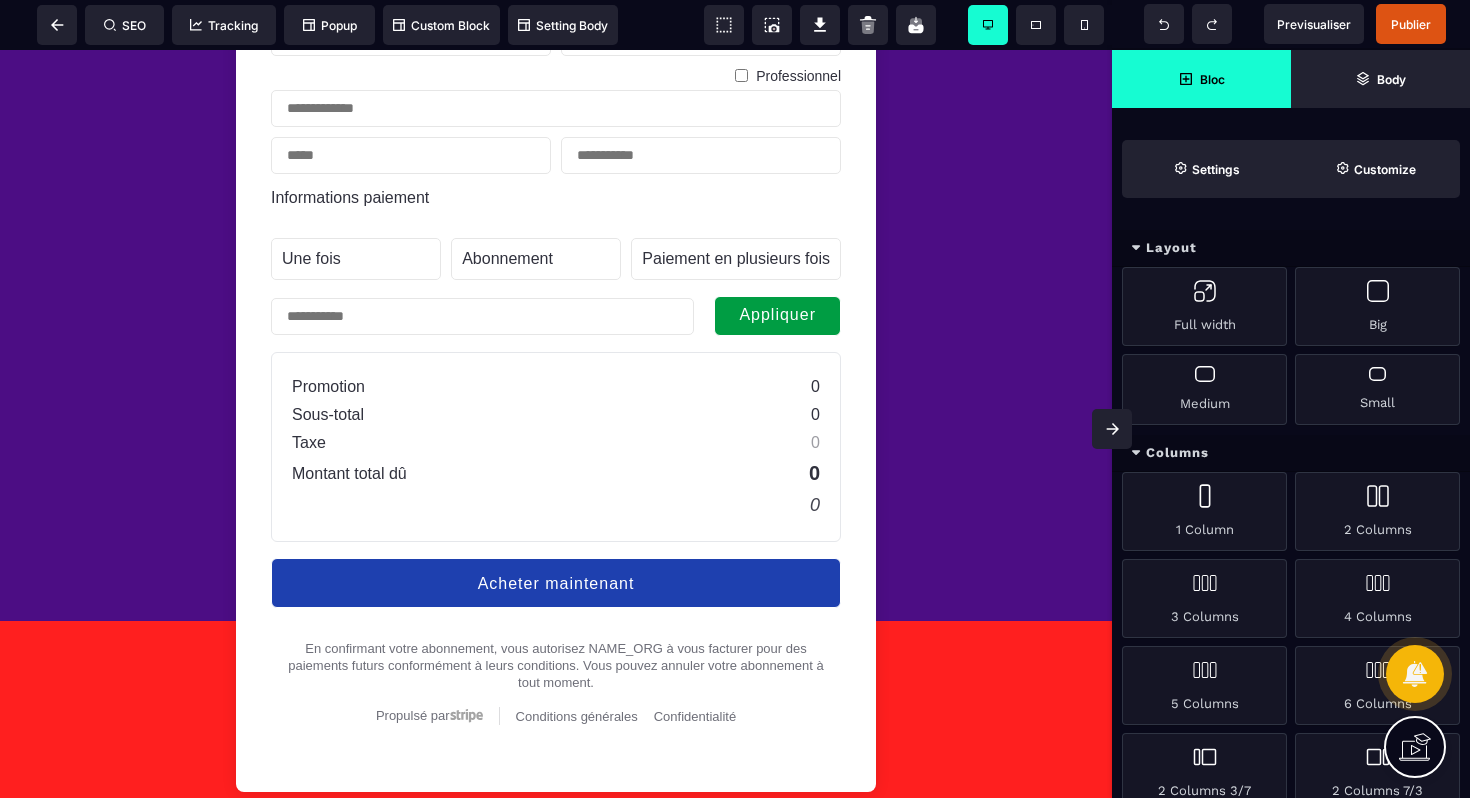 click on "**********" at bounding box center (556, -77) 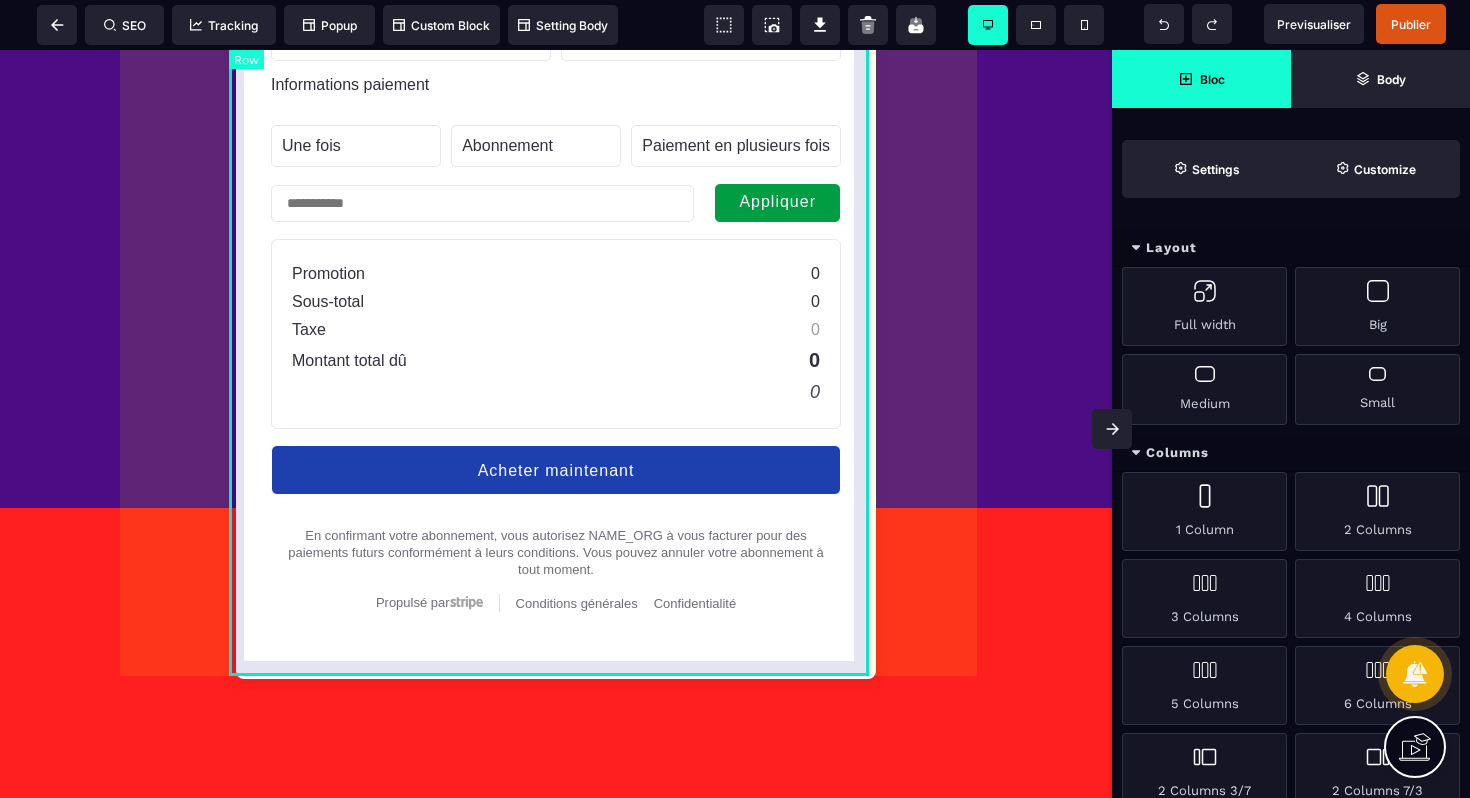 scroll, scrollTop: 1494, scrollLeft: 0, axis: vertical 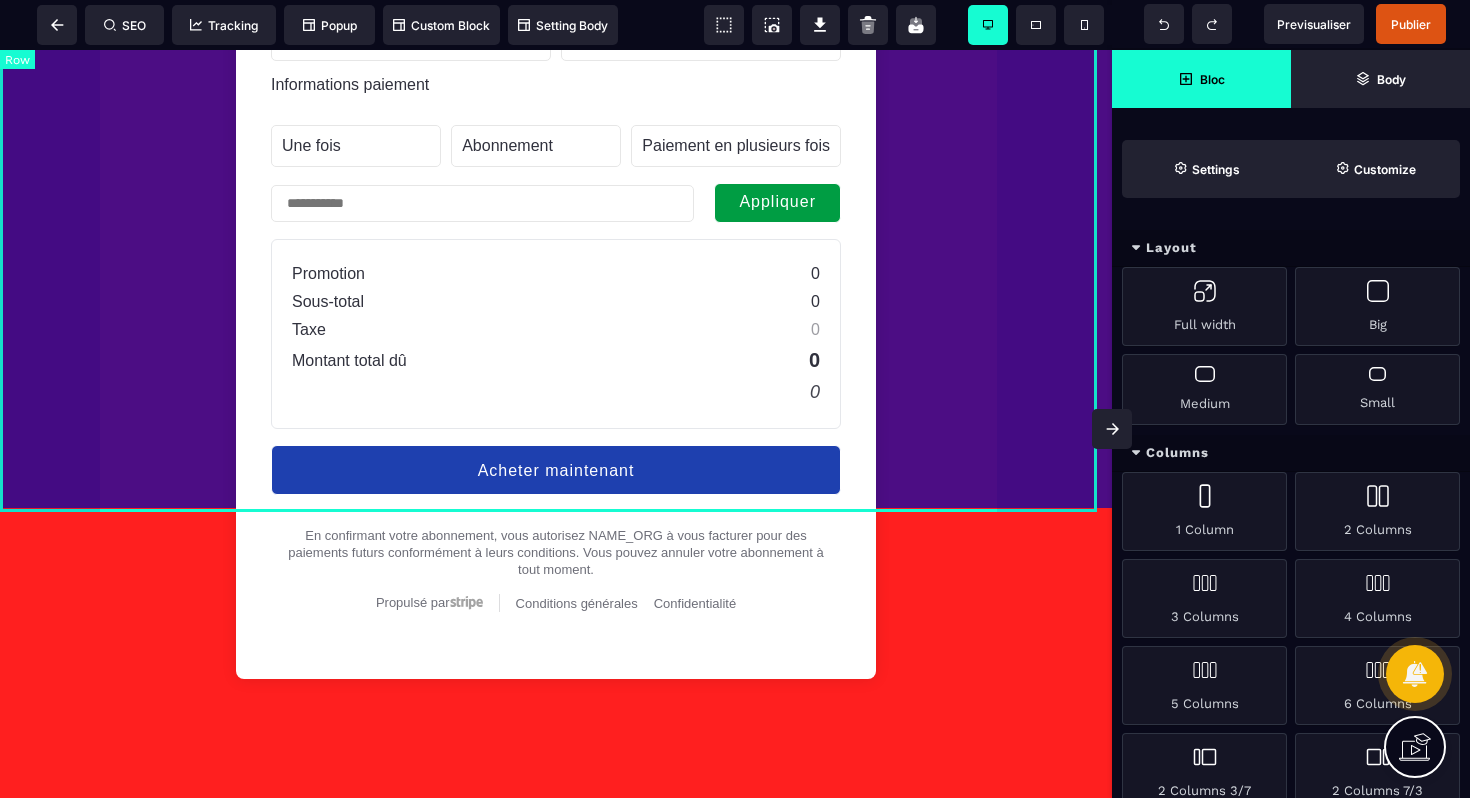 click on "Informations de base Professionnel Informations paiement Une fois Abonnement Paiement en plusieurs fois Abonnement Paiement en plusieurs fois Appliquer Promotion 0 Sous-total 0 Taxe 0 Montant total dû 0 0 Acheter maintenant En confirmant votre abonnement, vous autorisez NAME_ORG à vous facturer pour des paiements futurs conformément à leurs conditions. Vous pouvez annuler votre abonnement à tout moment. Propulsé par
Stripe
Conditions générales Confidentialité" at bounding box center [556, 134] 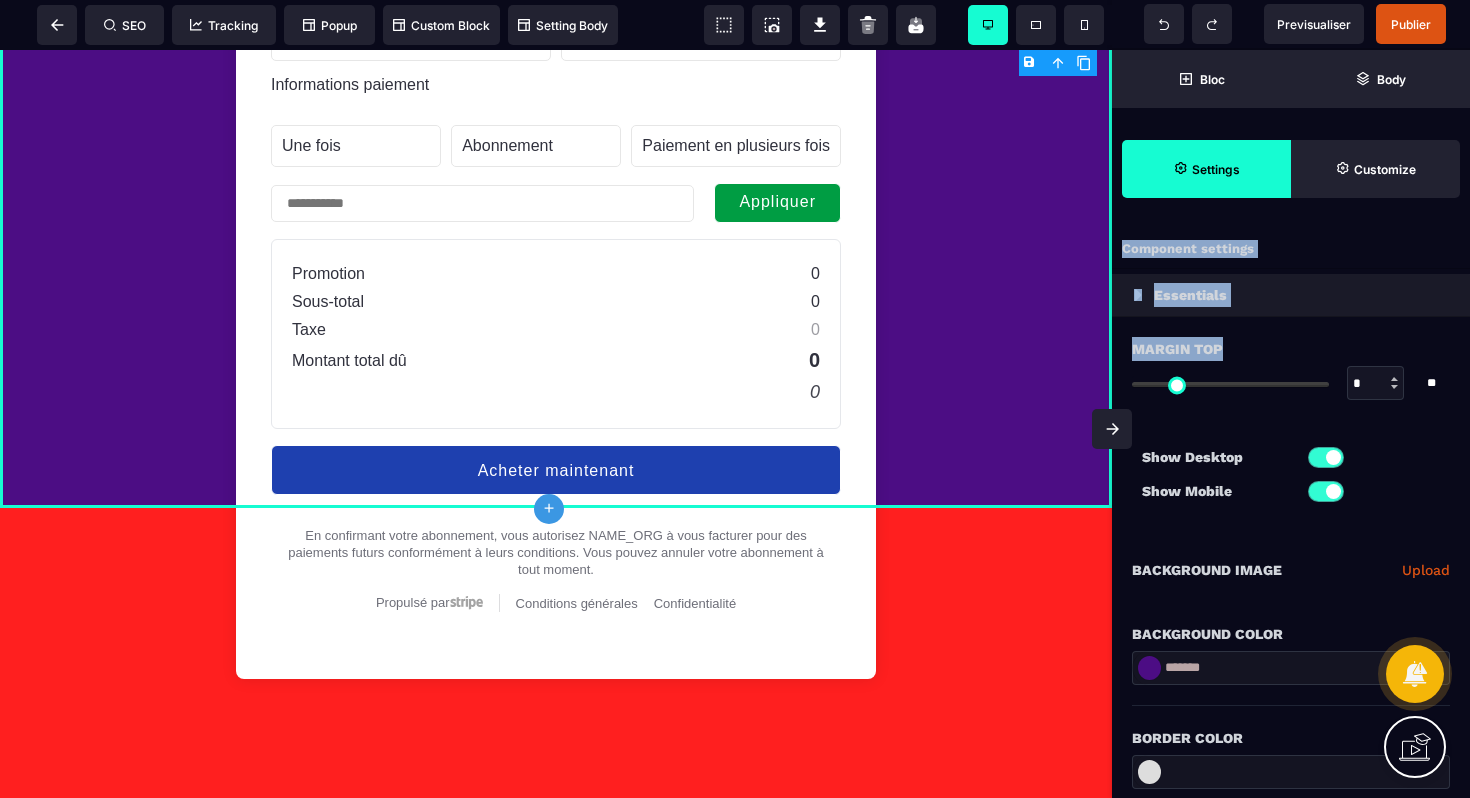 drag, startPoint x: 1140, startPoint y: 385, endPoint x: 1201, endPoint y: 390, distance: 61.204575 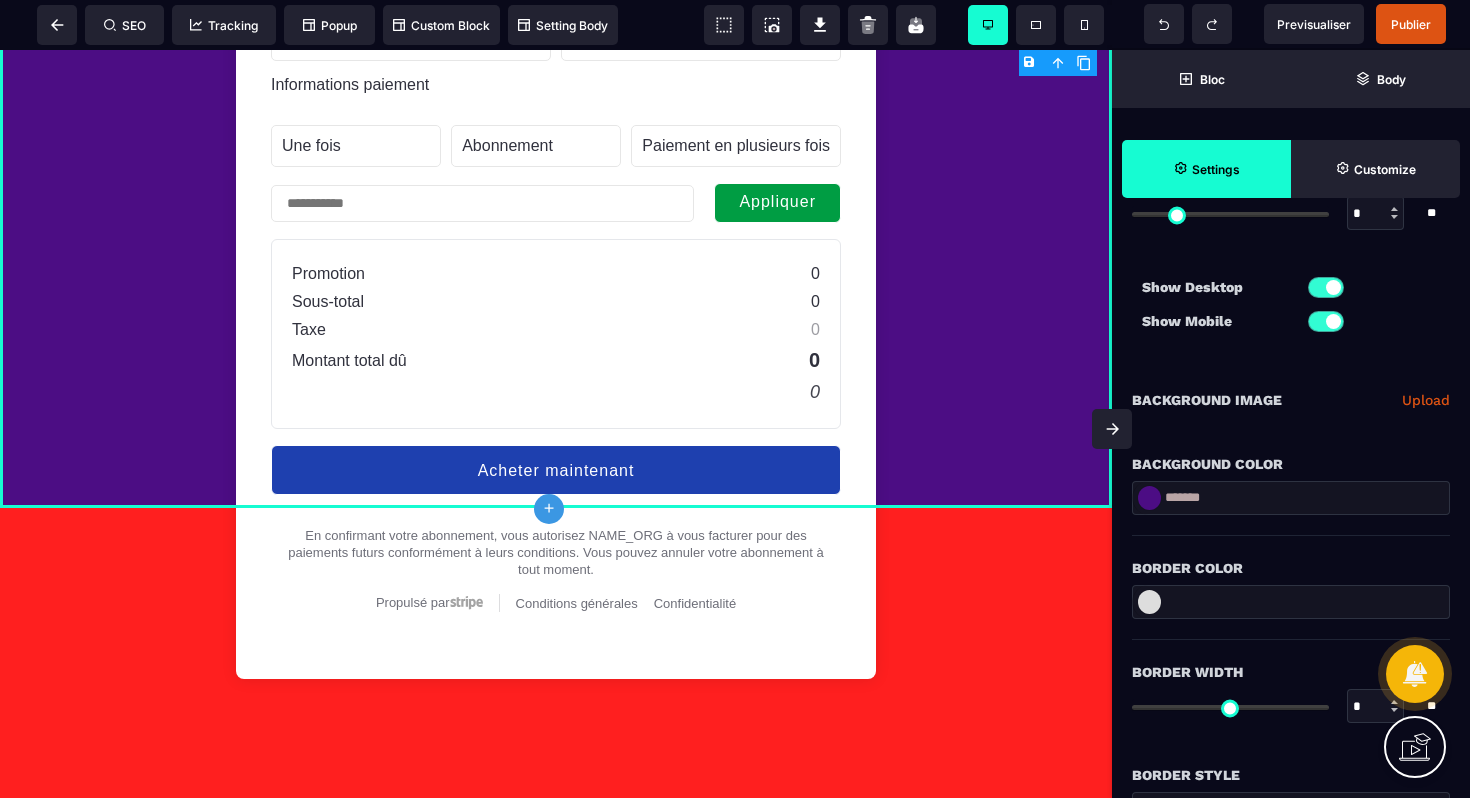 scroll, scrollTop: 189, scrollLeft: 0, axis: vertical 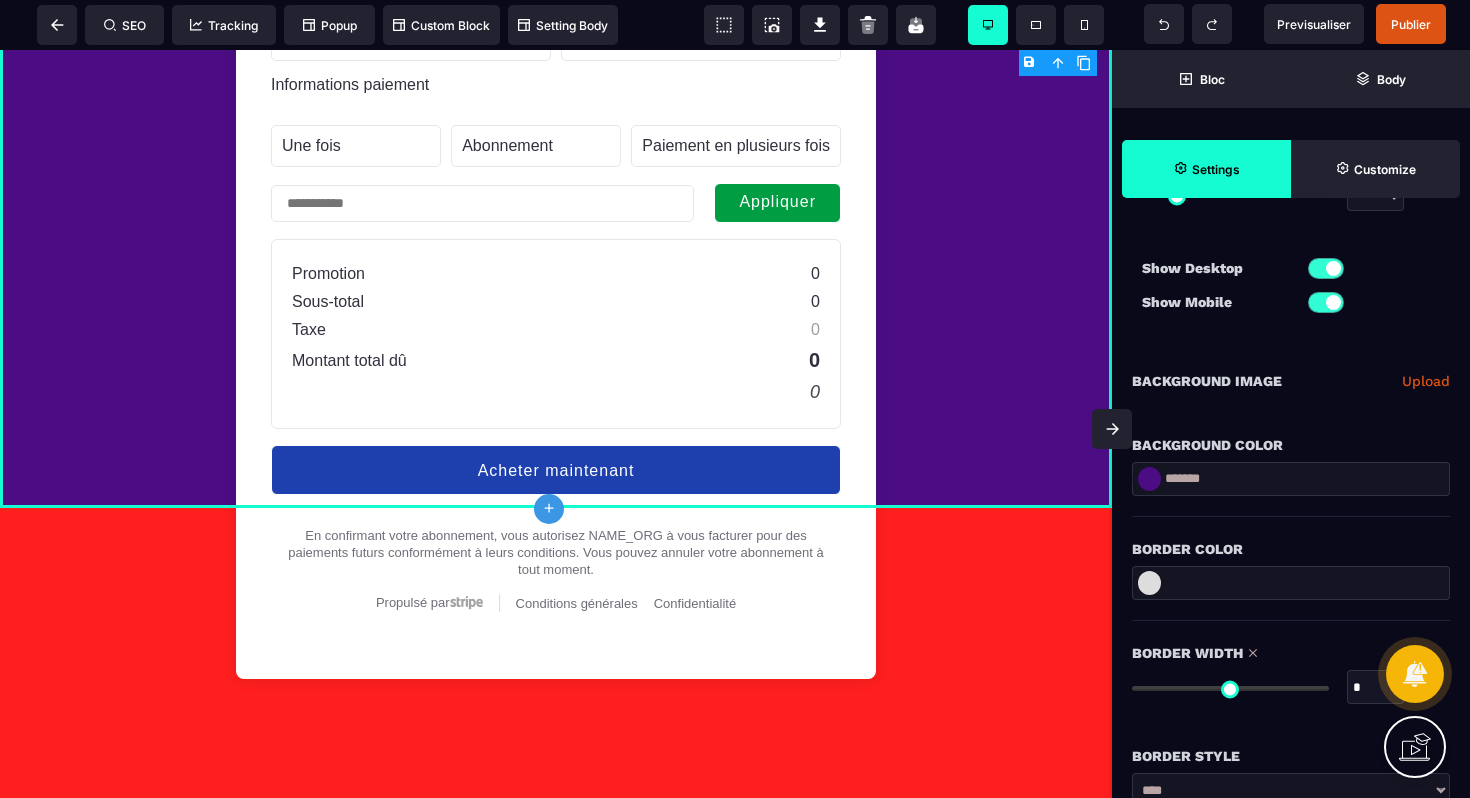 drag, startPoint x: 1141, startPoint y: 693, endPoint x: 1080, endPoint y: 682, distance: 61.983868 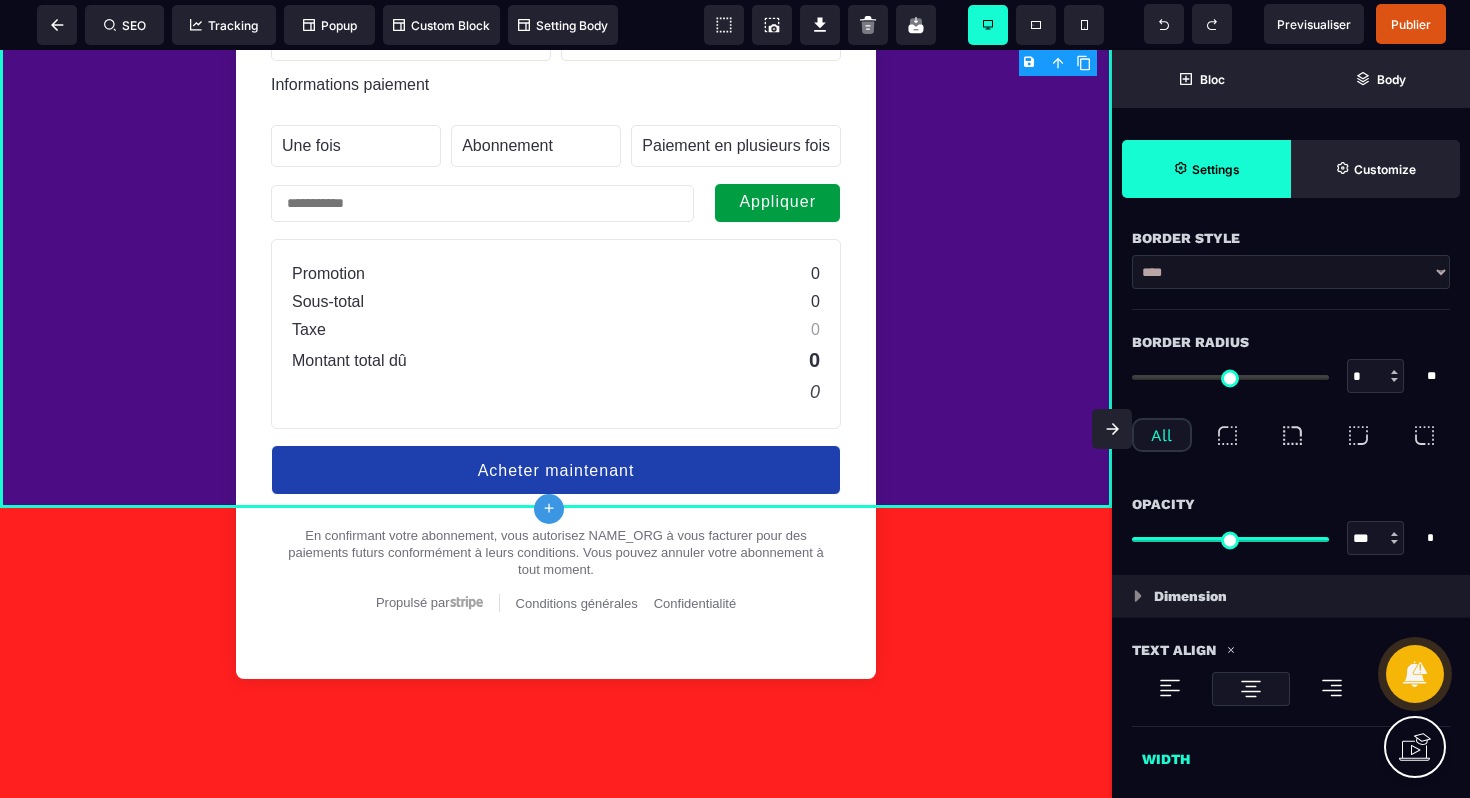 scroll, scrollTop: 1056, scrollLeft: 0, axis: vertical 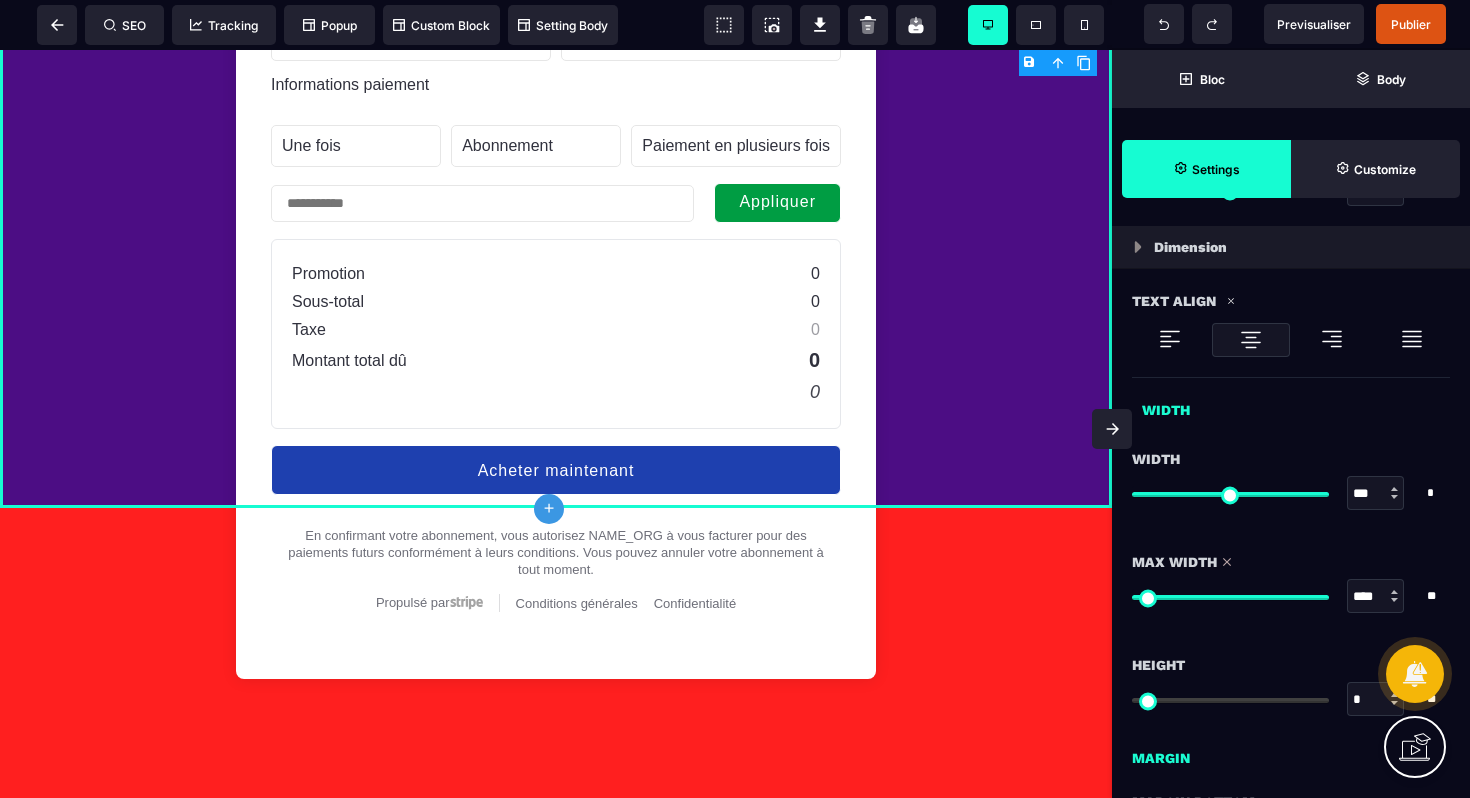 drag, startPoint x: 1319, startPoint y: 598, endPoint x: 1400, endPoint y: 581, distance: 82.764725 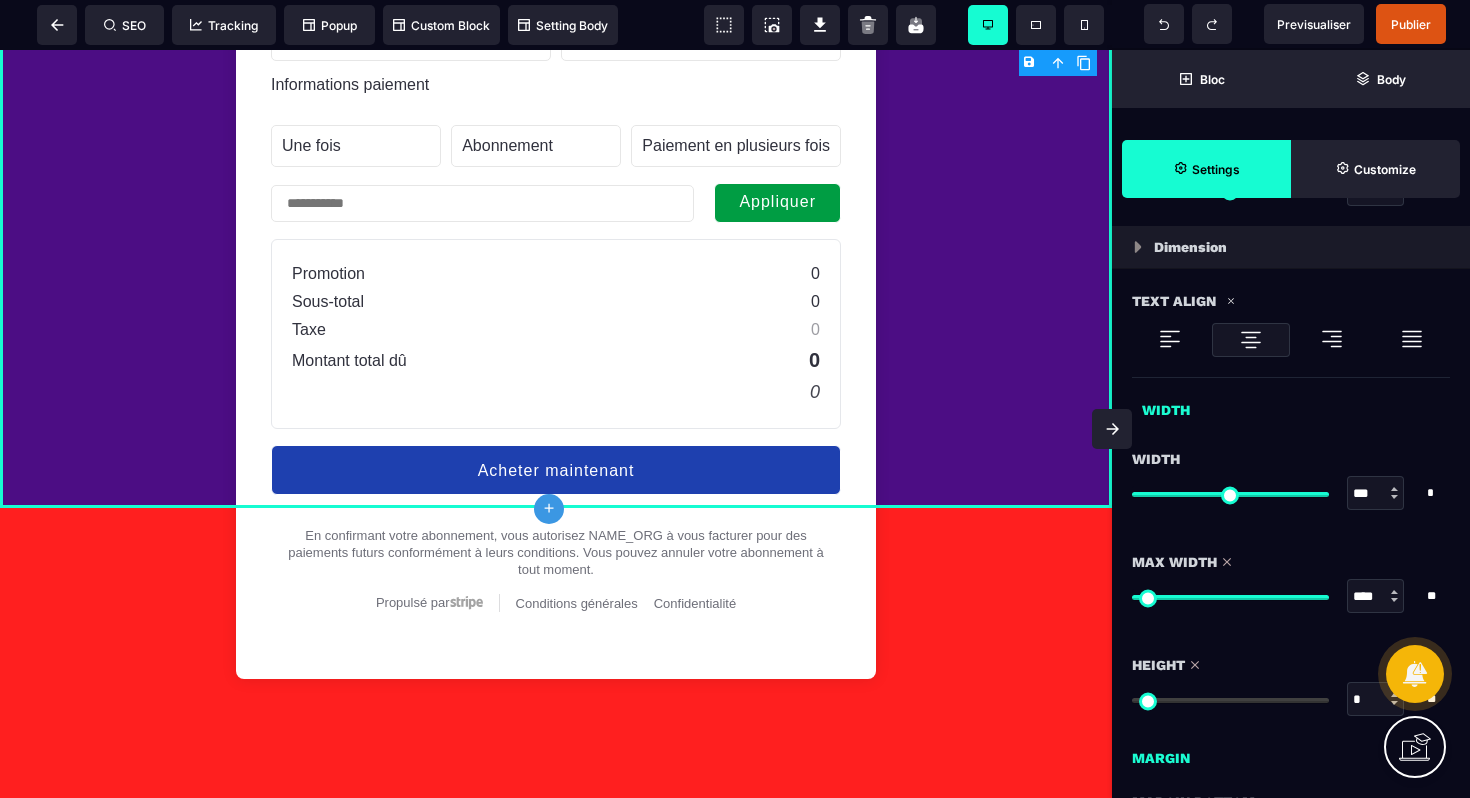drag, startPoint x: 1141, startPoint y: 702, endPoint x: 1114, endPoint y: 707, distance: 27.45906 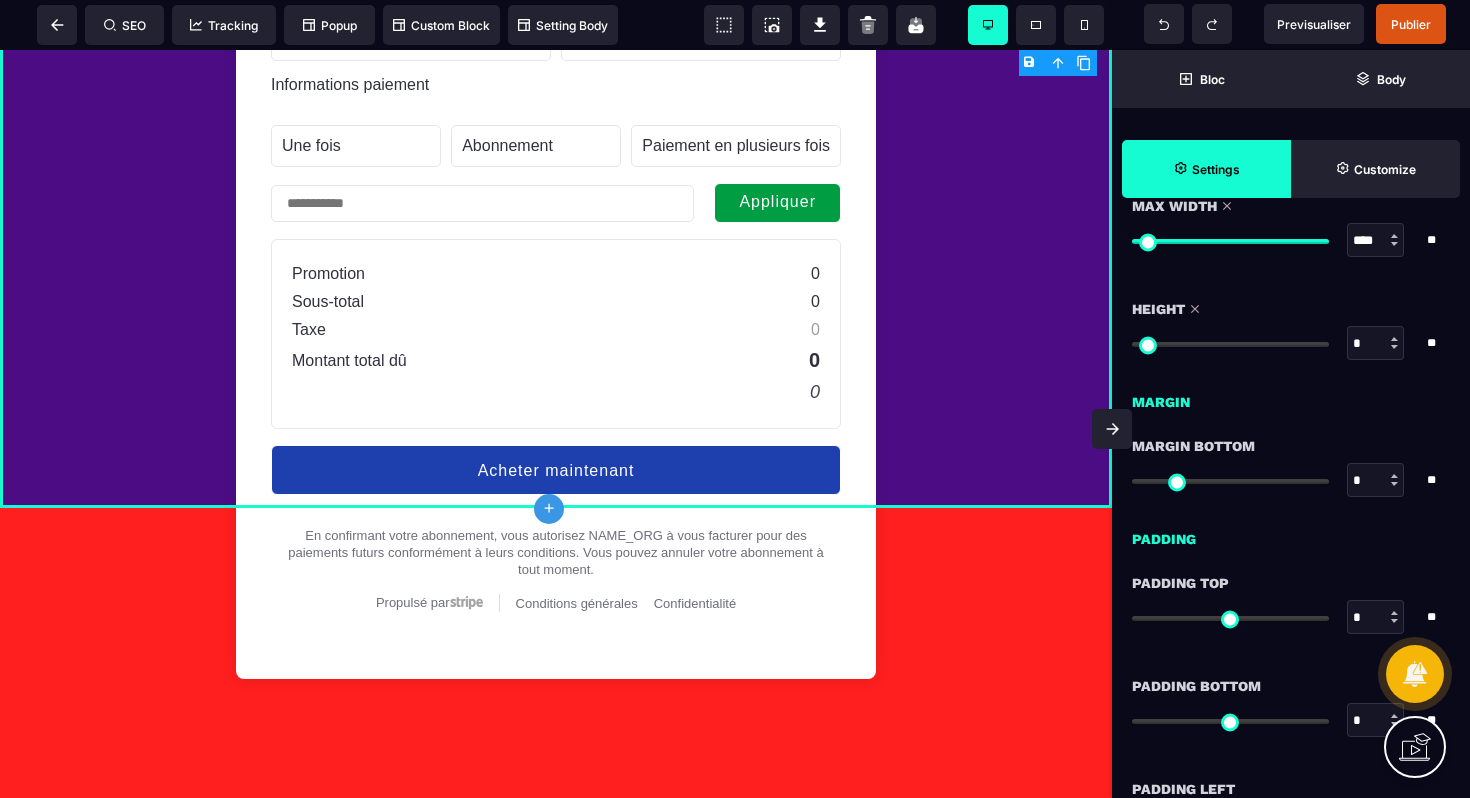 scroll, scrollTop: 1754, scrollLeft: 0, axis: vertical 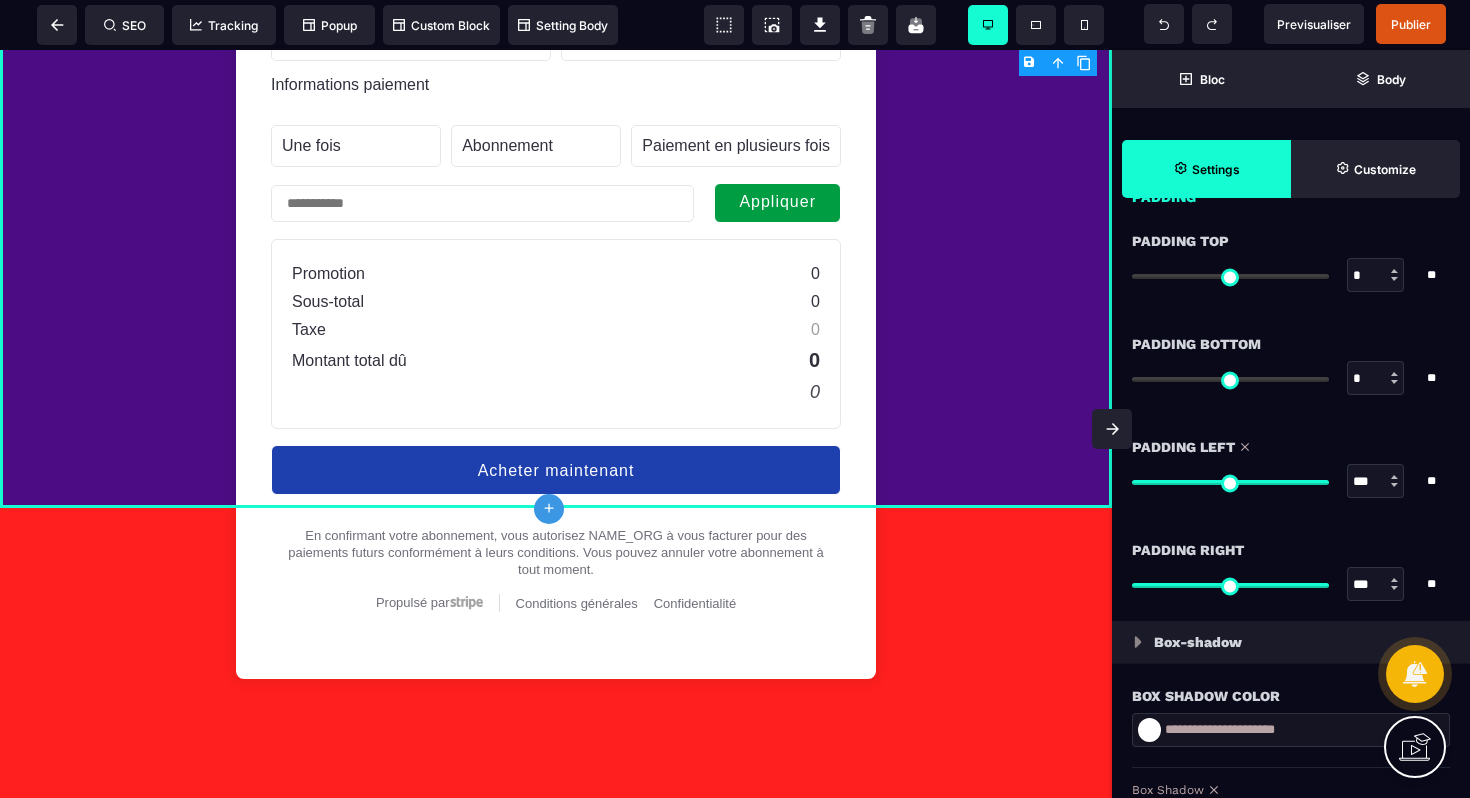 drag, startPoint x: 1318, startPoint y: 488, endPoint x: 1356, endPoint y: 479, distance: 39.051247 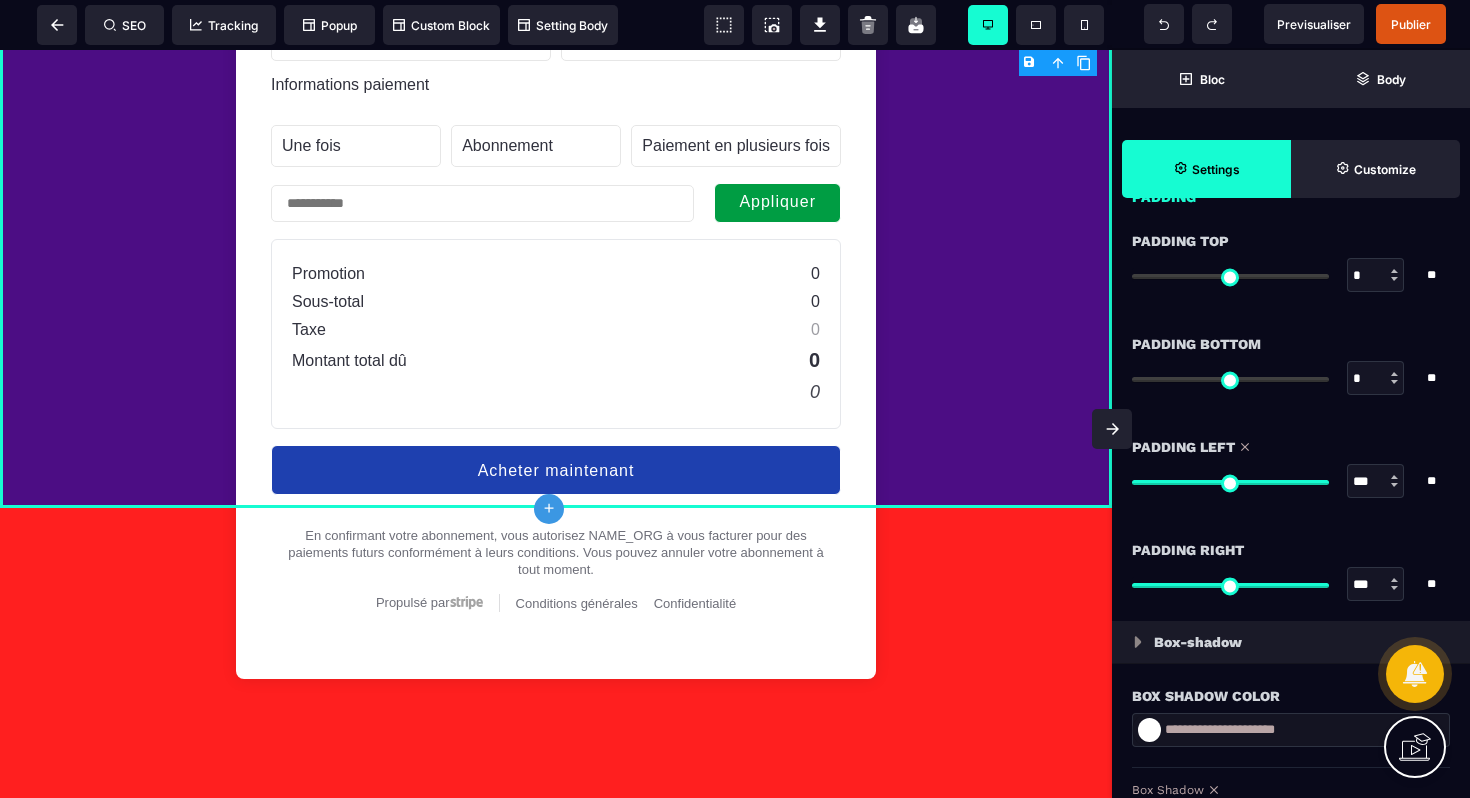 click at bounding box center (1230, 482) 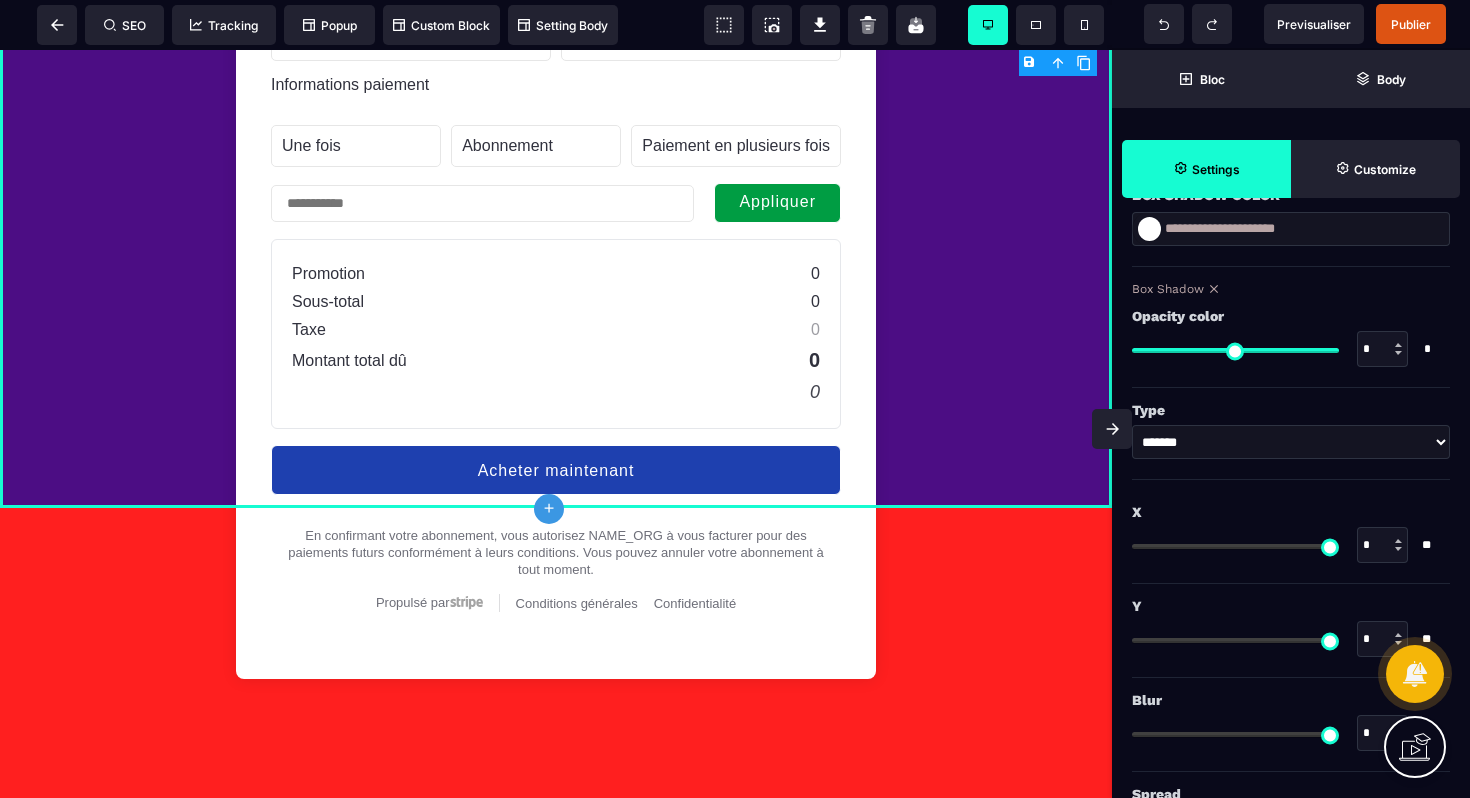 scroll, scrollTop: 2256, scrollLeft: 0, axis: vertical 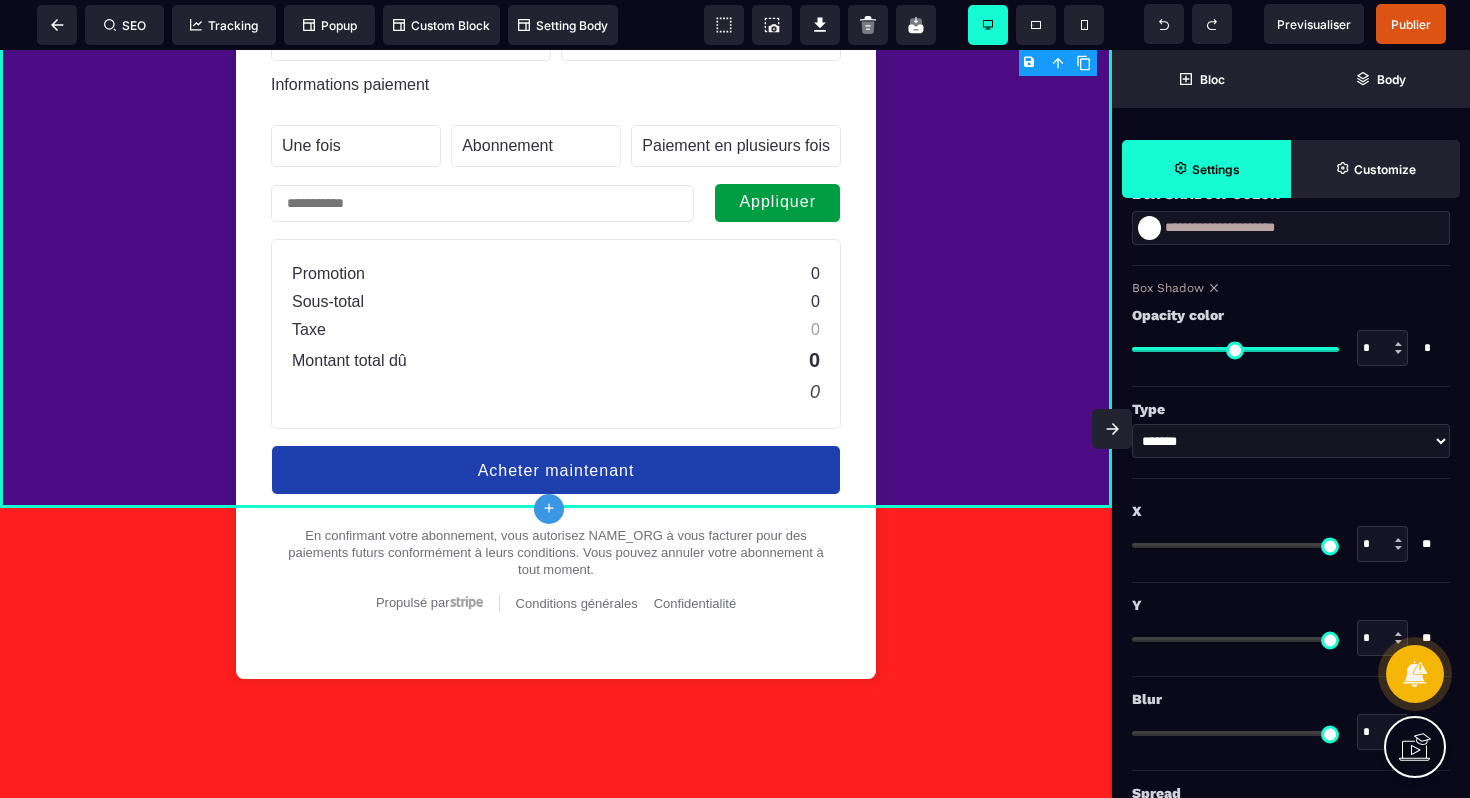 click on "******* * ******" at bounding box center (1291, 441) 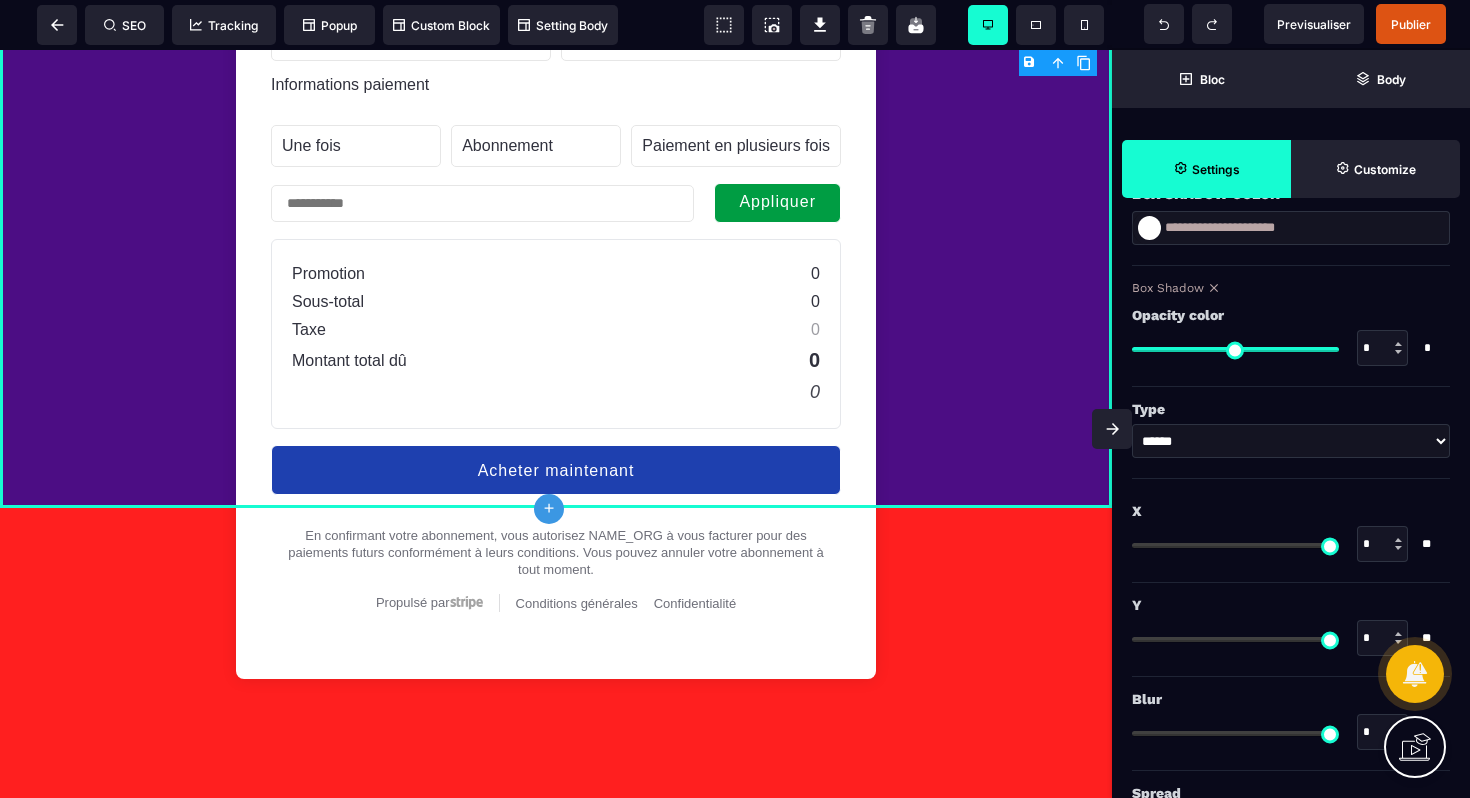 click on "******* * ******" at bounding box center [1291, 441] 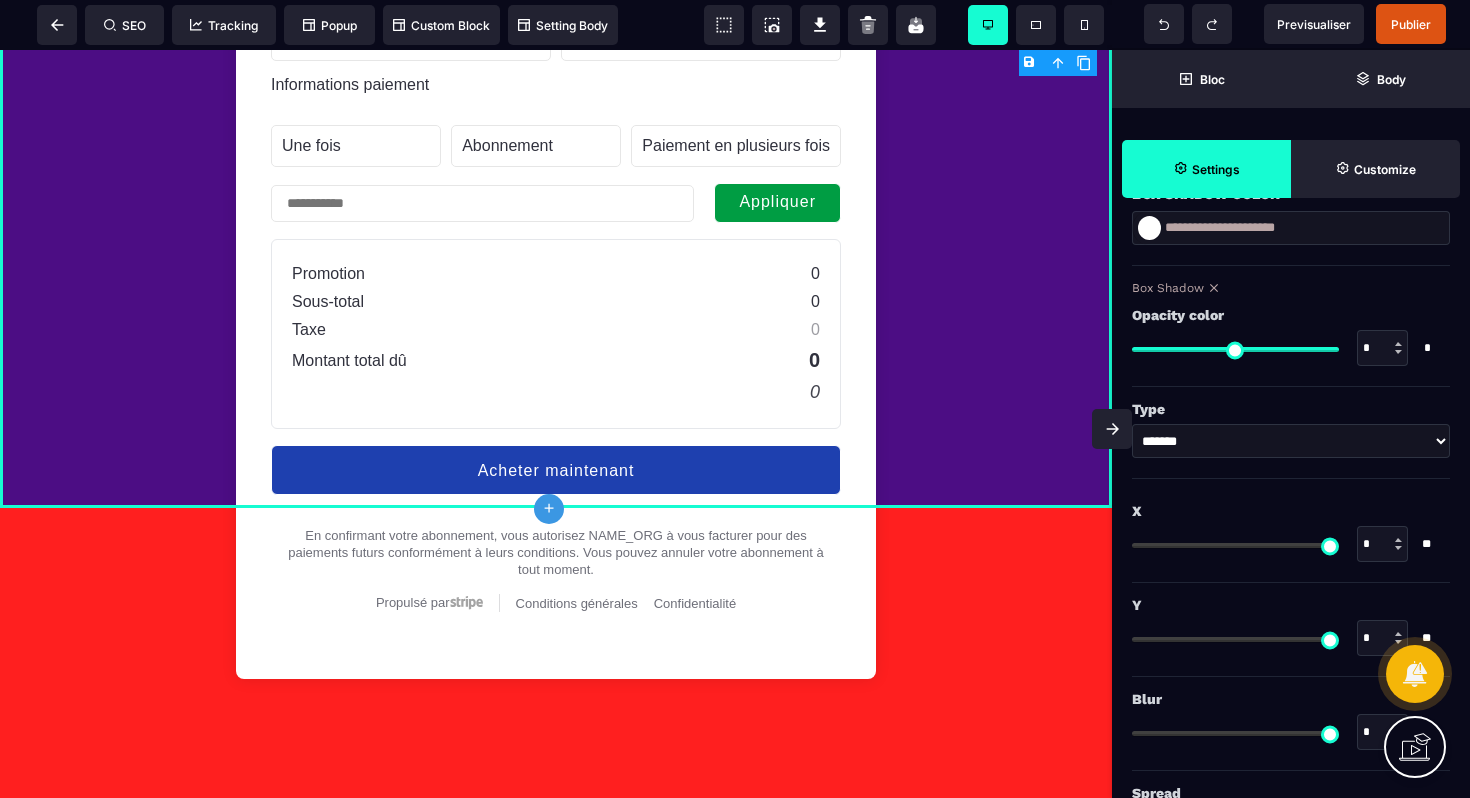drag, startPoint x: 1148, startPoint y: 550, endPoint x: 1071, endPoint y: 534, distance: 78.64477 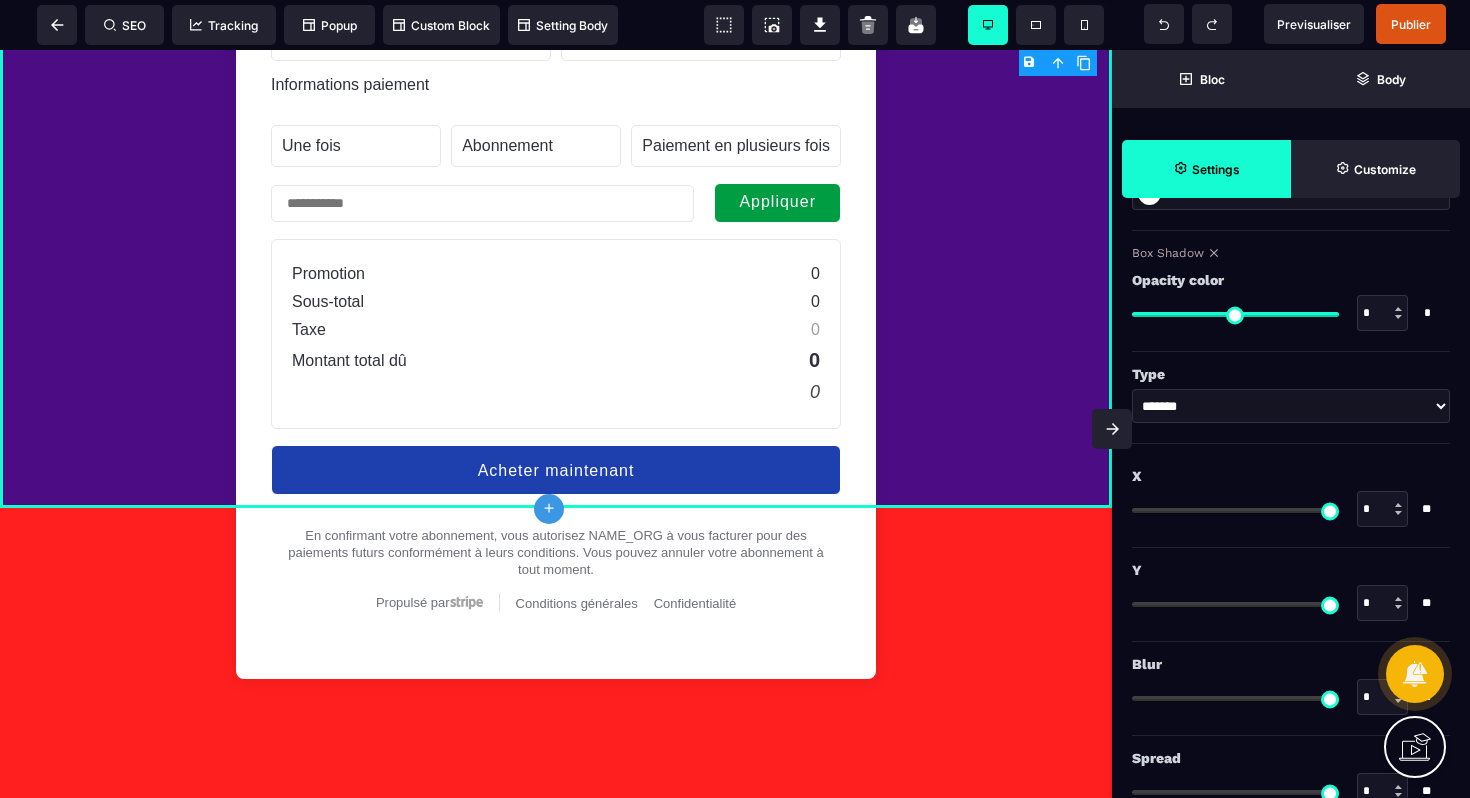 scroll, scrollTop: 2358, scrollLeft: 0, axis: vertical 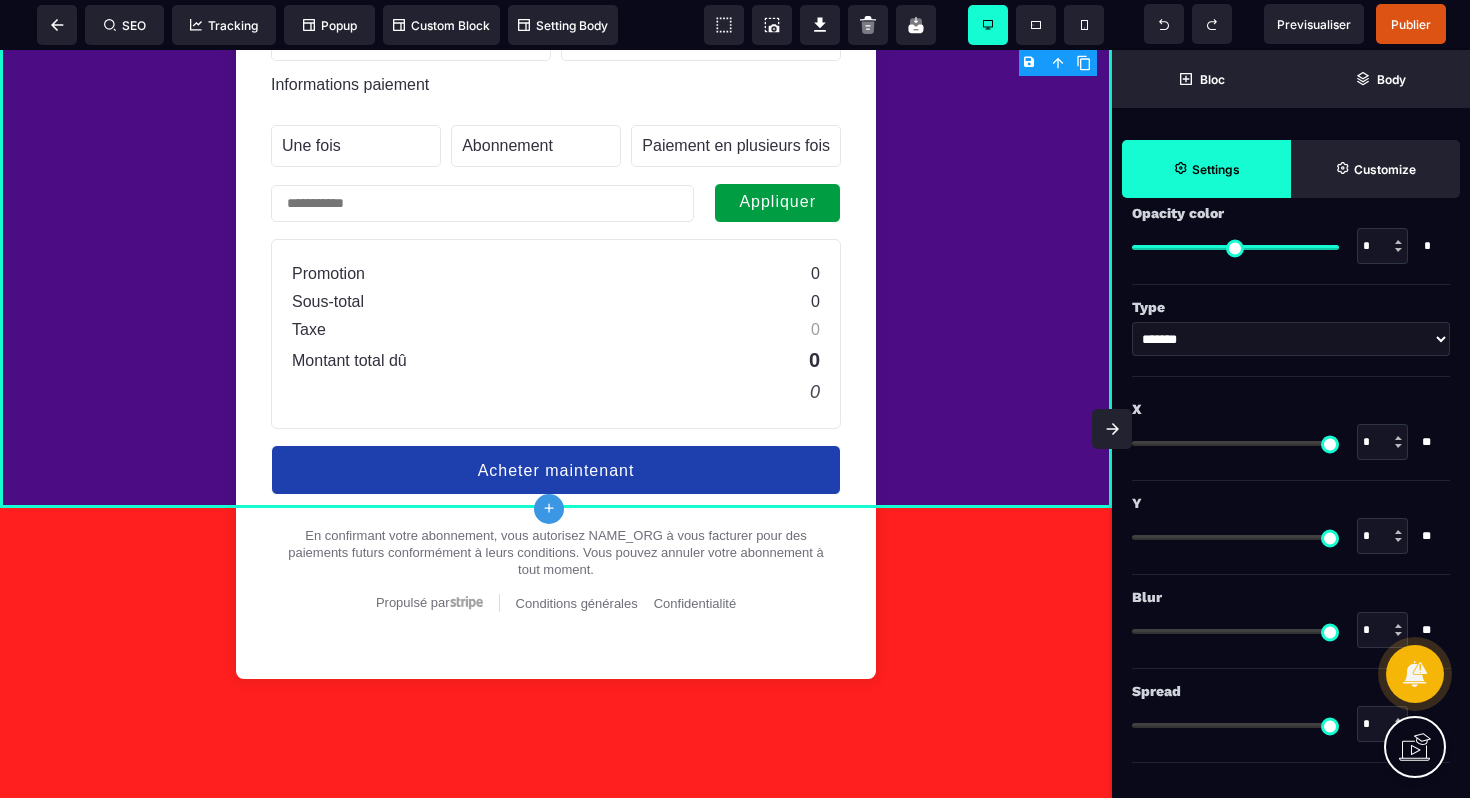 drag, startPoint x: 1134, startPoint y: 730, endPoint x: 1098, endPoint y: 653, distance: 85 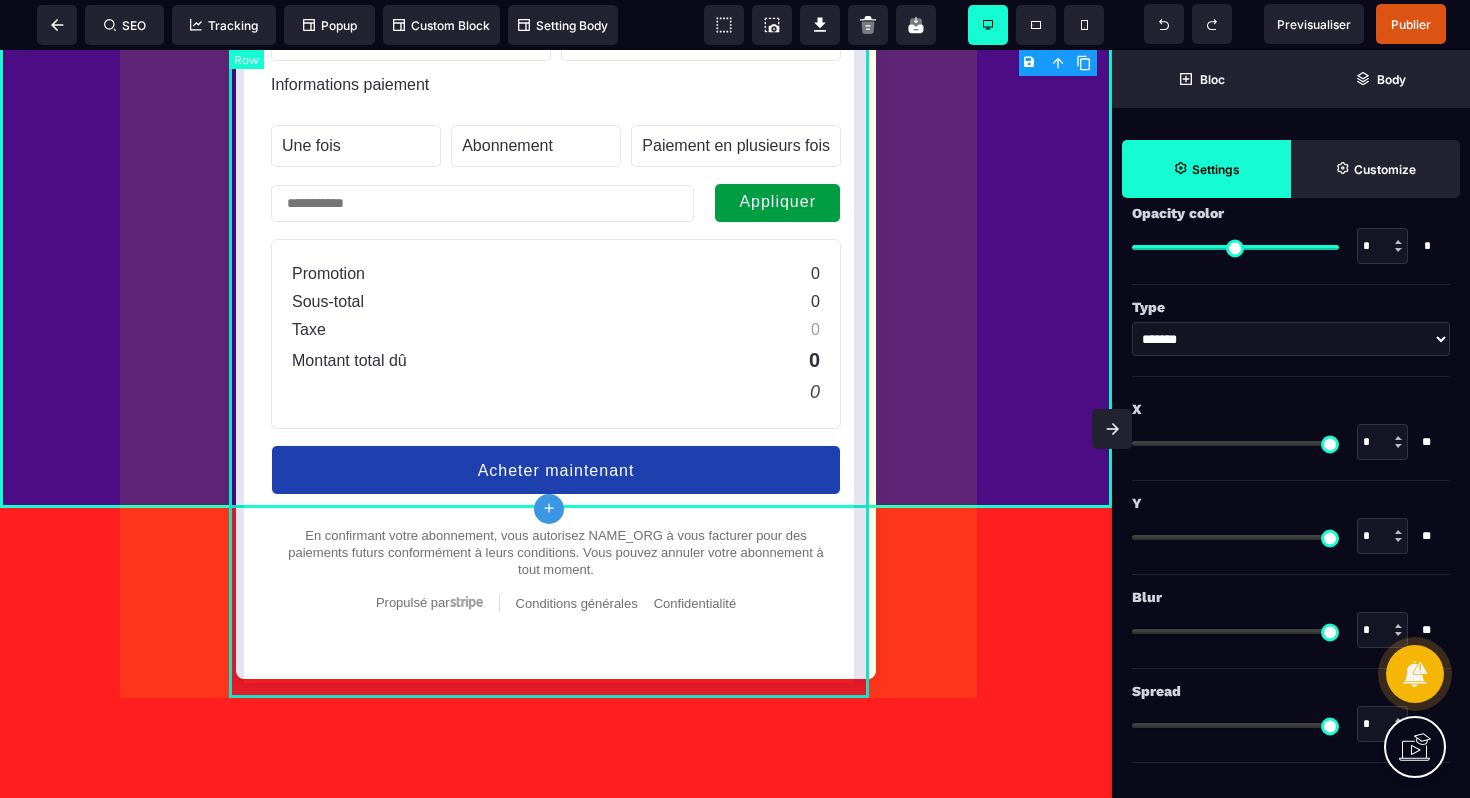click on "Informations de base Professionnel Informations paiement Une fois Abonnement Paiement en plusieurs fois Abonnement Paiement en plusieurs fois Appliquer Promotion 0 Sous-total 0 Taxe 0 Montant total dû 0 0 Acheter maintenant En confirmant votre abonnement, vous autorisez NAME_ORG à vous facturer pour des paiements futurs conformément à leurs conditions. Vous pouvez annuler votre abonnement à tout moment. Propulsé par
Stripe
Conditions générales Confidentialité" at bounding box center (556, 219) 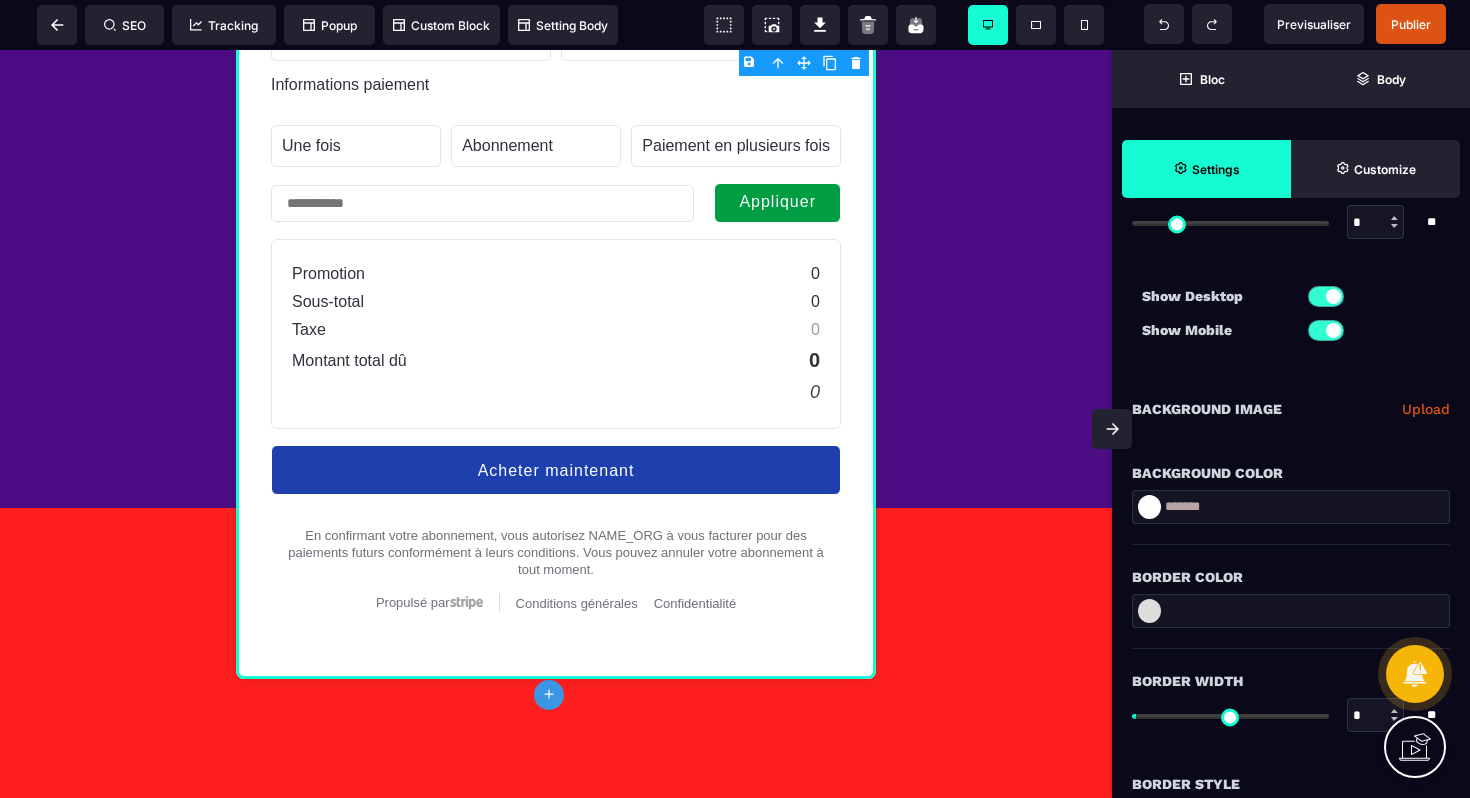 scroll, scrollTop: 149, scrollLeft: 0, axis: vertical 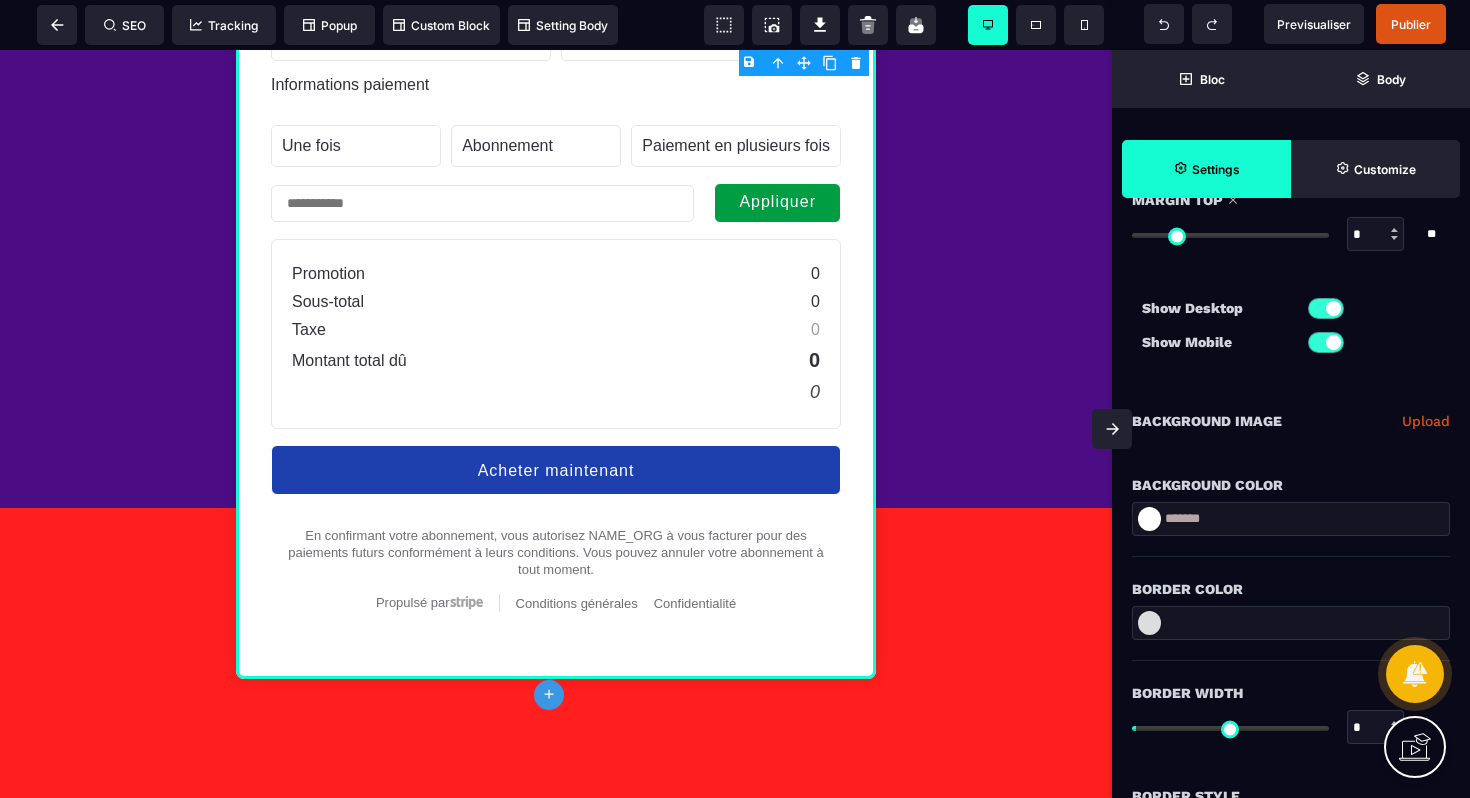 drag, startPoint x: 1143, startPoint y: 236, endPoint x: 1027, endPoint y: 236, distance: 116 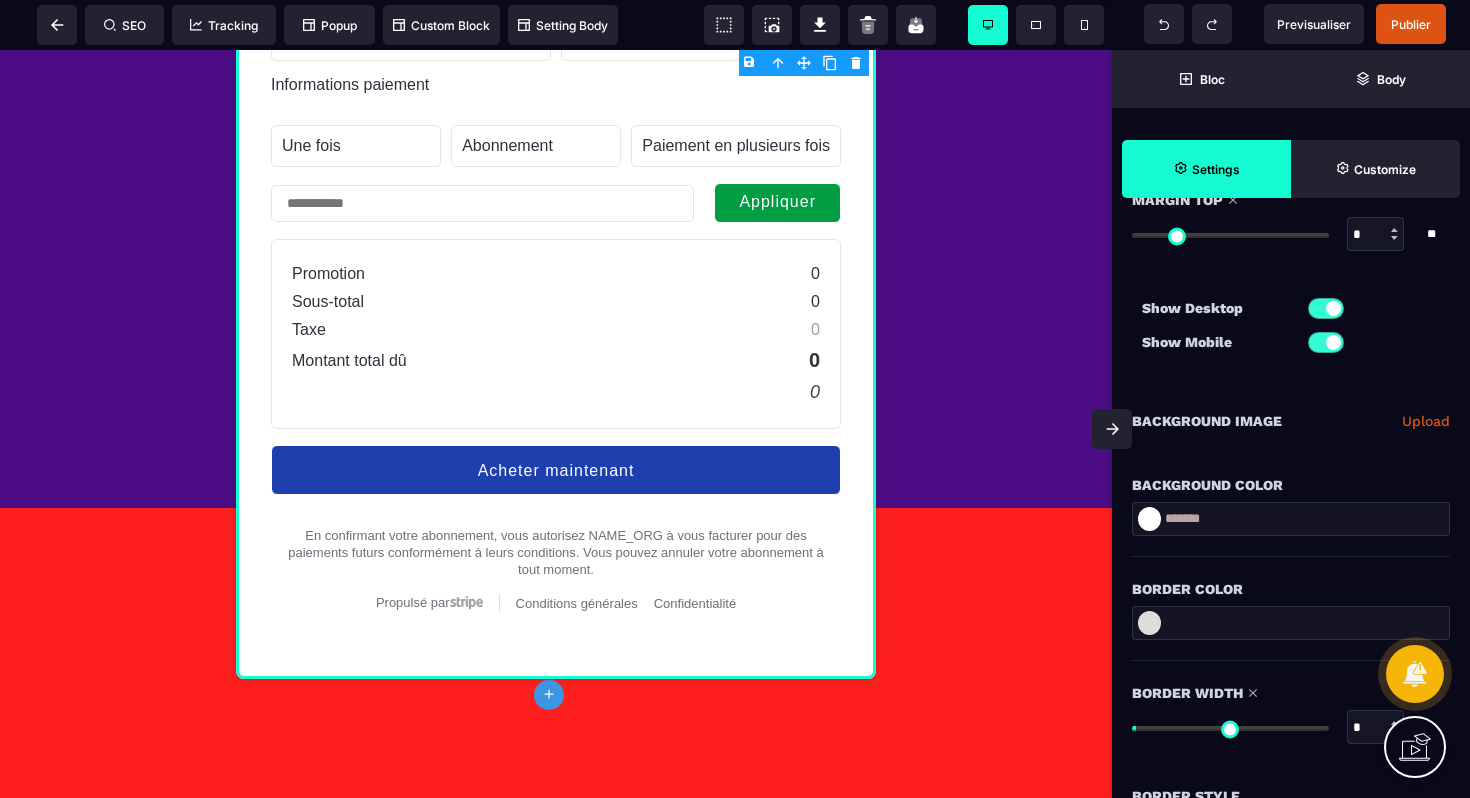 drag, startPoint x: 1141, startPoint y: 734, endPoint x: 1114, endPoint y: 735, distance: 27.018513 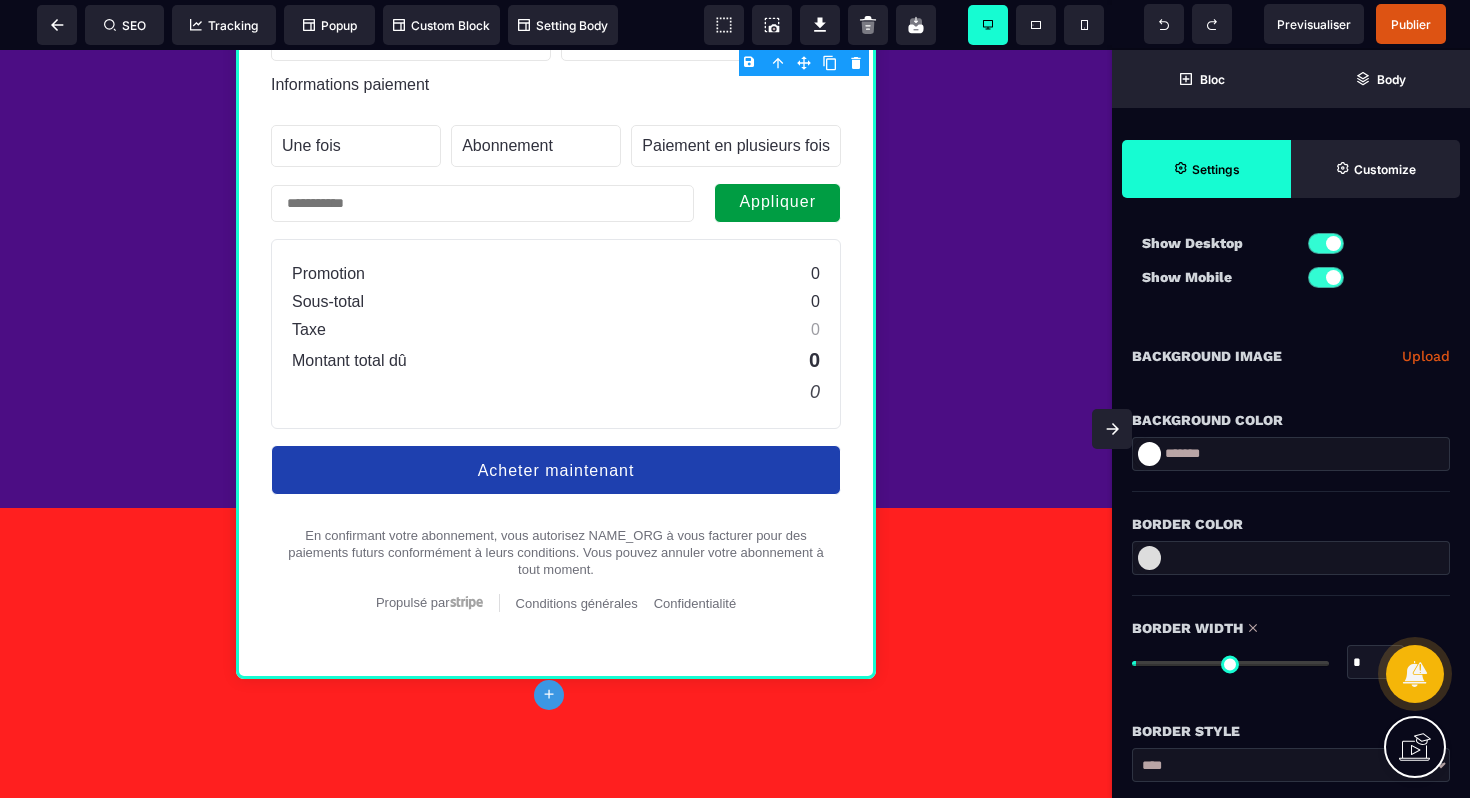 scroll, scrollTop: 485, scrollLeft: 0, axis: vertical 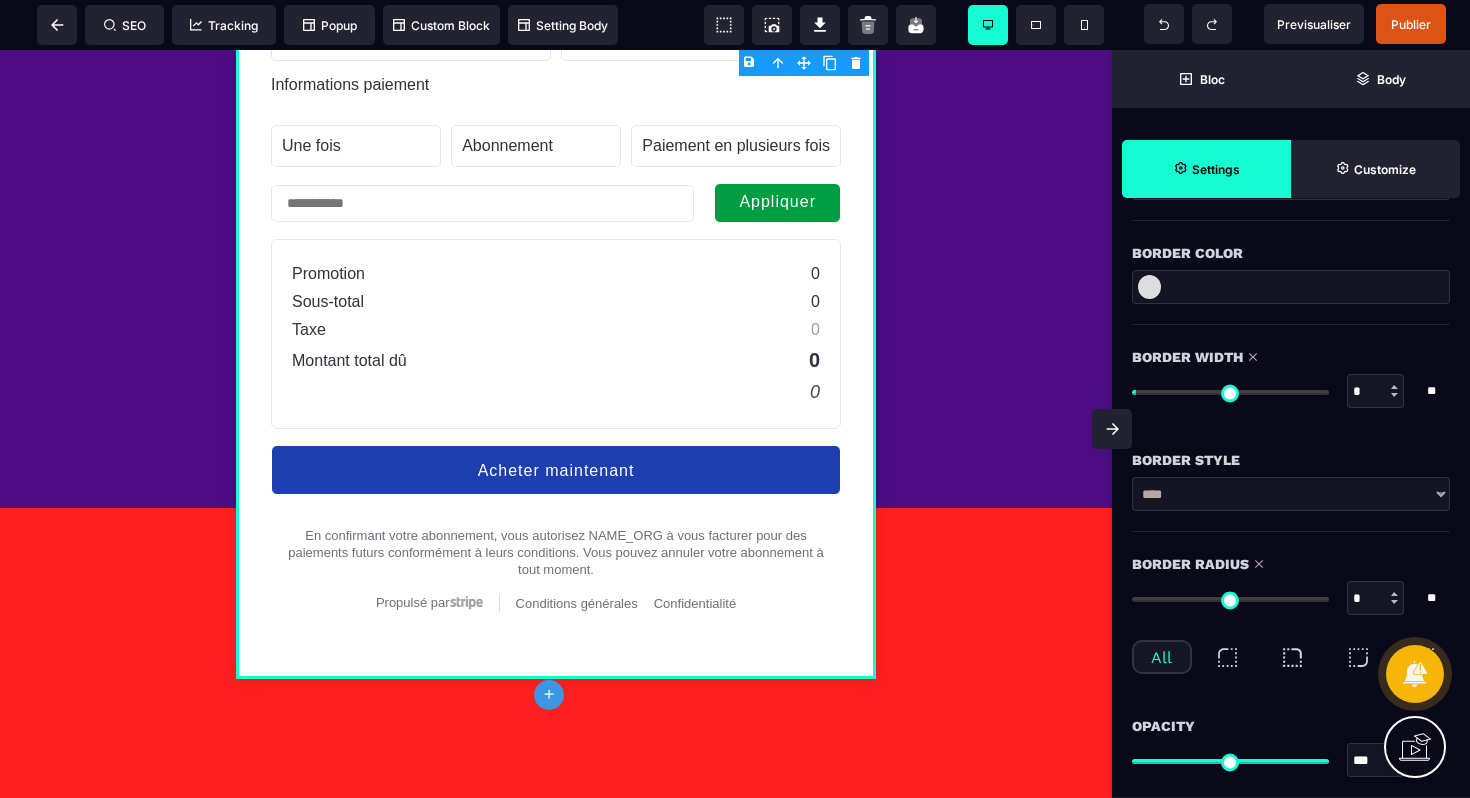 drag, startPoint x: 1155, startPoint y: 594, endPoint x: 1102, endPoint y: 595, distance: 53.009434 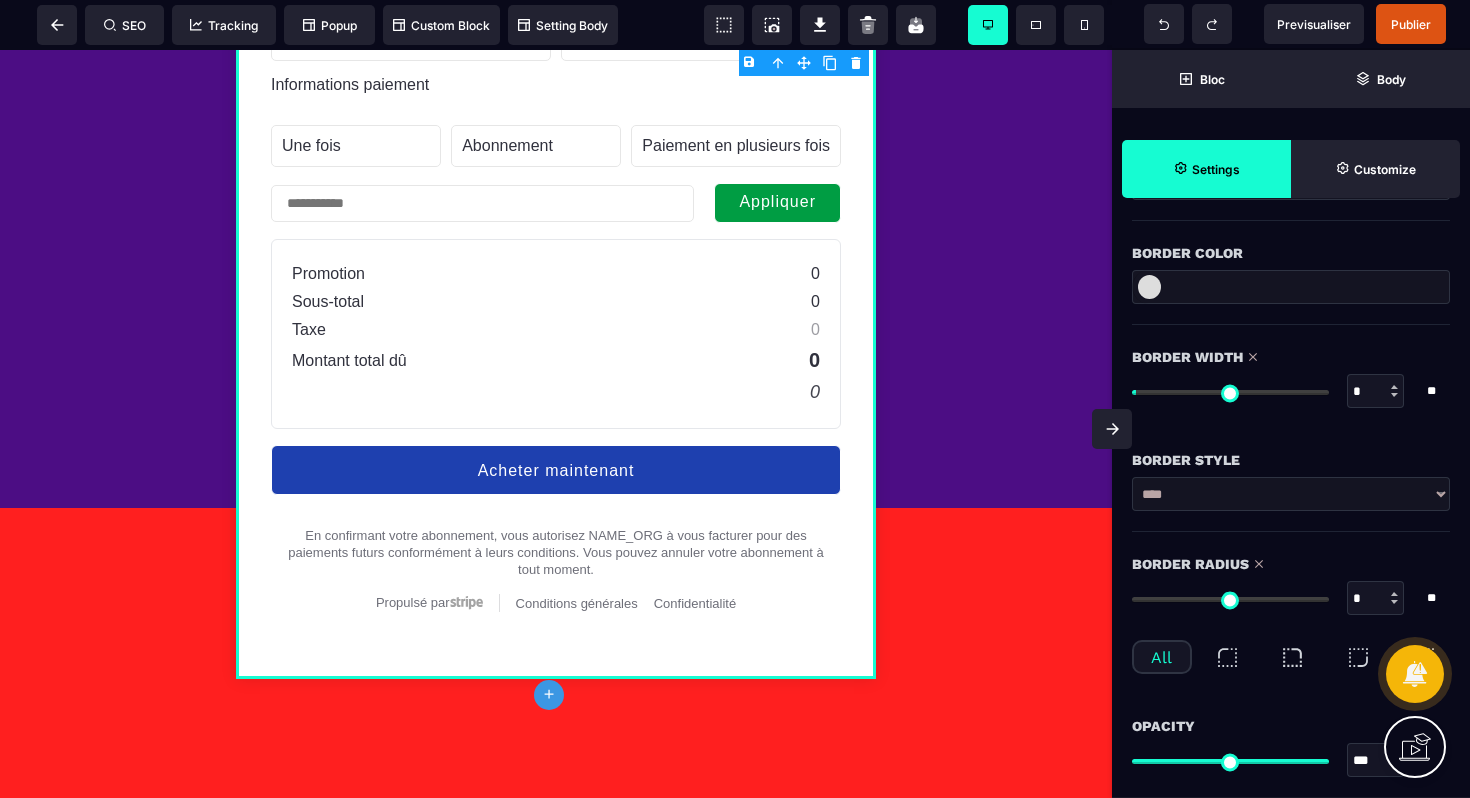 click at bounding box center [1230, 599] 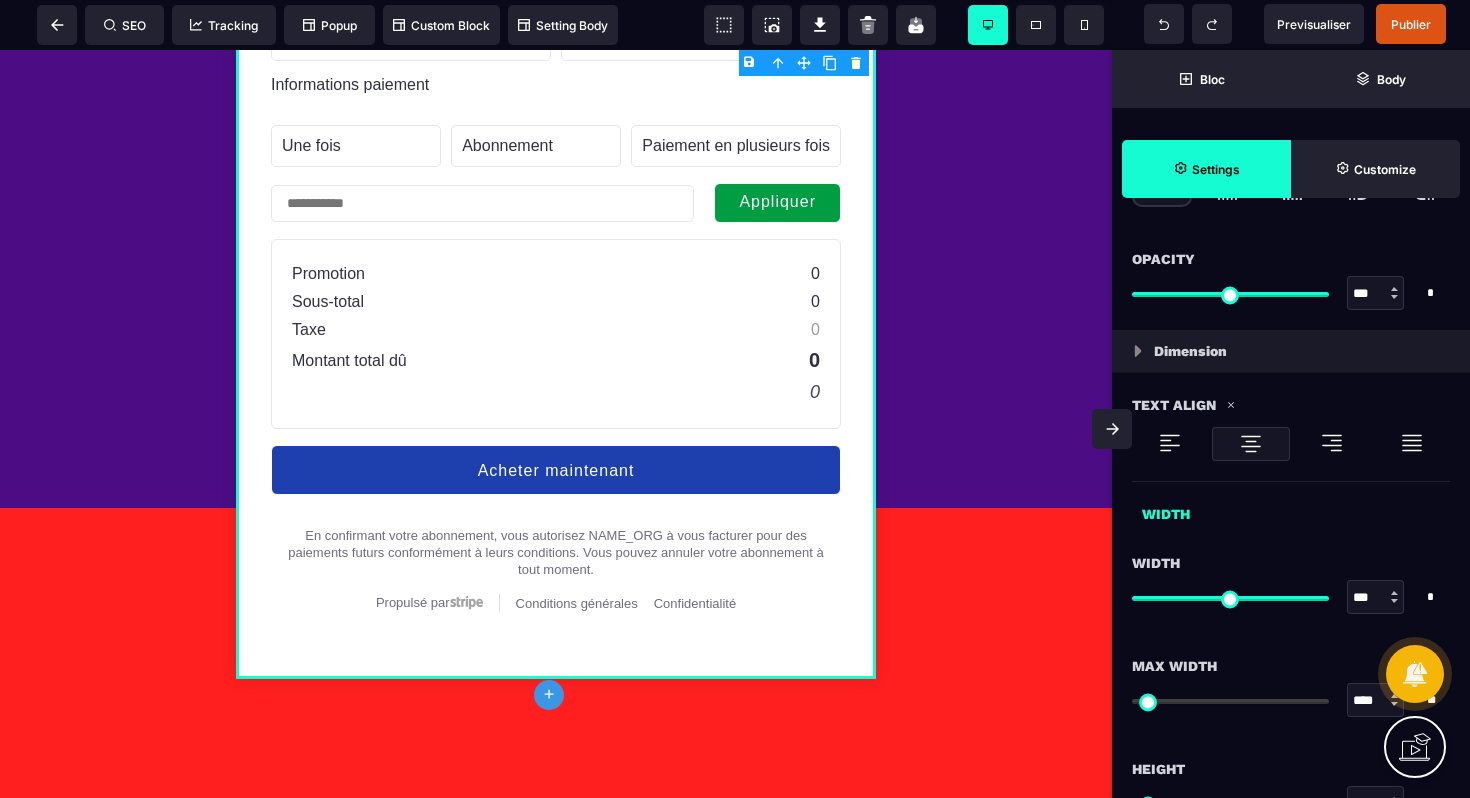 scroll, scrollTop: 972, scrollLeft: 0, axis: vertical 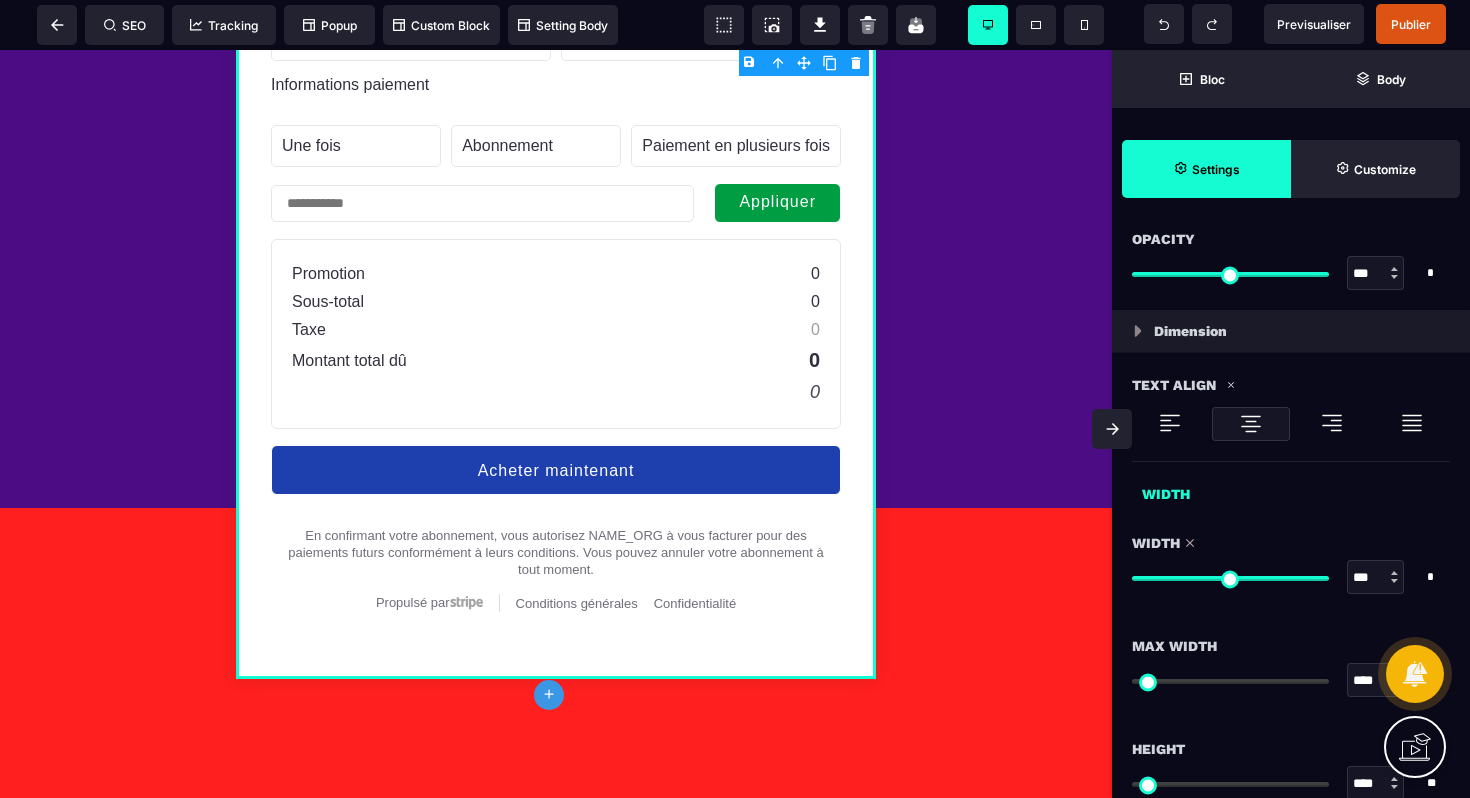 drag, startPoint x: 1317, startPoint y: 579, endPoint x: 1364, endPoint y: 576, distance: 47.095646 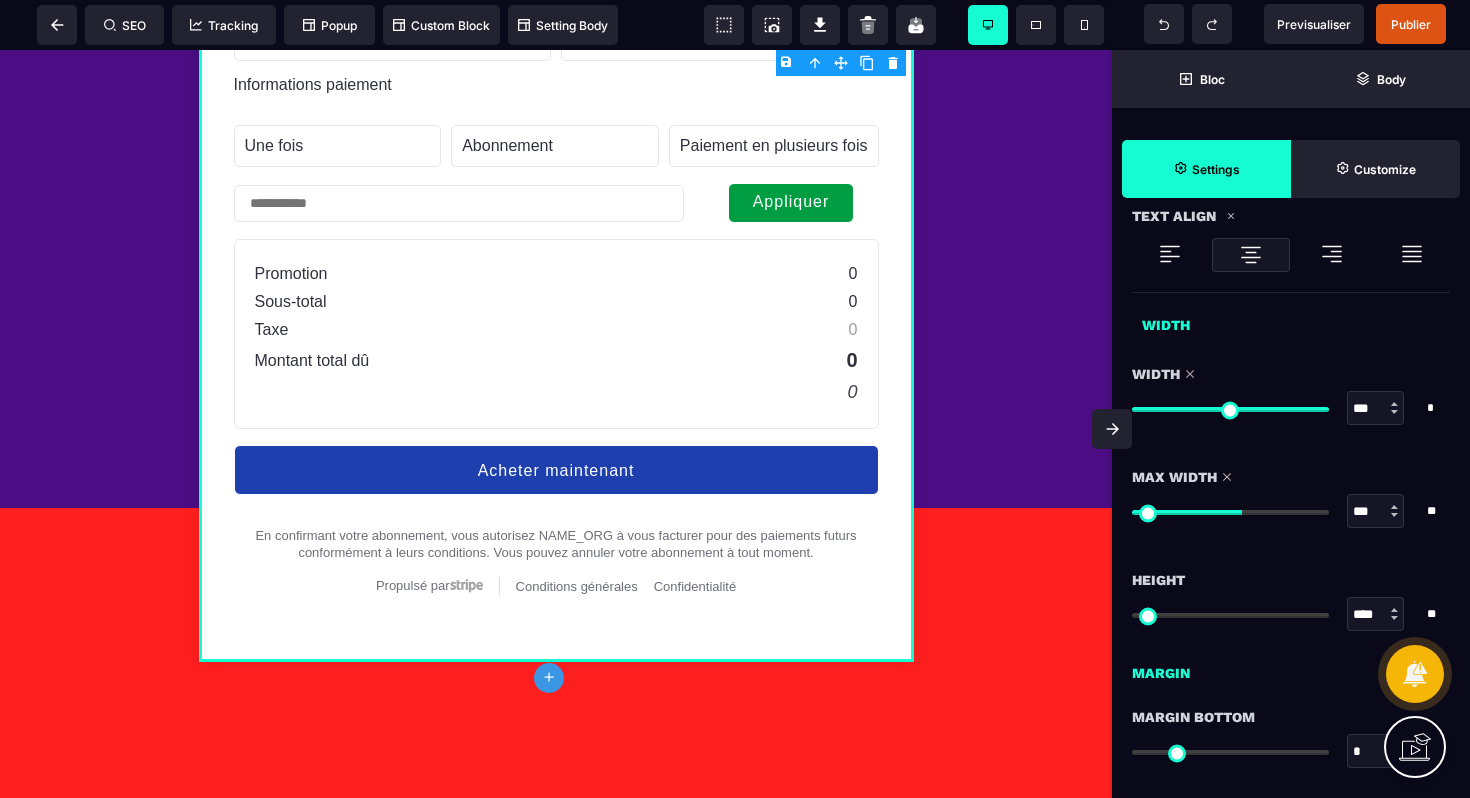 drag, startPoint x: 1145, startPoint y: 507, endPoint x: 1240, endPoint y: 516, distance: 95.42536 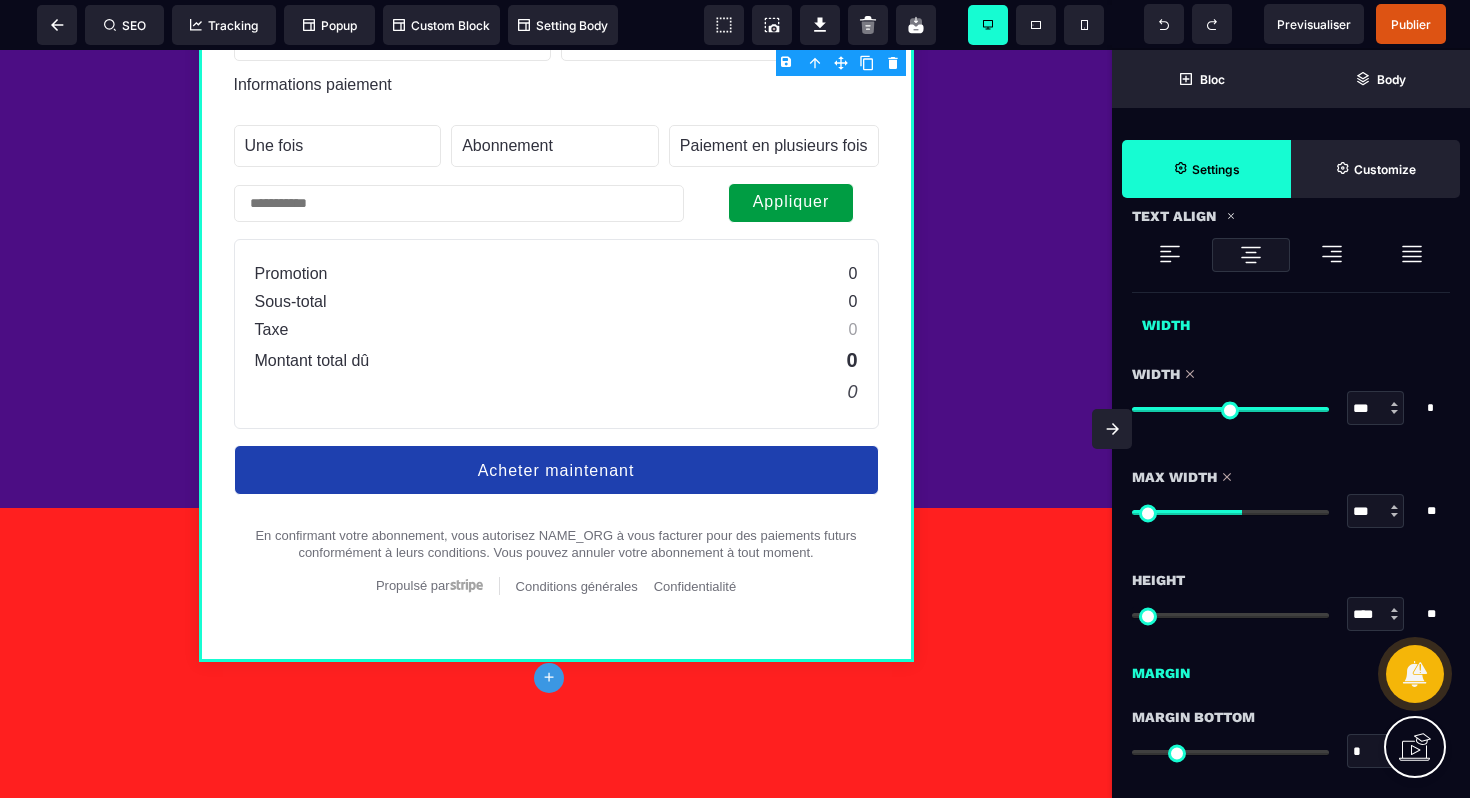 click at bounding box center [1230, 512] 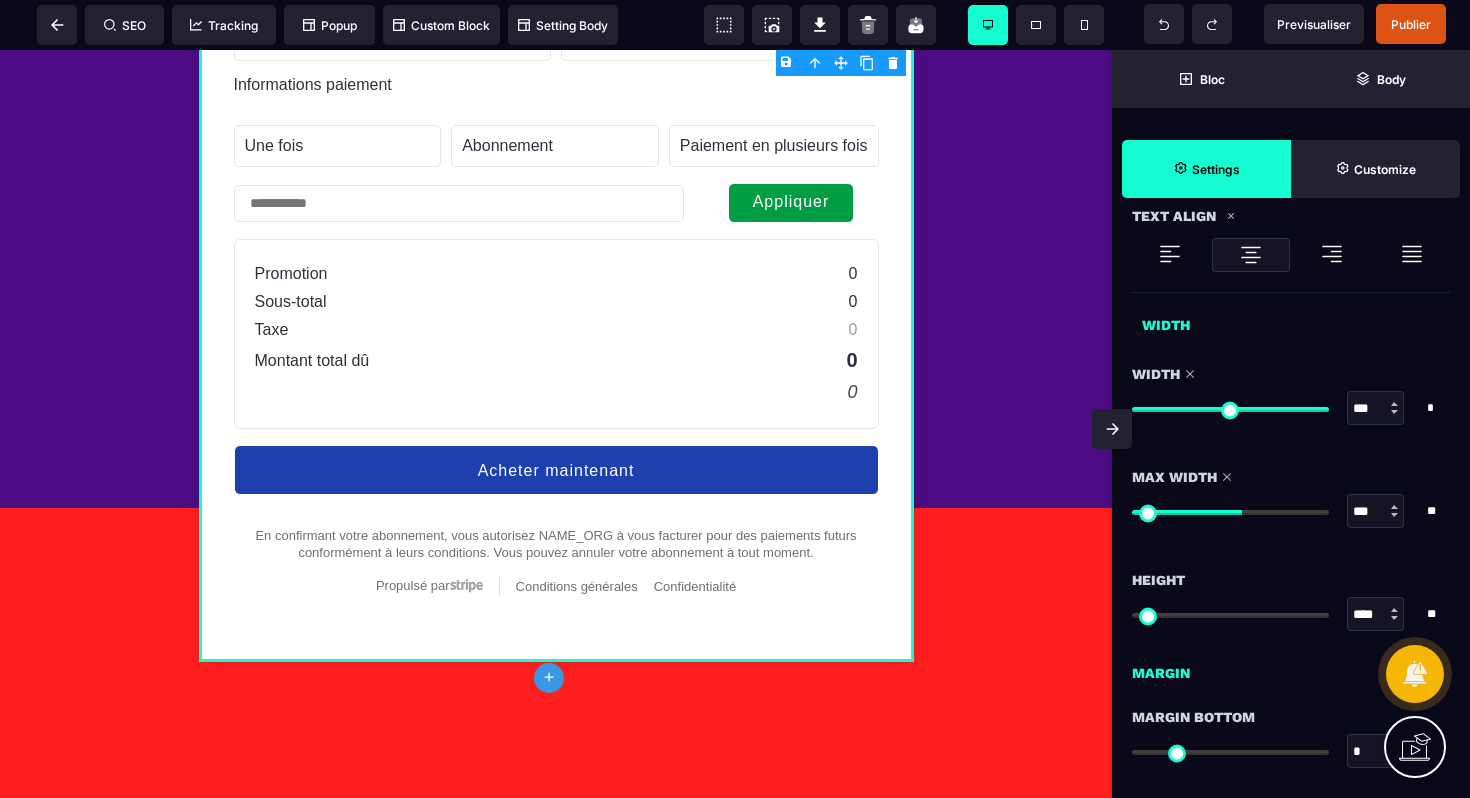 drag, startPoint x: 1150, startPoint y: 618, endPoint x: 1168, endPoint y: 616, distance: 18.110771 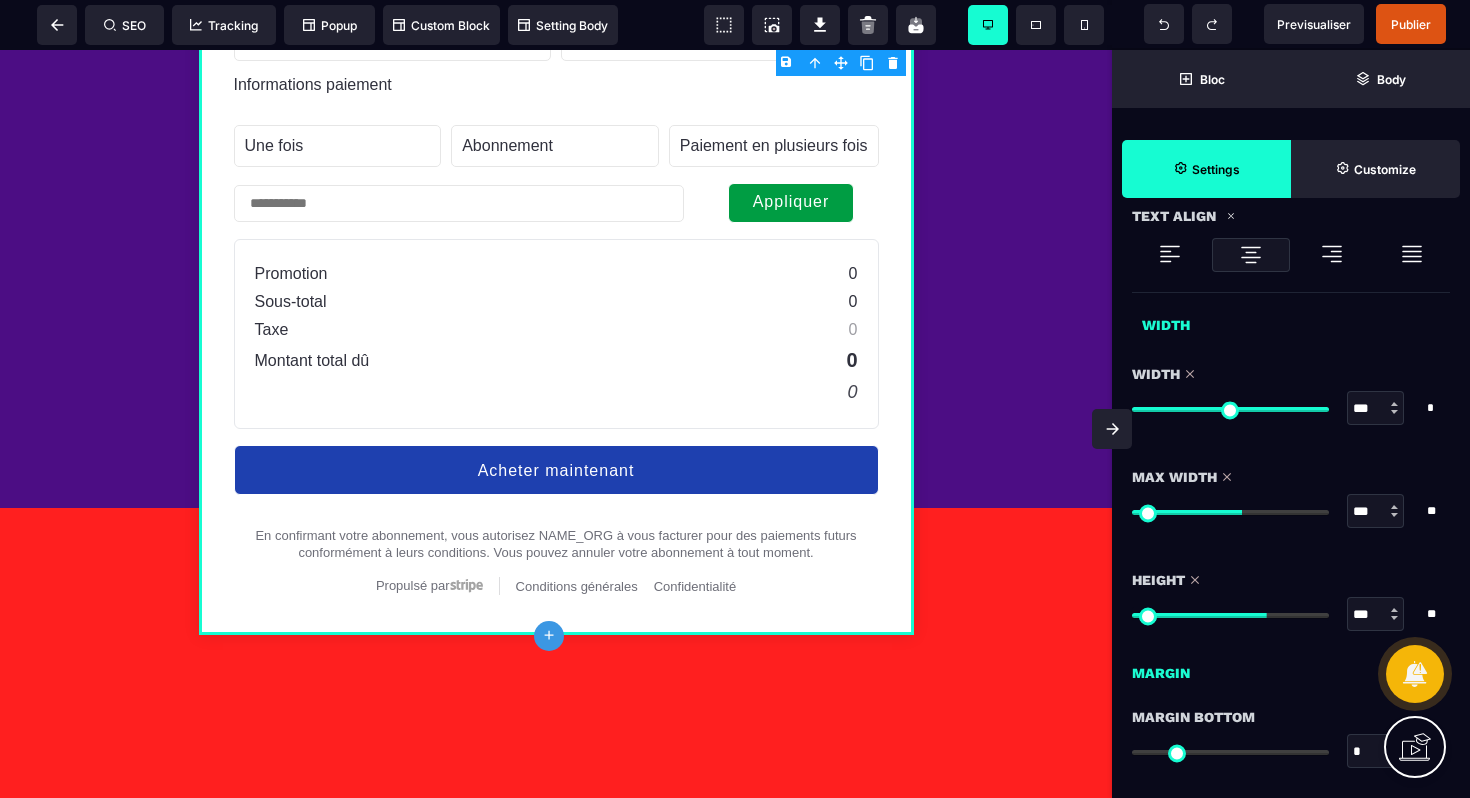 drag, startPoint x: 1142, startPoint y: 615, endPoint x: 1263, endPoint y: 610, distance: 121.103264 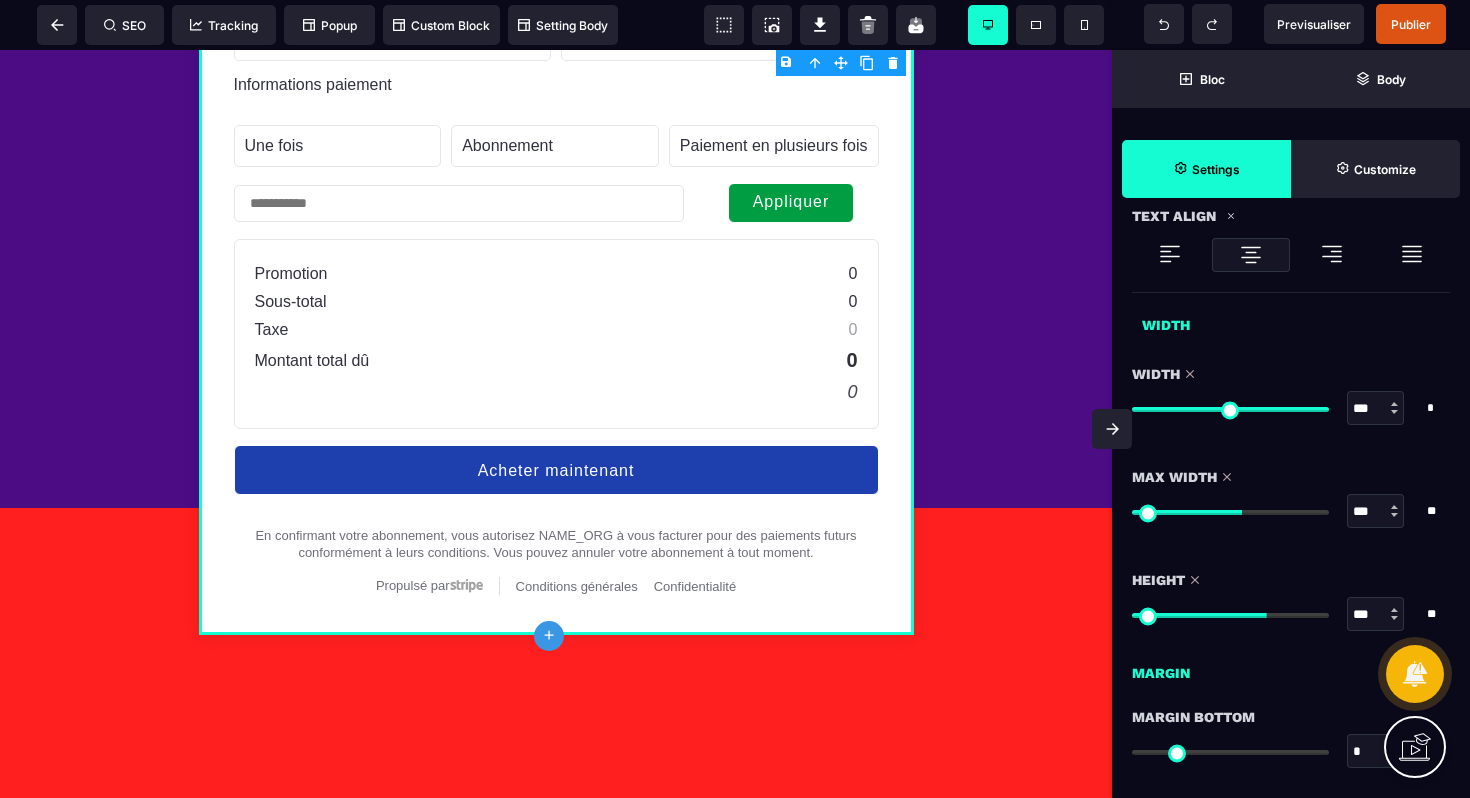click at bounding box center (1230, 615) 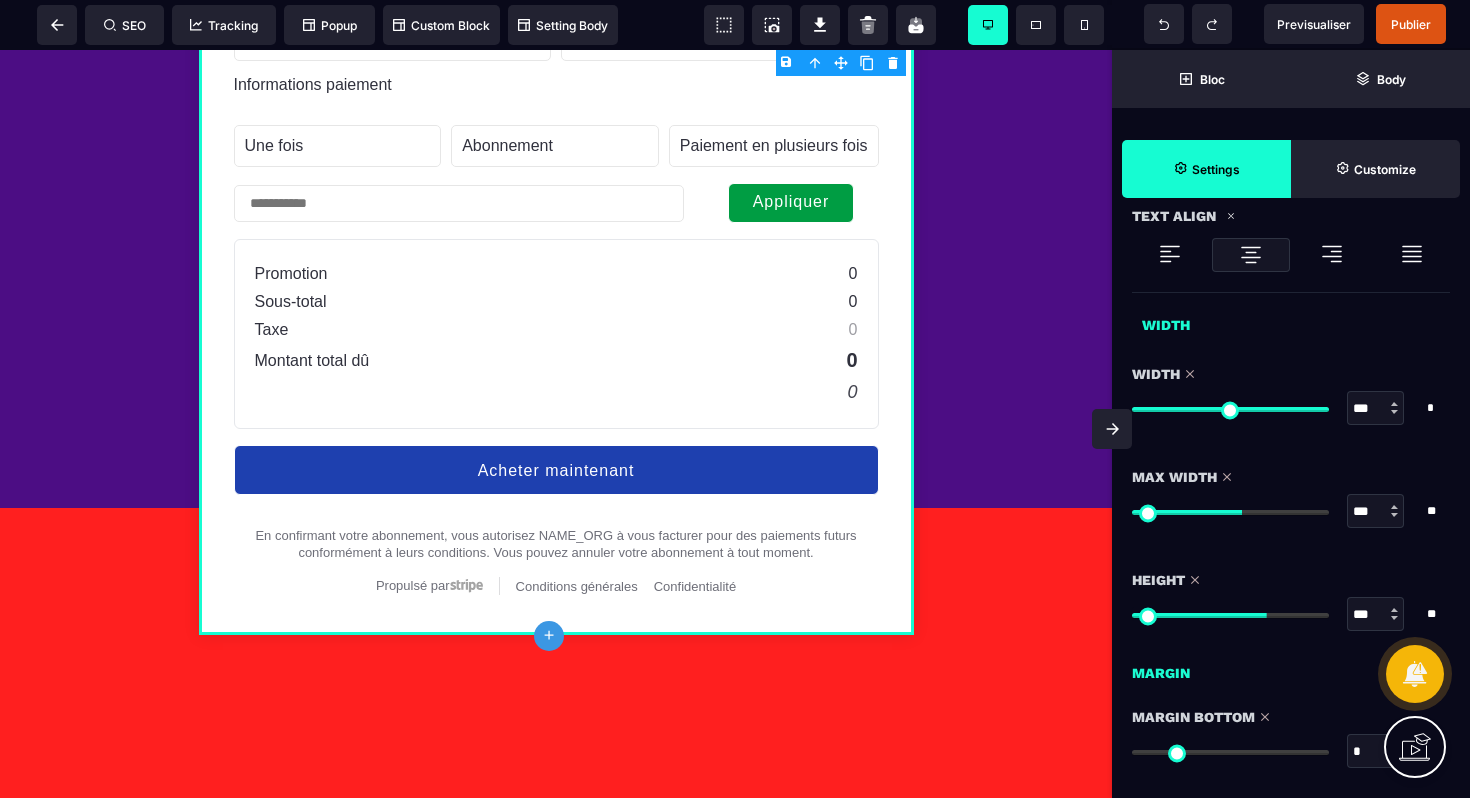 drag, startPoint x: 1146, startPoint y: 751, endPoint x: 1120, endPoint y: 758, distance: 26.925823 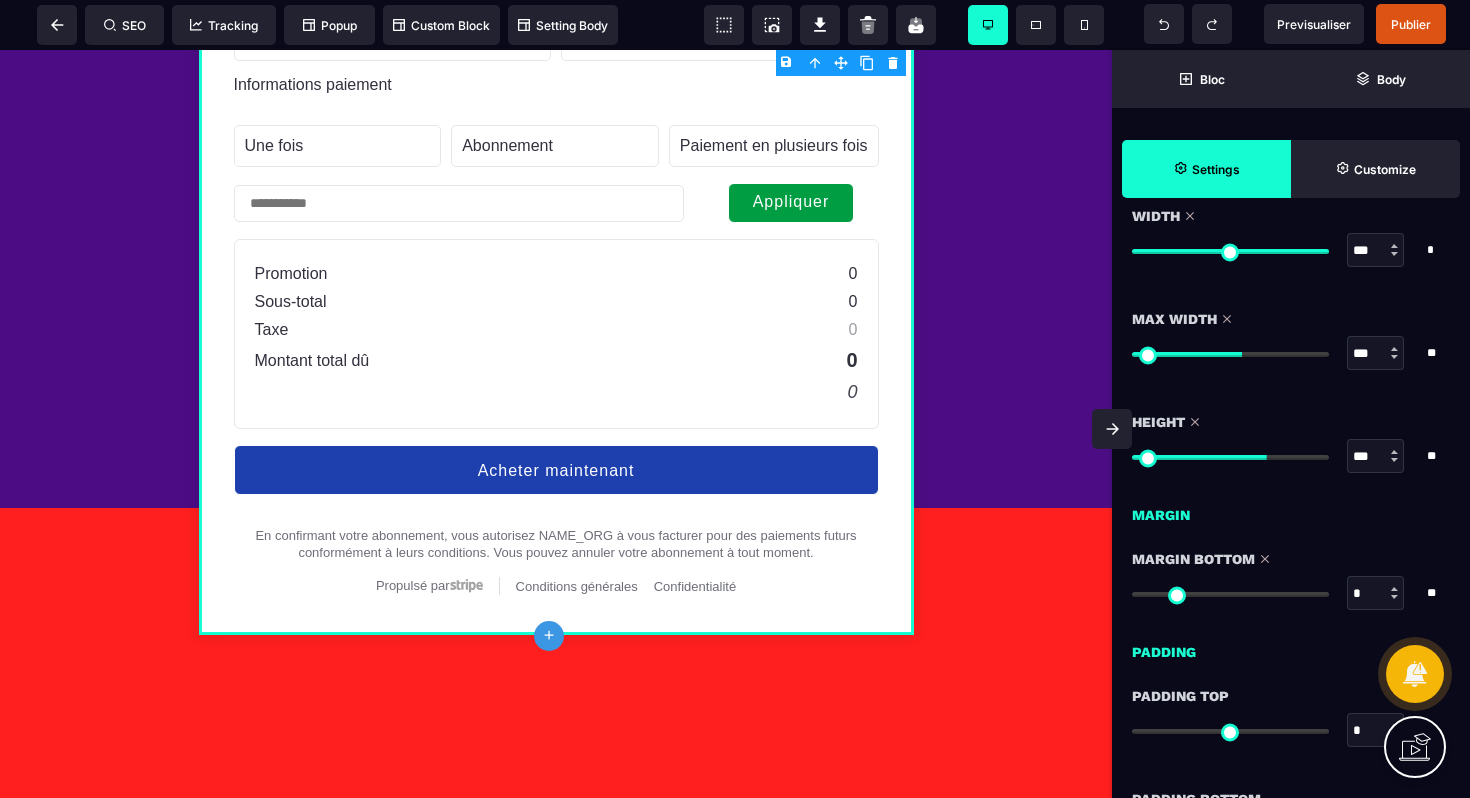 scroll, scrollTop: 1301, scrollLeft: 0, axis: vertical 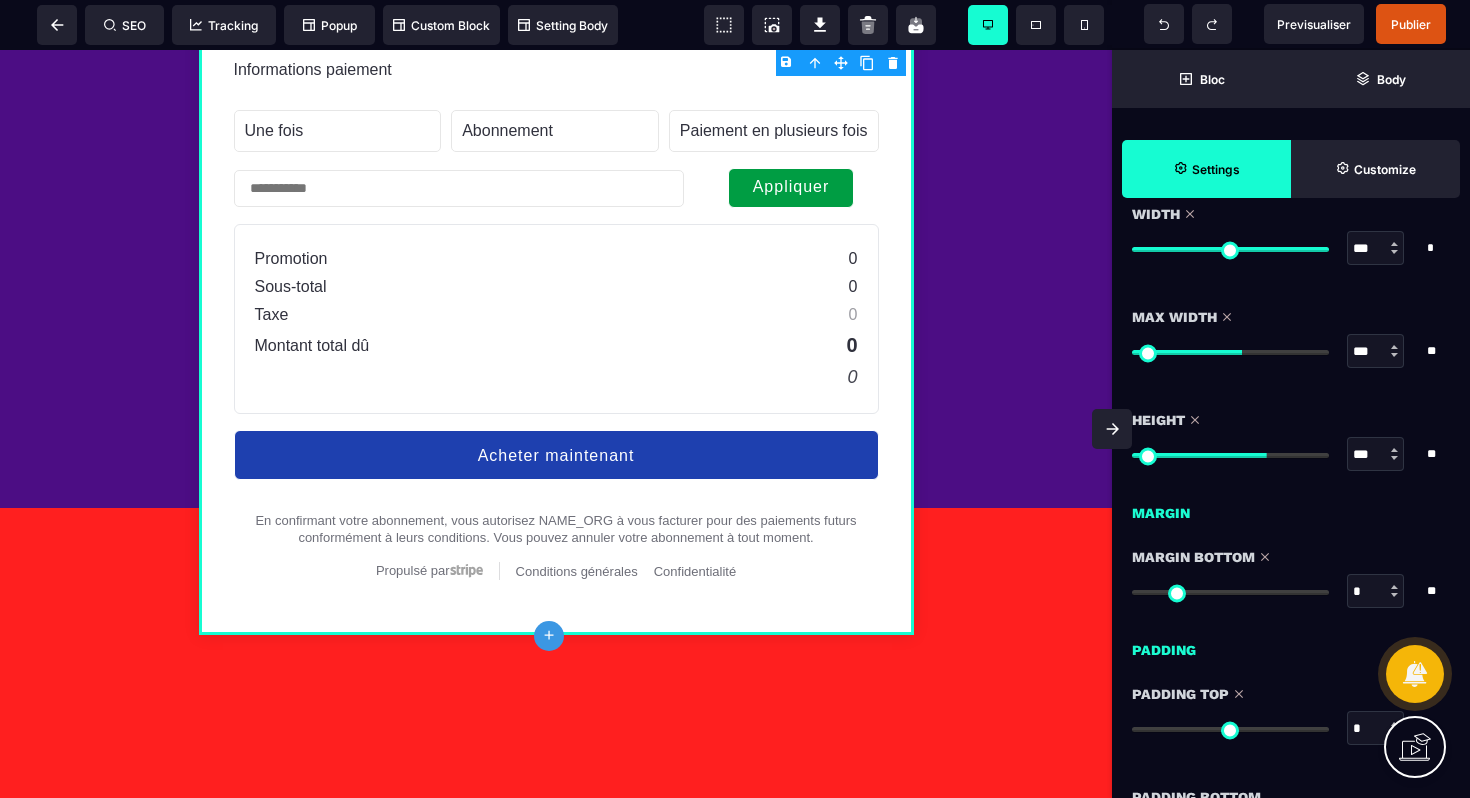 drag, startPoint x: 1143, startPoint y: 730, endPoint x: 1124, endPoint y: 737, distance: 20.248457 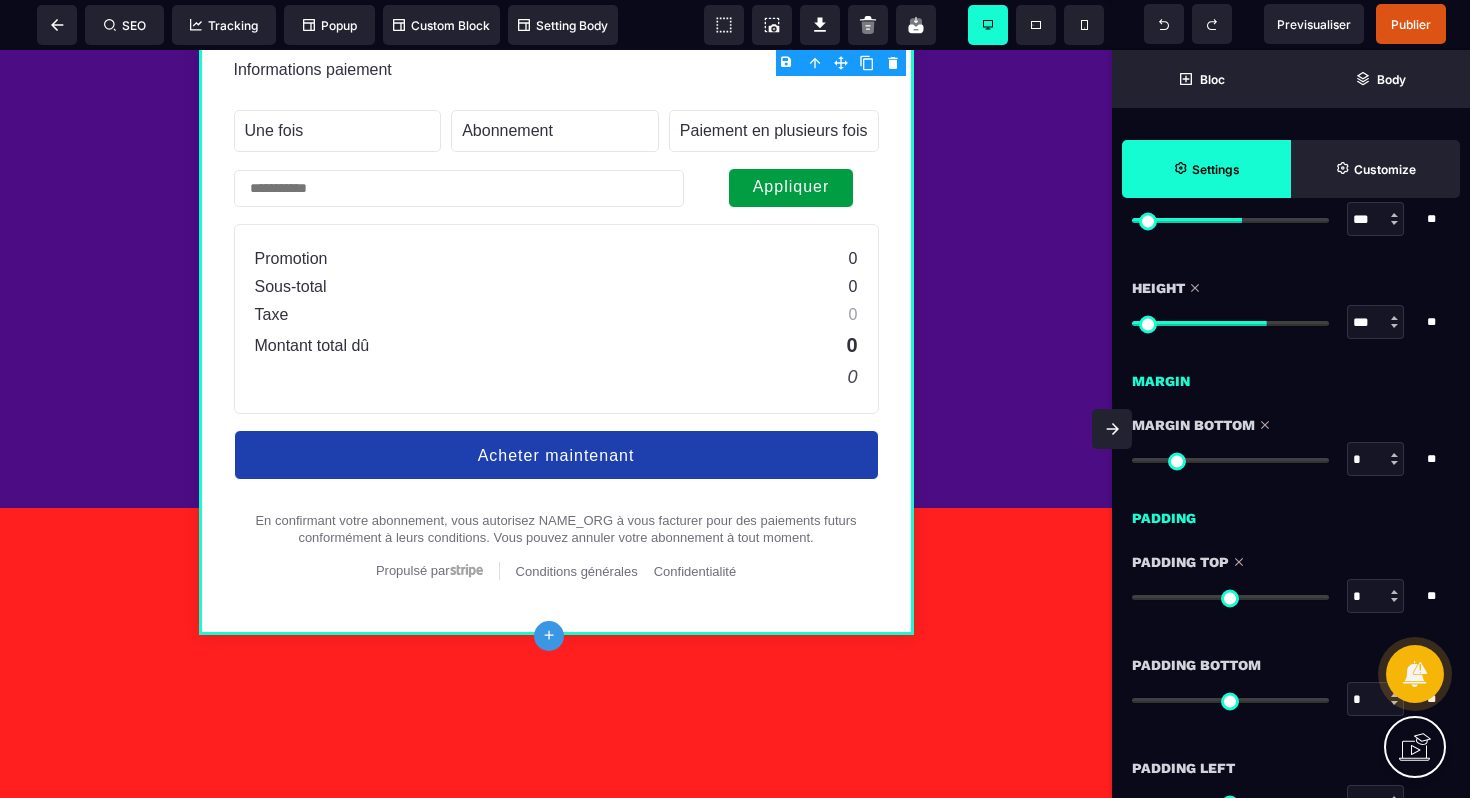 scroll, scrollTop: 1456, scrollLeft: 0, axis: vertical 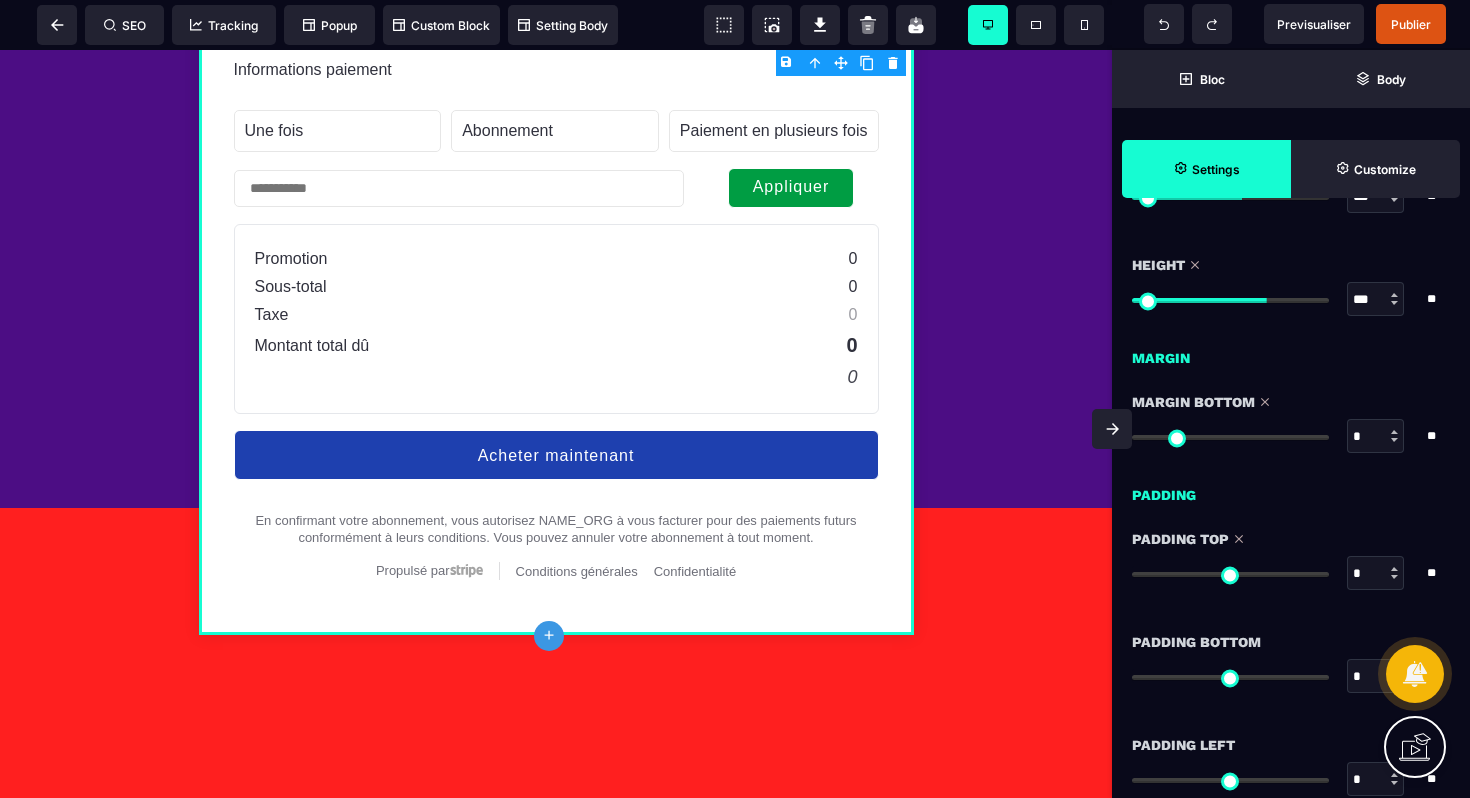 drag, startPoint x: 1147, startPoint y: 685, endPoint x: 1182, endPoint y: 683, distance: 35.057095 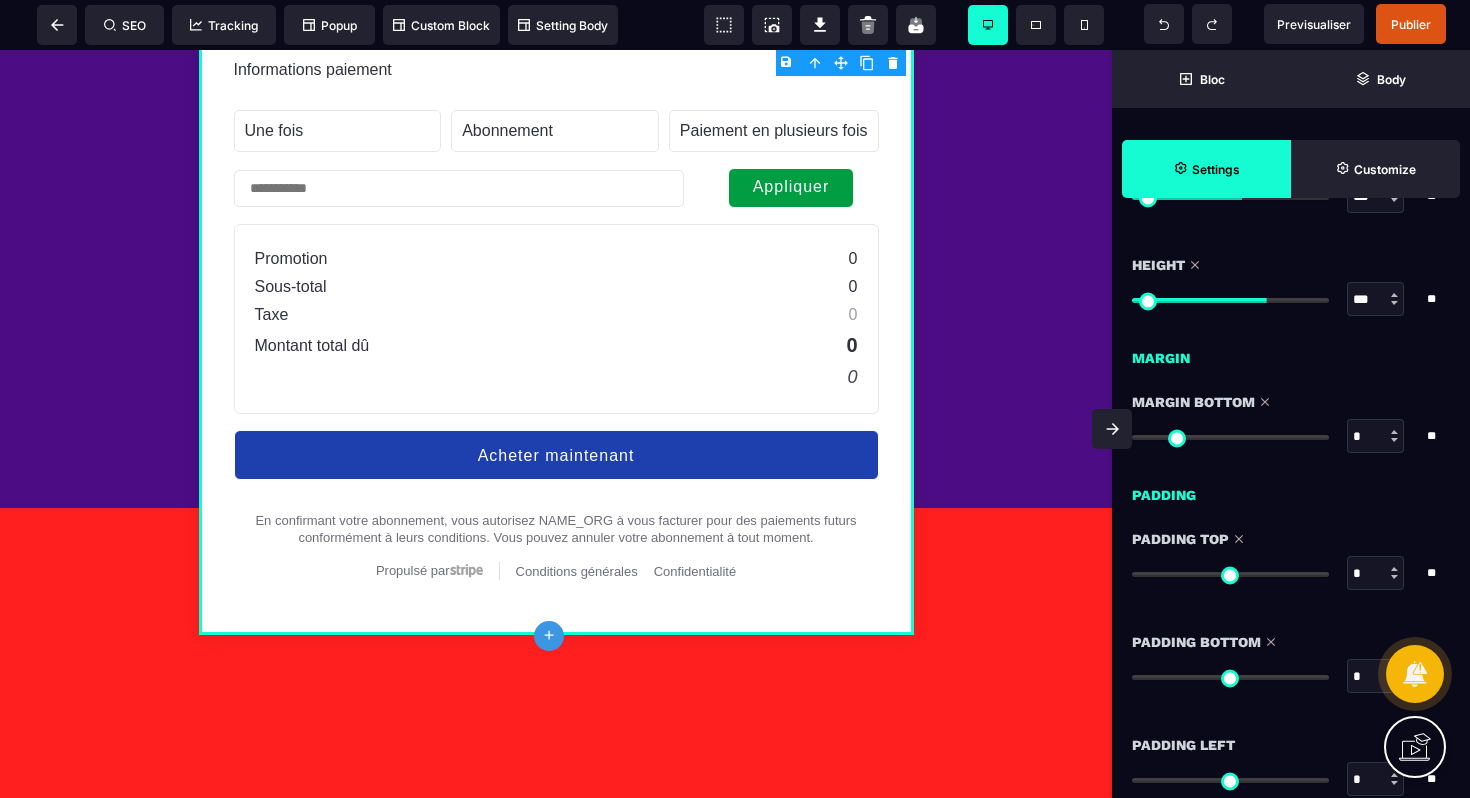 drag, startPoint x: 1136, startPoint y: 677, endPoint x: 1096, endPoint y: 678, distance: 40.012497 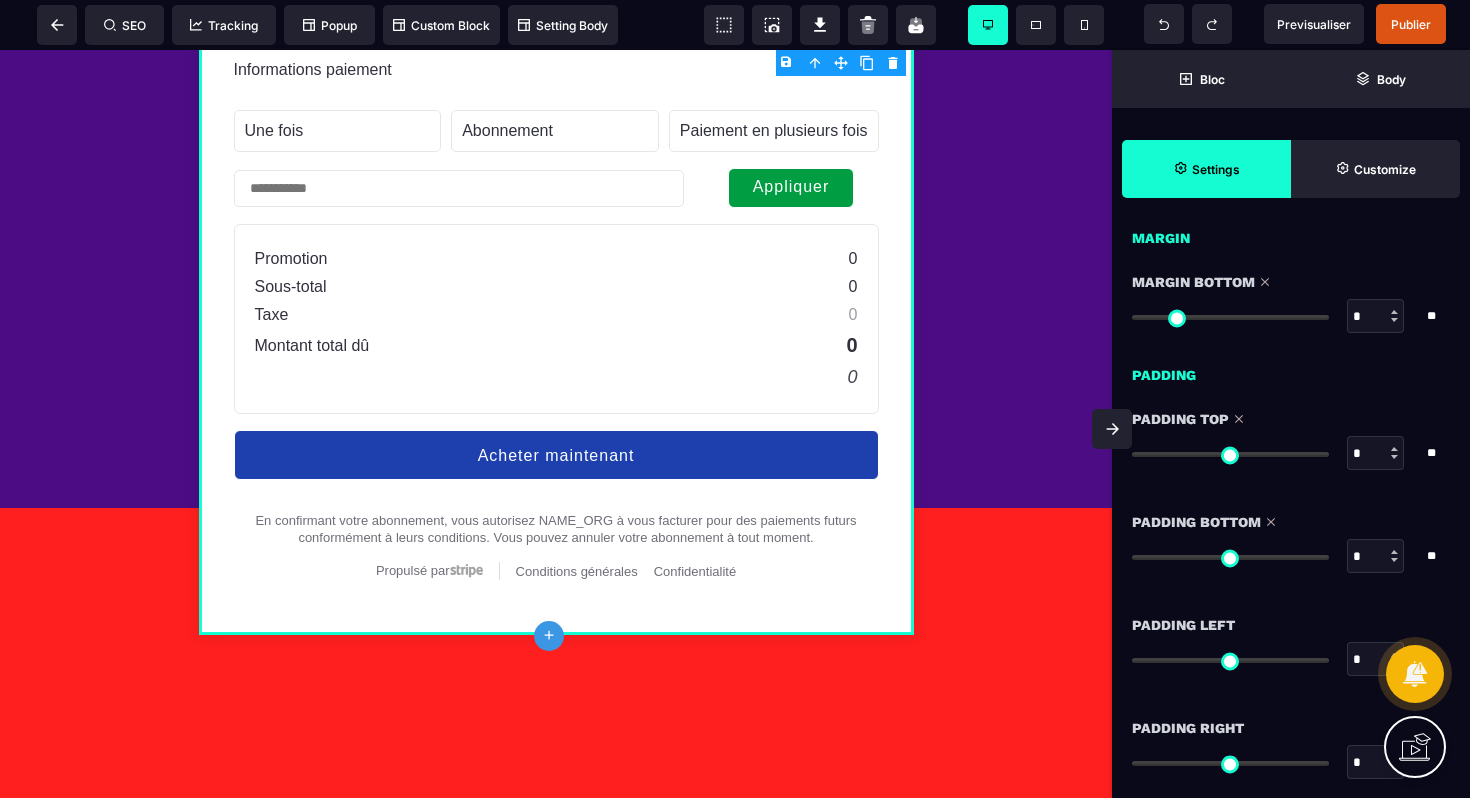 scroll, scrollTop: 1584, scrollLeft: 0, axis: vertical 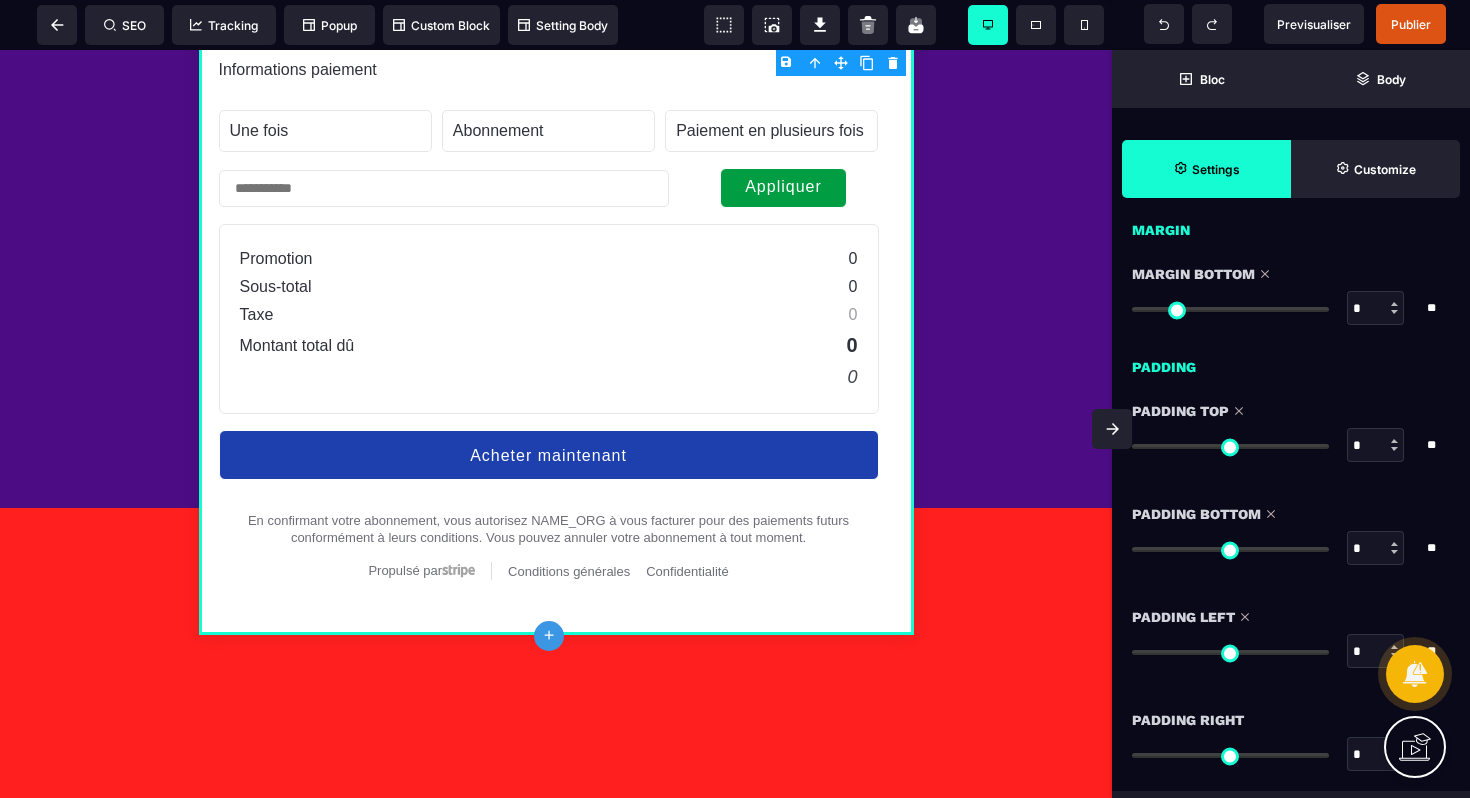 drag, startPoint x: 1139, startPoint y: 651, endPoint x: 1117, endPoint y: 655, distance: 22.36068 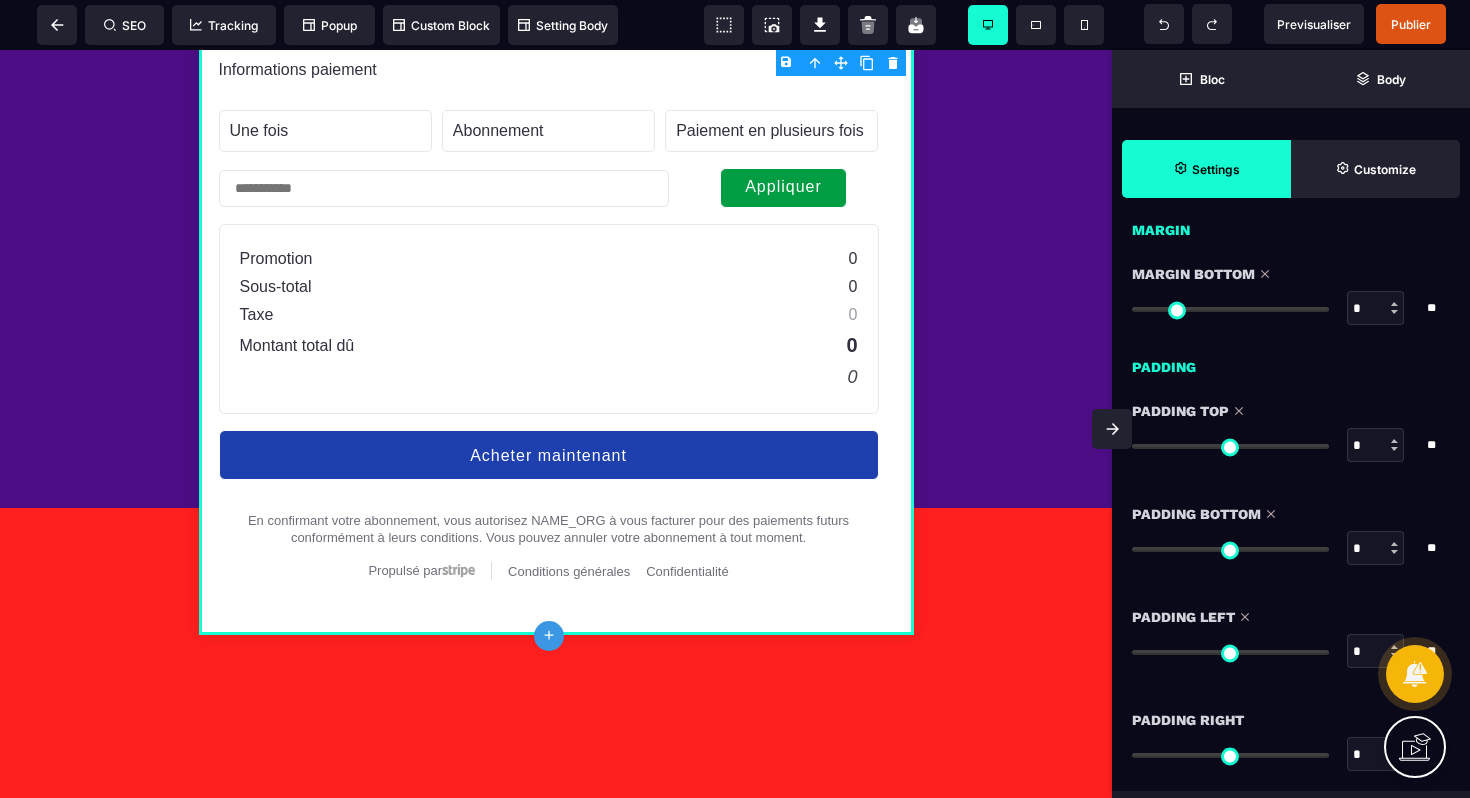 click at bounding box center (1230, 652) 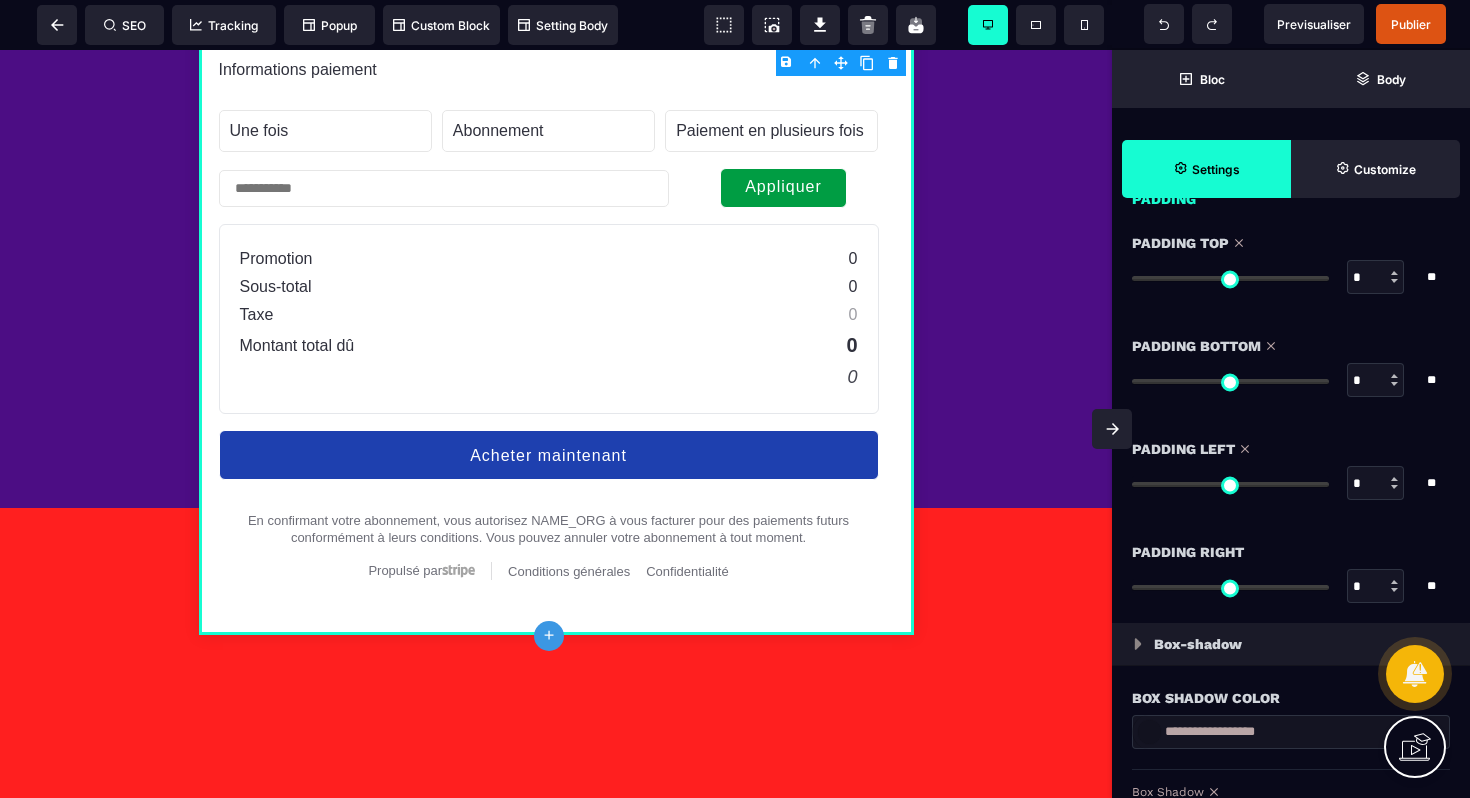 scroll, scrollTop: 1772, scrollLeft: 0, axis: vertical 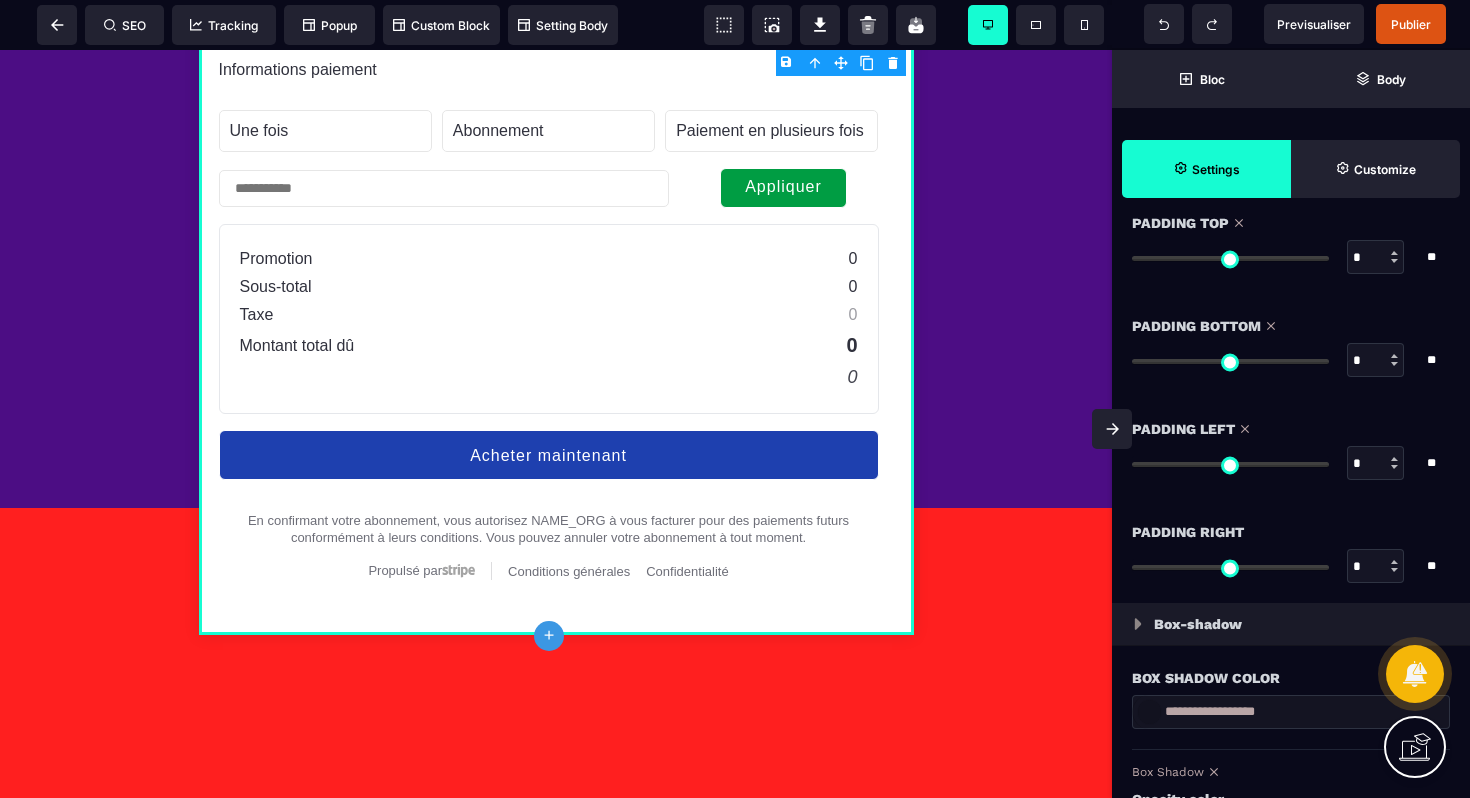 click at bounding box center [1138, 624] 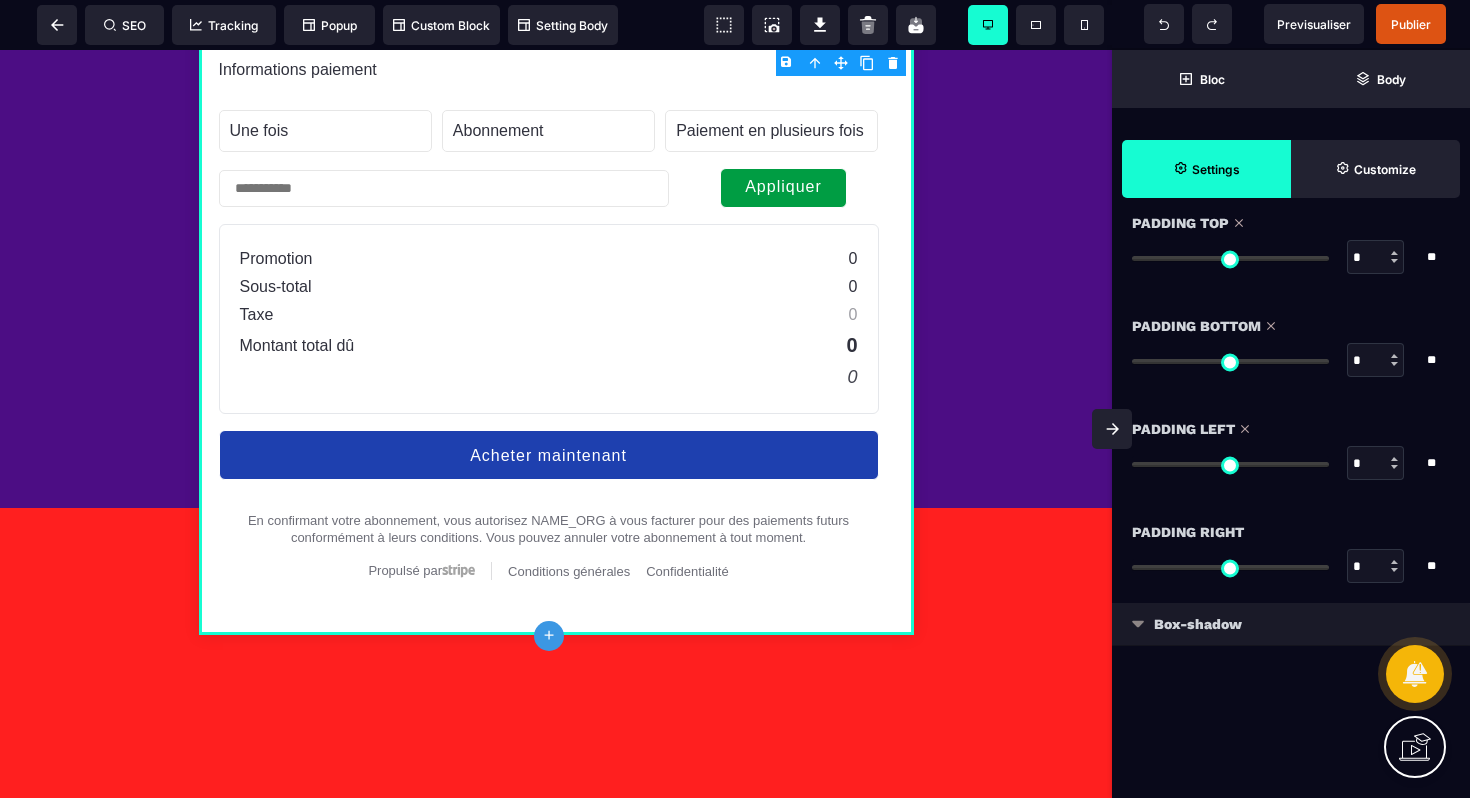 click at bounding box center [1138, 624] 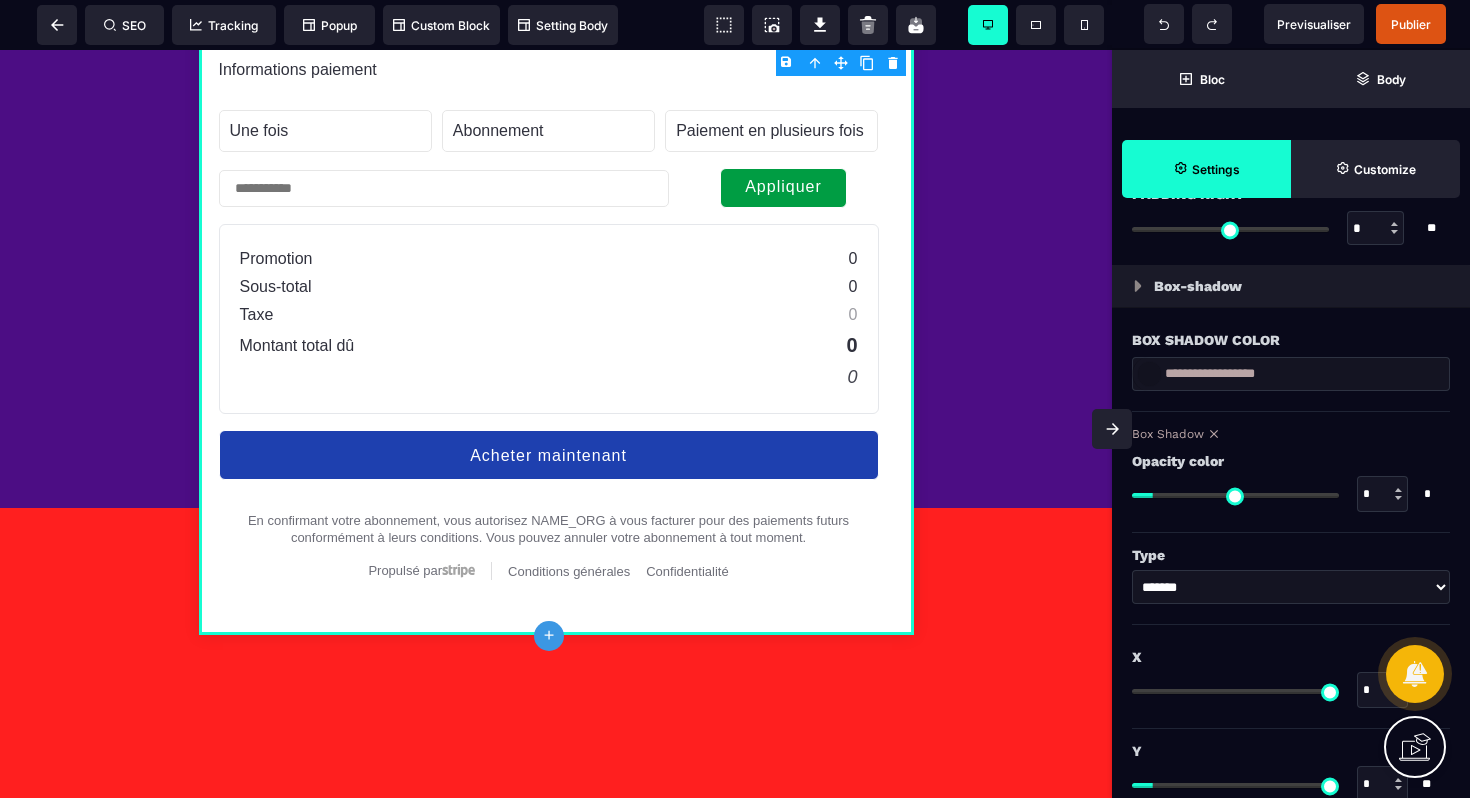 scroll, scrollTop: 2111, scrollLeft: 0, axis: vertical 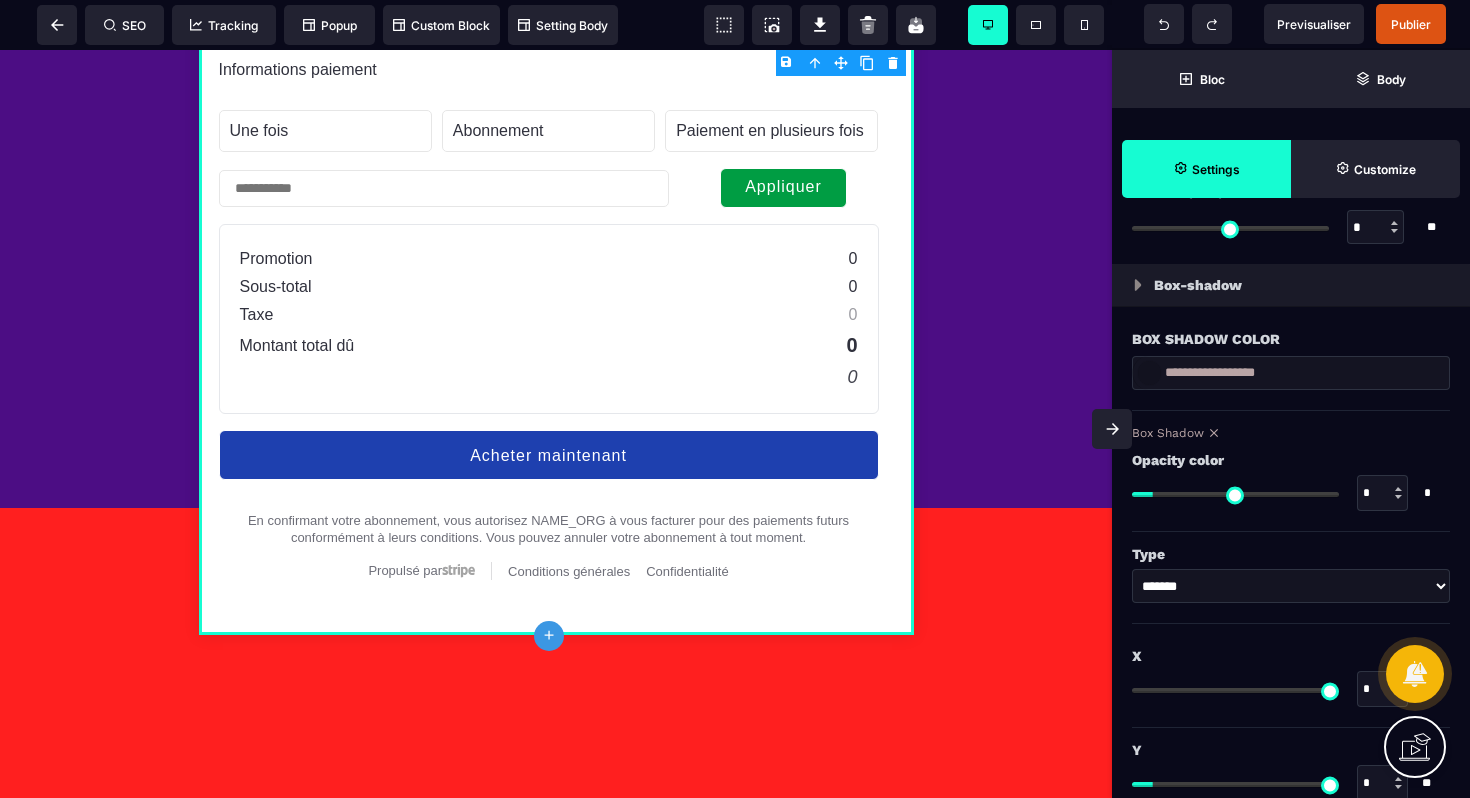 click on "******* * ******" at bounding box center (1291, 586) 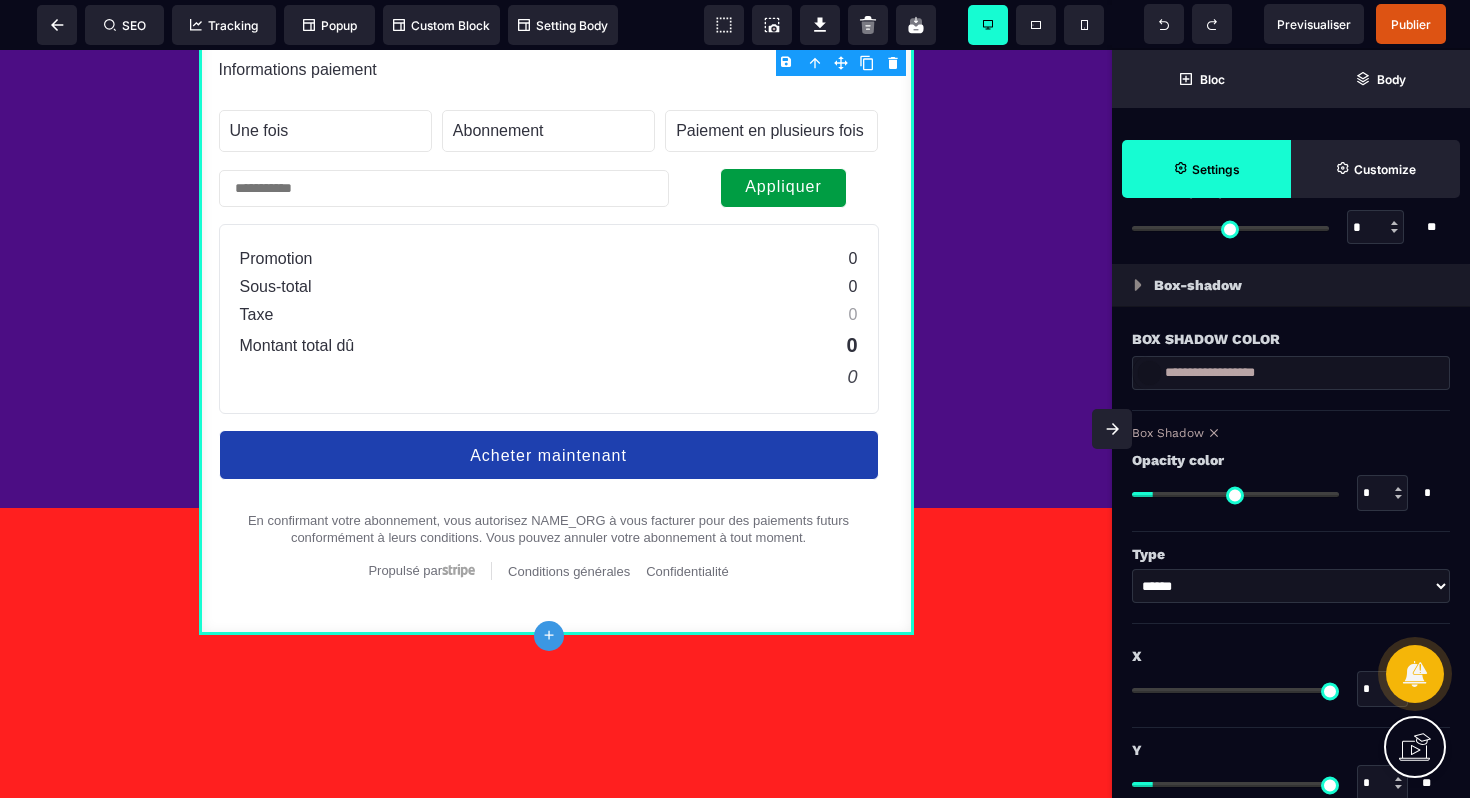 click on "**********" at bounding box center [556, -190] 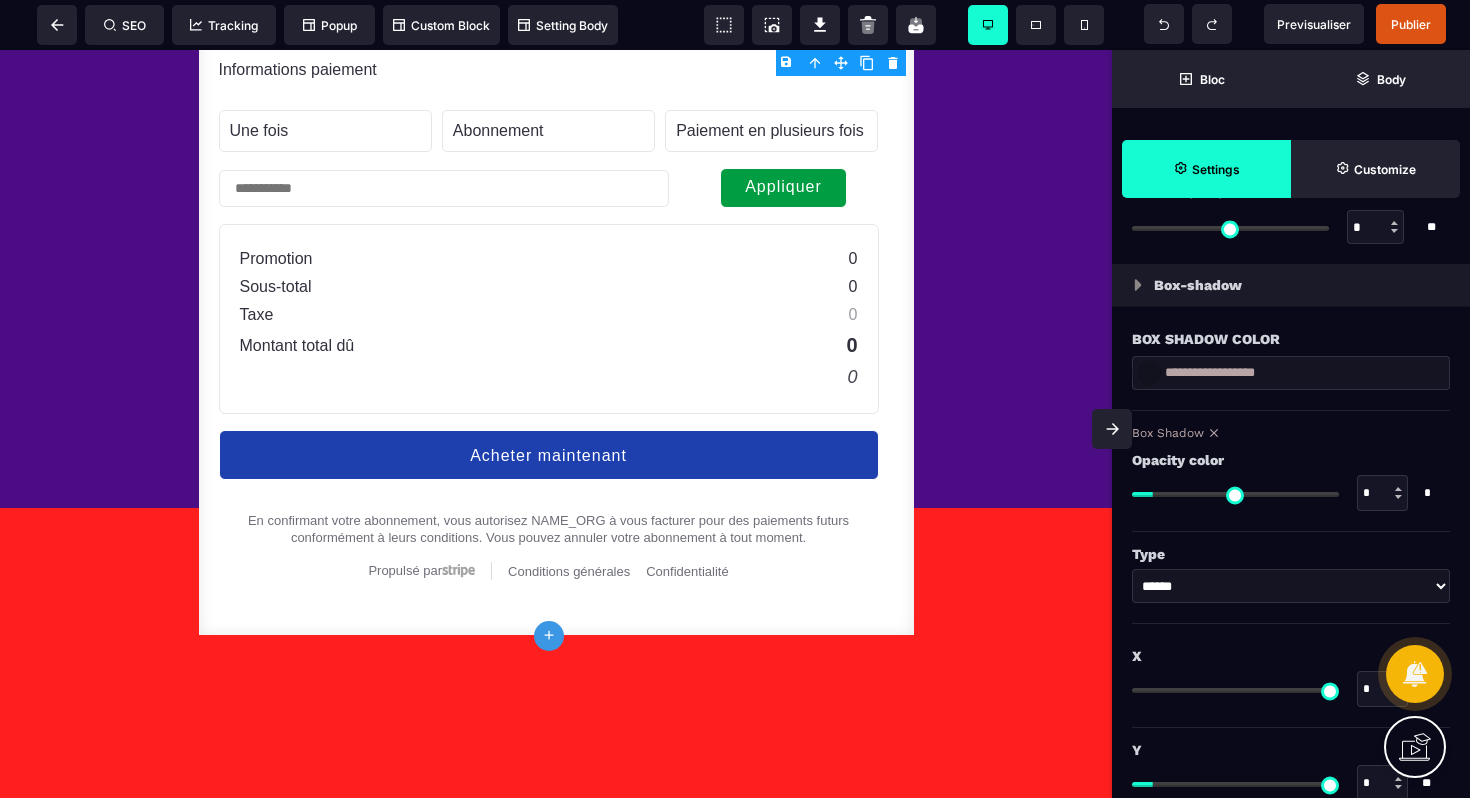scroll, scrollTop: 1596, scrollLeft: 0, axis: vertical 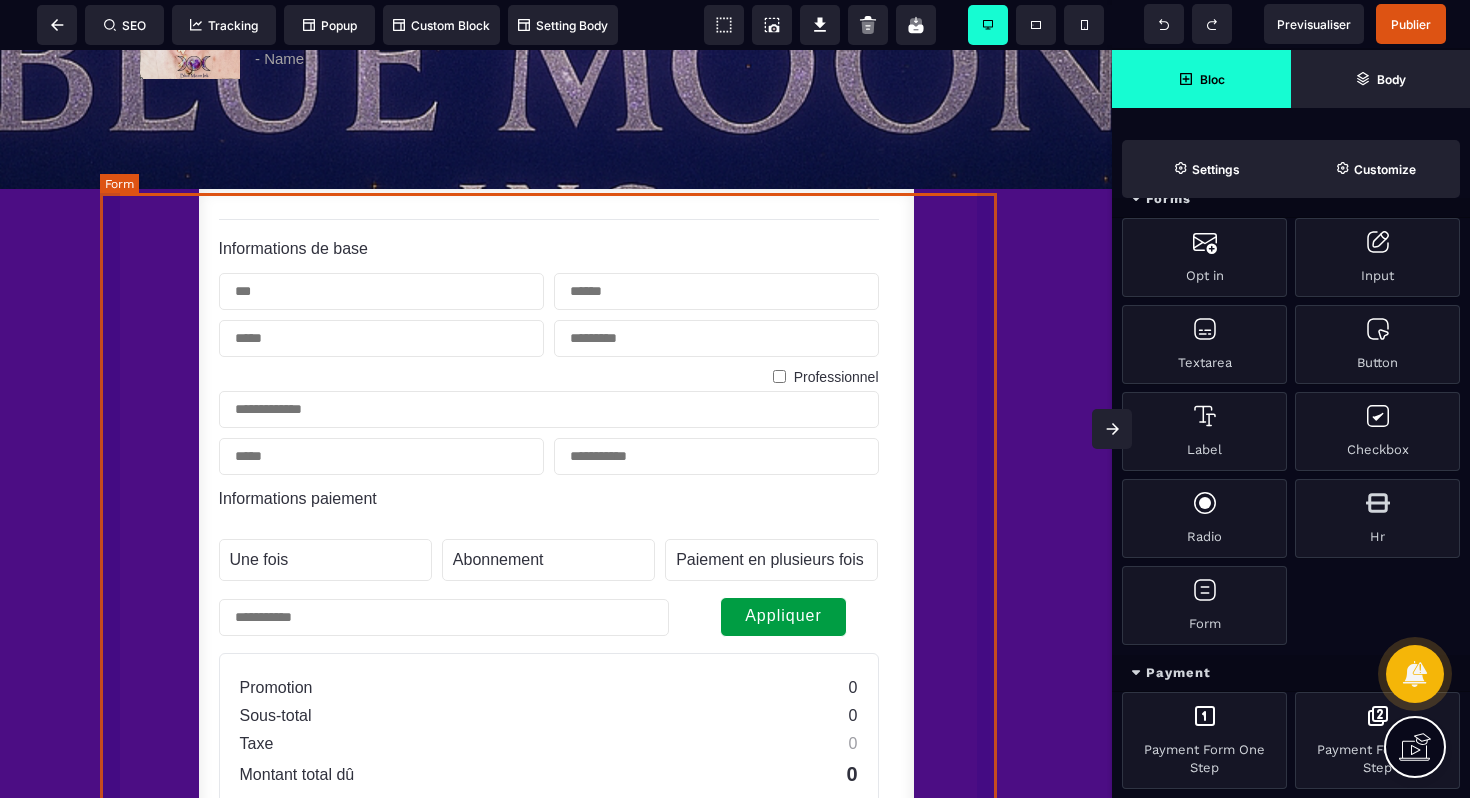 click on "Informations de base Professionnel Informations paiement Une fois Abonnement Paiement en plusieurs fois Abonnement Paiement en plusieurs fois Appliquer Promotion 0 Sous-total 0 Taxe 0 Montant total dû 0 0 Acheter maintenant En confirmant votre abonnement, vous autorisez NAME_ORG à vous facturer pour des paiements futurs conformément à leurs conditions. Vous pouvez annuler votre abonnement à tout moment. Propulsé par
Stripe
Conditions générales Confidentialité" at bounding box center [556, 626] 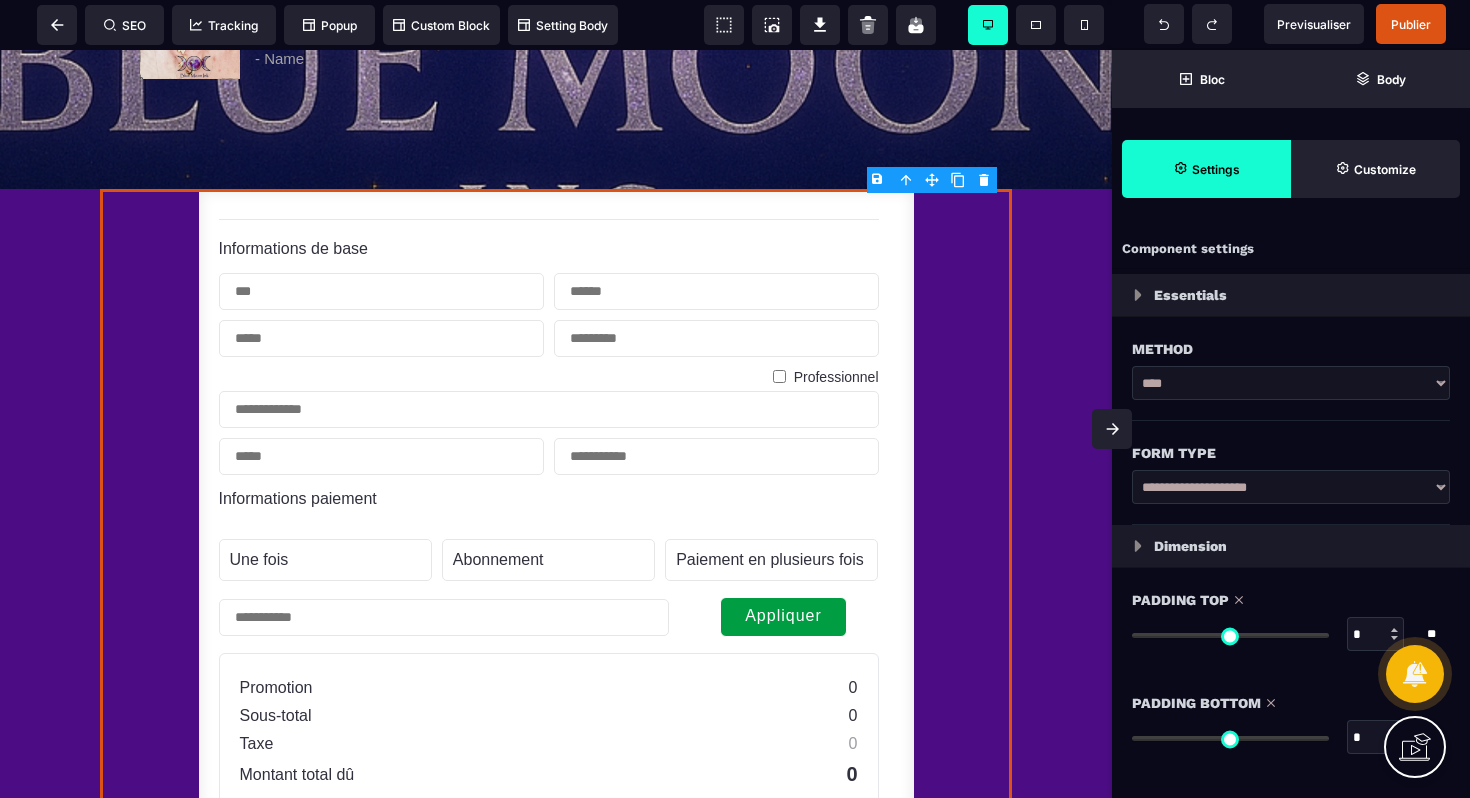 click on "B I U S
A *******
Row
SEO
Tracking
Popup" at bounding box center [735, 399] 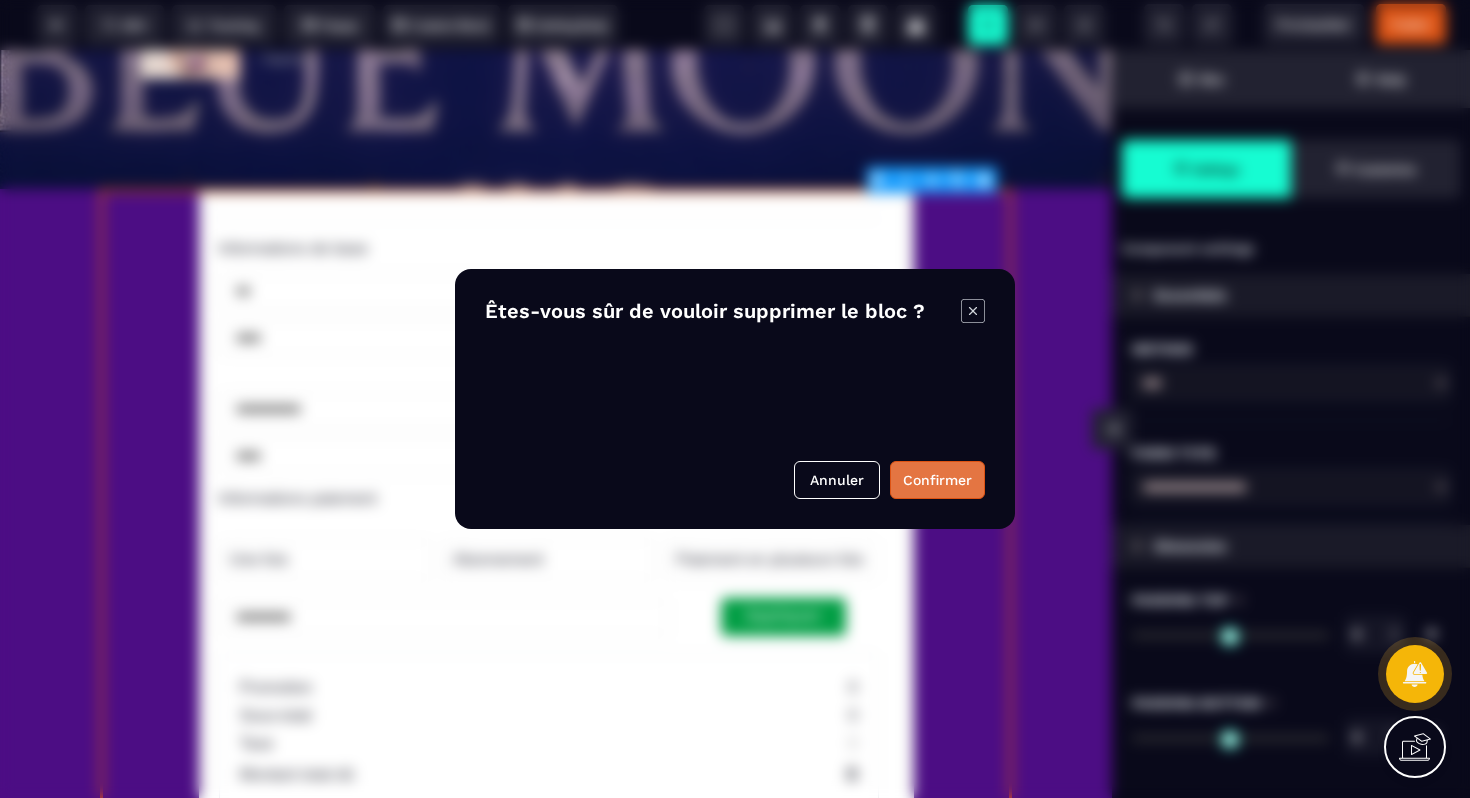 click on "Confirmer" at bounding box center (937, 480) 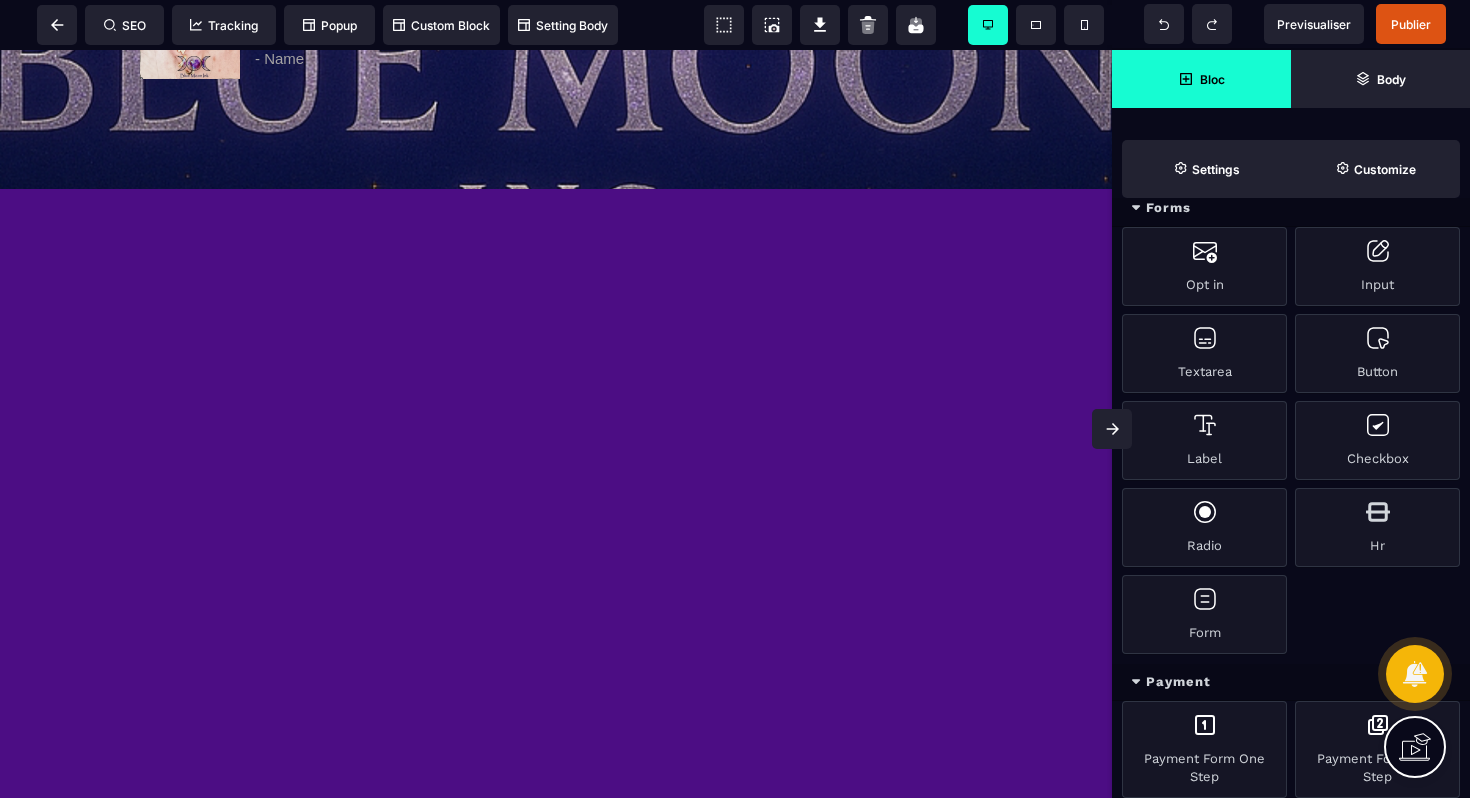 scroll, scrollTop: 1596, scrollLeft: 0, axis: vertical 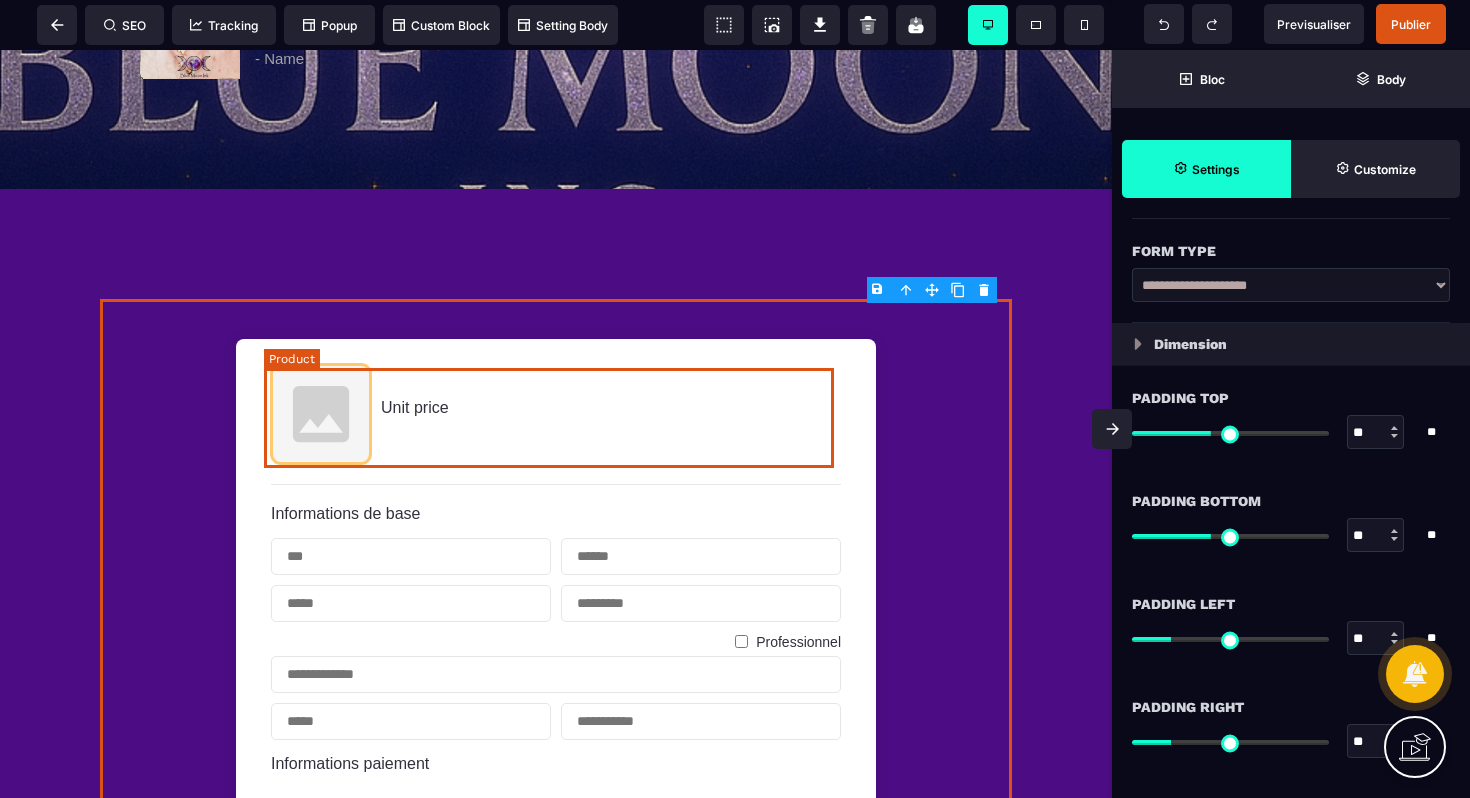 drag, startPoint x: 1199, startPoint y: 792, endPoint x: 538, endPoint y: 369, distance: 784.7611 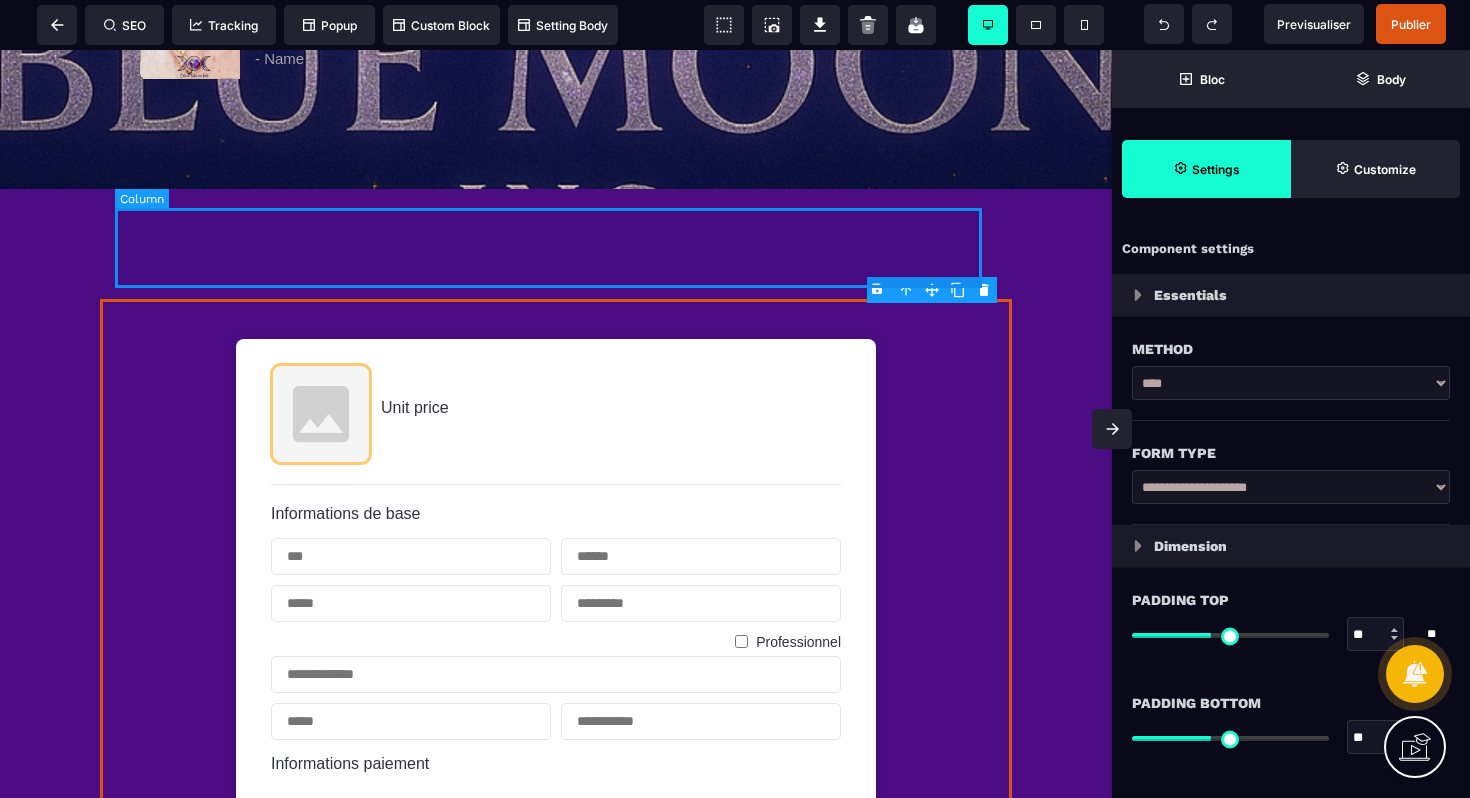 click at bounding box center [556, 244] 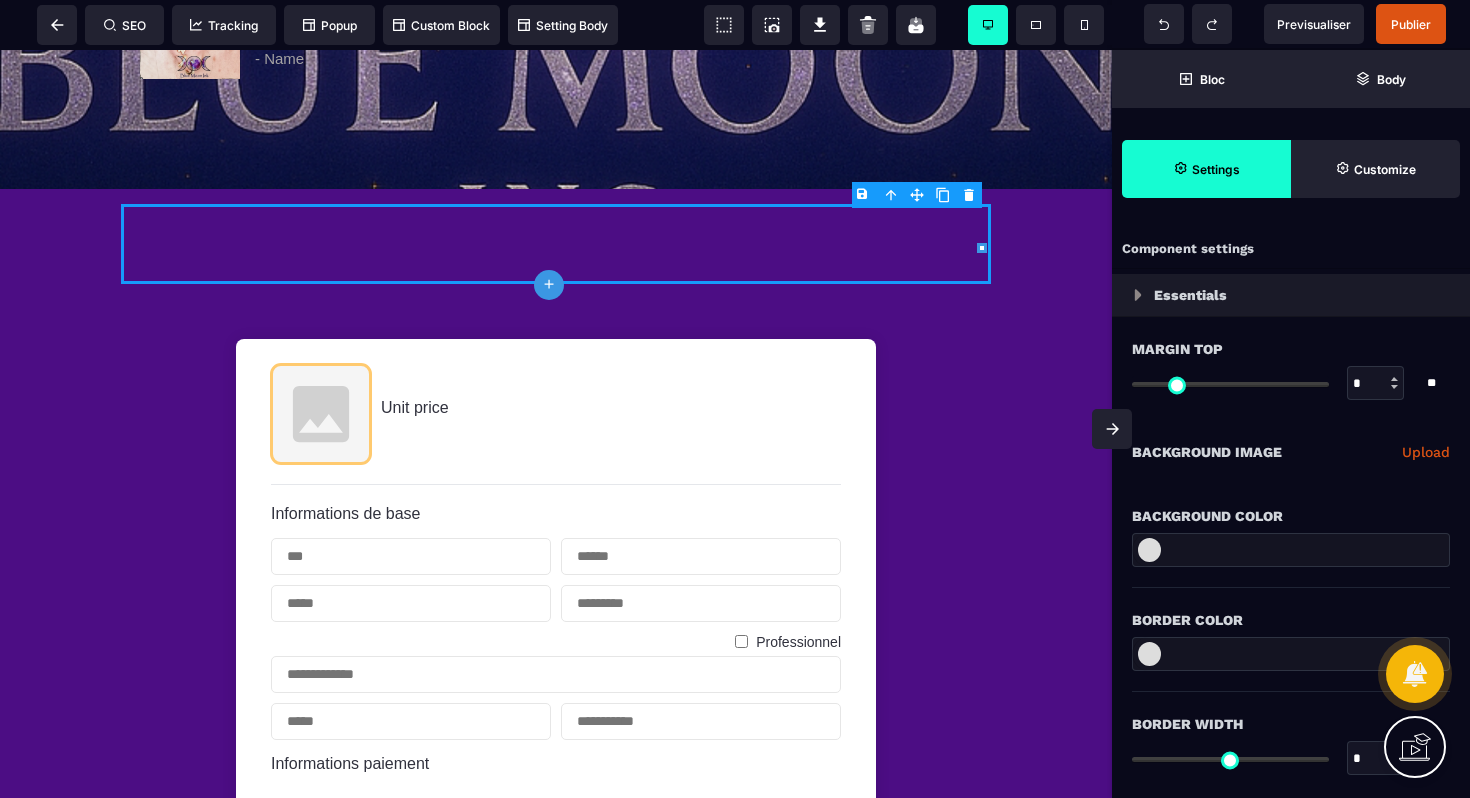 click on "B I U S
A *******
plus
Column
SEO" at bounding box center (735, 399) 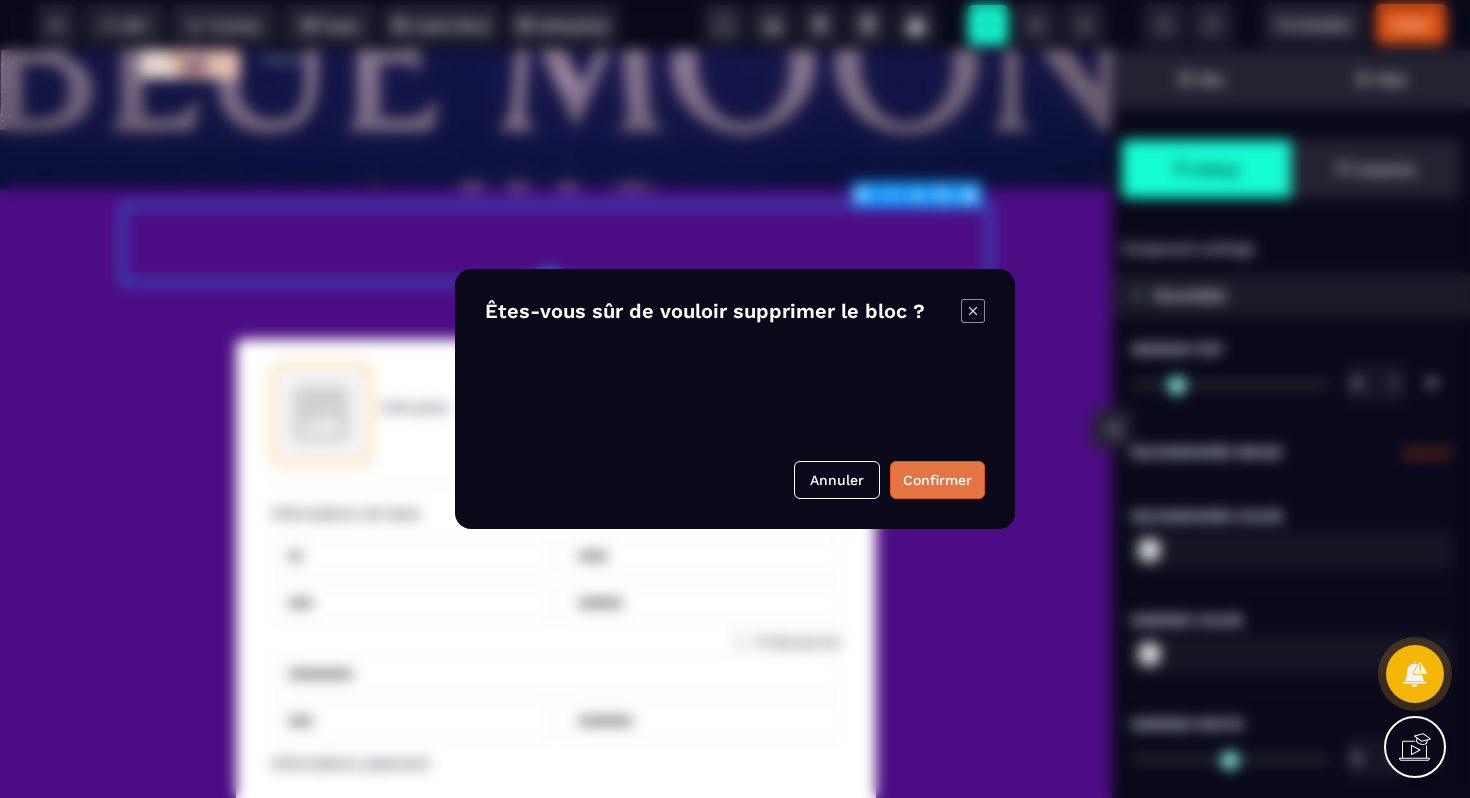 click on "Confirmer" at bounding box center (937, 480) 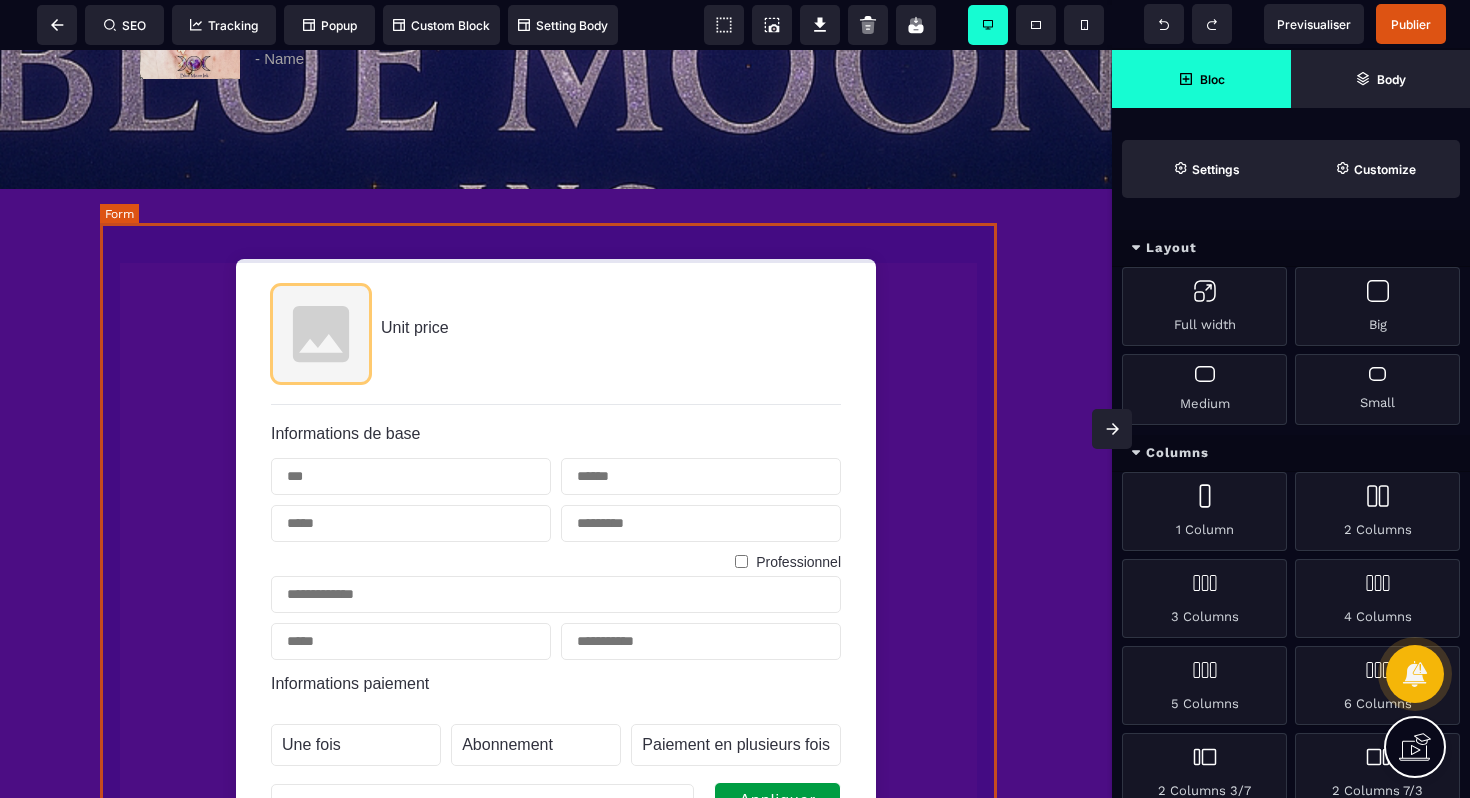 click on "Unit price Informations de base Professionnel Informations paiement Une fois Abonnement Paiement en plusieurs fois Abonnement Paiement en plusieurs fois Appliquer Promotion 0 Sous-total 0 Taxe 0 Montant total dû 0 0 Acheter maintenant En confirmant votre abonnement, vous autorisez NAME_ORG à vous facturer pour des paiements futurs conformément à leurs conditions. Vous pouvez annuler votre abonnement à tout moment. Propulsé par
Stripe
Conditions générales Confidentialité" at bounding box center [556, 768] 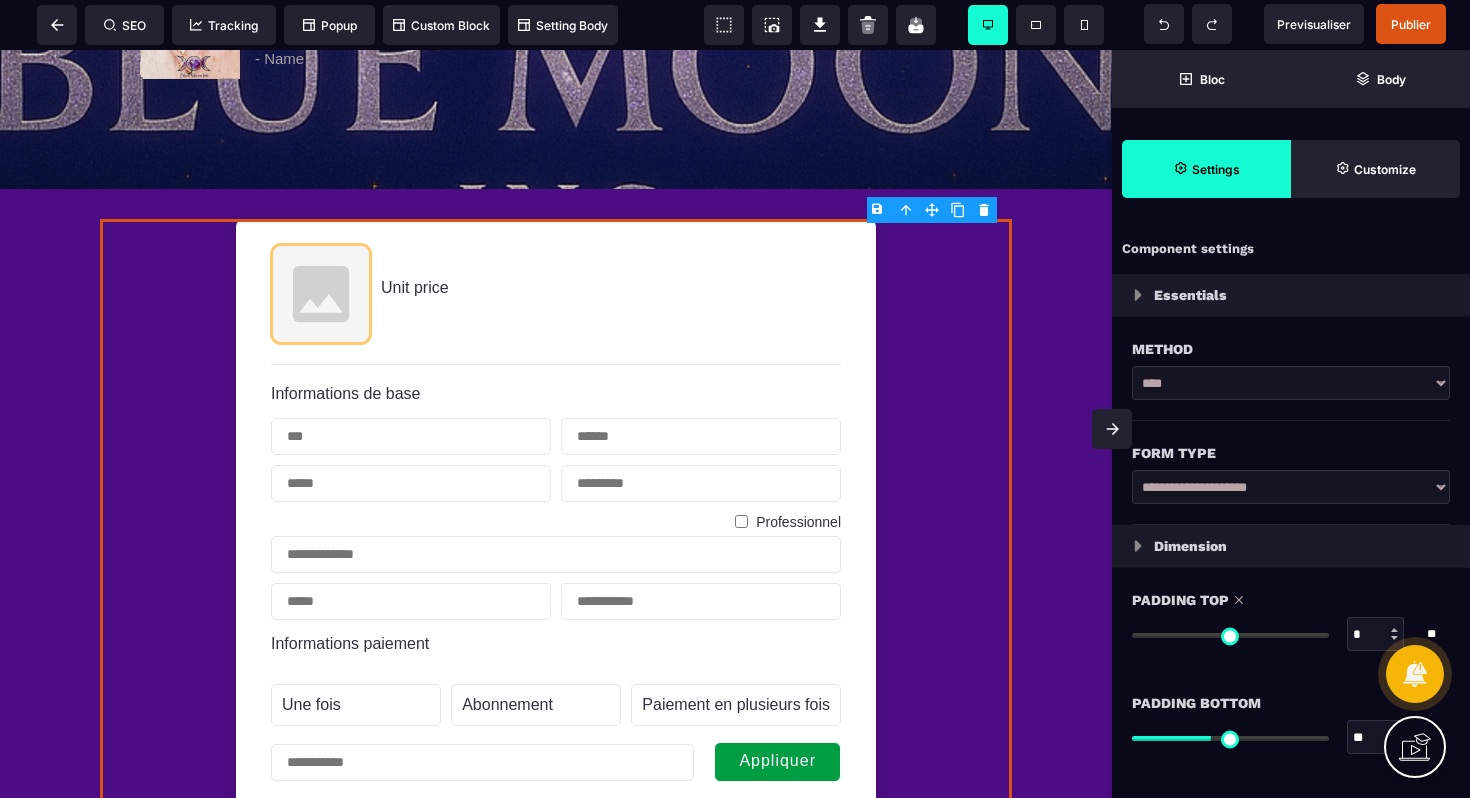 drag, startPoint x: 1210, startPoint y: 689, endPoint x: 1136, endPoint y: 707, distance: 76.15773 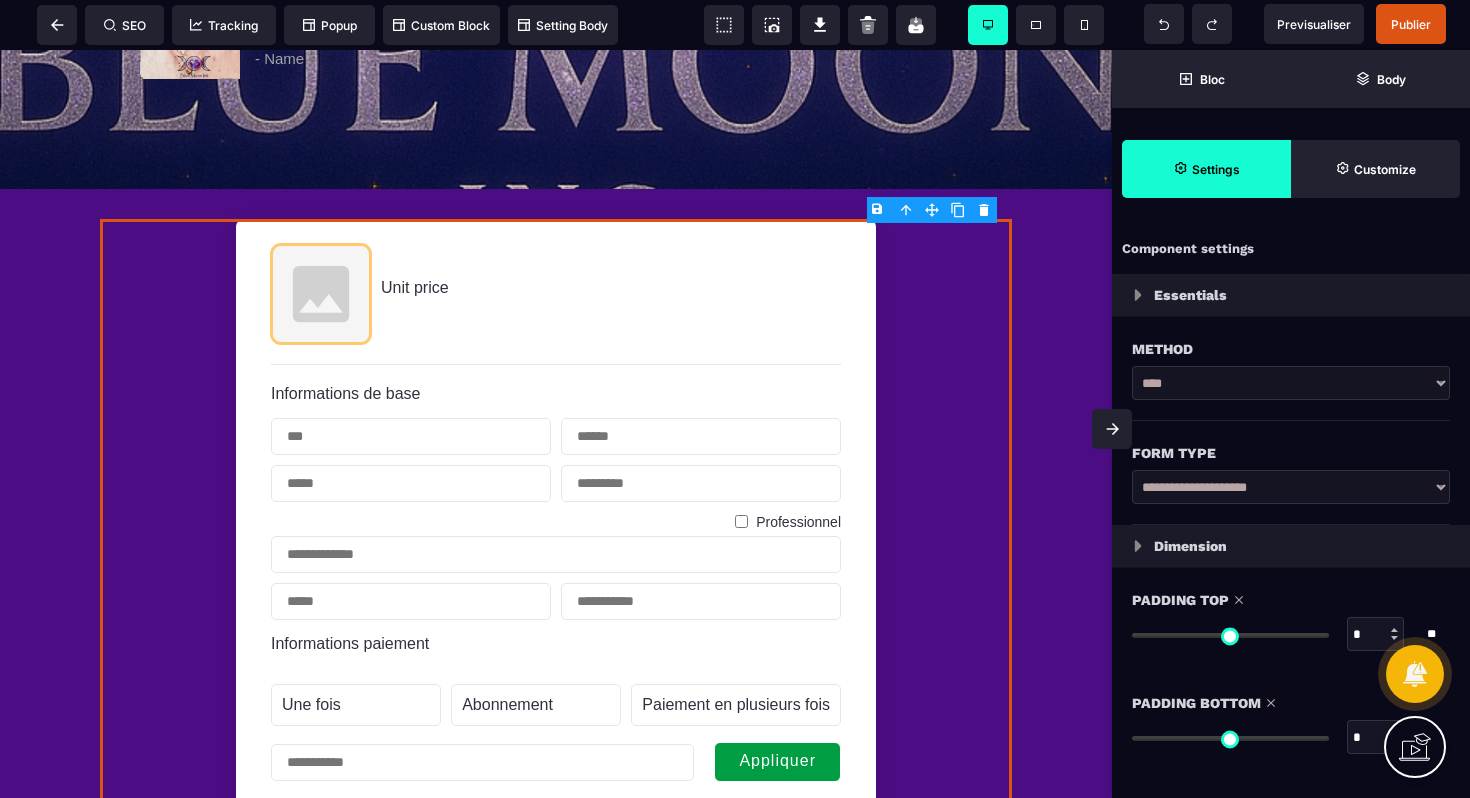 drag, startPoint x: 1219, startPoint y: 736, endPoint x: 1099, endPoint y: 697, distance: 126.178444 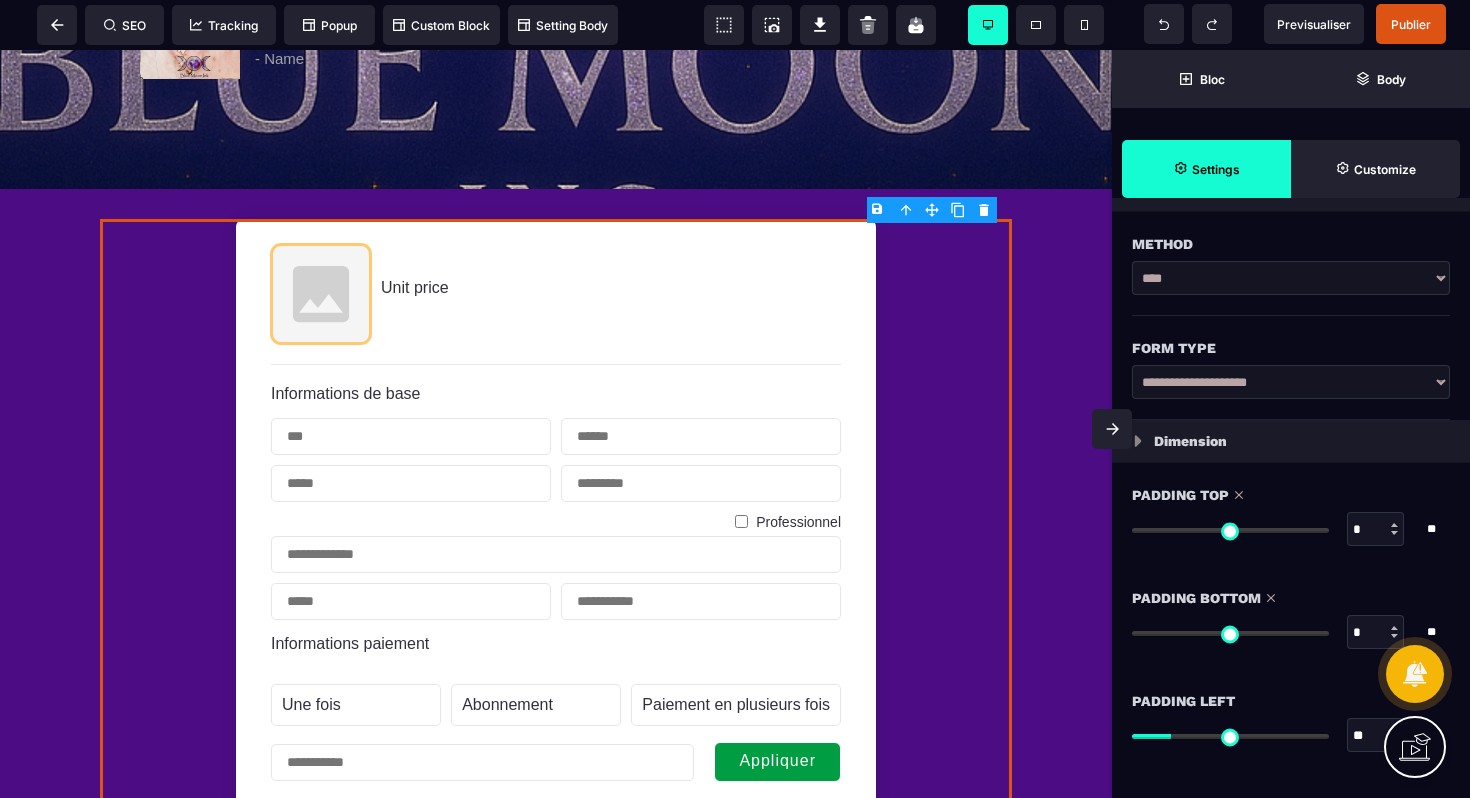 scroll, scrollTop: 0, scrollLeft: 0, axis: both 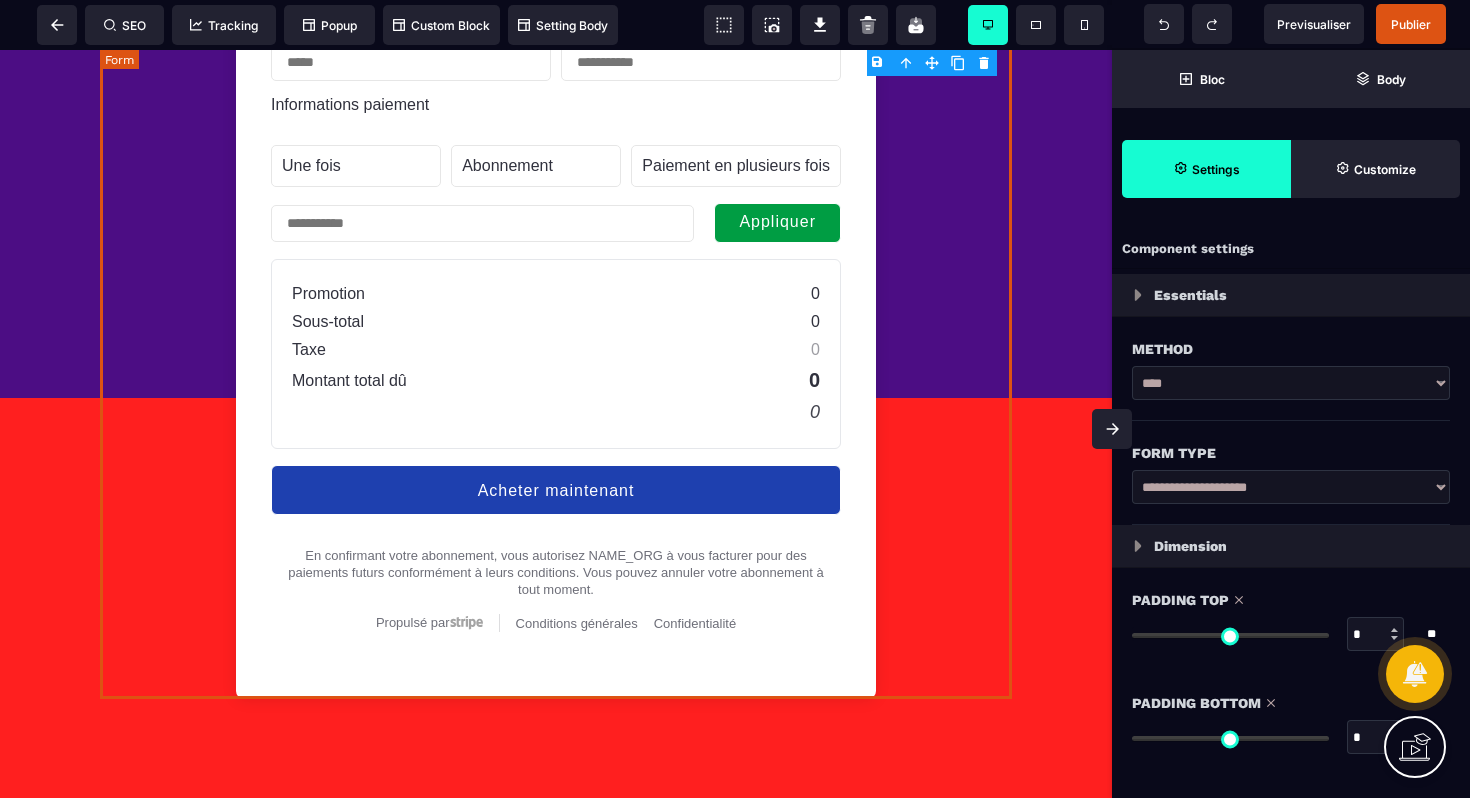 click on "Unit price Informations de base Professionnel Informations paiement Une fois Abonnement Paiement en plusieurs fois Abonnement Paiement en plusieurs fois Appliquer Promotion 0 Sous-total 0 Taxe 0 Montant total dû 0 0 Acheter maintenant En confirmant votre abonnement, vous autorisez NAME_ORG à vous facturer pour des paiements futurs conformément à leurs conditions. Vous pouvez annuler votre abonnement à tout moment. Propulsé par
Stripe
Conditions générales Confidentialité" at bounding box center [556, 189] 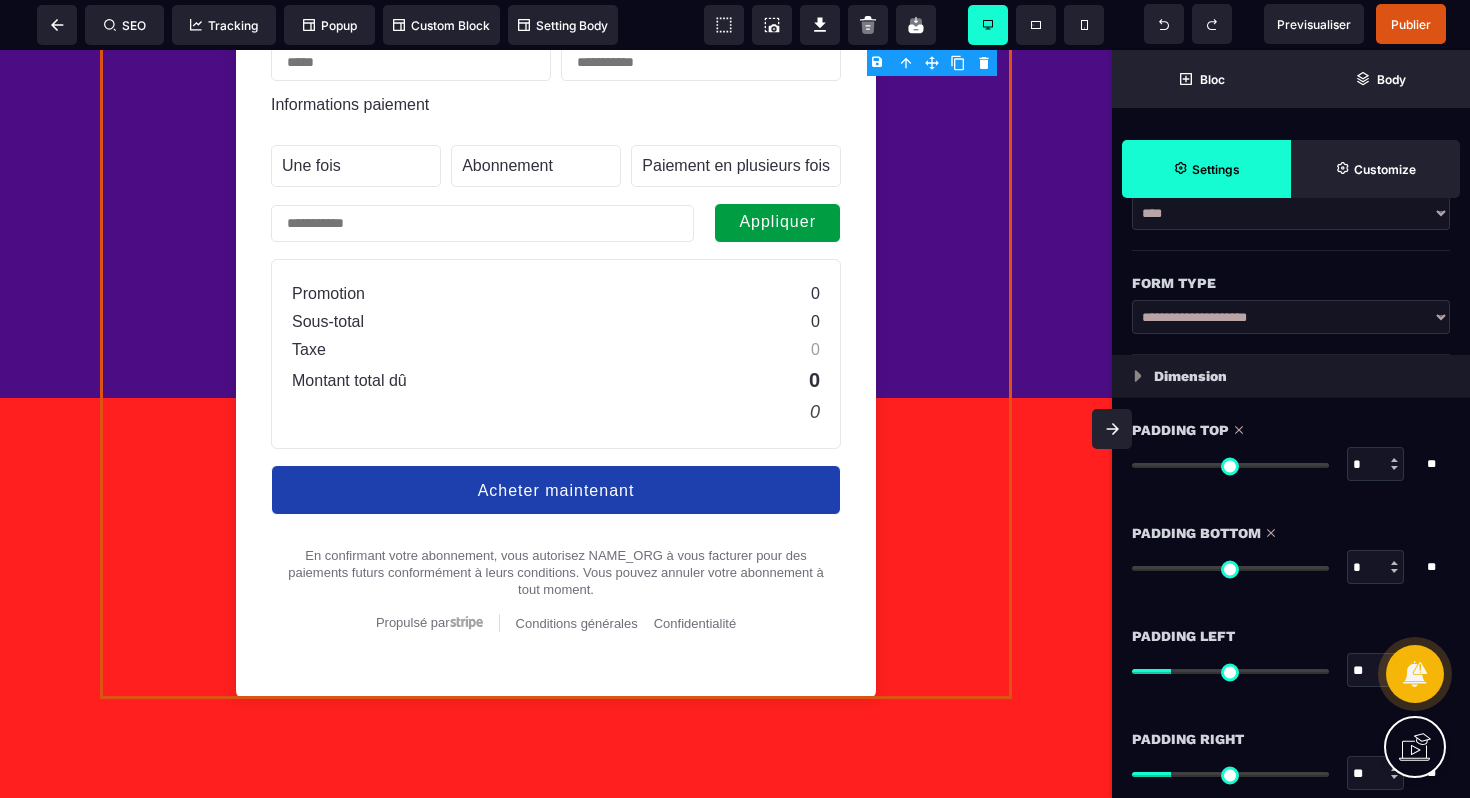 scroll, scrollTop: 171, scrollLeft: 0, axis: vertical 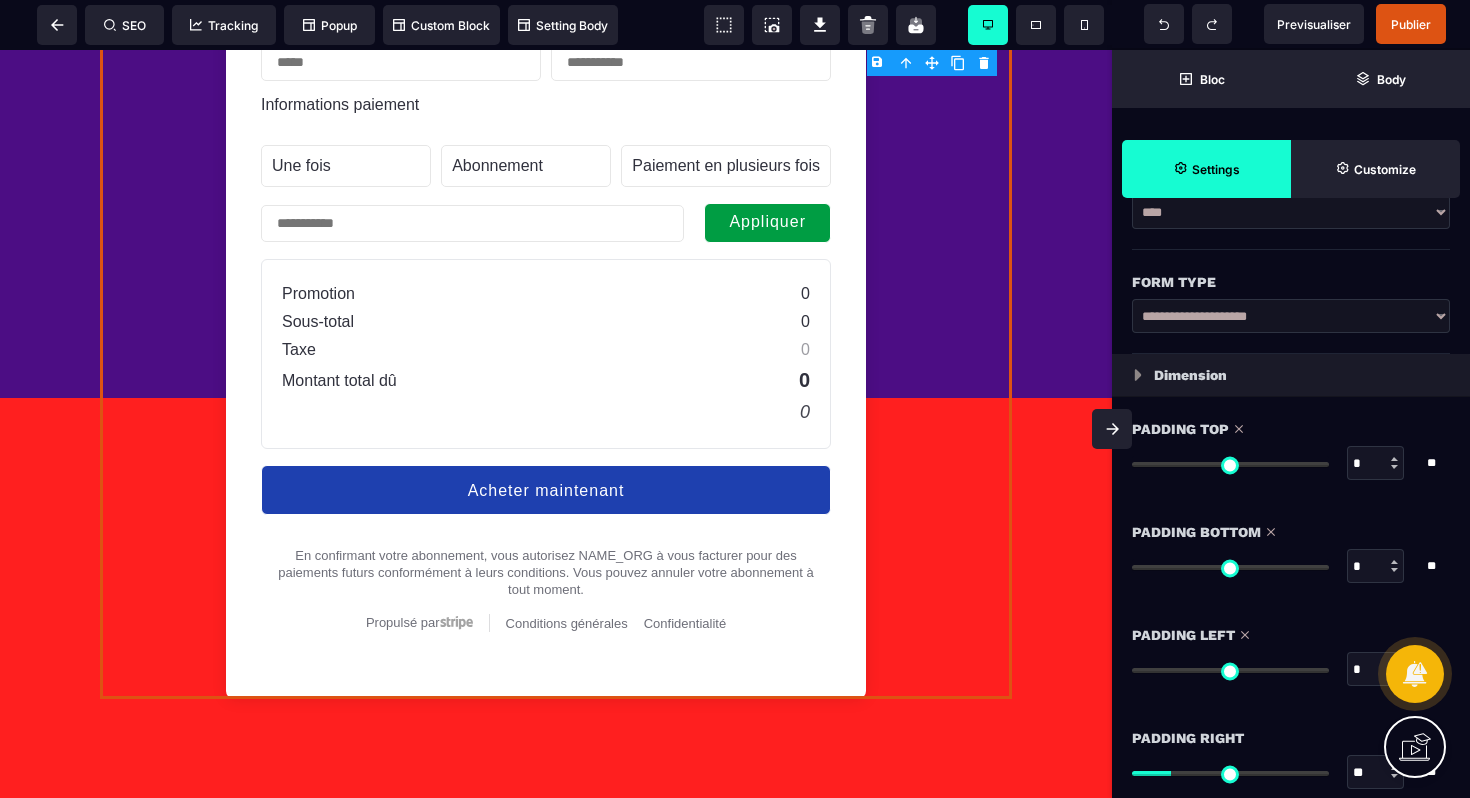 drag, startPoint x: 1186, startPoint y: 672, endPoint x: 1118, endPoint y: 682, distance: 68.73136 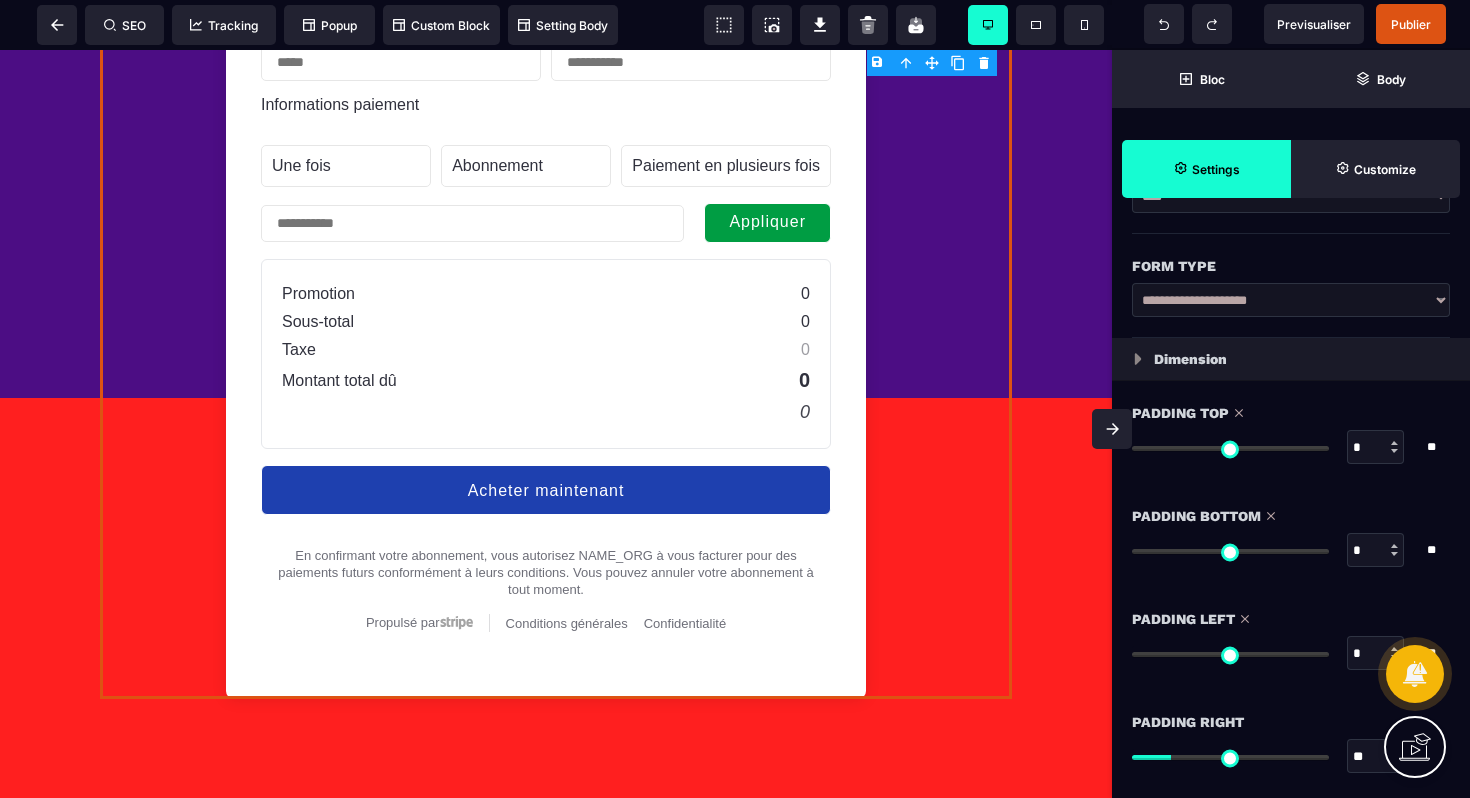 scroll, scrollTop: 202, scrollLeft: 0, axis: vertical 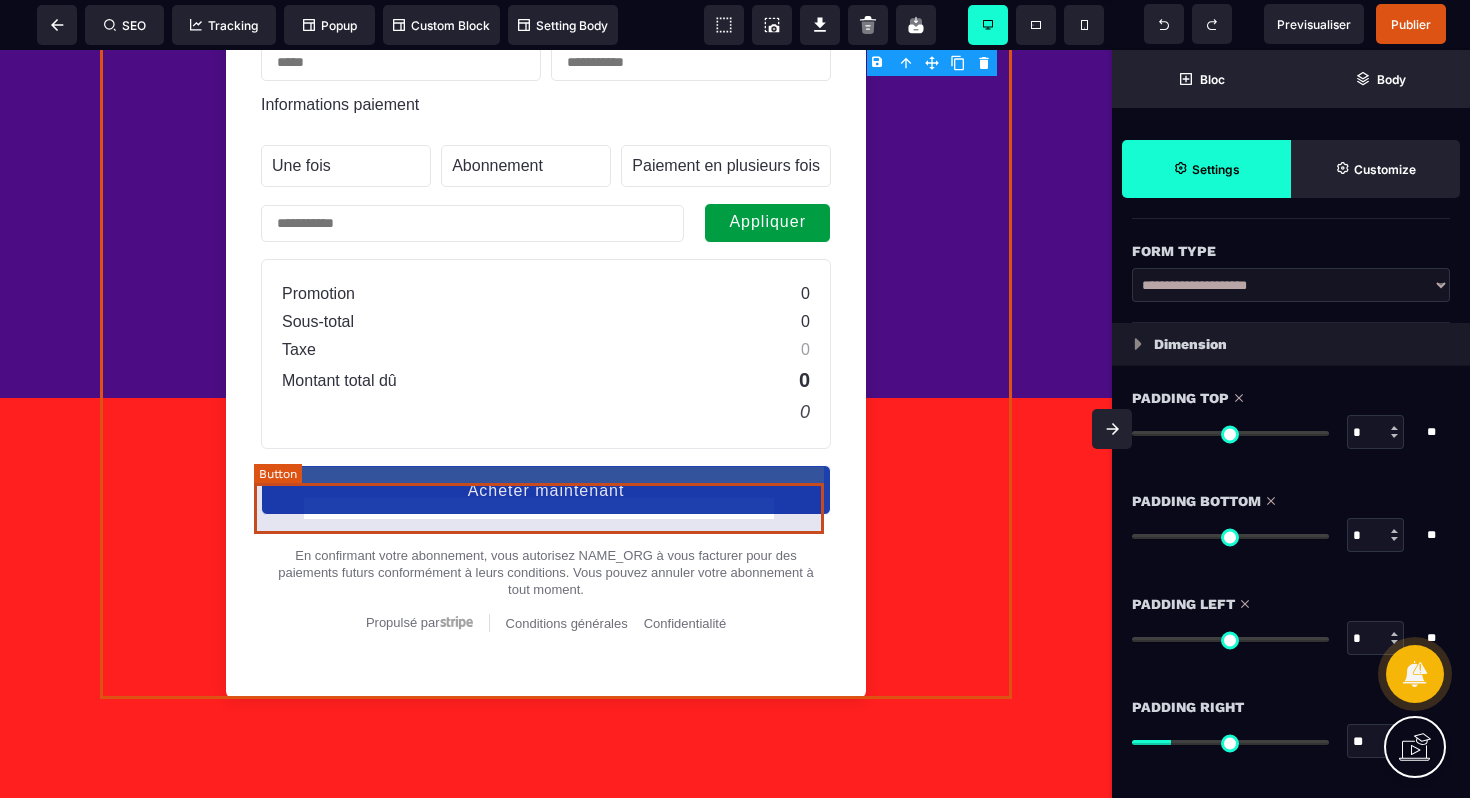 click on "Acheter maintenant" at bounding box center (546, 490) 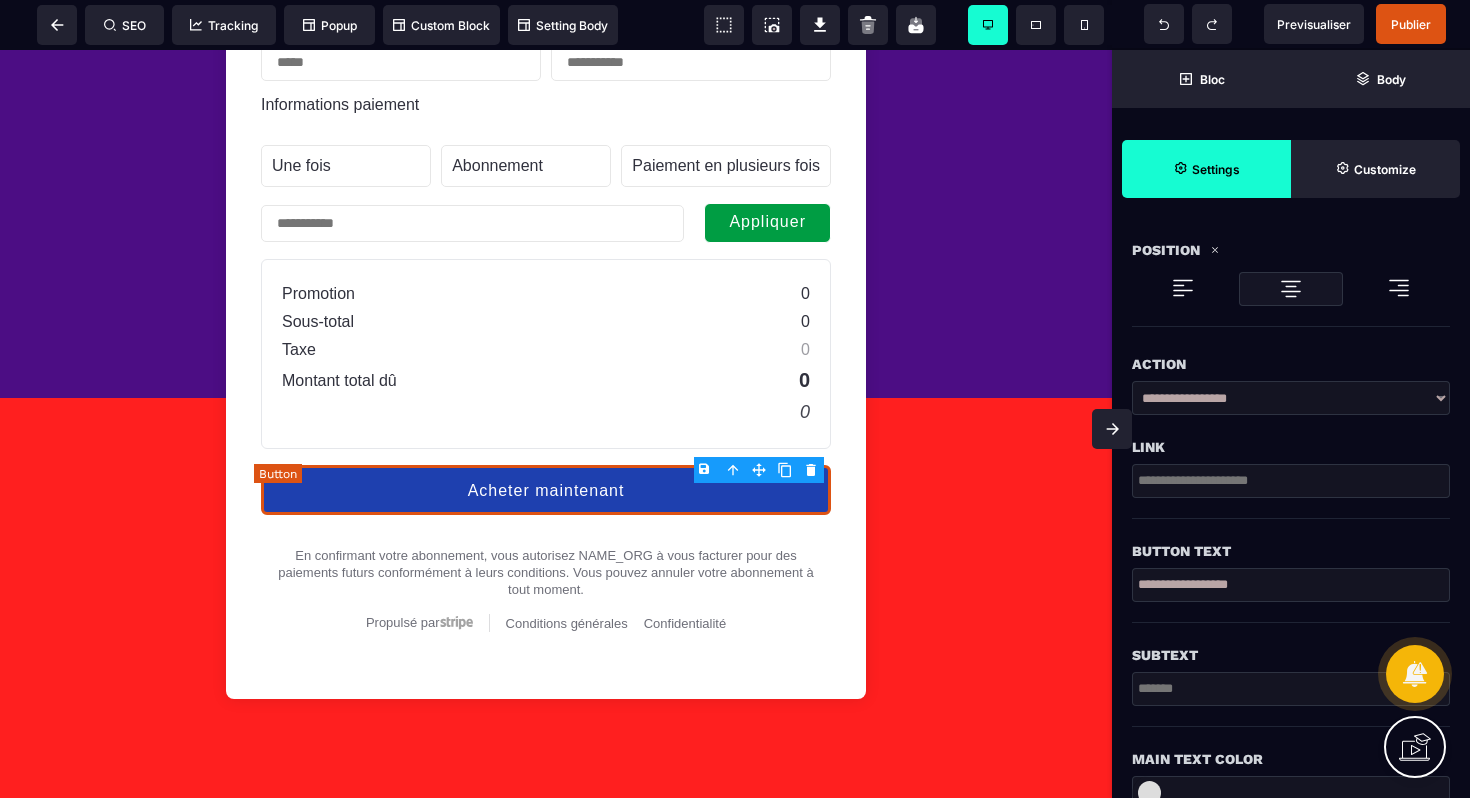 scroll, scrollTop: 0, scrollLeft: 0, axis: both 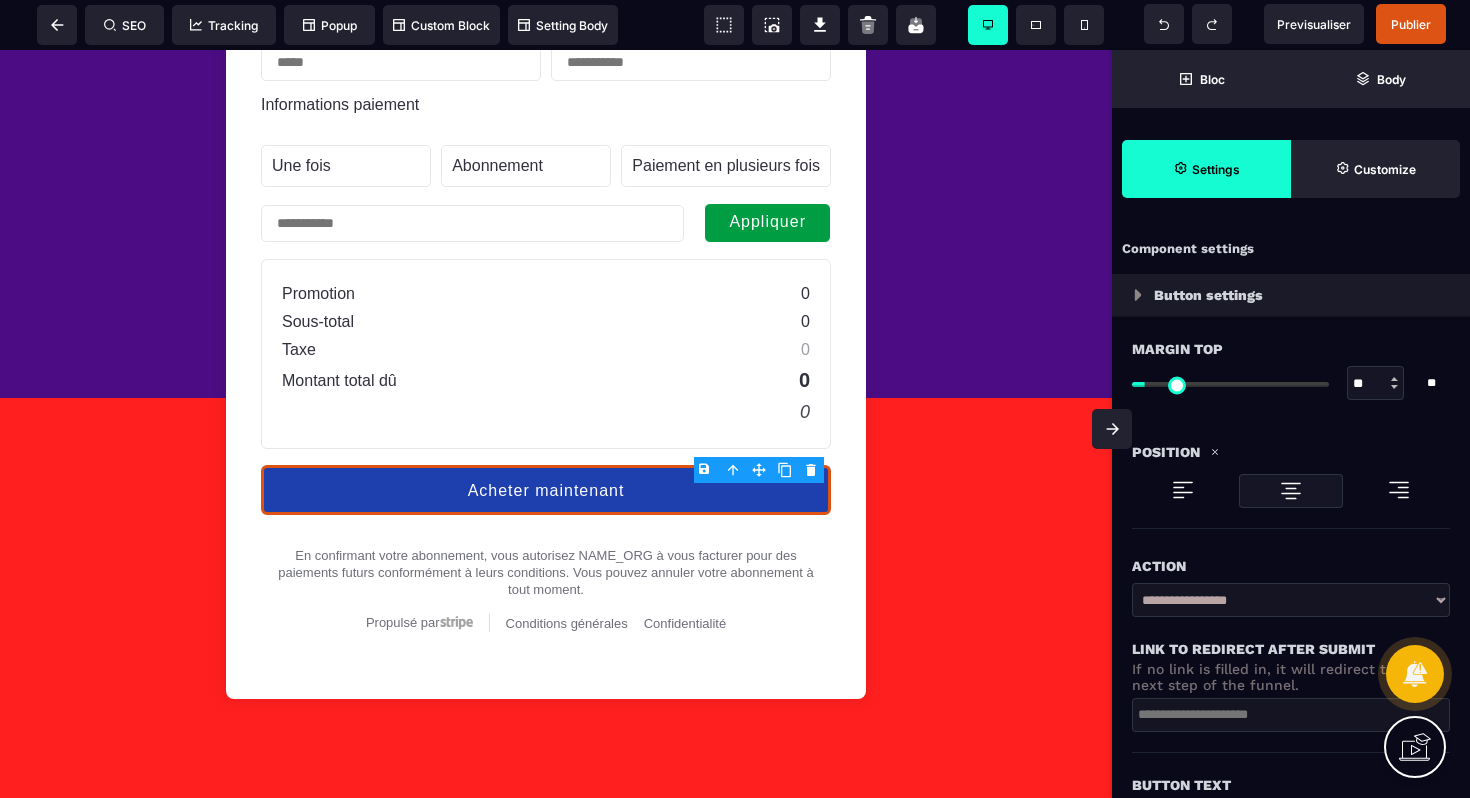 click on "**********" at bounding box center [1291, 600] 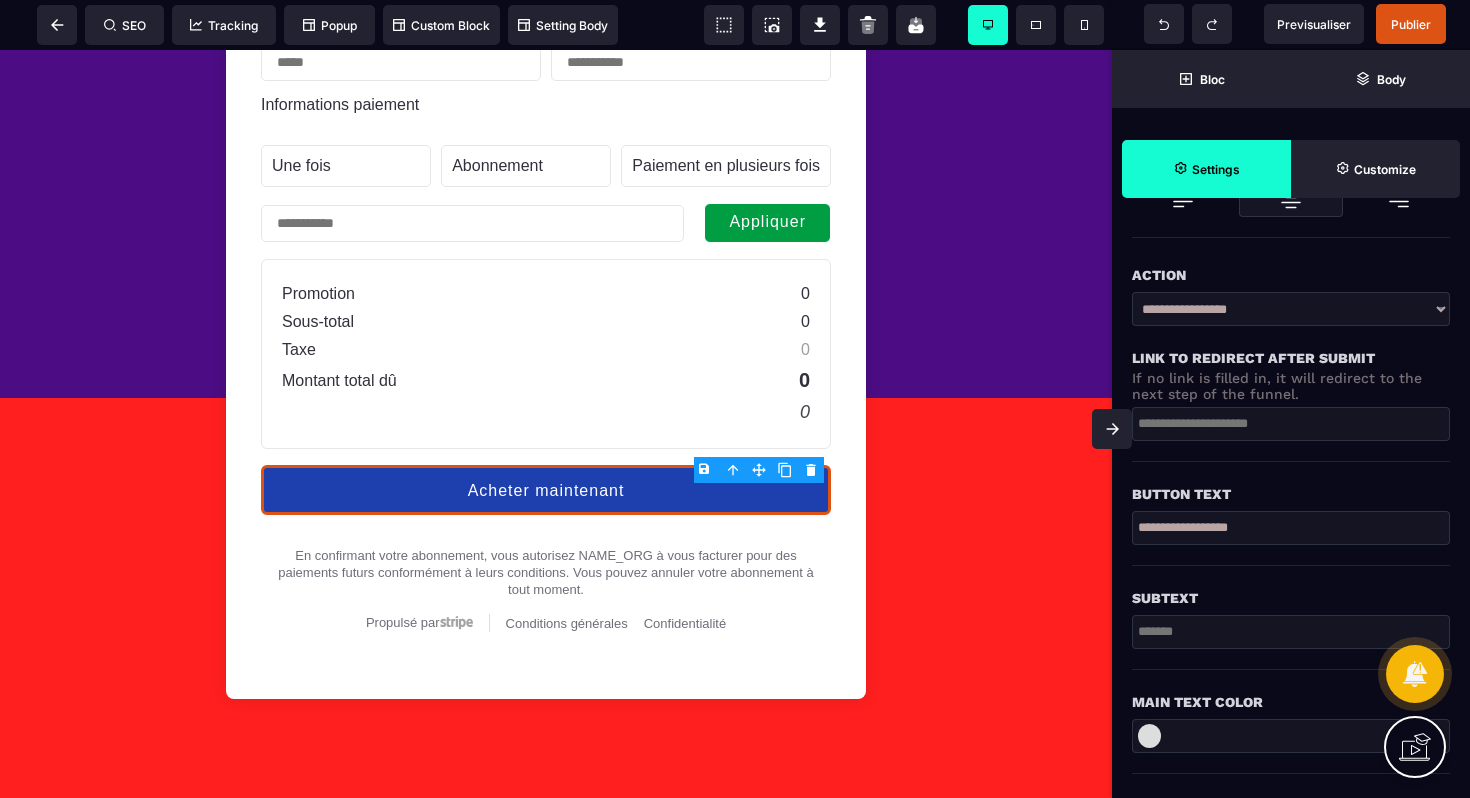 scroll, scrollTop: 294, scrollLeft: 0, axis: vertical 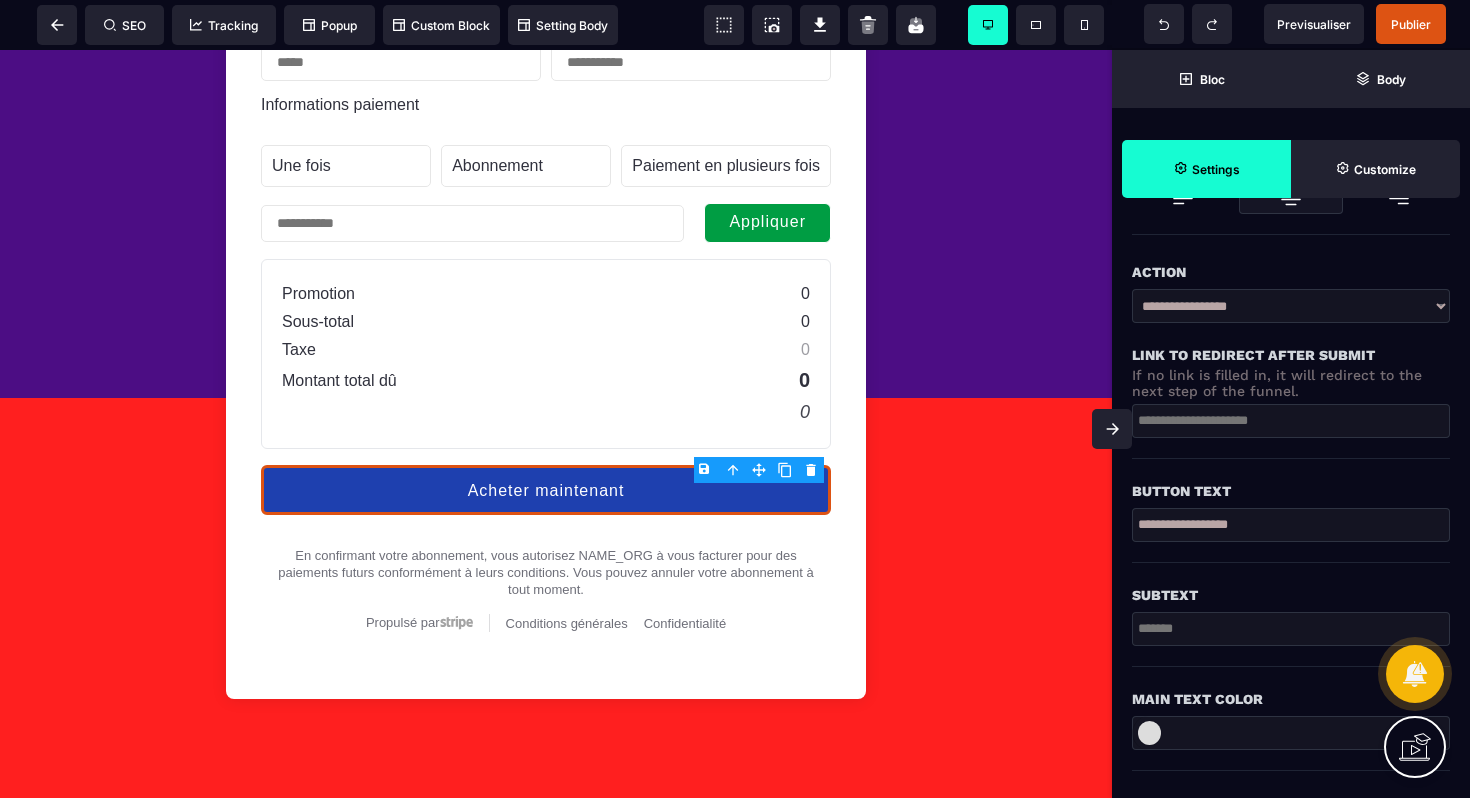 click at bounding box center [1149, 733] 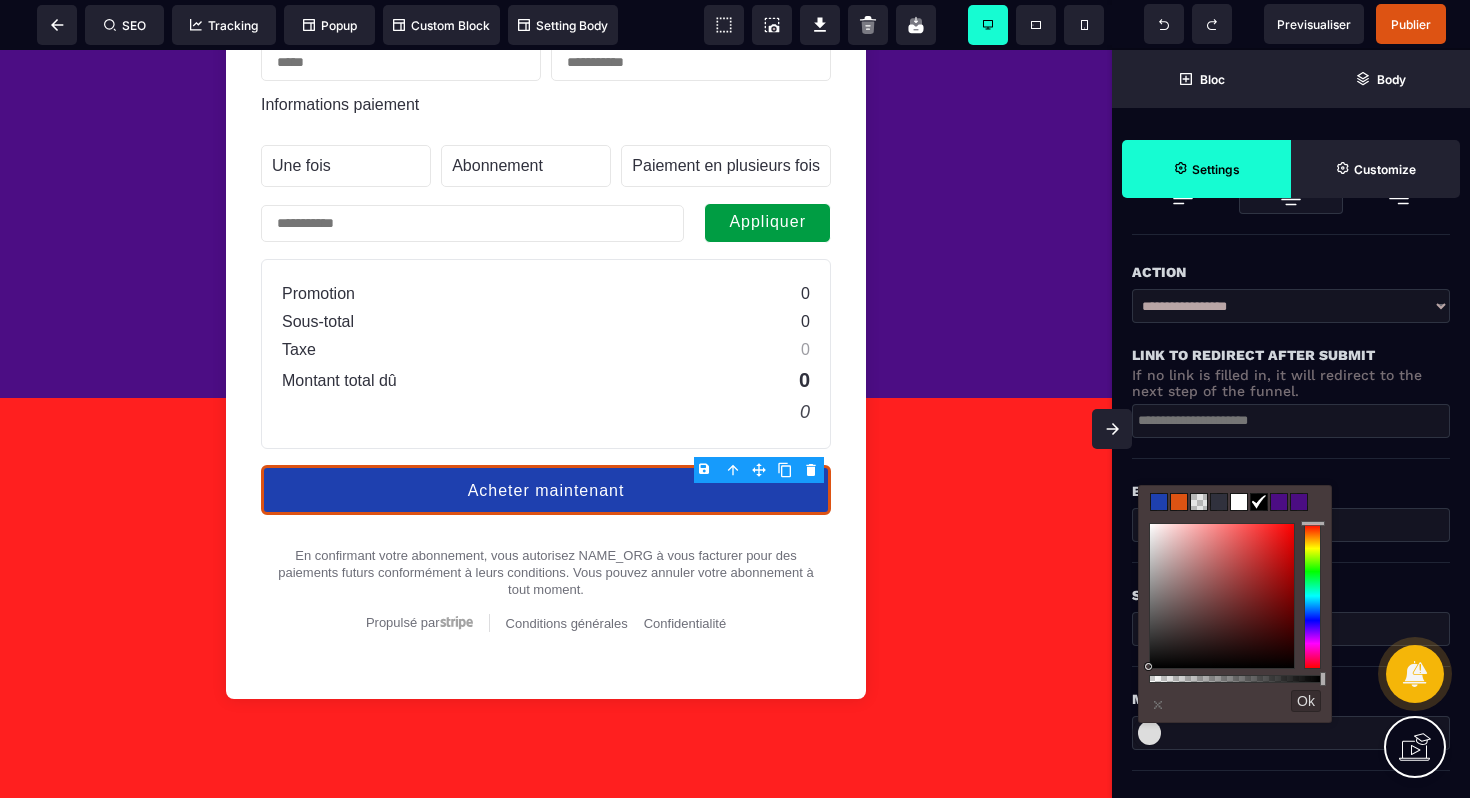 click at bounding box center (1279, 502) 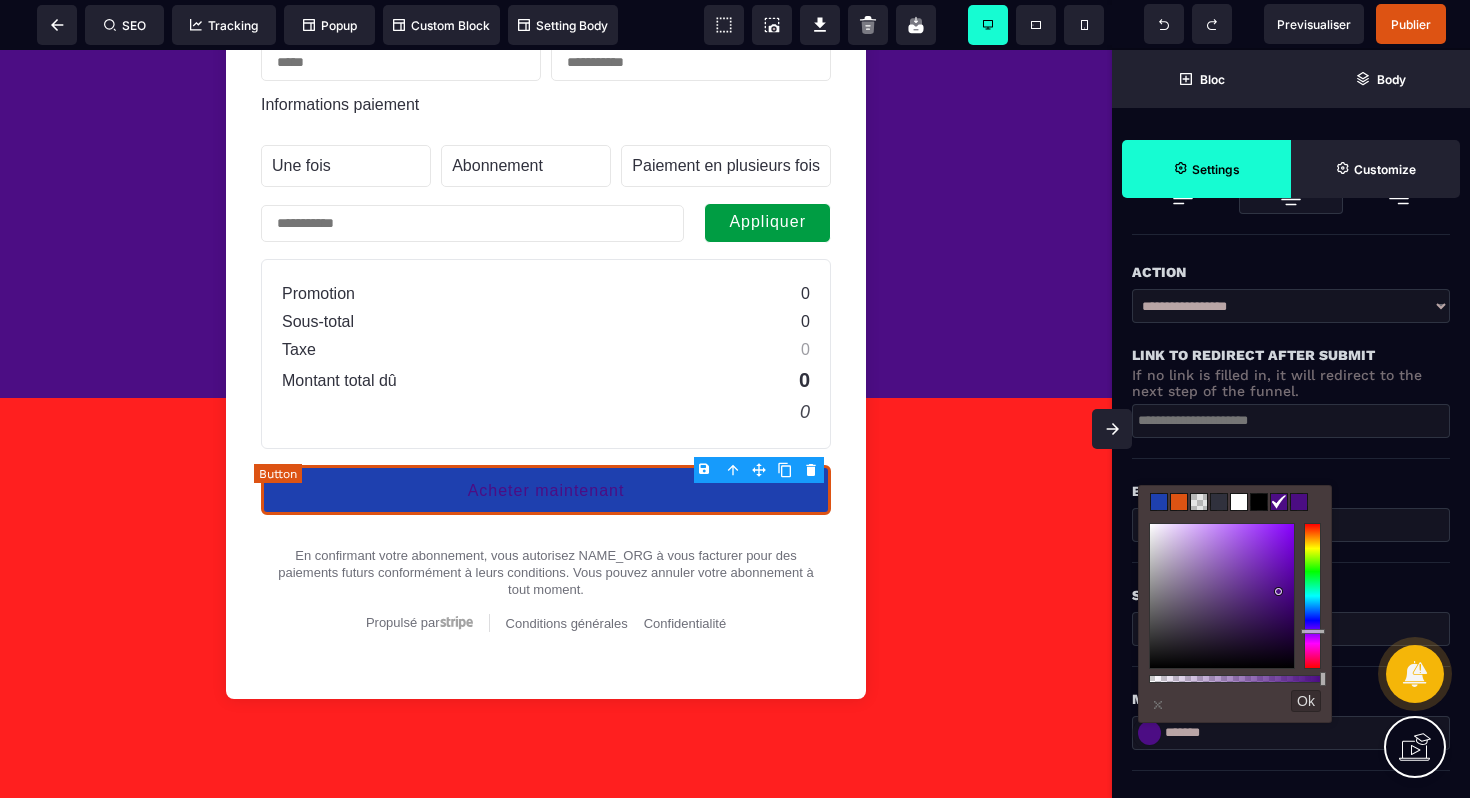 click on "Acheter maintenant" at bounding box center (546, 490) 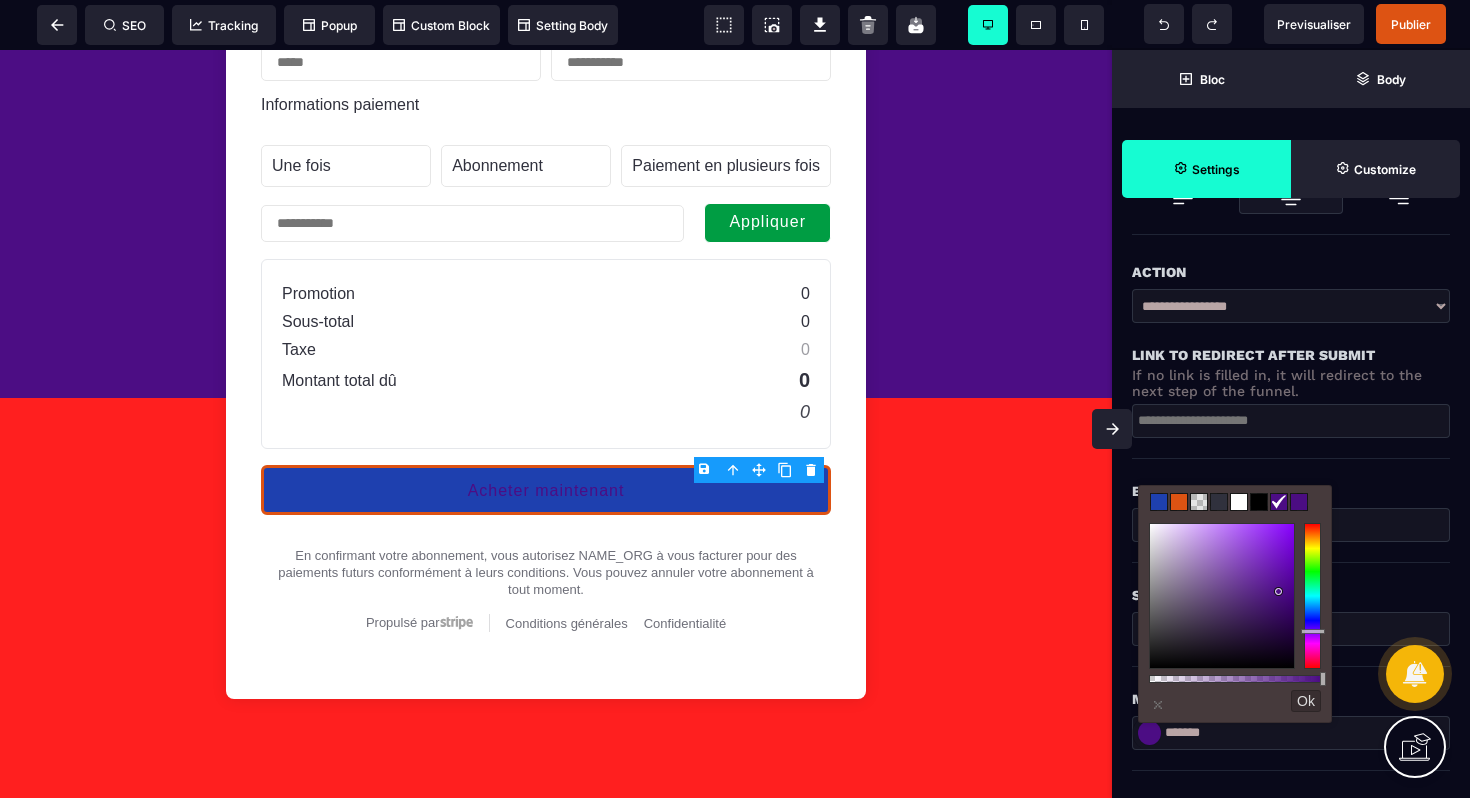 click at bounding box center (1235, 502) 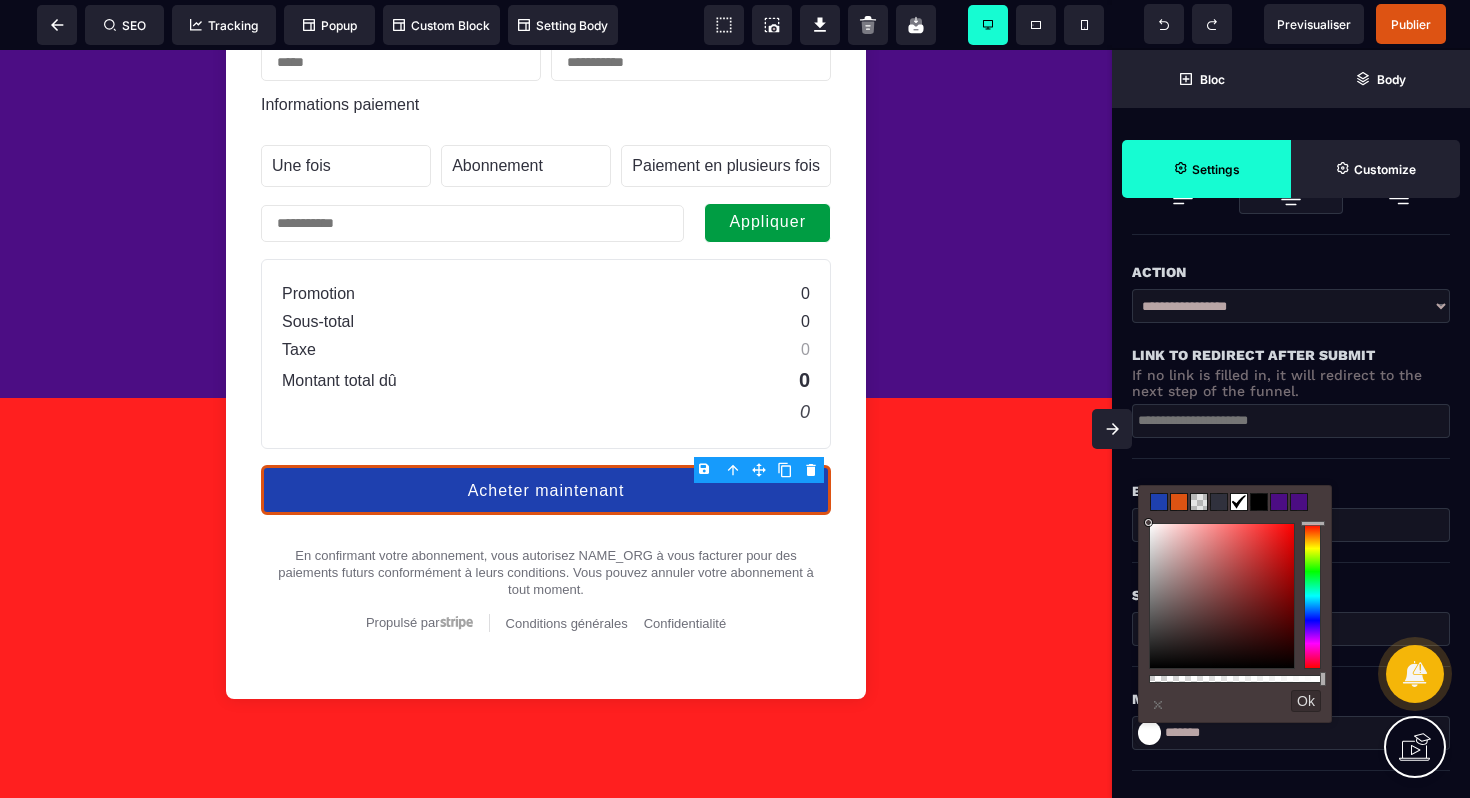 click on "Ok" at bounding box center (1306, 701) 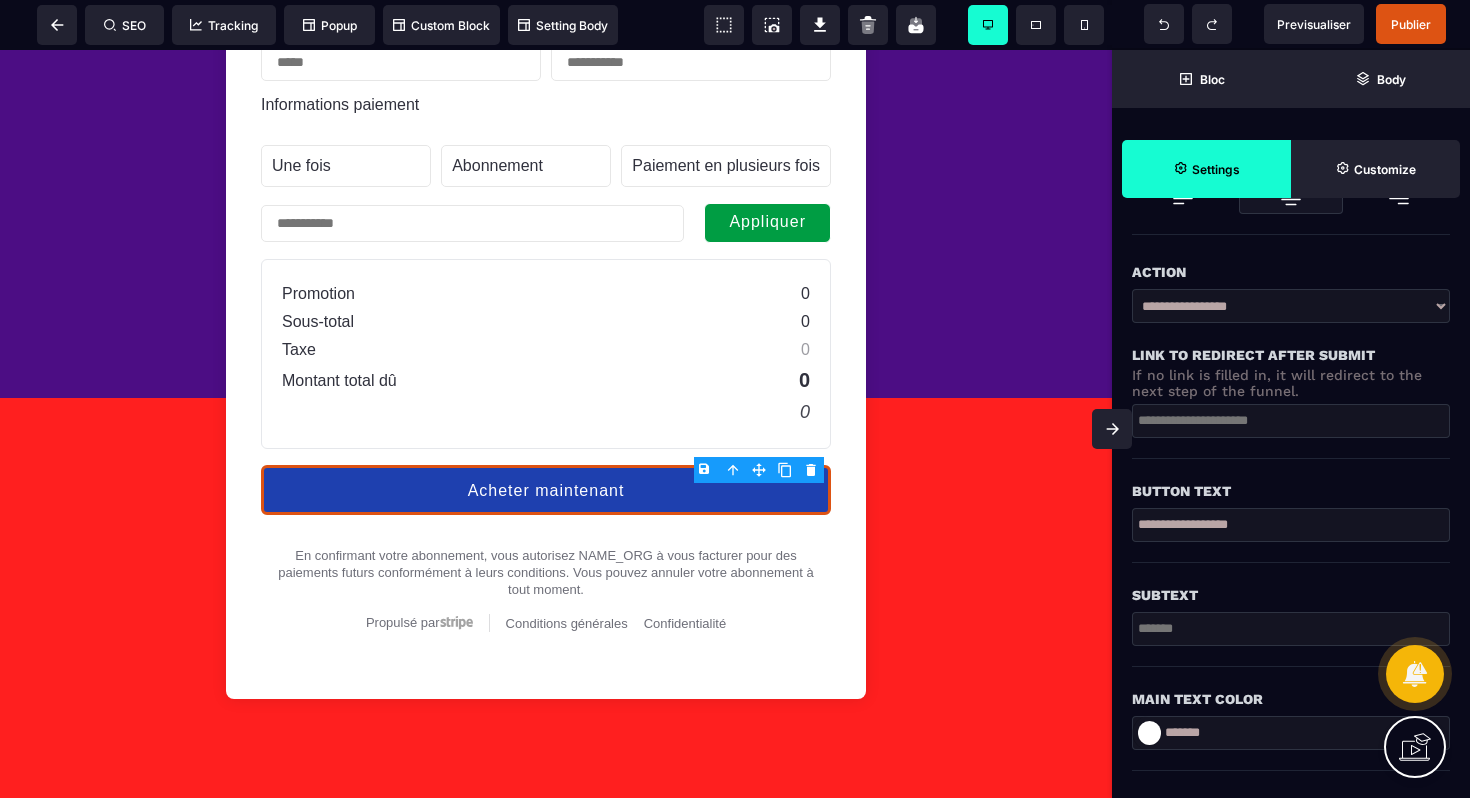 scroll, scrollTop: 645, scrollLeft: 0, axis: vertical 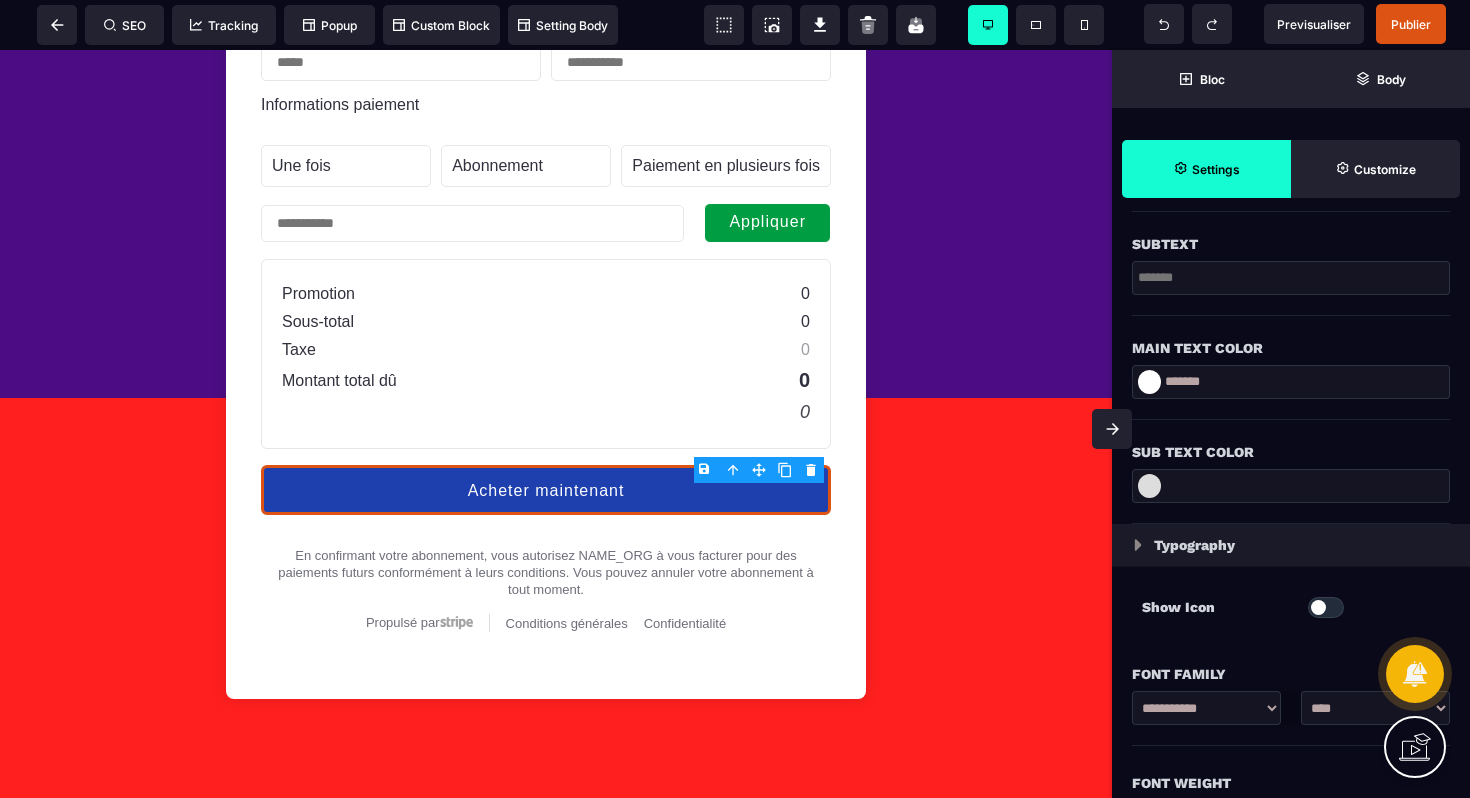 click at bounding box center (1149, 486) 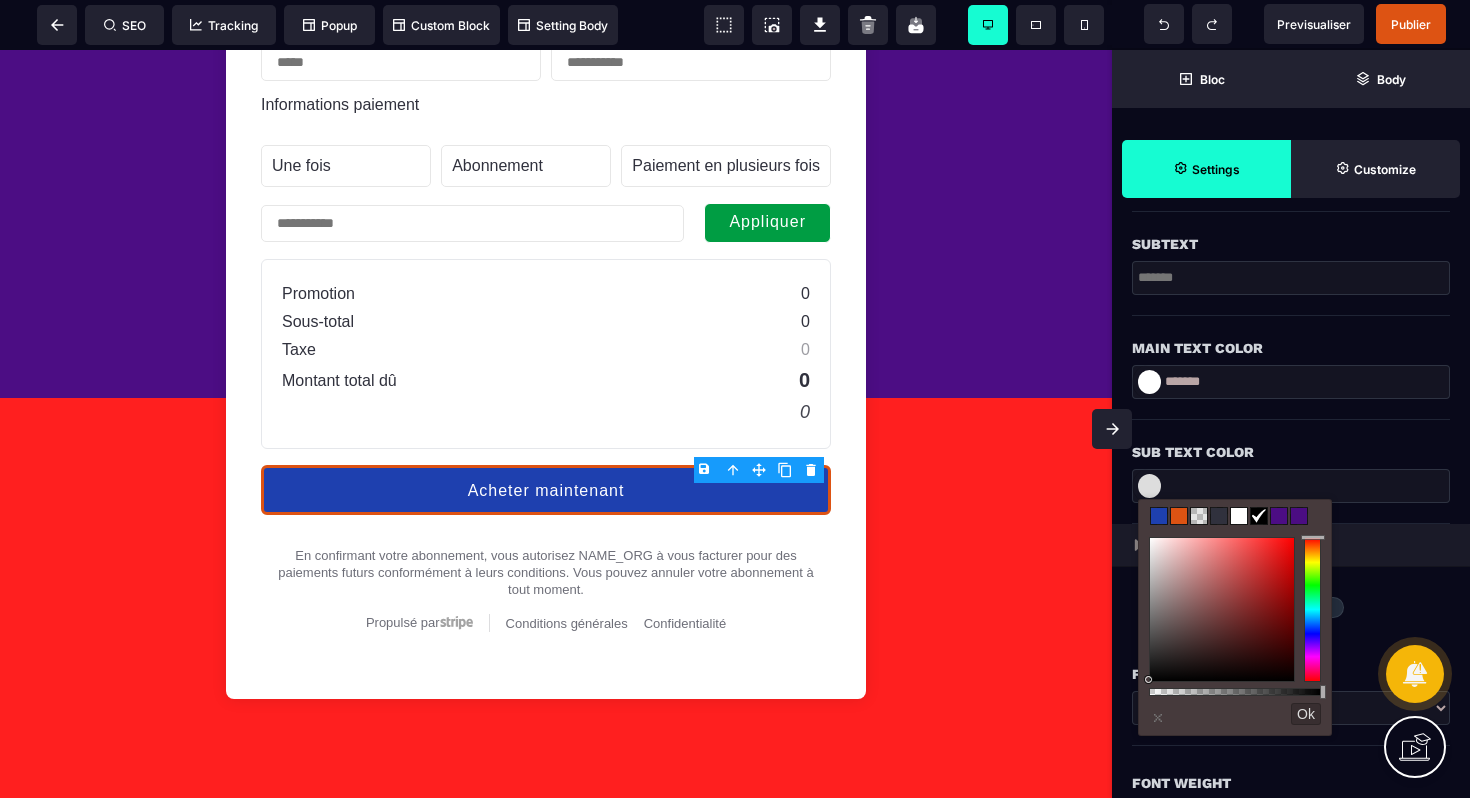 click at bounding box center [1279, 516] 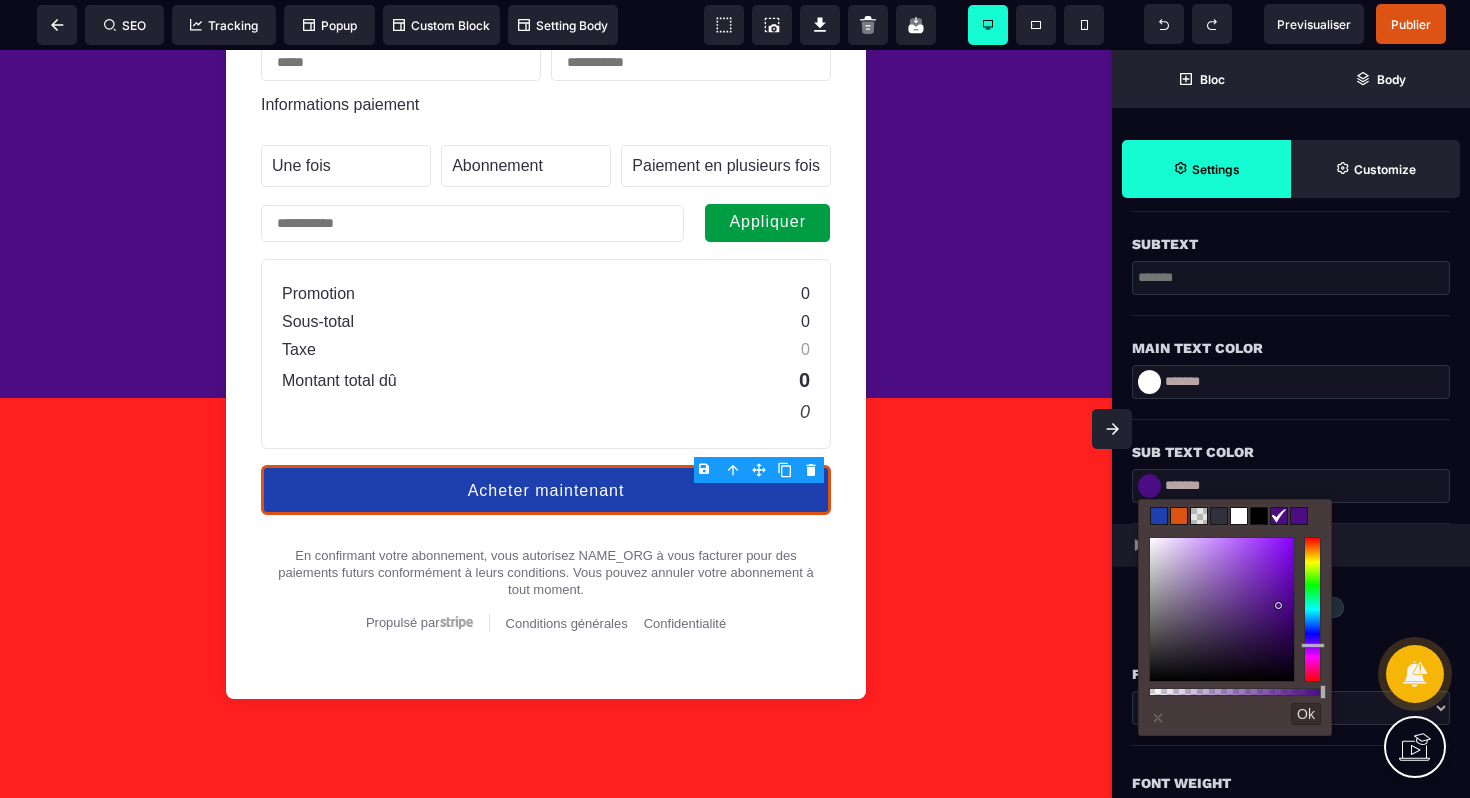 click at bounding box center [1239, 516] 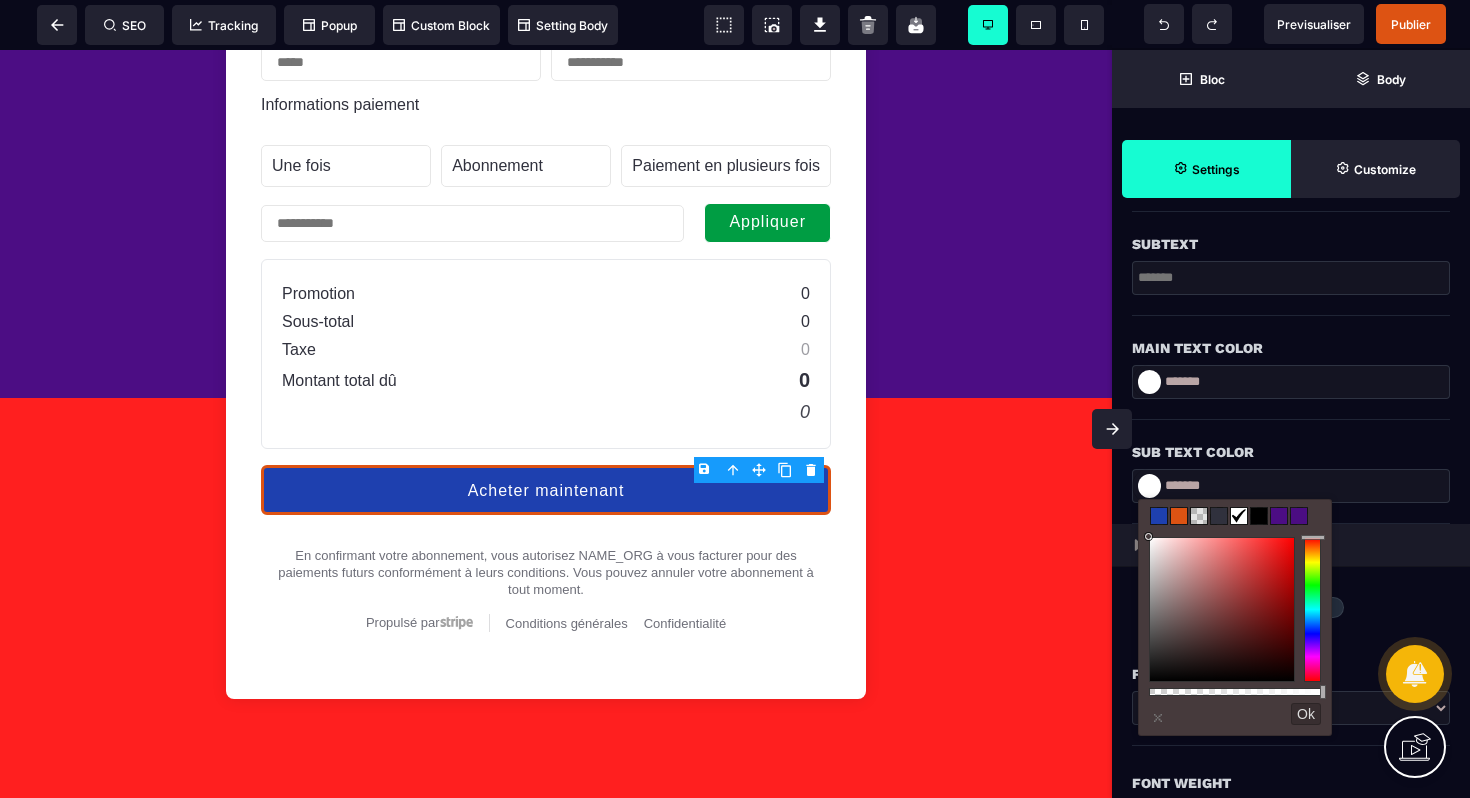 click on "Ok" at bounding box center [1306, 714] 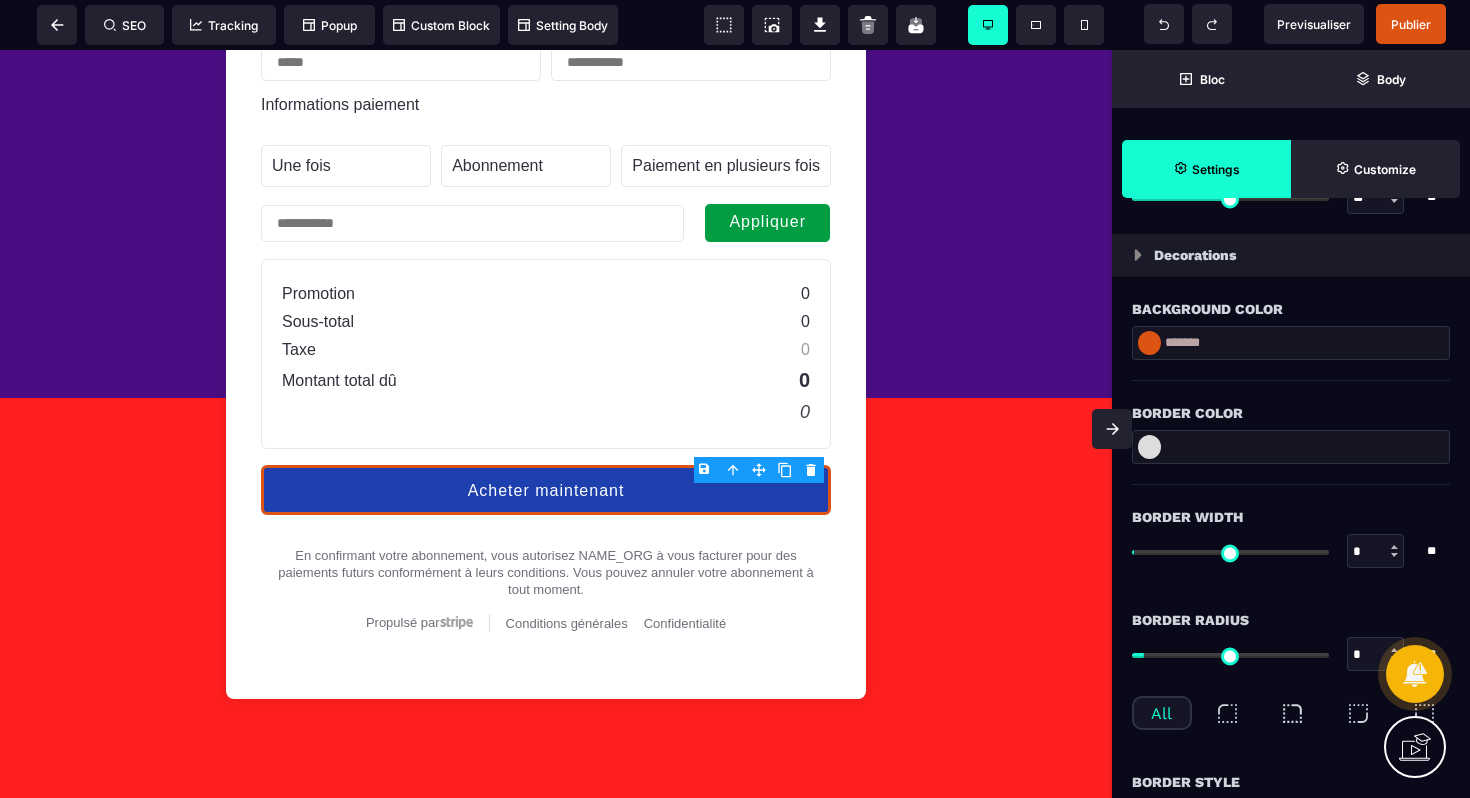 scroll, scrollTop: 2288, scrollLeft: 0, axis: vertical 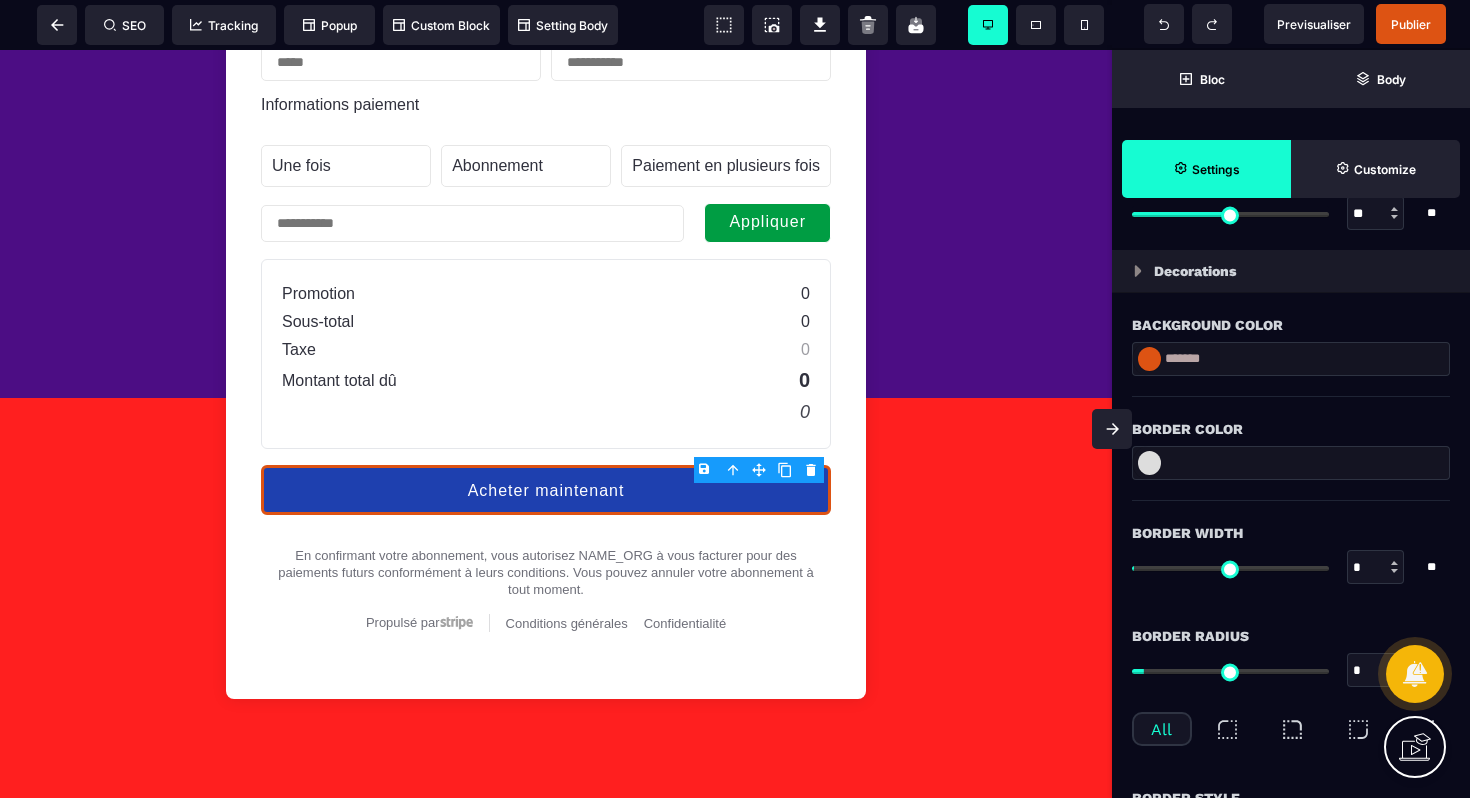click at bounding box center [1149, 359] 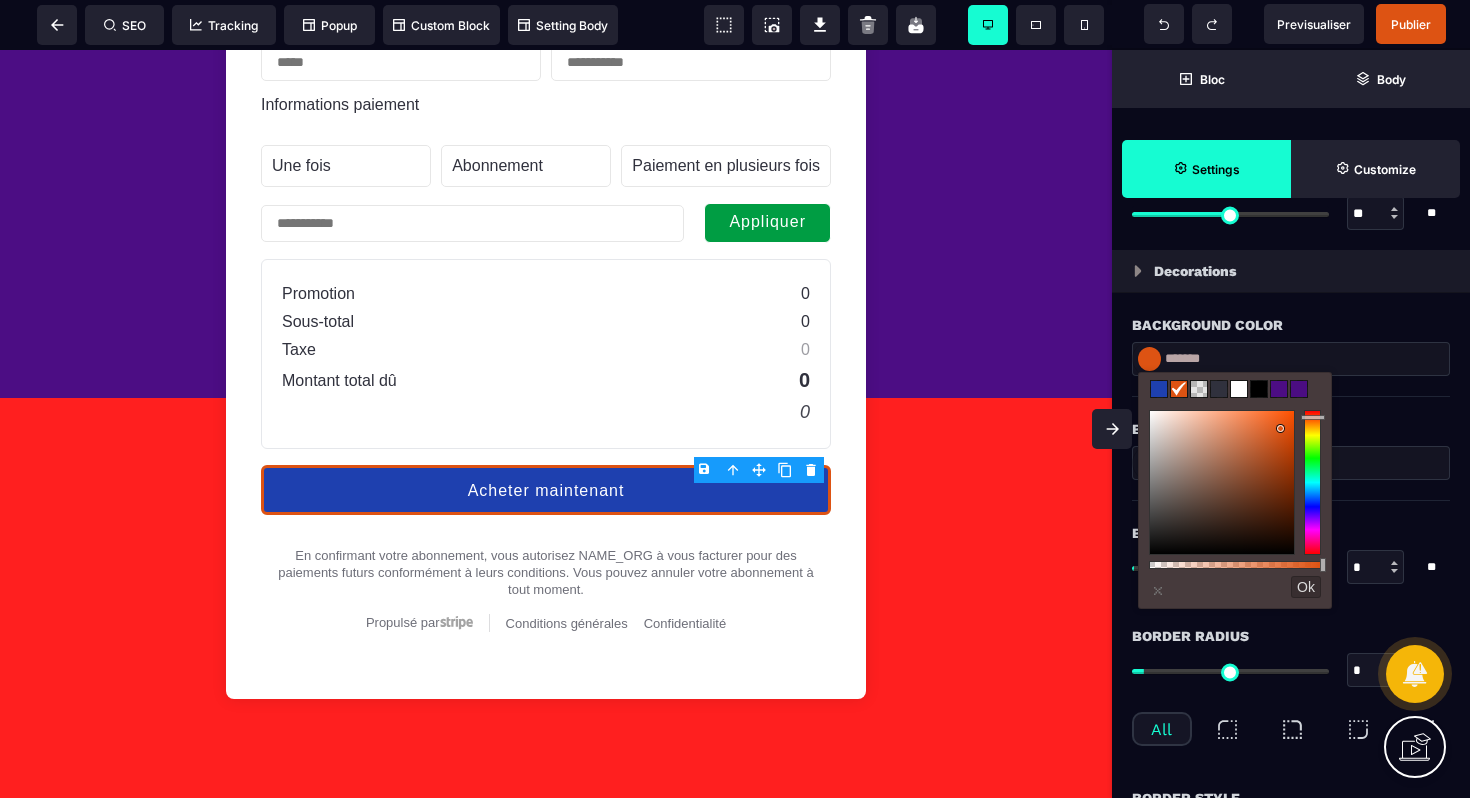 click at bounding box center [1279, 389] 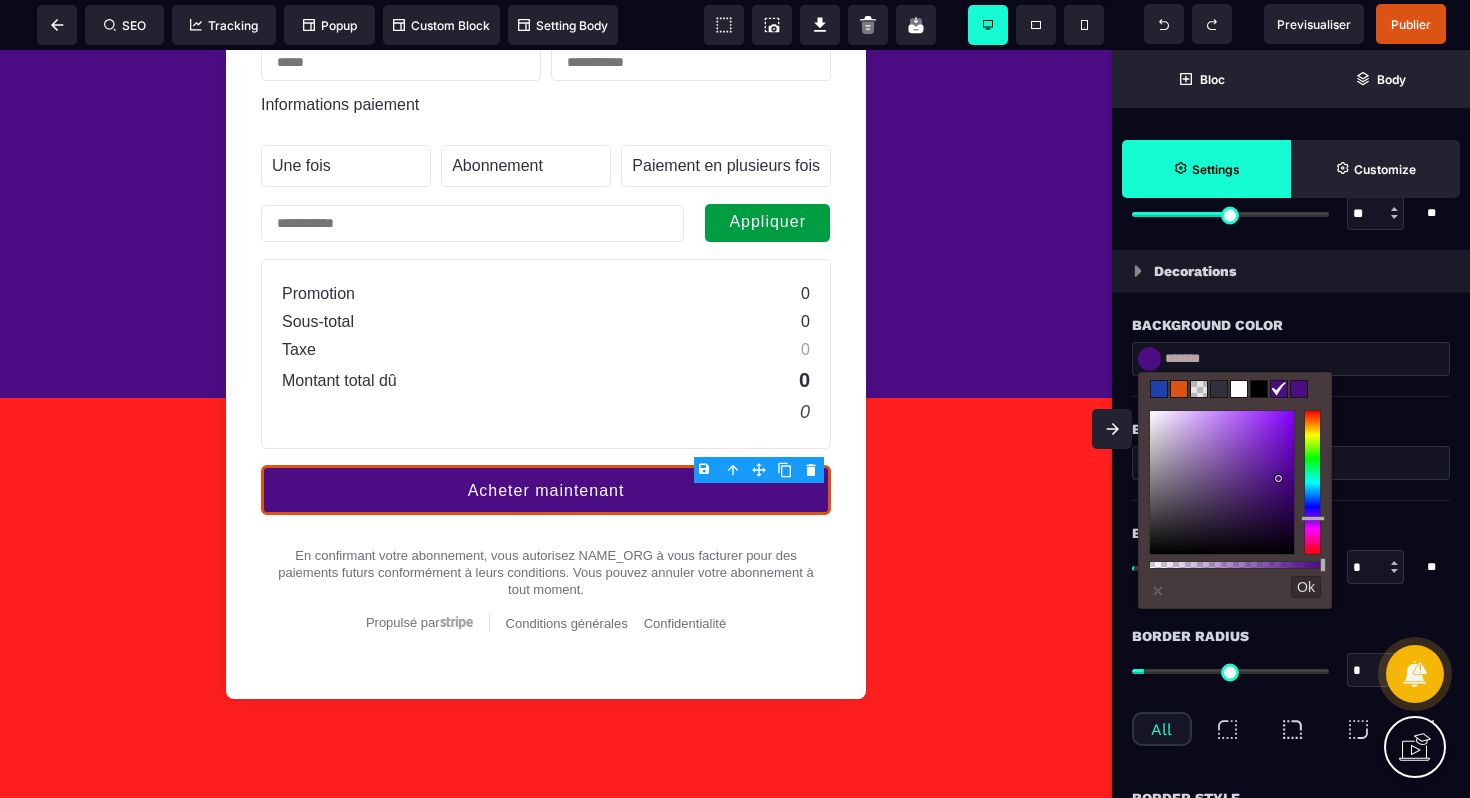 drag, startPoint x: 1300, startPoint y: 591, endPoint x: 1289, endPoint y: 592, distance: 11.045361 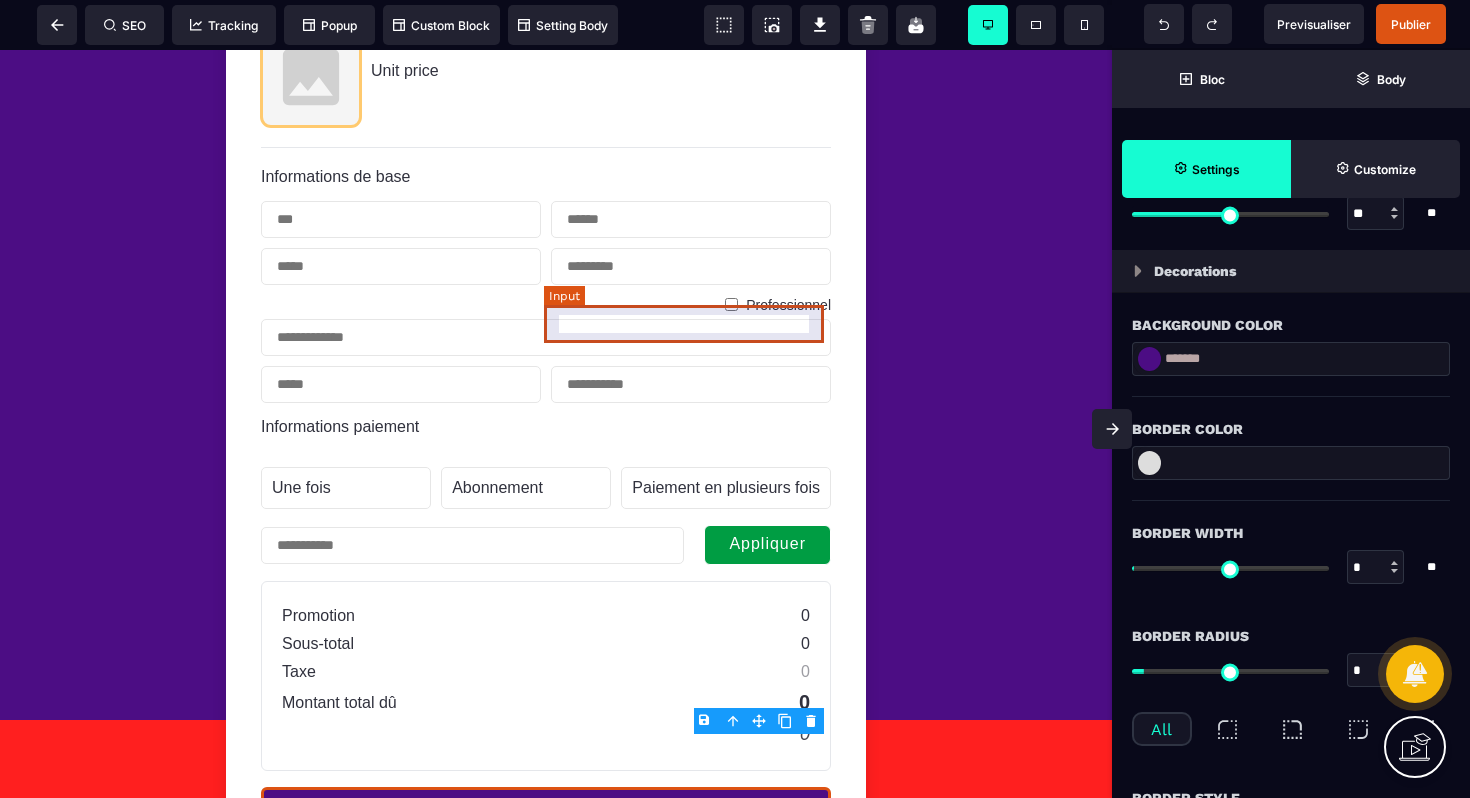 scroll, scrollTop: 1217, scrollLeft: 0, axis: vertical 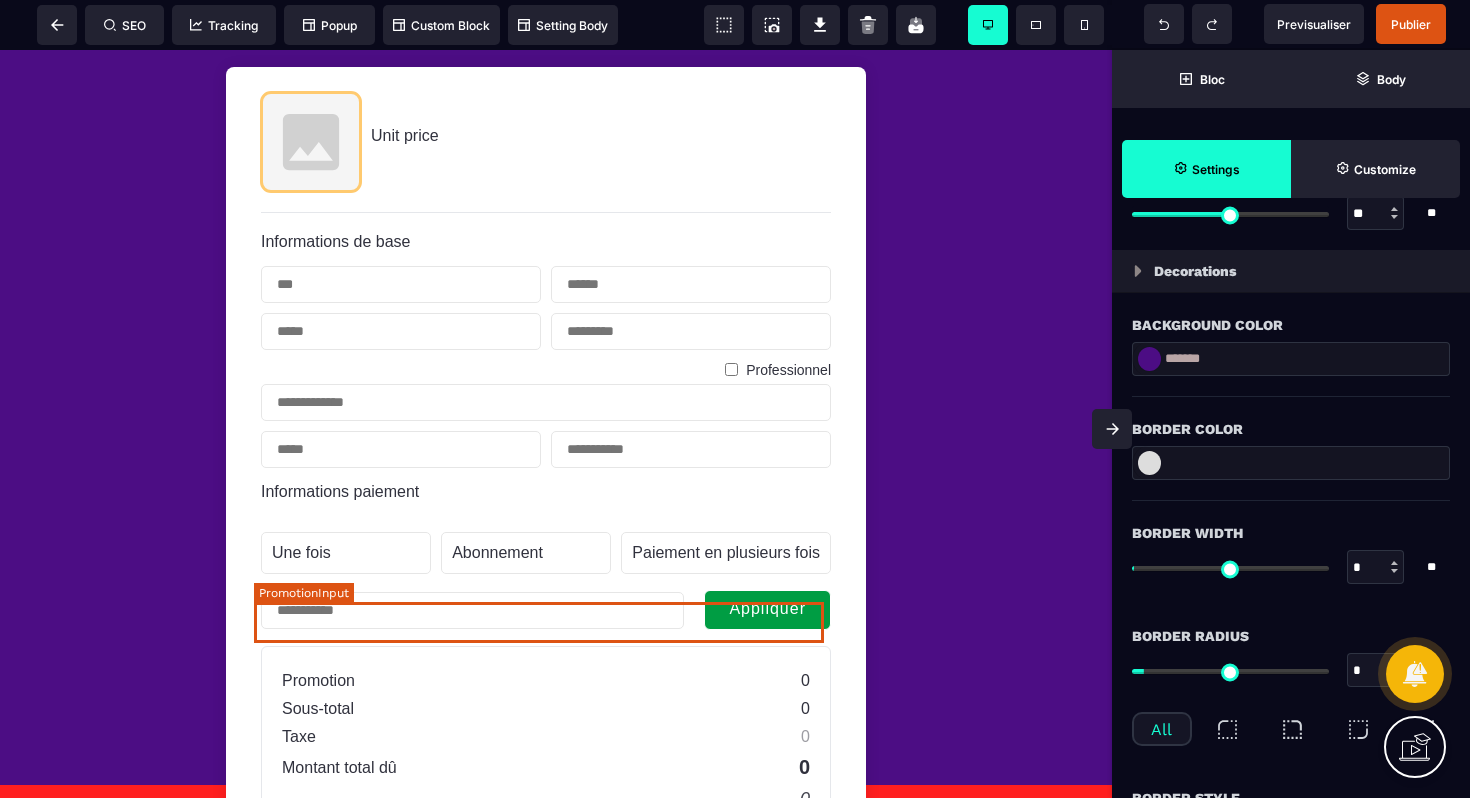 click on "Appliquer" at bounding box center (767, 610) 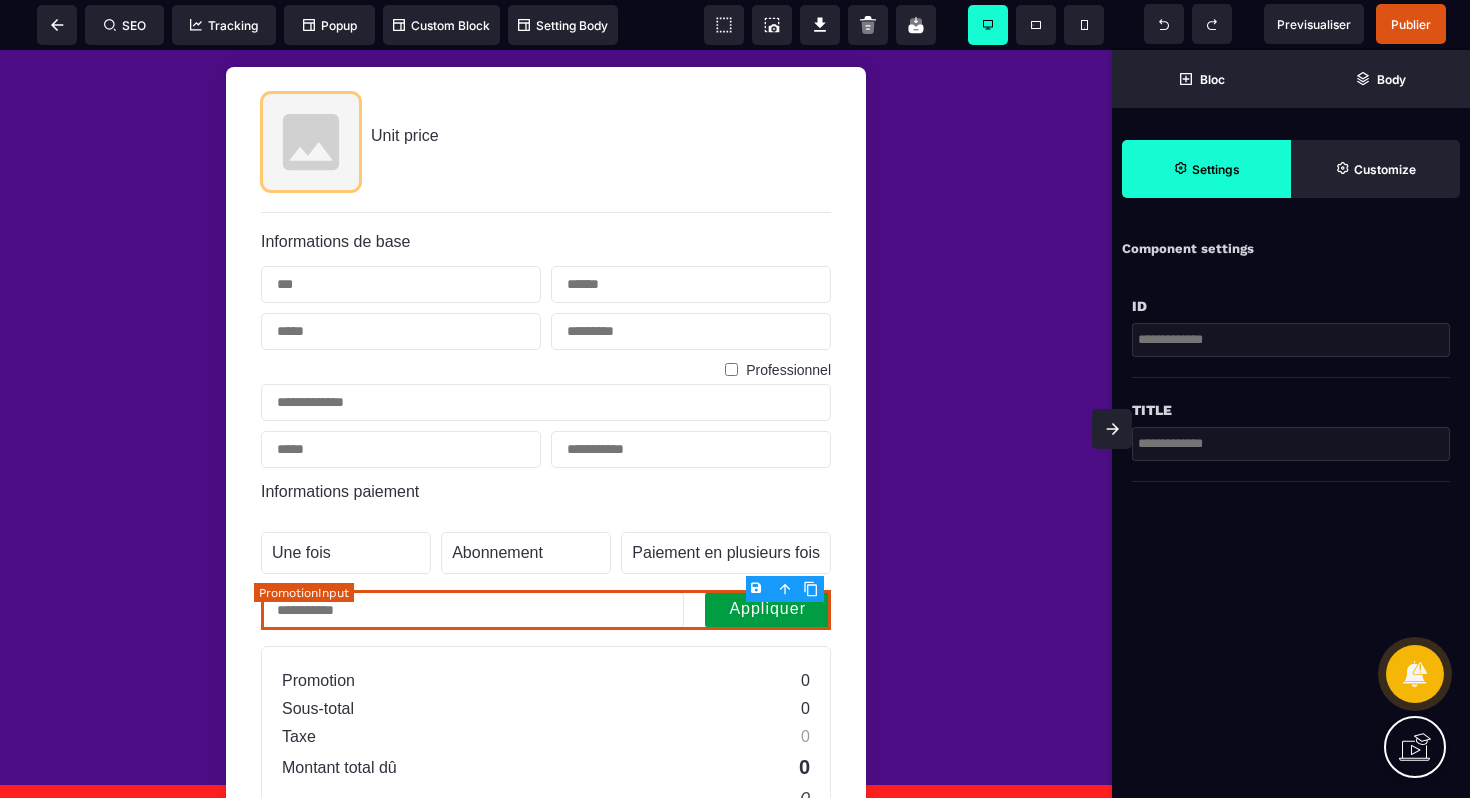 scroll, scrollTop: 0, scrollLeft: 0, axis: both 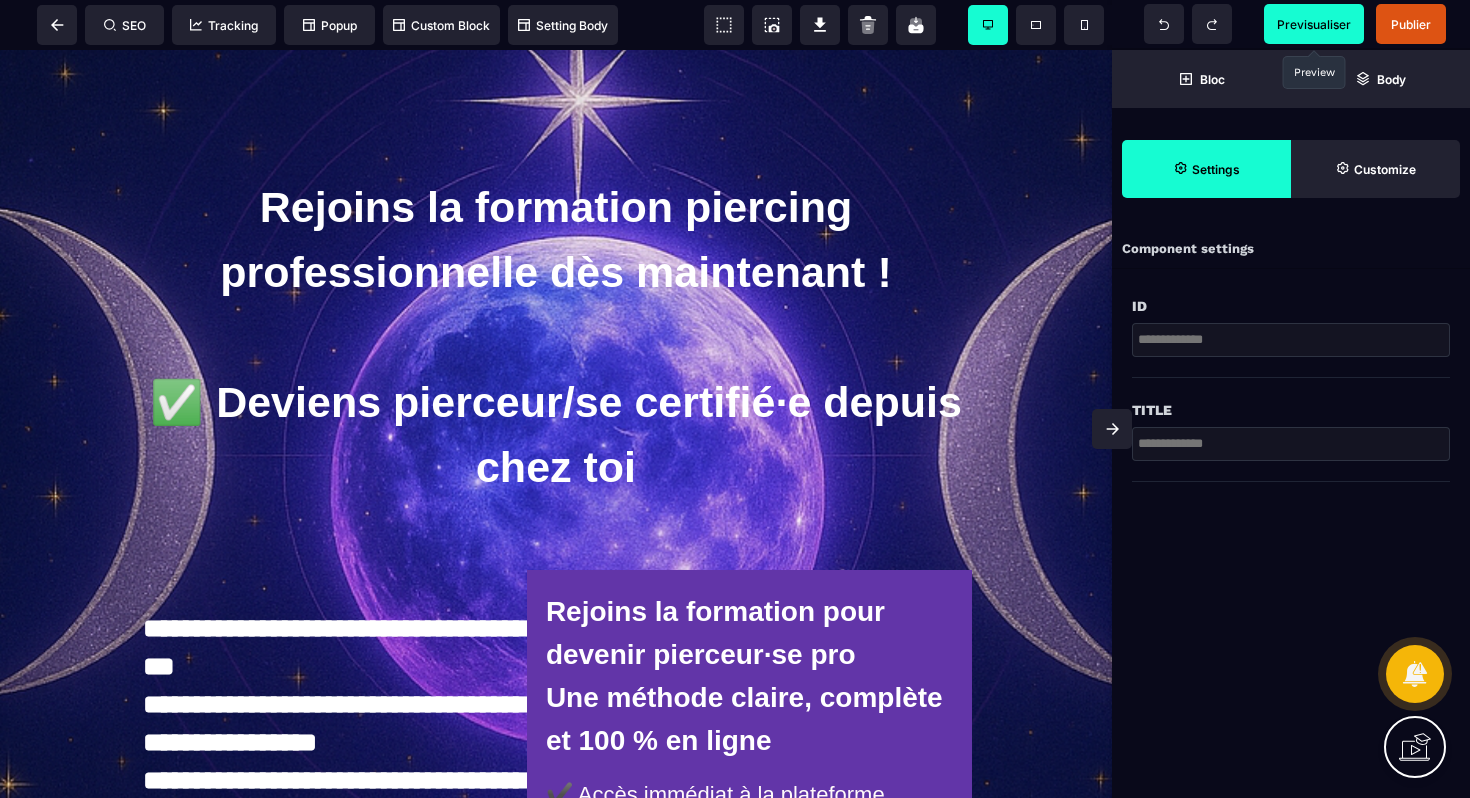 click on "Previsualiser" at bounding box center (1314, 24) 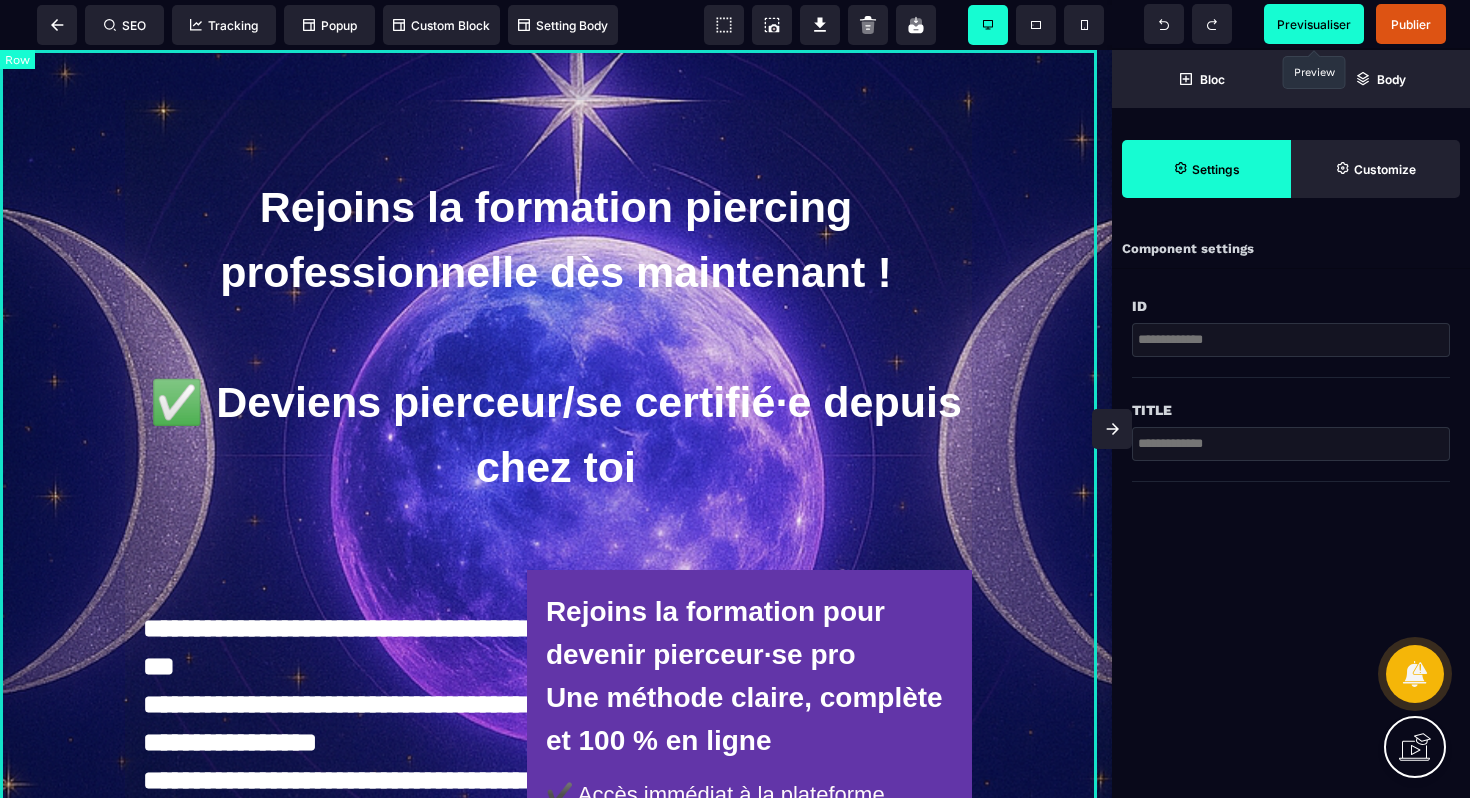 click on "**********" at bounding box center (556, 652) 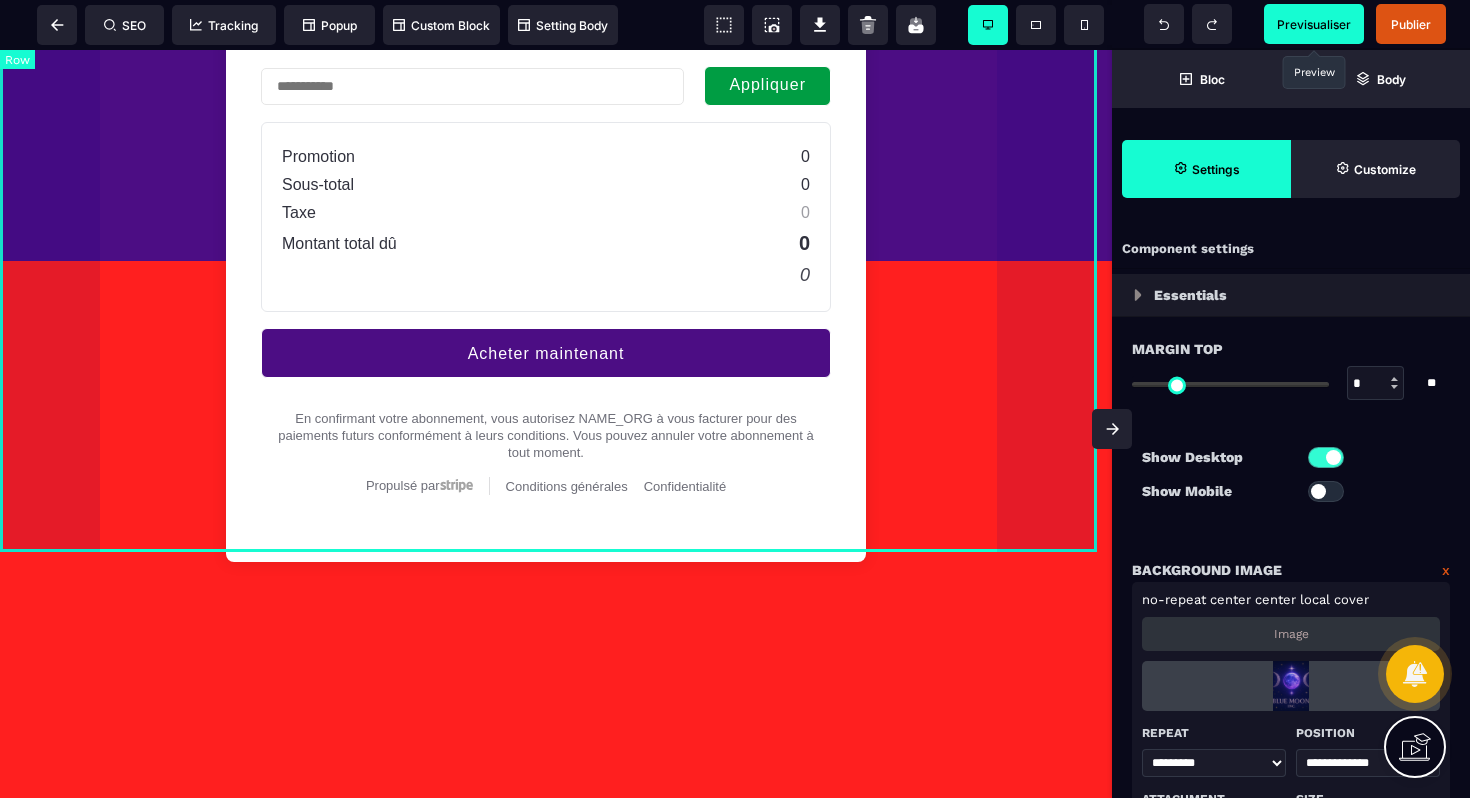 scroll, scrollTop: 1756, scrollLeft: 0, axis: vertical 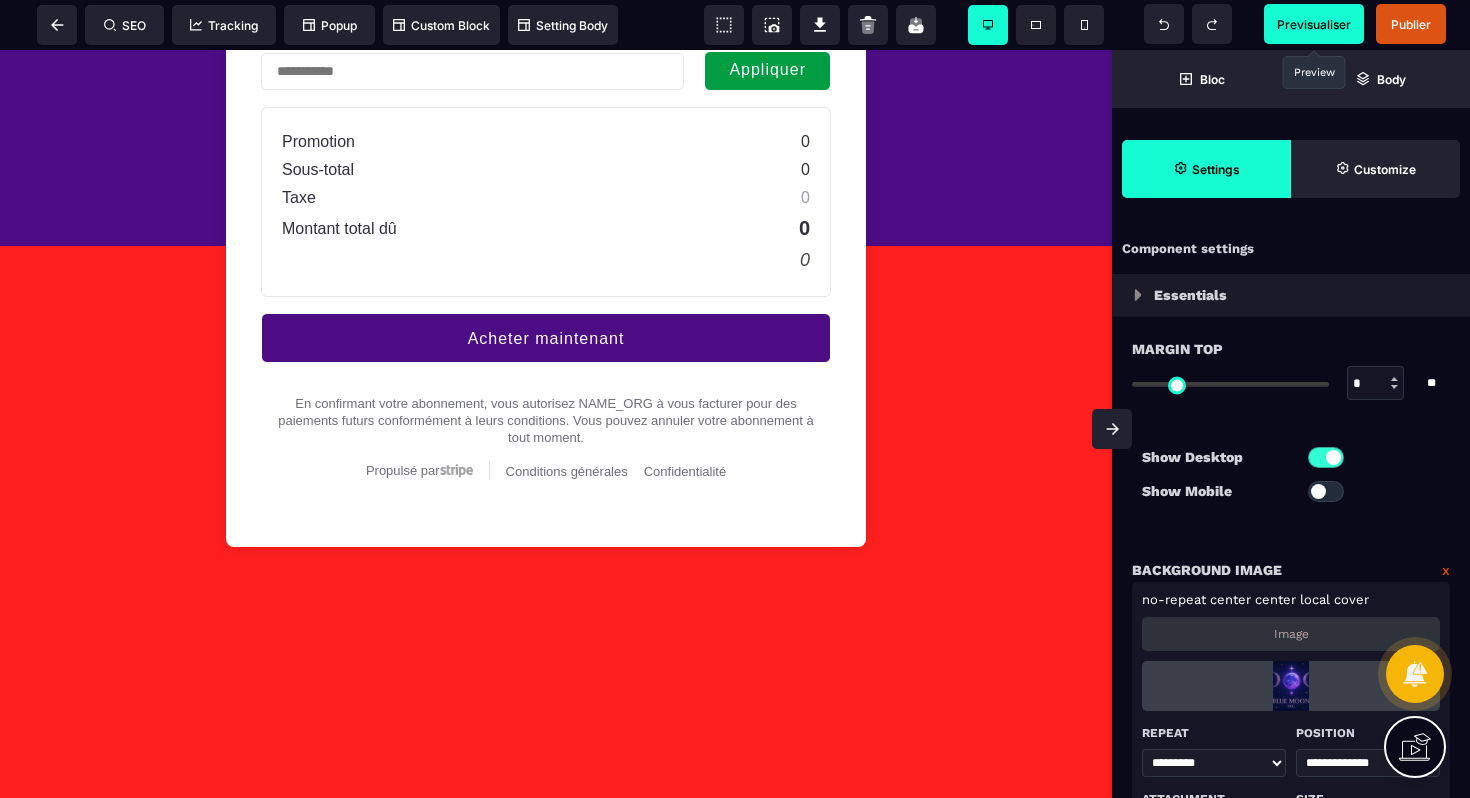 click on "**********" at bounding box center [556, -452] 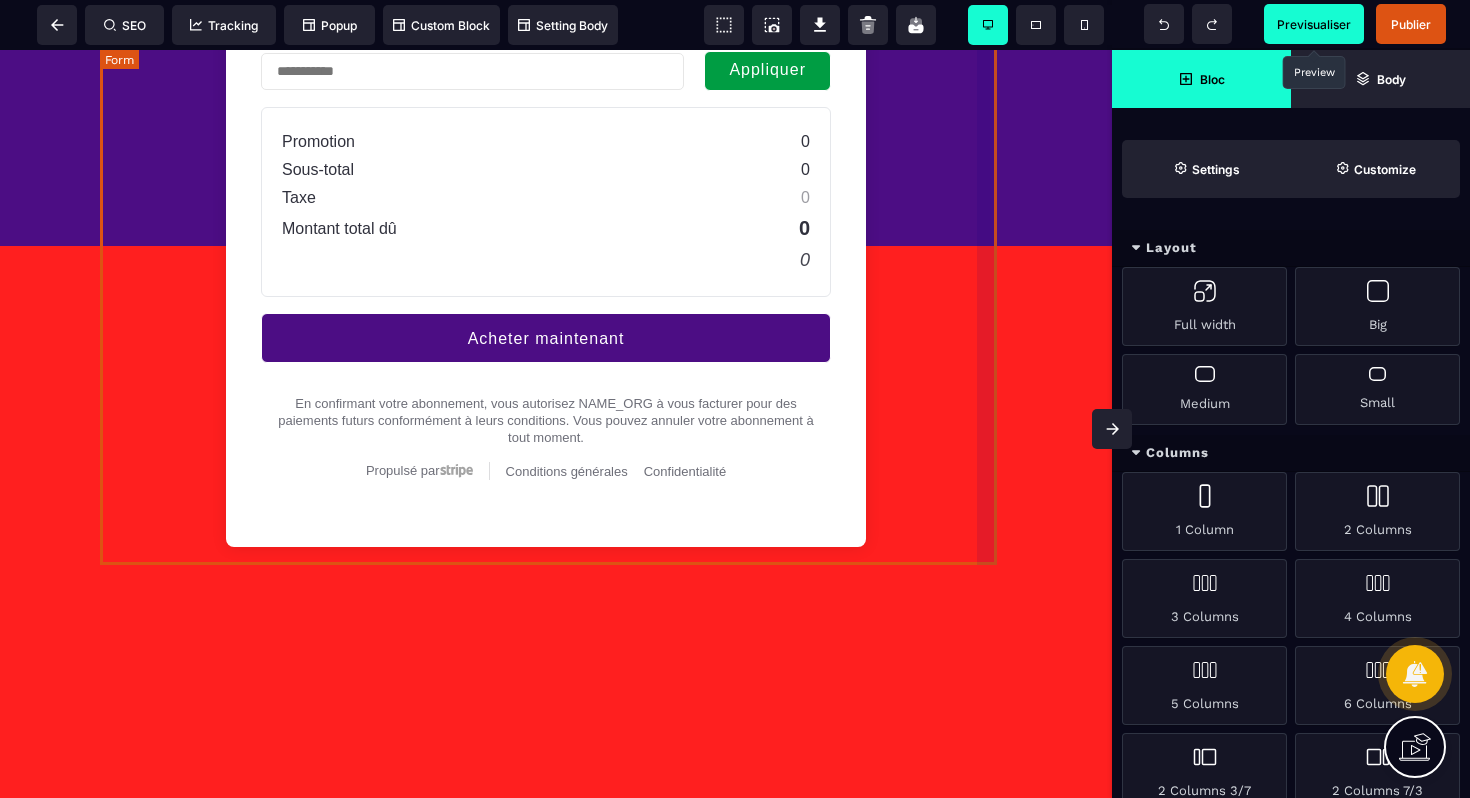 click on "Unit price Informations de base Professionnel Informations paiement Une fois Abonnement Paiement en plusieurs fois Abonnement Paiement en plusieurs fois Appliquer Promotion 0 Sous-total 0 Taxe 0 Montant total dû 0 0 Acheter maintenant En confirmant votre abonnement, vous autorisez NAME_ORG à vous facturer pour des paiements futurs conformément à leurs conditions. Vous pouvez annuler votre abonnement à tout moment. Propulsé par
Stripe
Conditions générales Confidentialité" at bounding box center (556, 37) 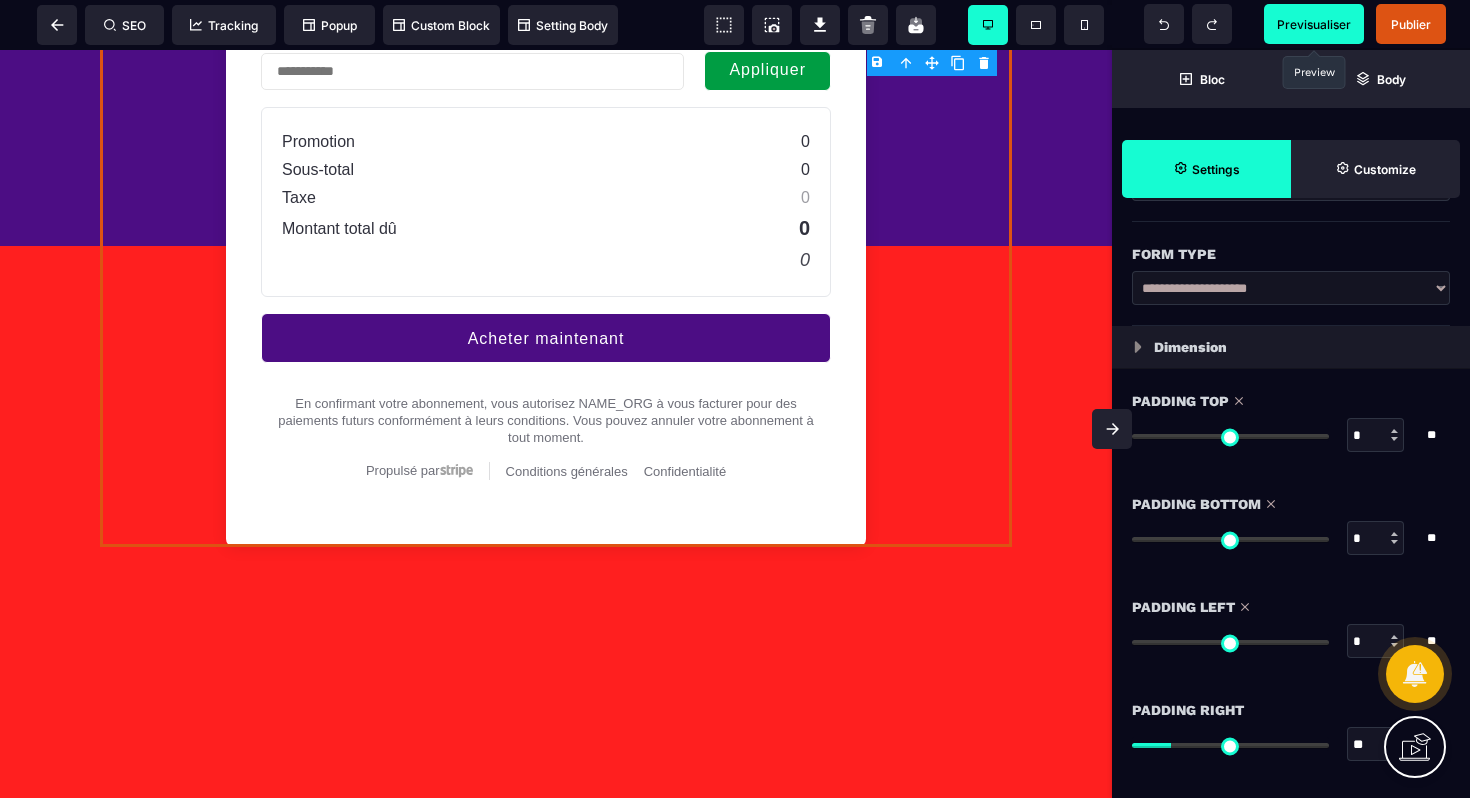 scroll, scrollTop: 202, scrollLeft: 0, axis: vertical 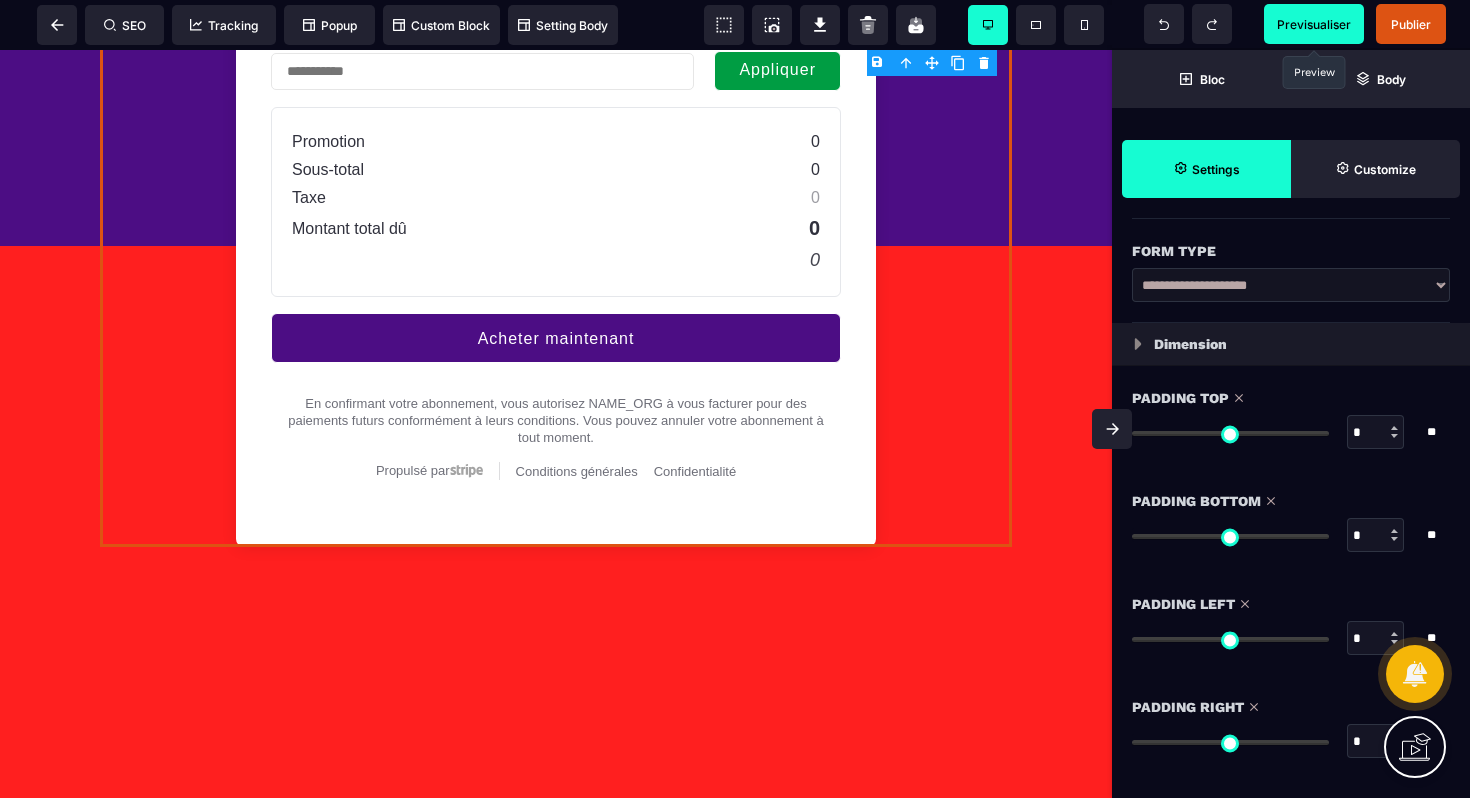 drag, startPoint x: 1179, startPoint y: 745, endPoint x: 1074, endPoint y: 744, distance: 105.00476 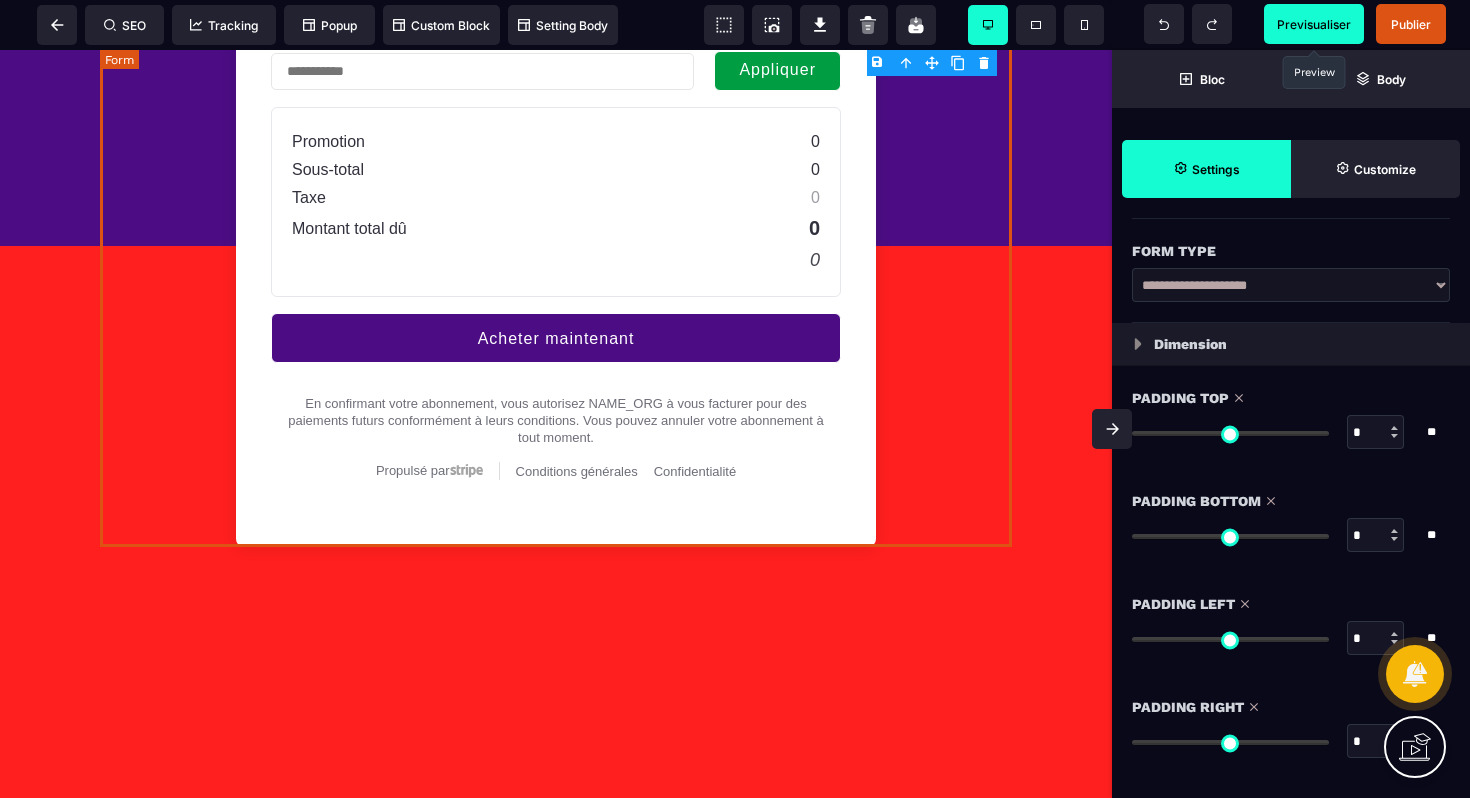 click on "Unit price Informations de base Professionnel Informations paiement Une fois Abonnement Paiement en plusieurs fois Abonnement Paiement en plusieurs fois Appliquer Promotion 0 Sous-total 0 Taxe 0 Montant total dû 0 0 Acheter maintenant En confirmant votre abonnement, vous autorisez NAME_ORG à vous facturer pour des paiements futurs conformément à leurs conditions. Vous pouvez annuler votre abonnement à tout moment. Propulsé par
Stripe
Conditions générales Confidentialité" at bounding box center (556, 37) 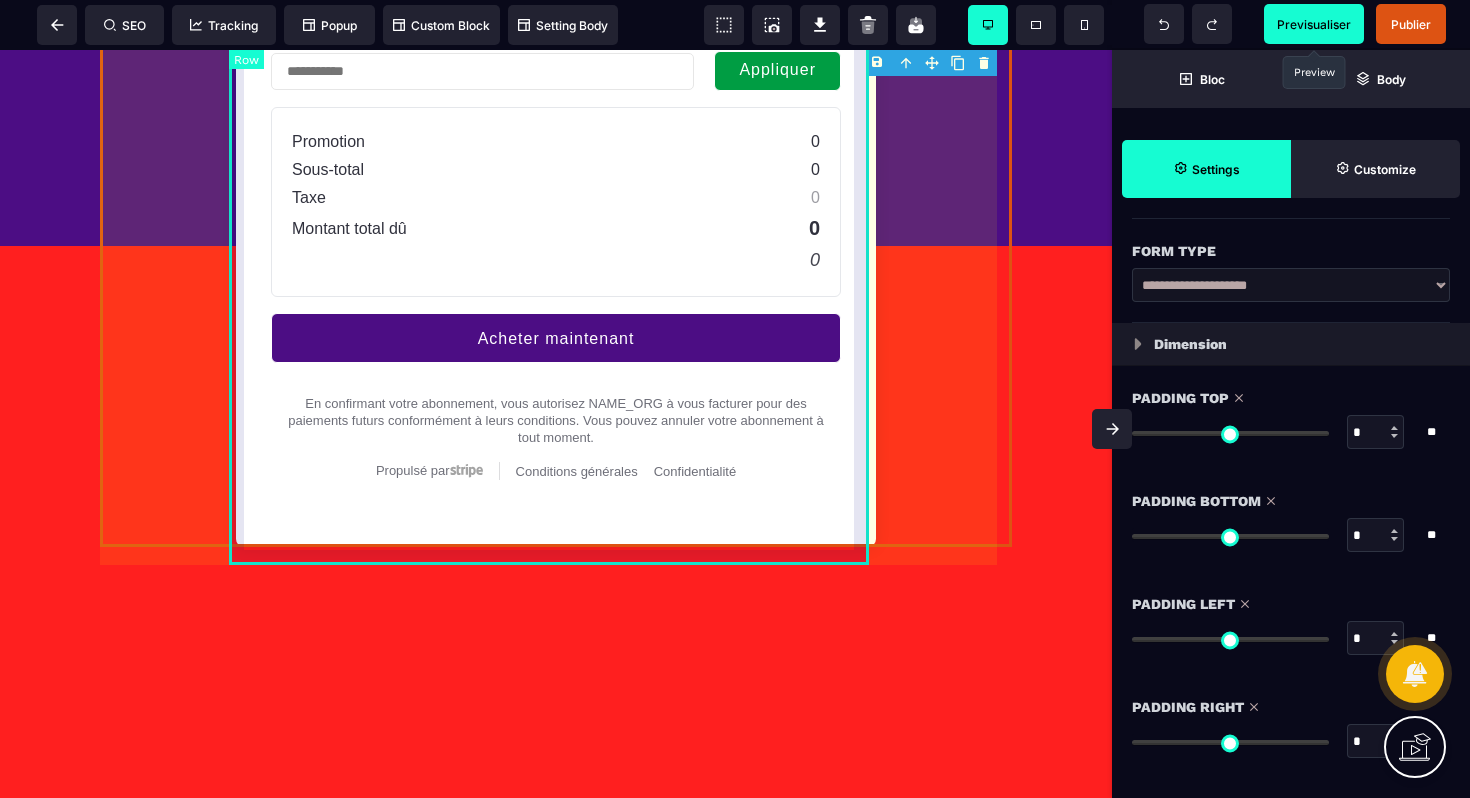 click on "Unit price Informations de base Professionnel Informations paiement Une fois Abonnement Paiement en plusieurs fois Abonnement Paiement en plusieurs fois Appliquer Promotion 0 Sous-total 0 Taxe 0 Montant total dû 0 0 Acheter maintenant En confirmant votre abonnement, vous autorisez NAME_ORG à vous facturer pour des paiements futurs conformément à leurs conditions. Vous pouvez annuler votre abonnement à tout moment. Propulsé par
Stripe
Conditions générales Confidentialité" at bounding box center [556, 37] 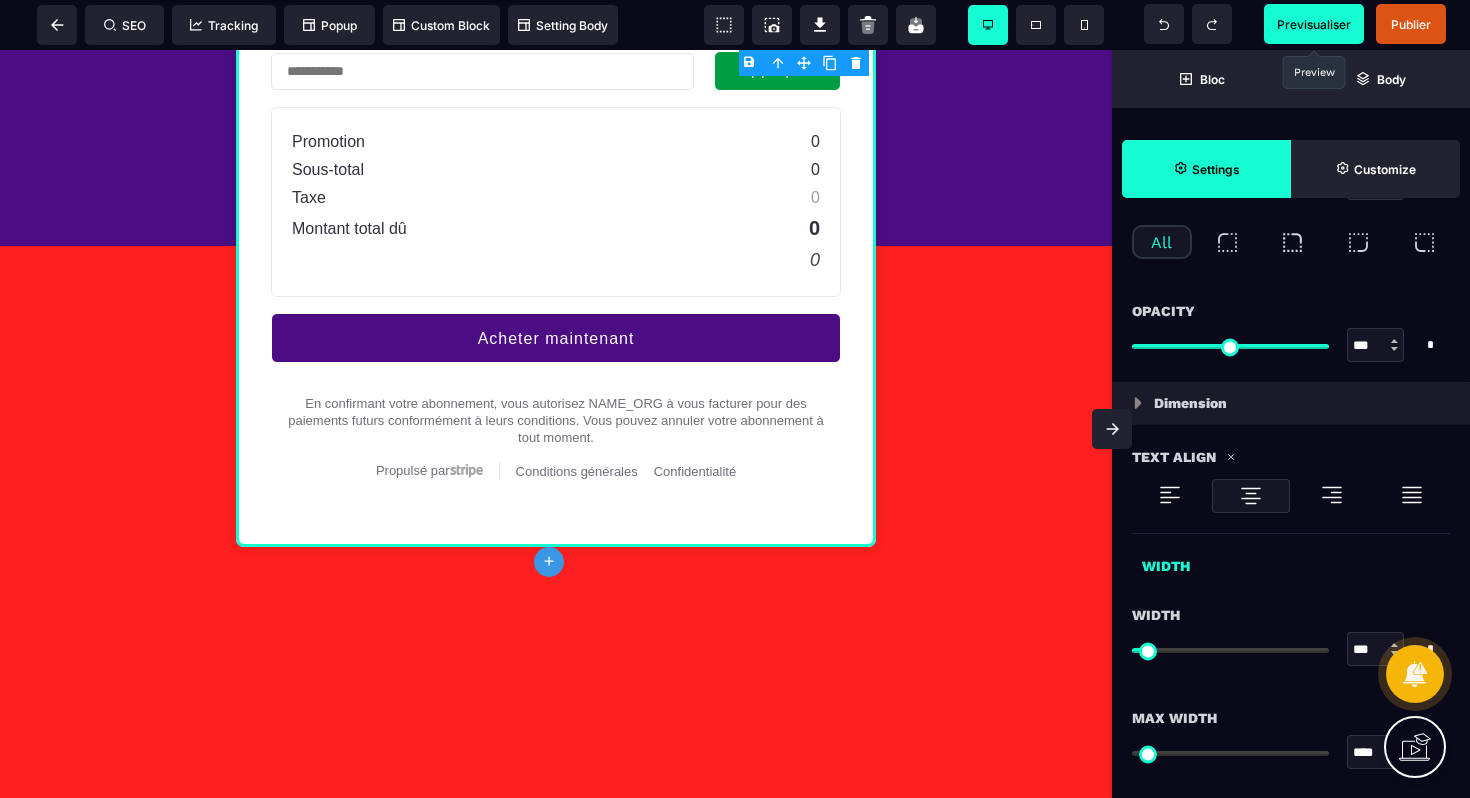 scroll, scrollTop: 1003, scrollLeft: 0, axis: vertical 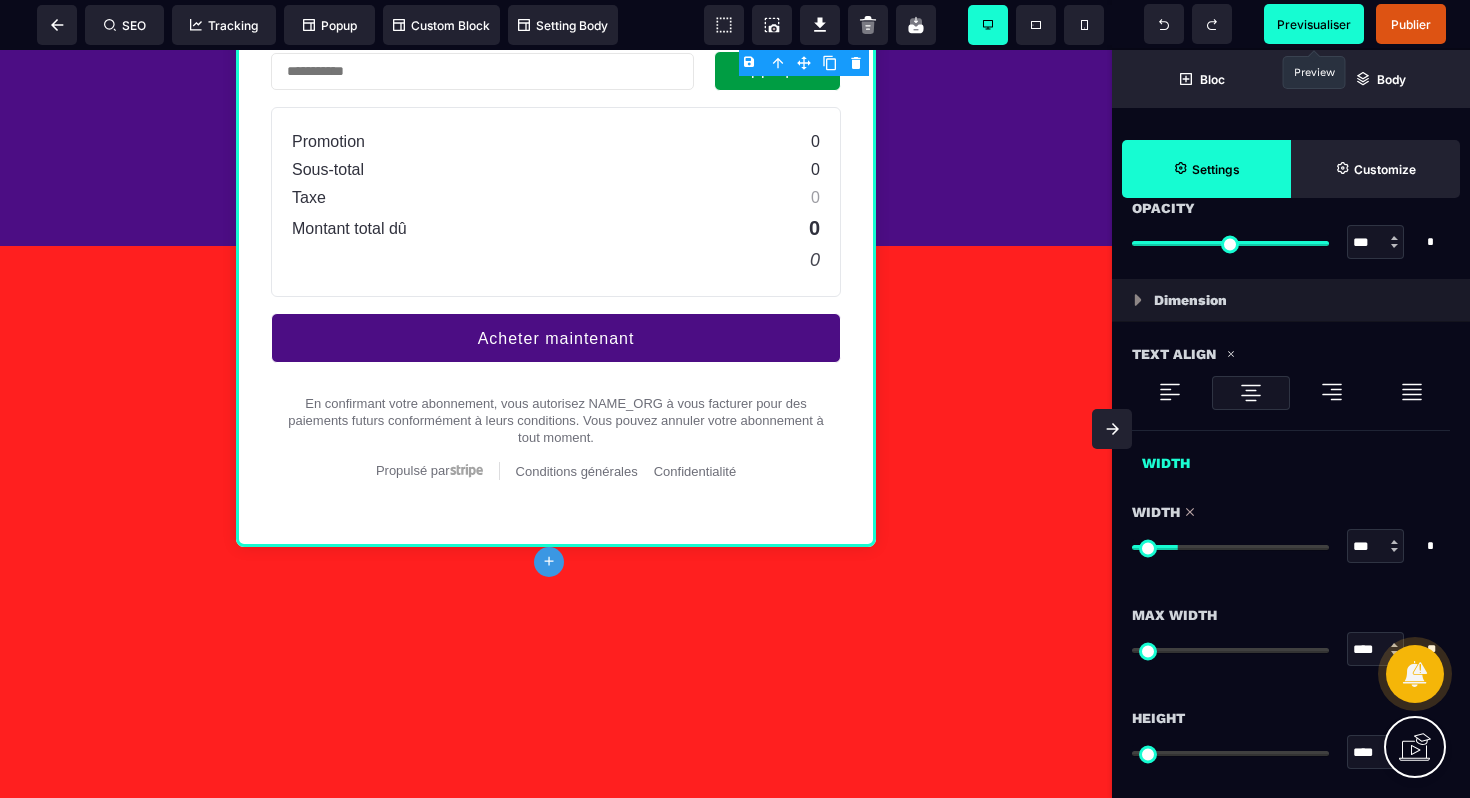 drag, startPoint x: 1152, startPoint y: 546, endPoint x: 1182, endPoint y: 542, distance: 30.265491 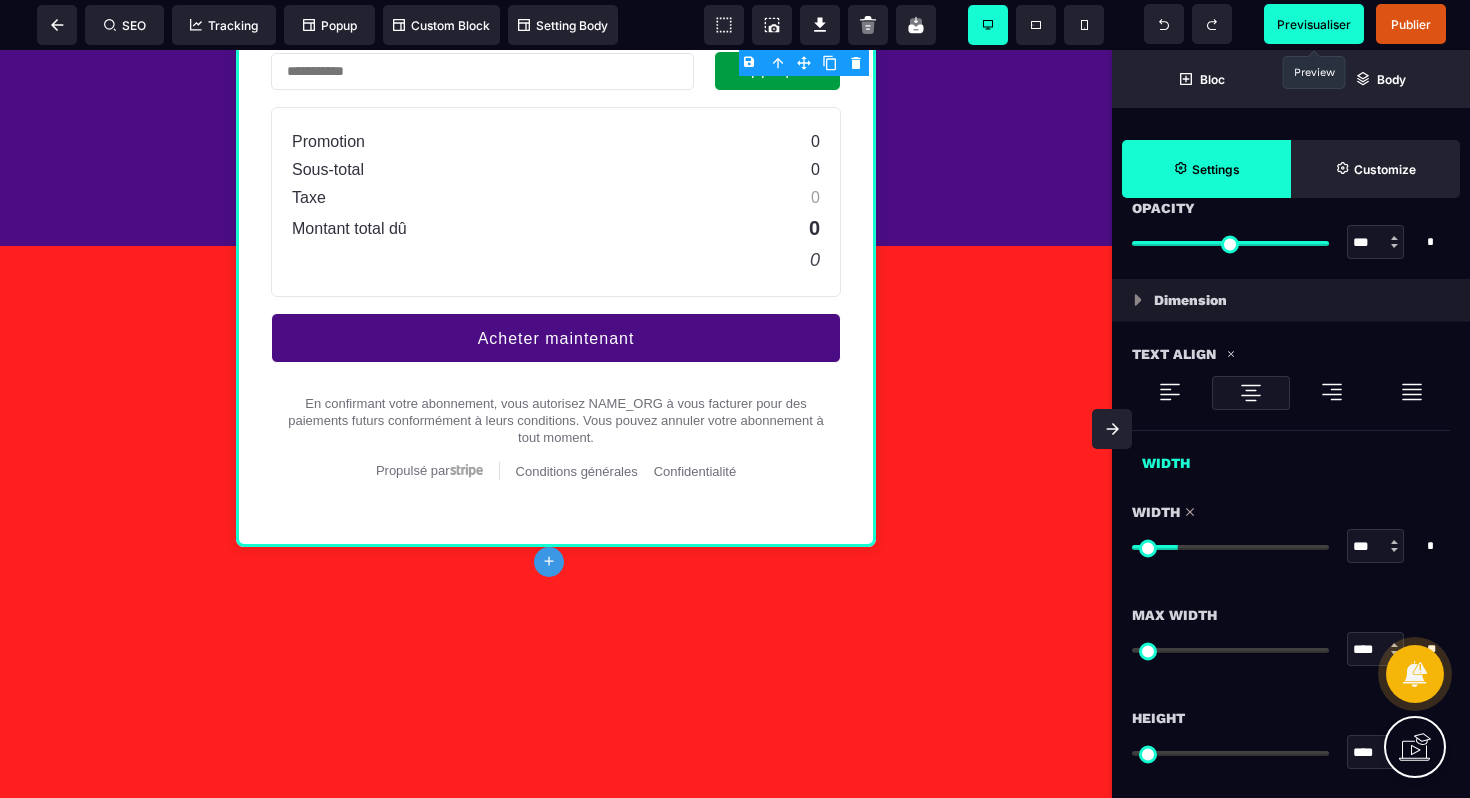 click at bounding box center [1230, 547] 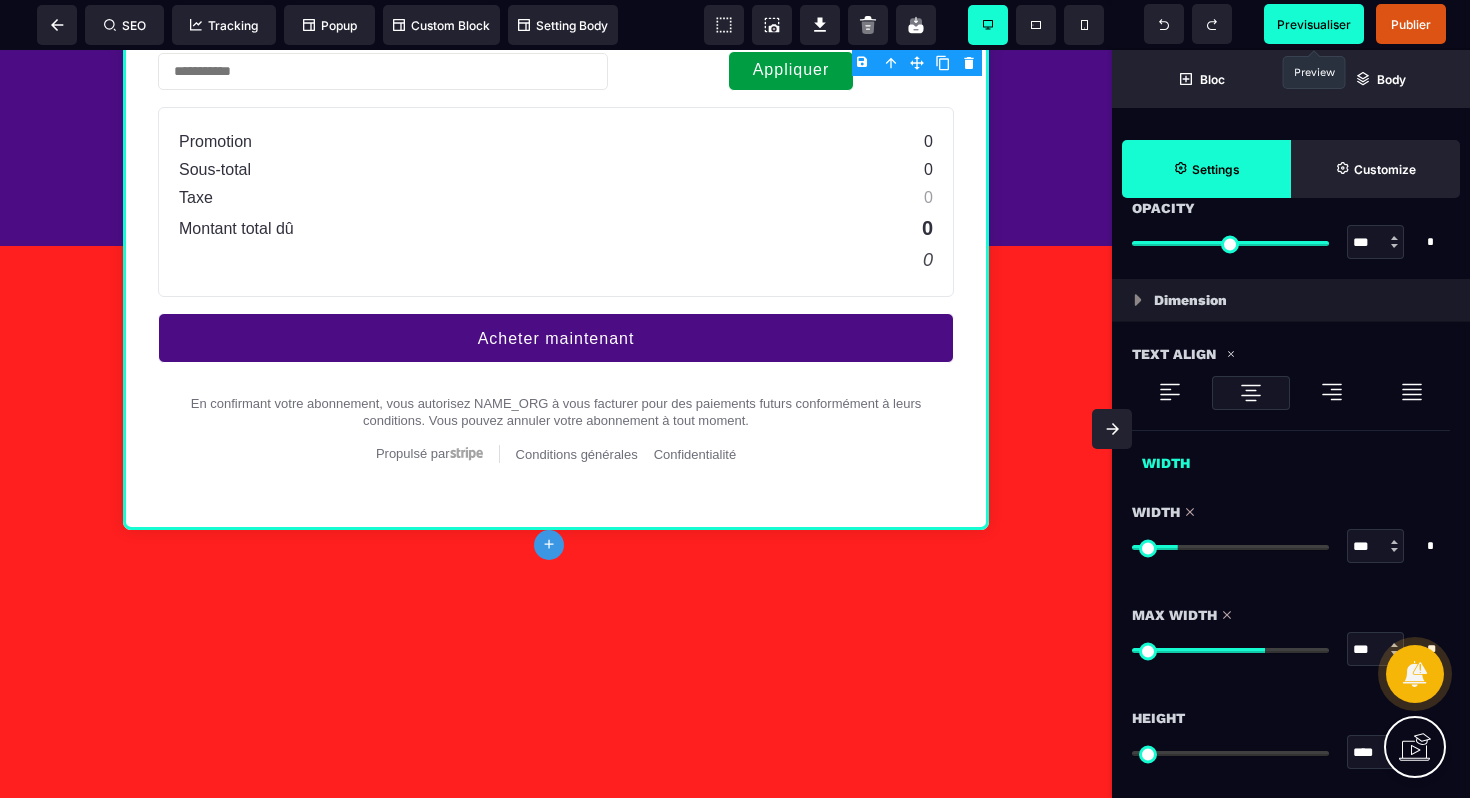 drag, startPoint x: 1139, startPoint y: 652, endPoint x: 1261, endPoint y: 646, distance: 122.14745 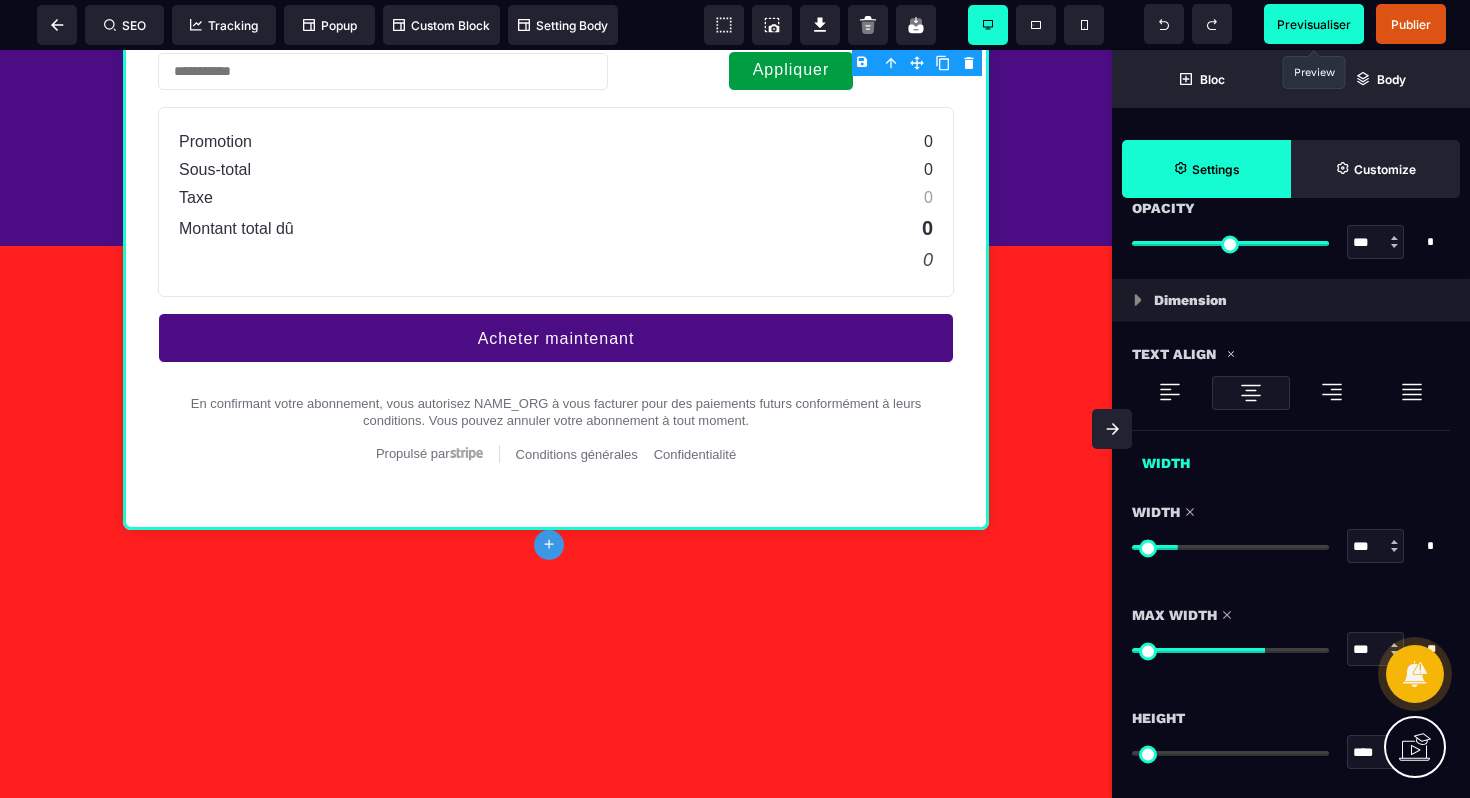 click at bounding box center (1230, 650) 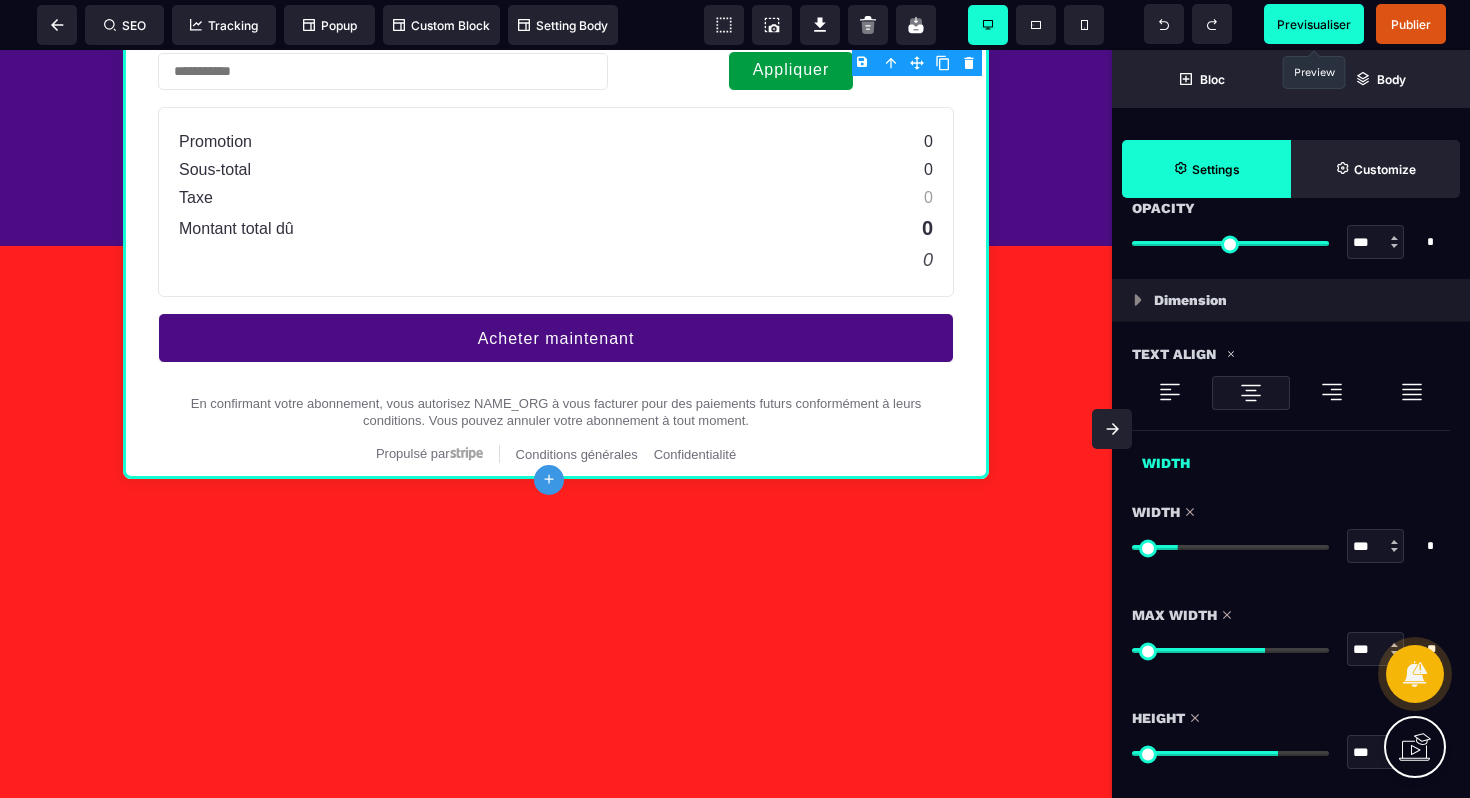 drag, startPoint x: 1147, startPoint y: 754, endPoint x: 1273, endPoint y: 745, distance: 126.32102 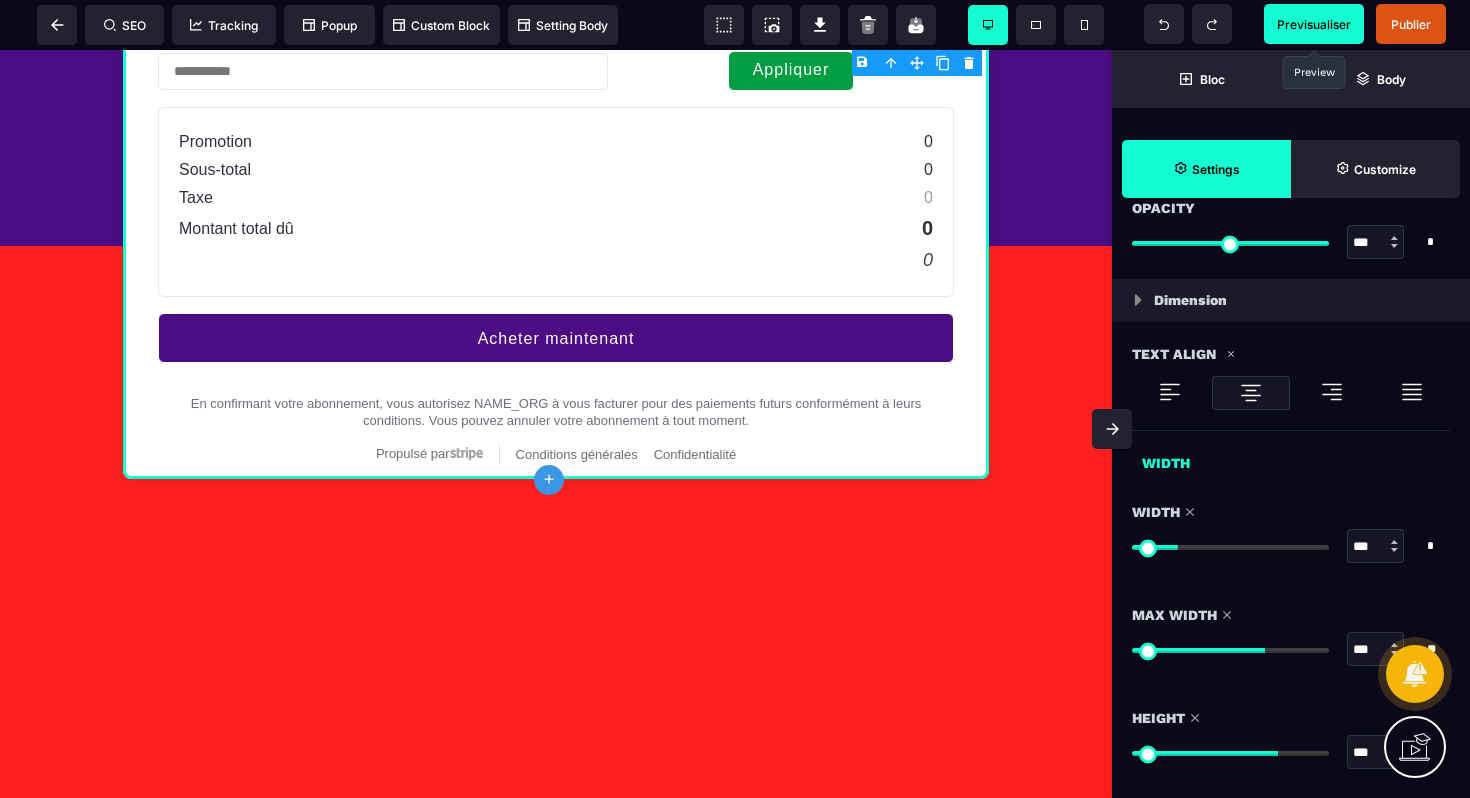 click at bounding box center (1230, 753) 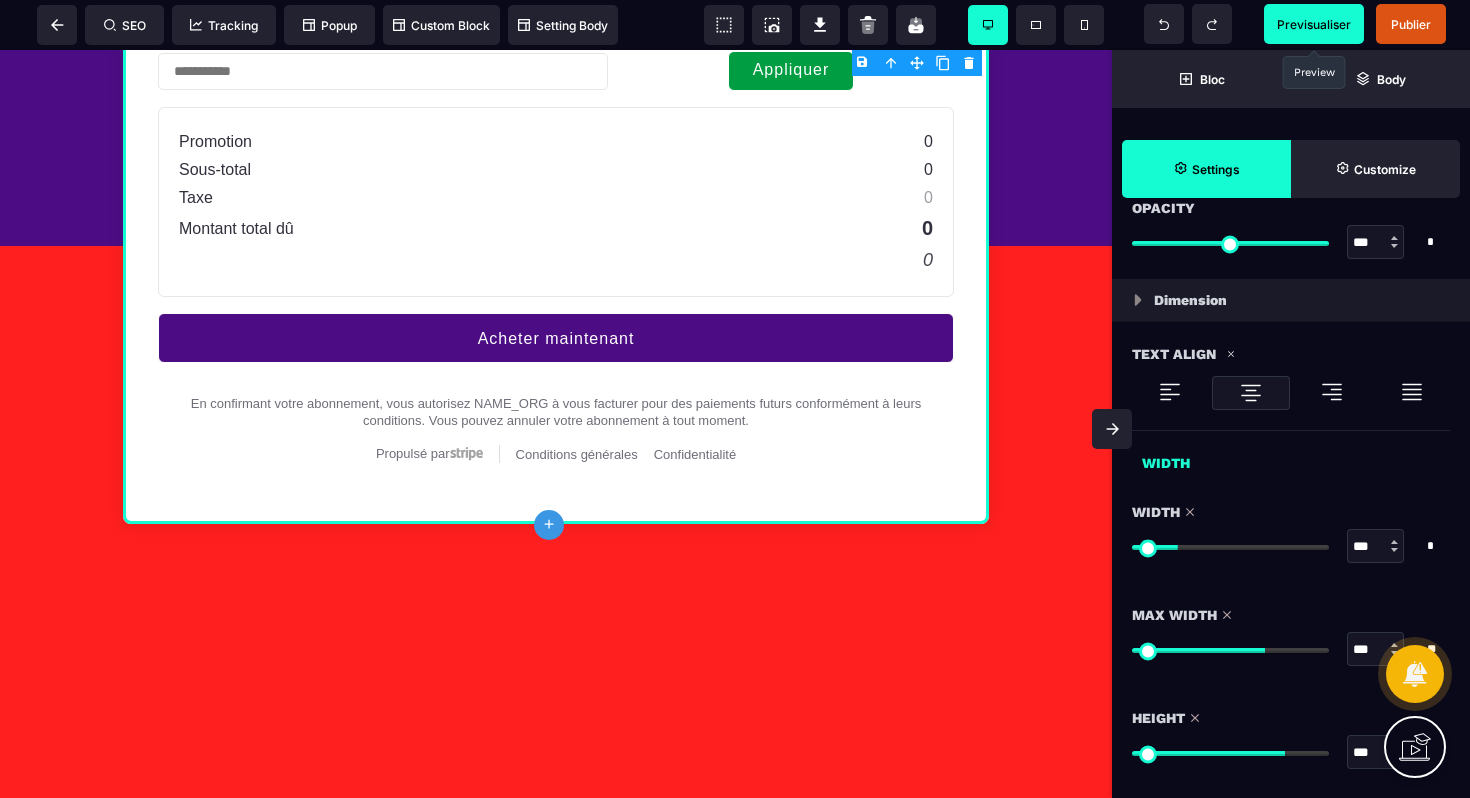 click at bounding box center [1230, 753] 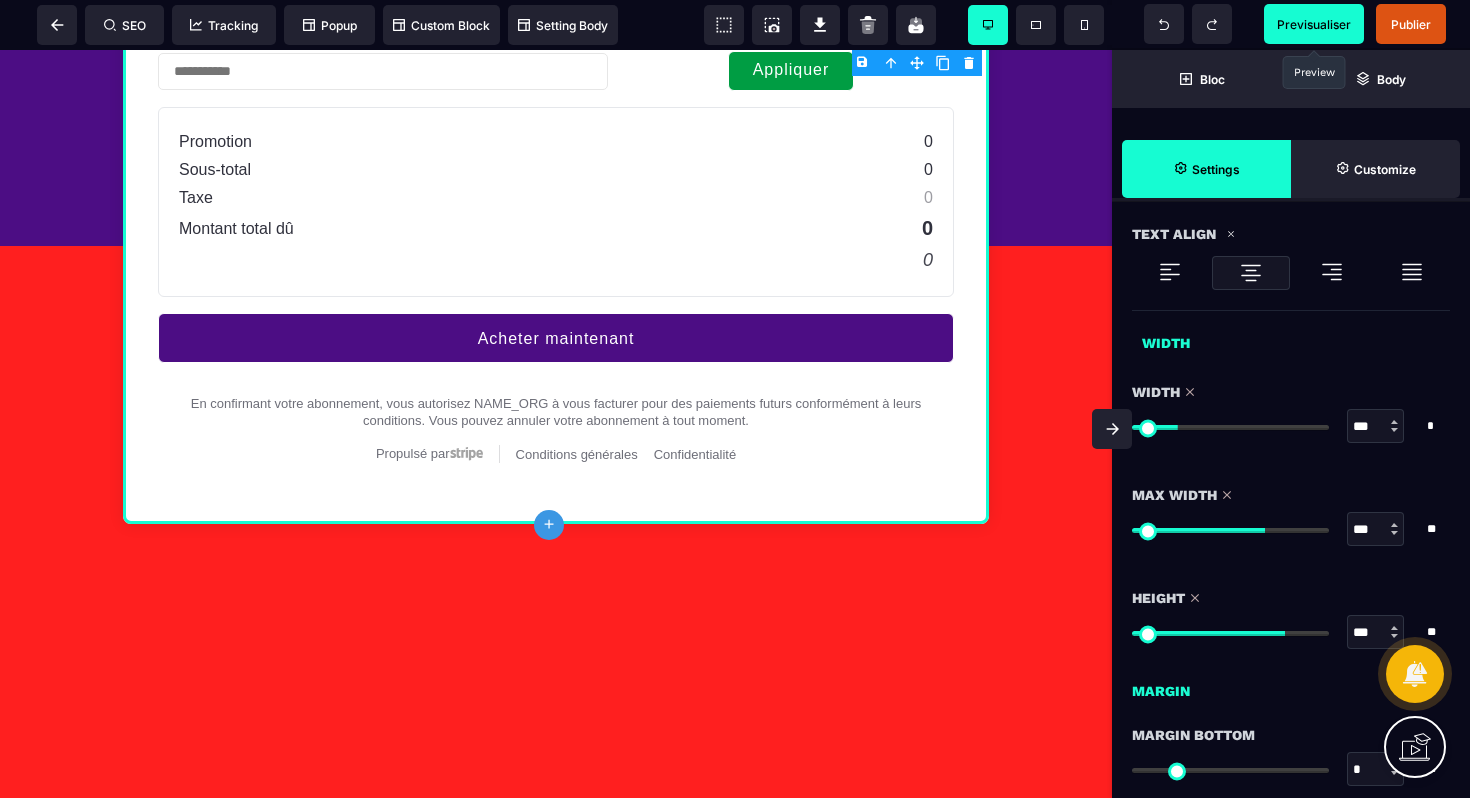 scroll, scrollTop: 1125, scrollLeft: 0, axis: vertical 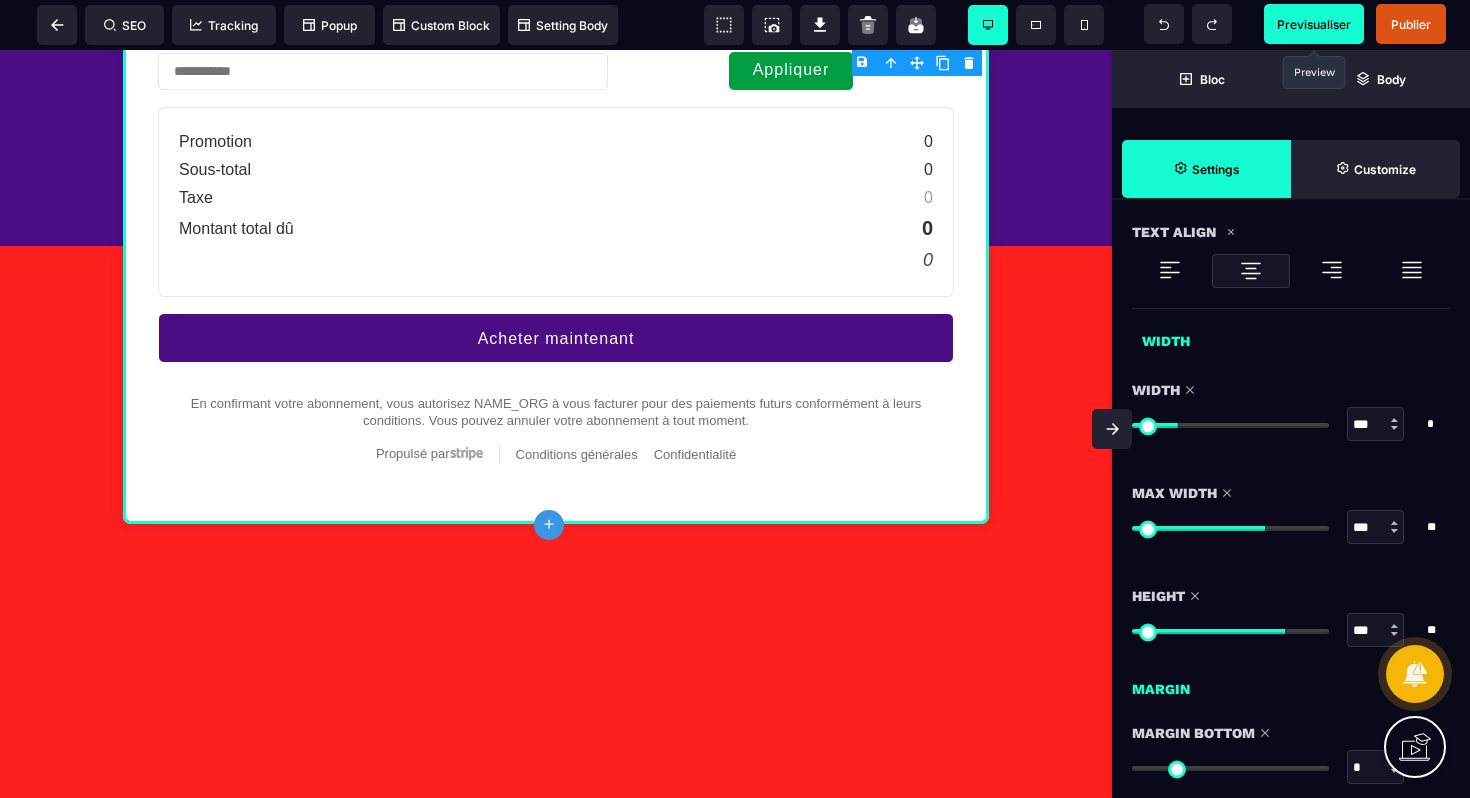 drag, startPoint x: 1141, startPoint y: 770, endPoint x: 1114, endPoint y: 768, distance: 27.073973 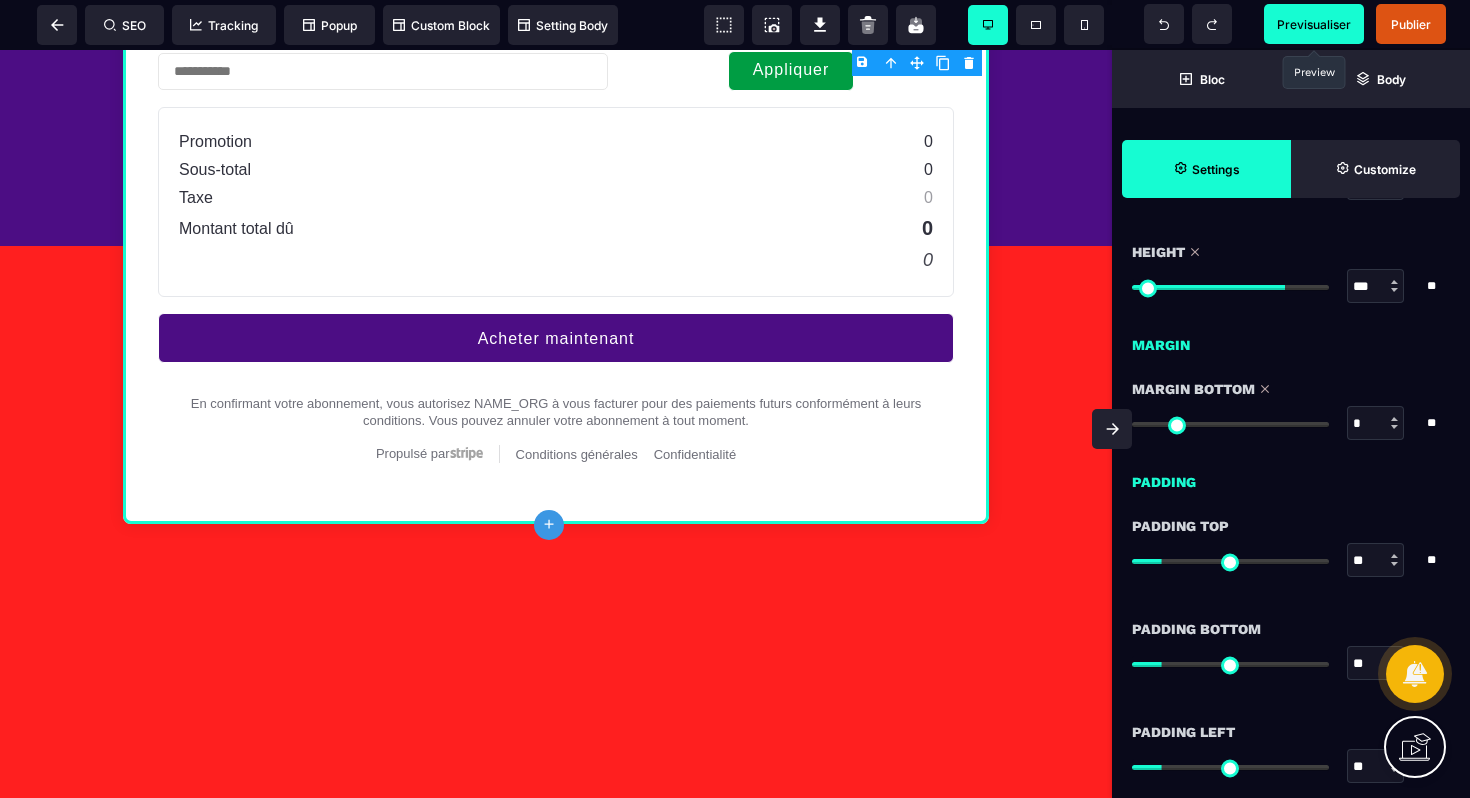 scroll, scrollTop: 1478, scrollLeft: 0, axis: vertical 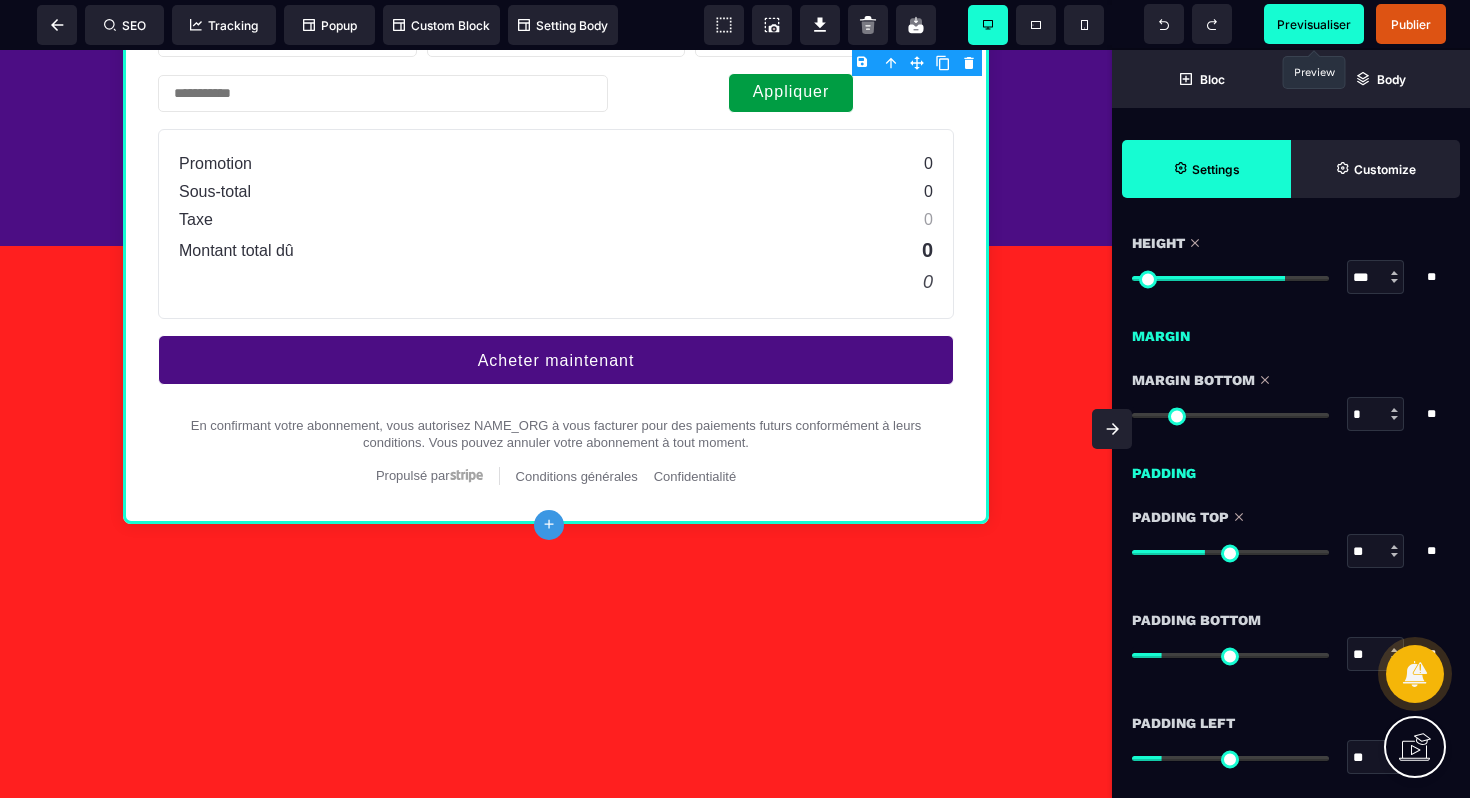 drag, startPoint x: 1168, startPoint y: 551, endPoint x: 1207, endPoint y: 543, distance: 39.812057 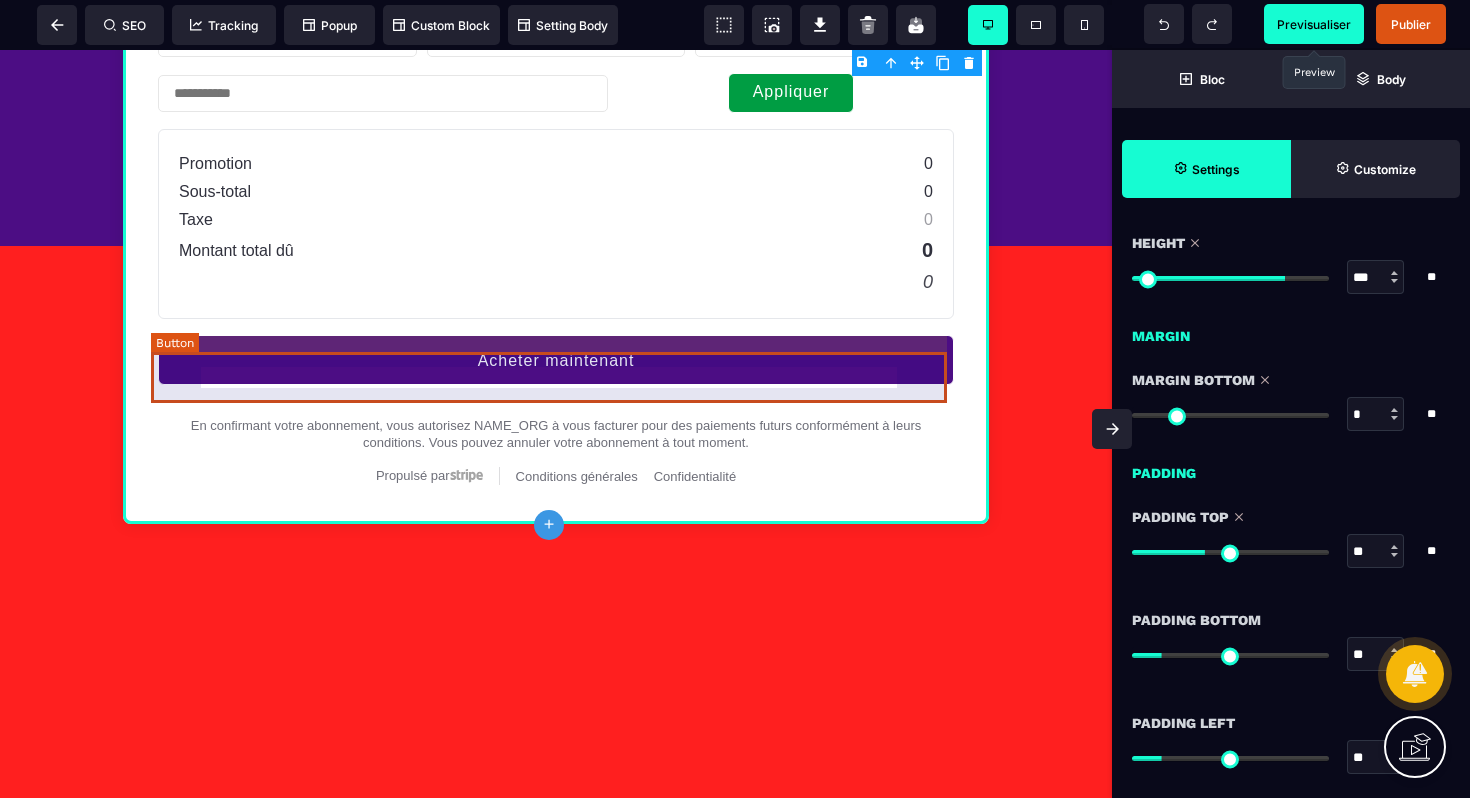 drag, startPoint x: 548, startPoint y: 570, endPoint x: 571, endPoint y: 356, distance: 215.23244 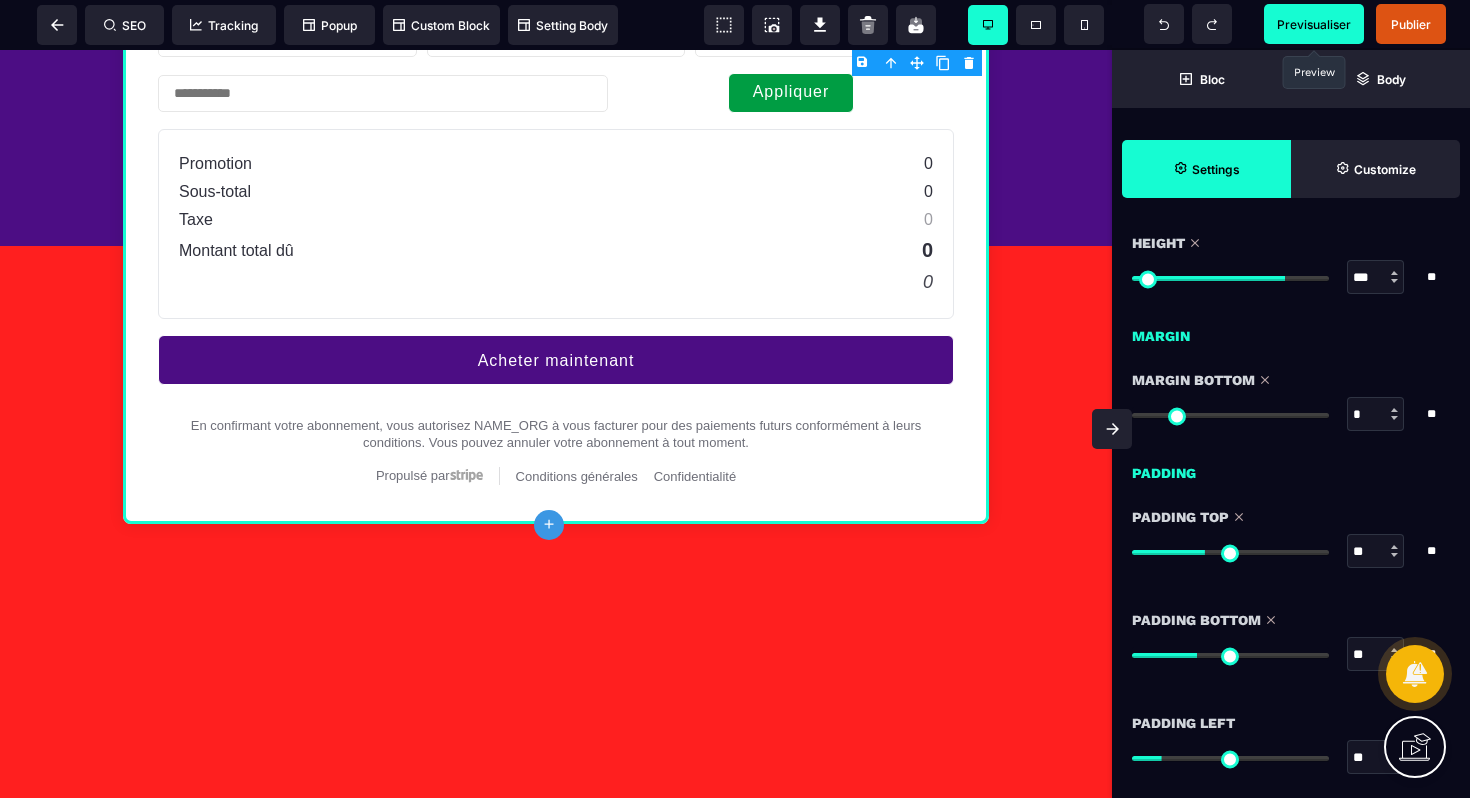 drag, startPoint x: 1168, startPoint y: 657, endPoint x: 1199, endPoint y: 650, distance: 31.780497 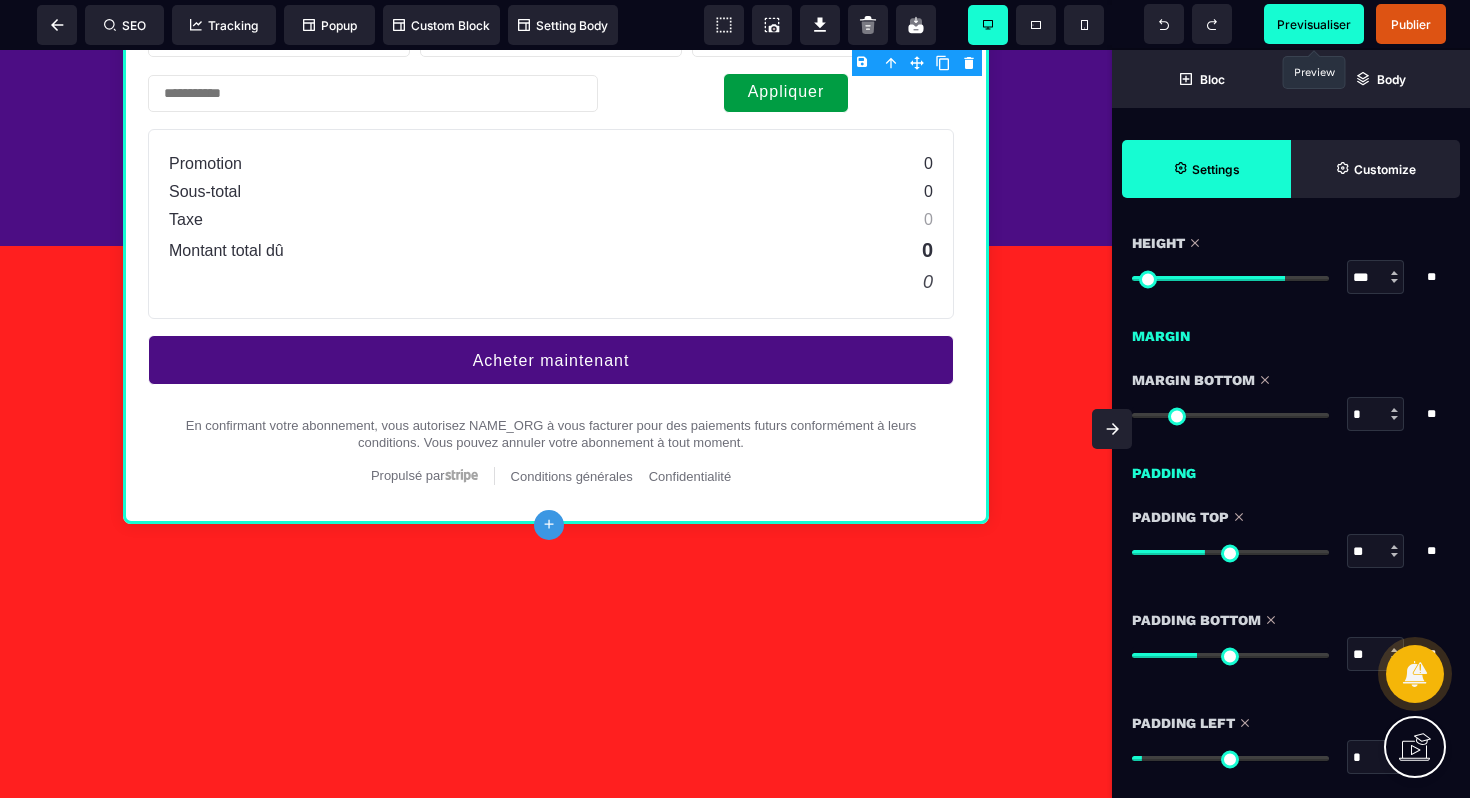 drag, startPoint x: 1173, startPoint y: 759, endPoint x: 1149, endPoint y: 748, distance: 26.400757 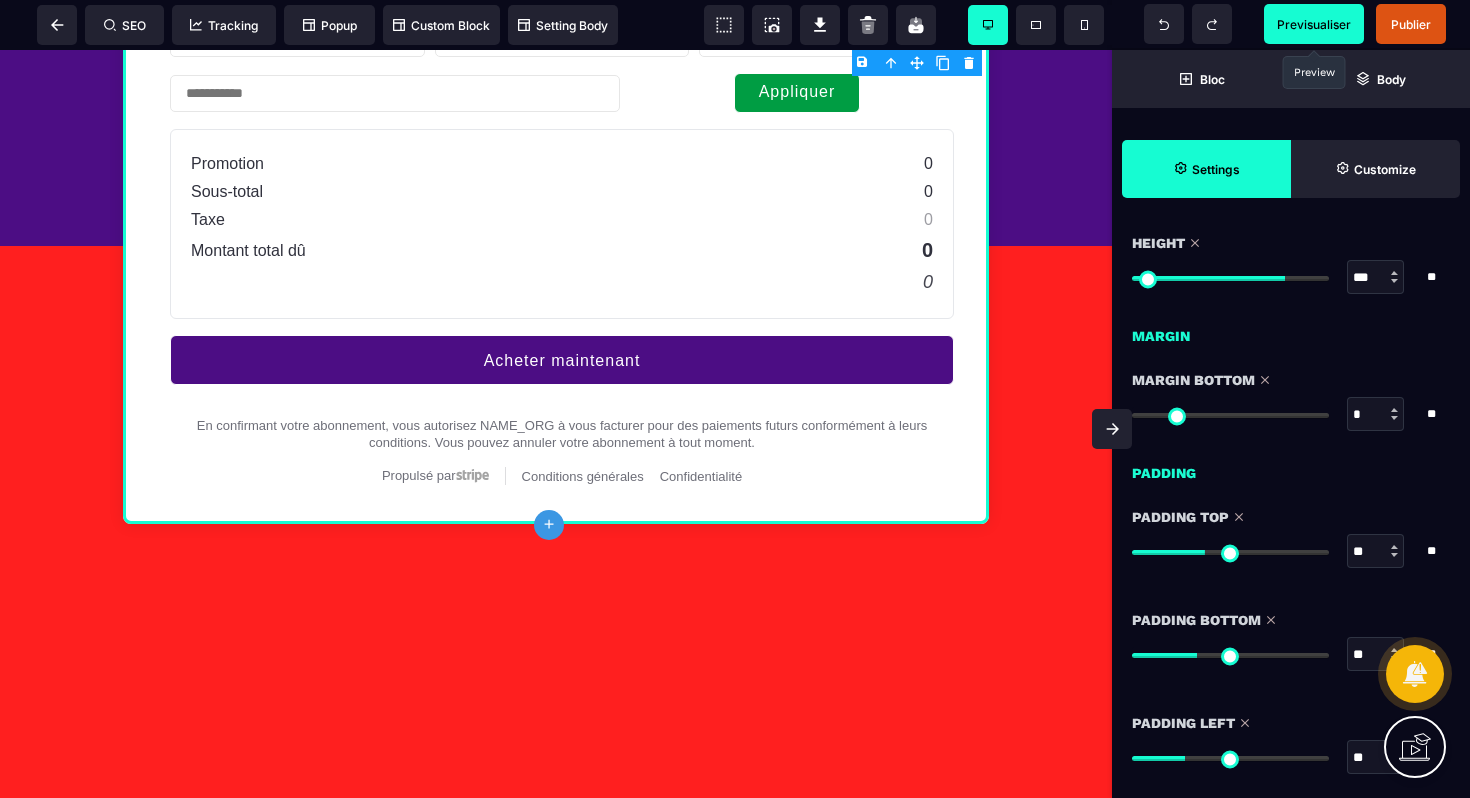 drag, startPoint x: 1149, startPoint y: 758, endPoint x: 1189, endPoint y: 756, distance: 40.04997 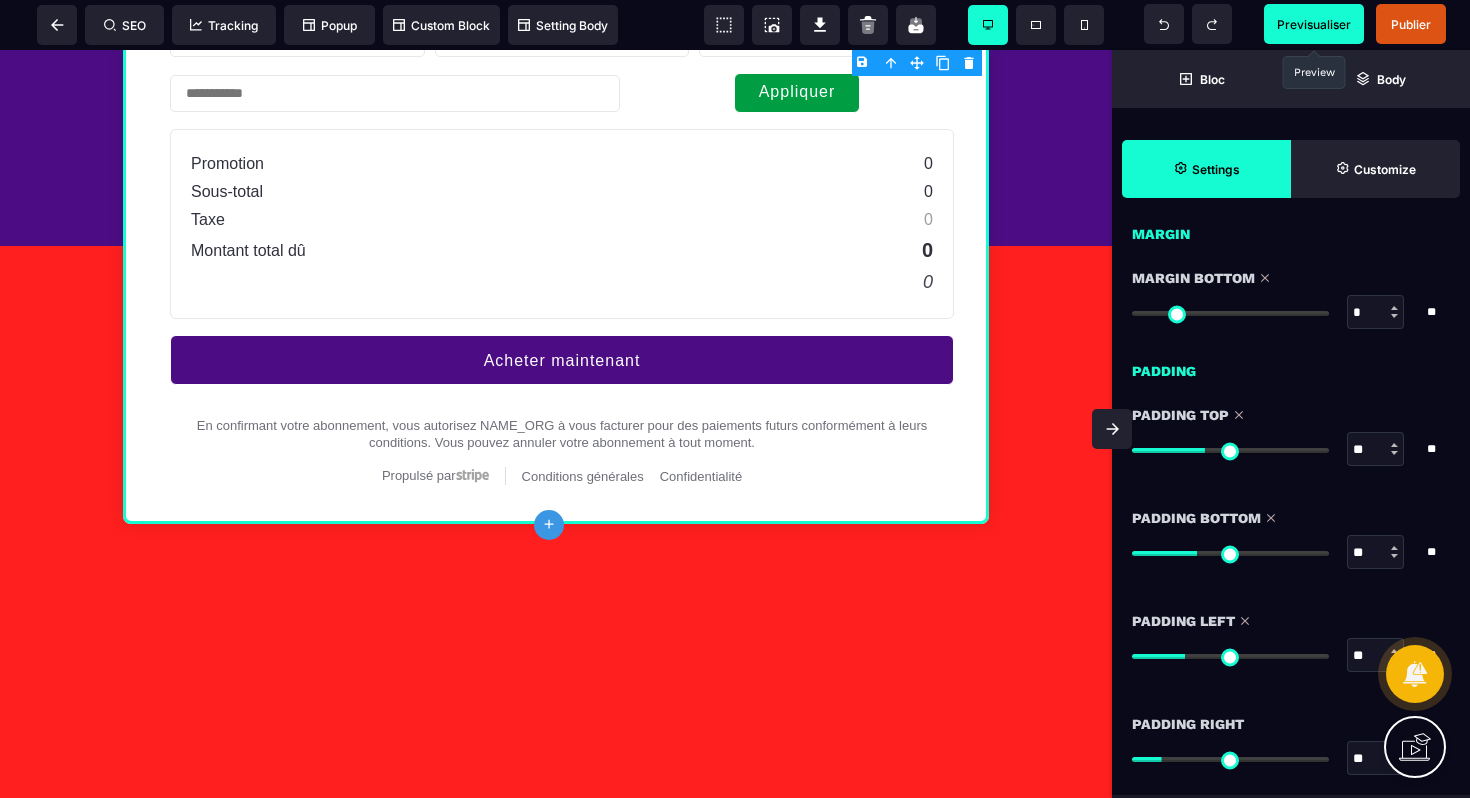 scroll, scrollTop: 1599, scrollLeft: 0, axis: vertical 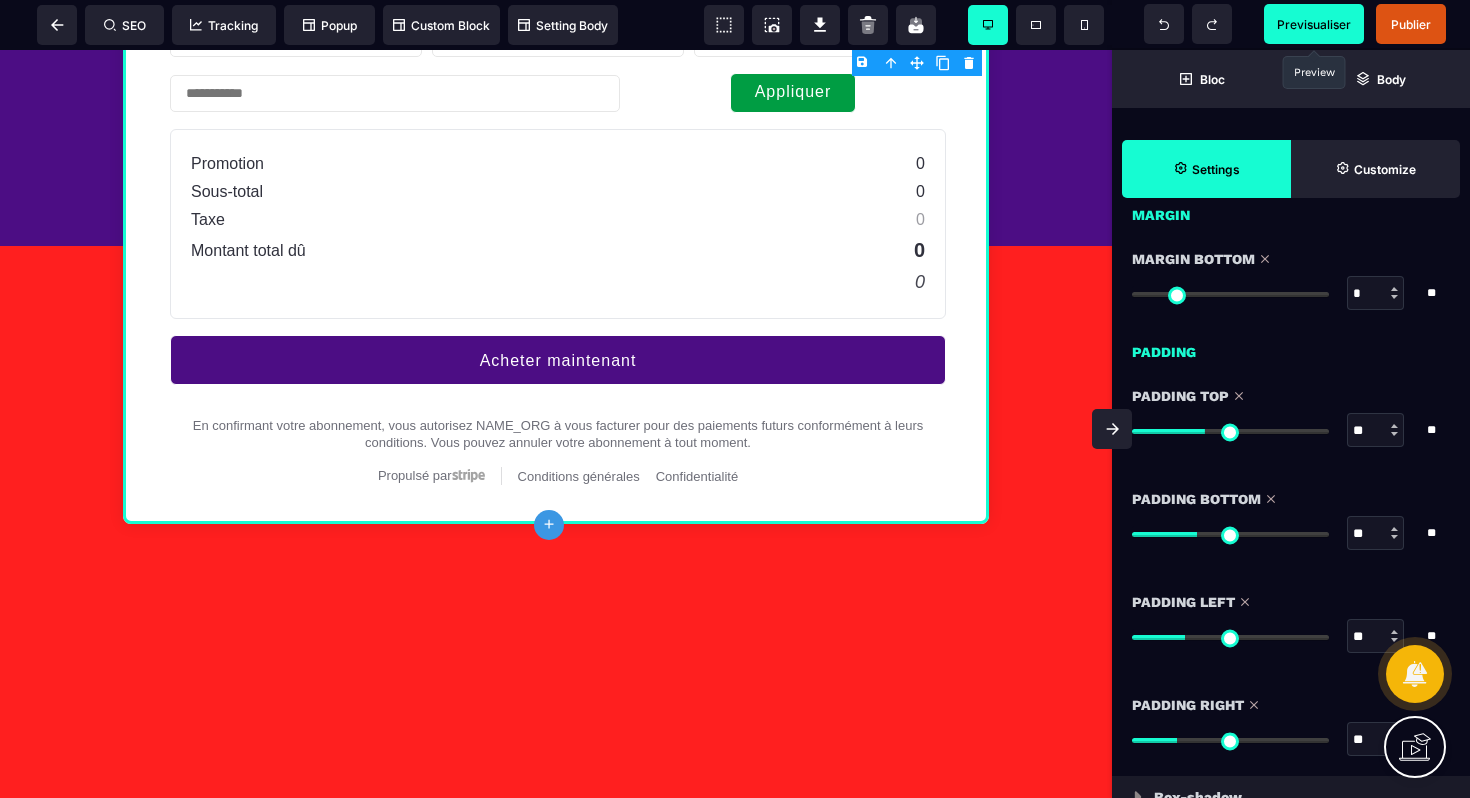 drag, startPoint x: 1170, startPoint y: 746, endPoint x: 1182, endPoint y: 740, distance: 13.416408 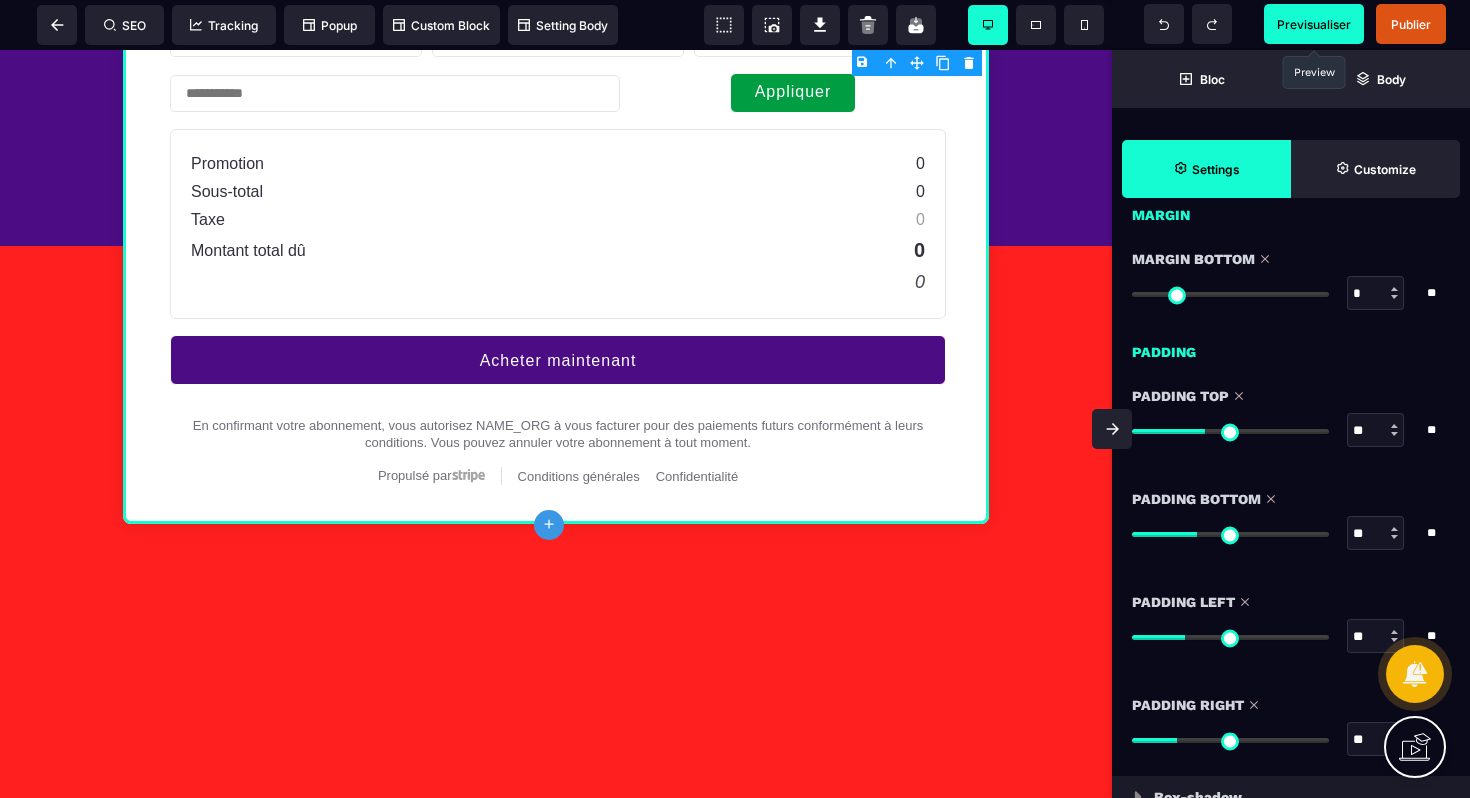 click at bounding box center [1230, 740] 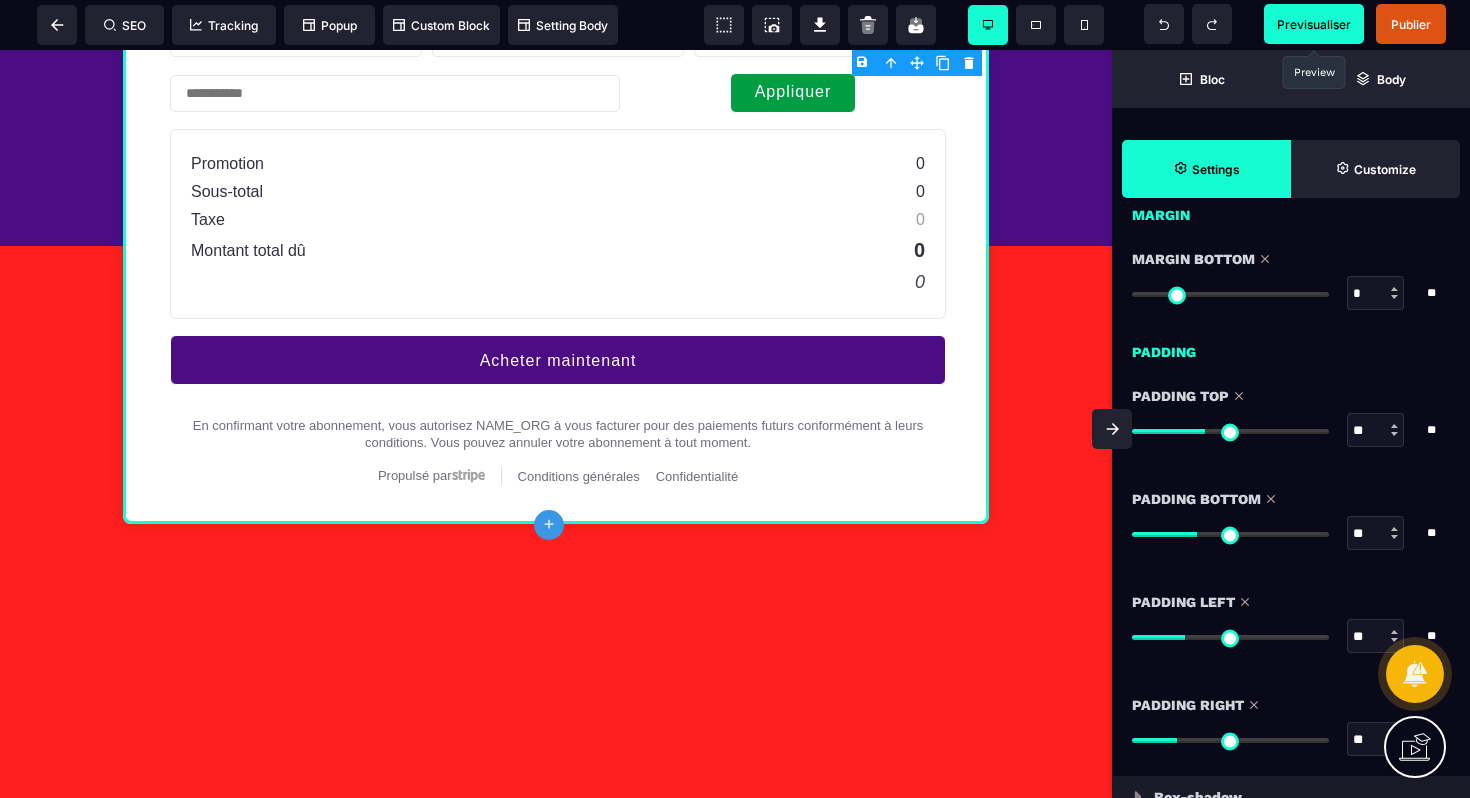 click at bounding box center [1112, 429] 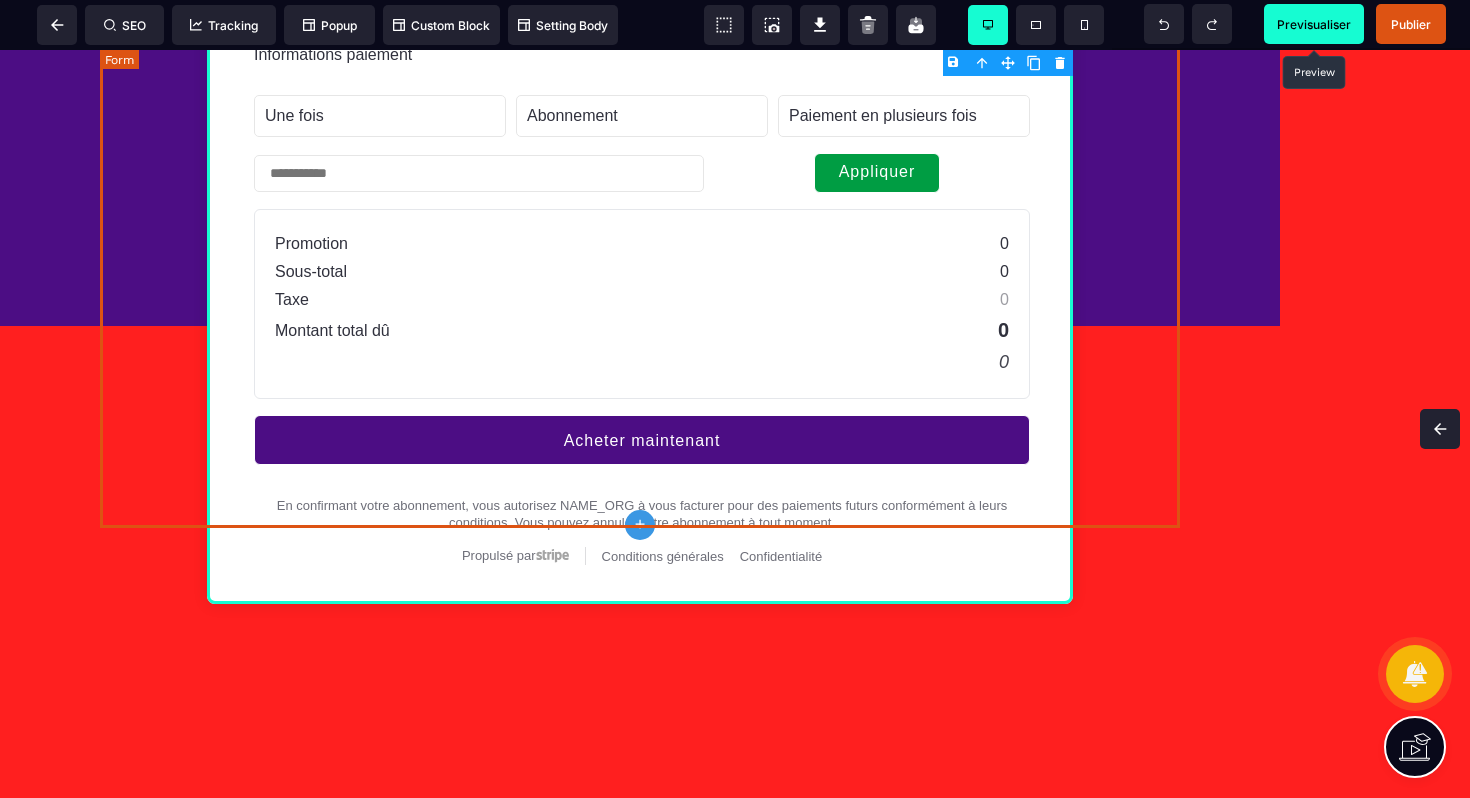 scroll, scrollTop: 0, scrollLeft: 0, axis: both 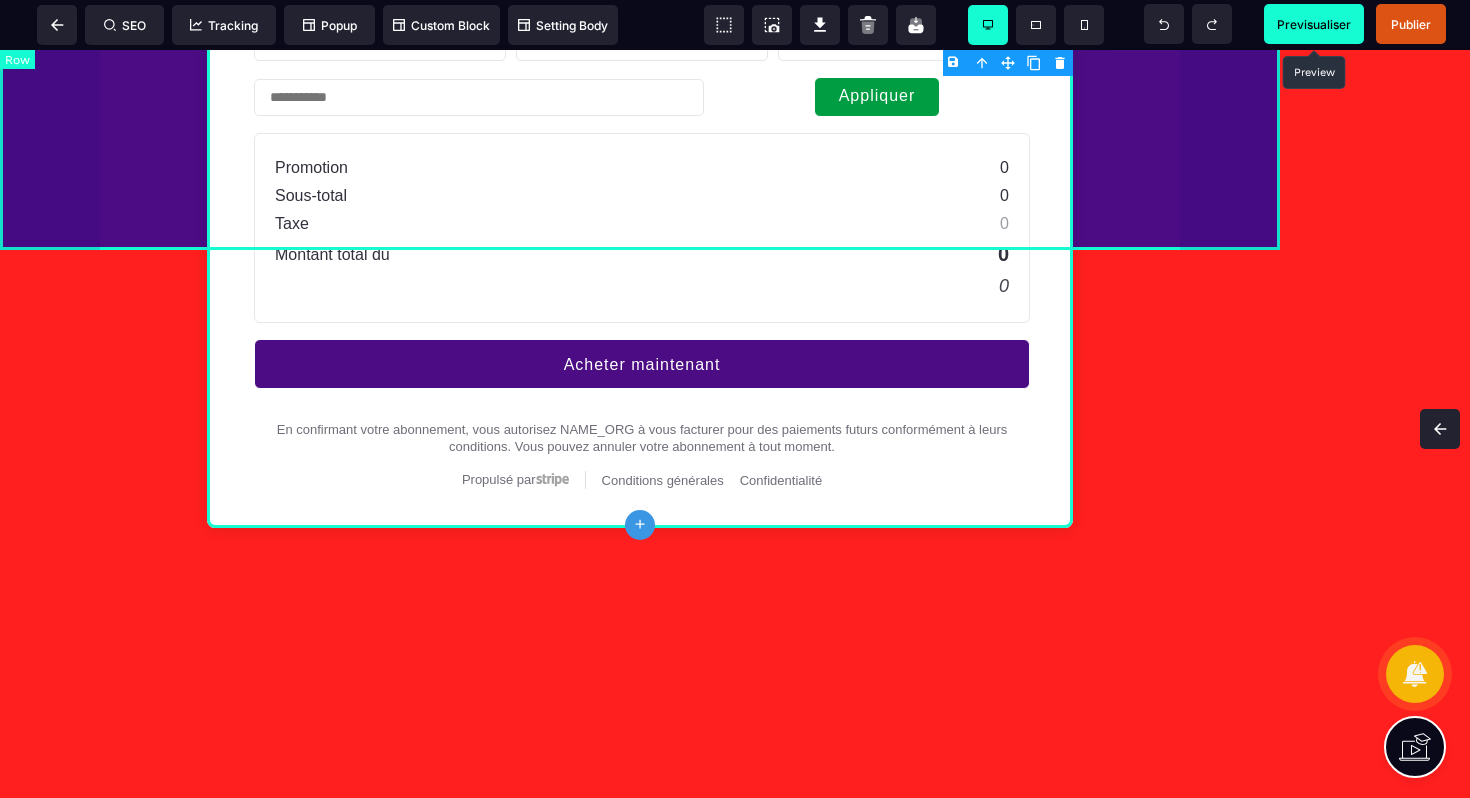 click on "Unit price Informations de base Professionnel Informations paiement Une fois Abonnement Paiement en plusieurs fois Abonnement Paiement en plusieurs fois Appliquer Promotion 0 Sous-total 0 Taxe 0 Montant total dû 0 0 Acheter maintenant En confirmant votre abonnement, vous autorisez NAME_ORG à vous facturer pour des paiements futurs conformément à leurs conditions. Vous pouvez annuler votre abonnement à tout moment. Propulsé par
Stripe
Conditions générales Confidentialité" at bounding box center (640, -124) 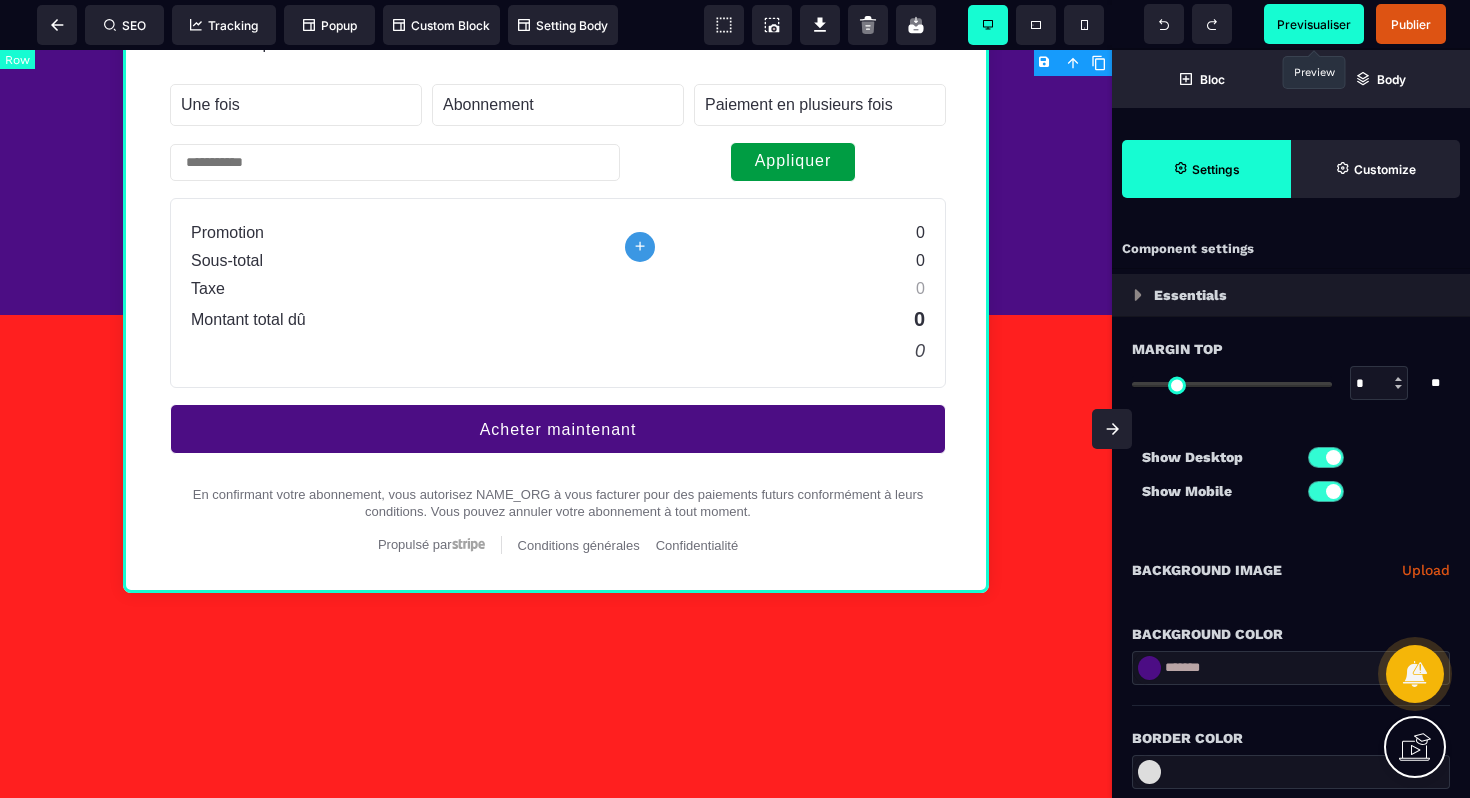 scroll, scrollTop: 1756, scrollLeft: 0, axis: vertical 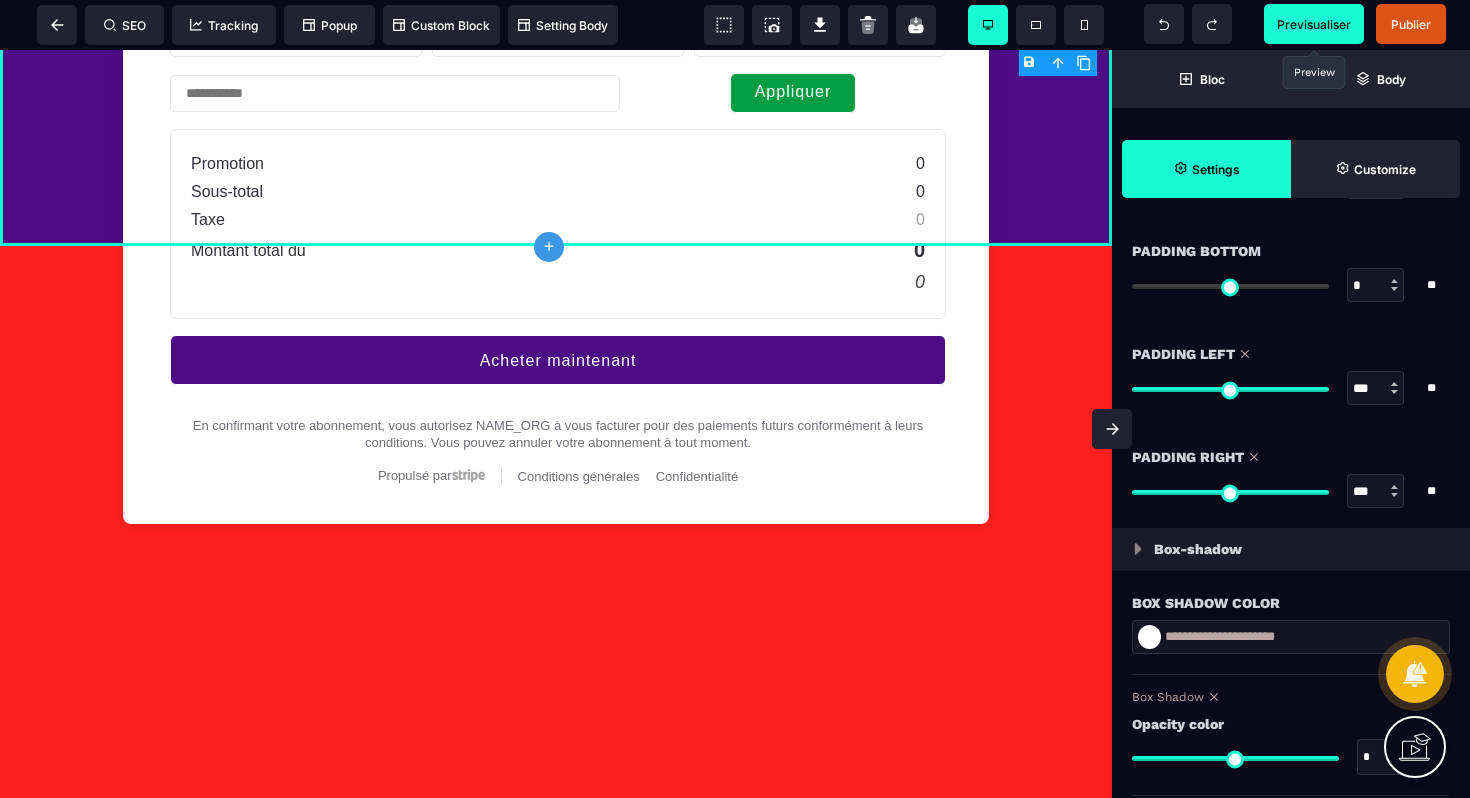 drag, startPoint x: 1324, startPoint y: 496, endPoint x: 1341, endPoint y: 484, distance: 20.808653 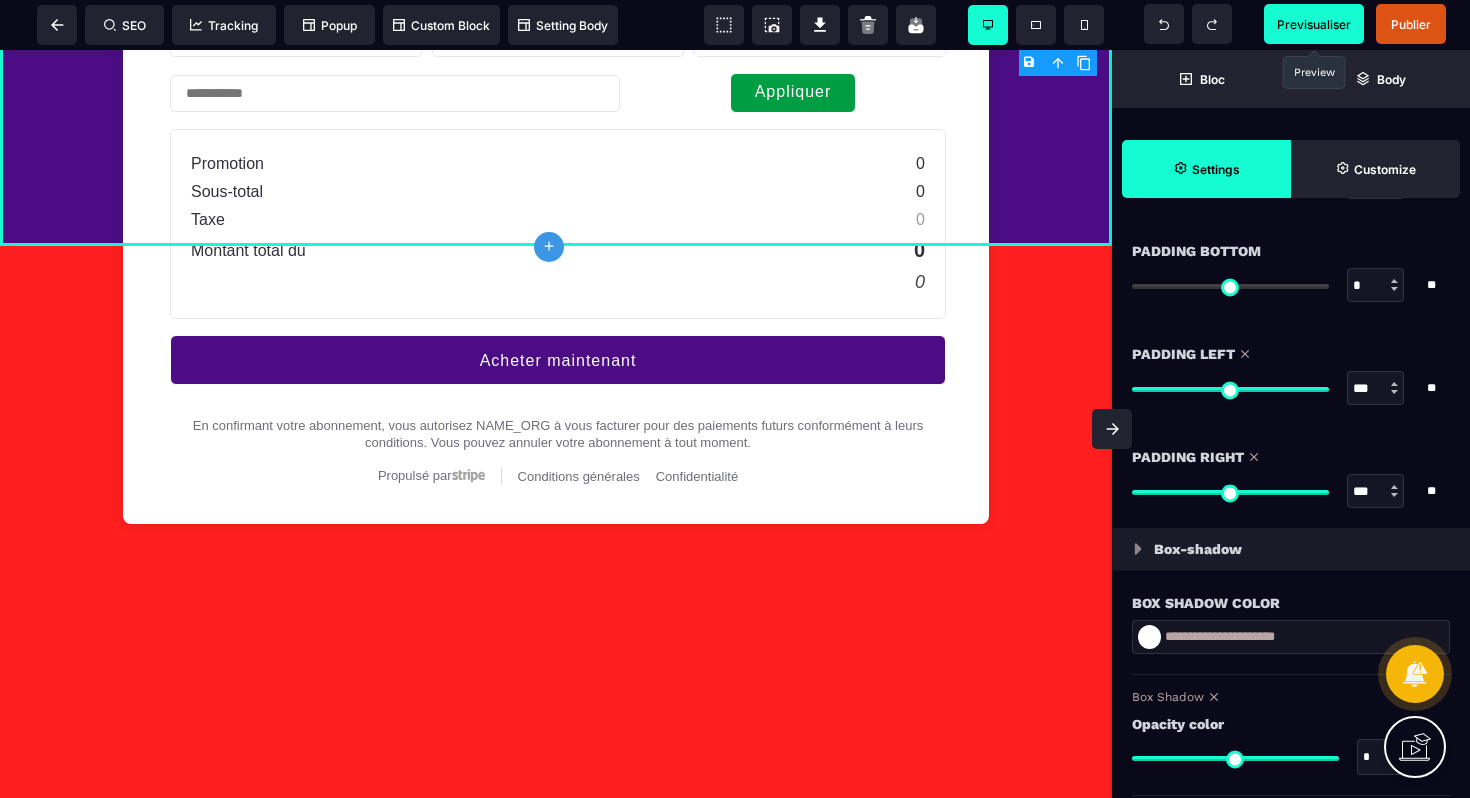 click at bounding box center (1230, 492) 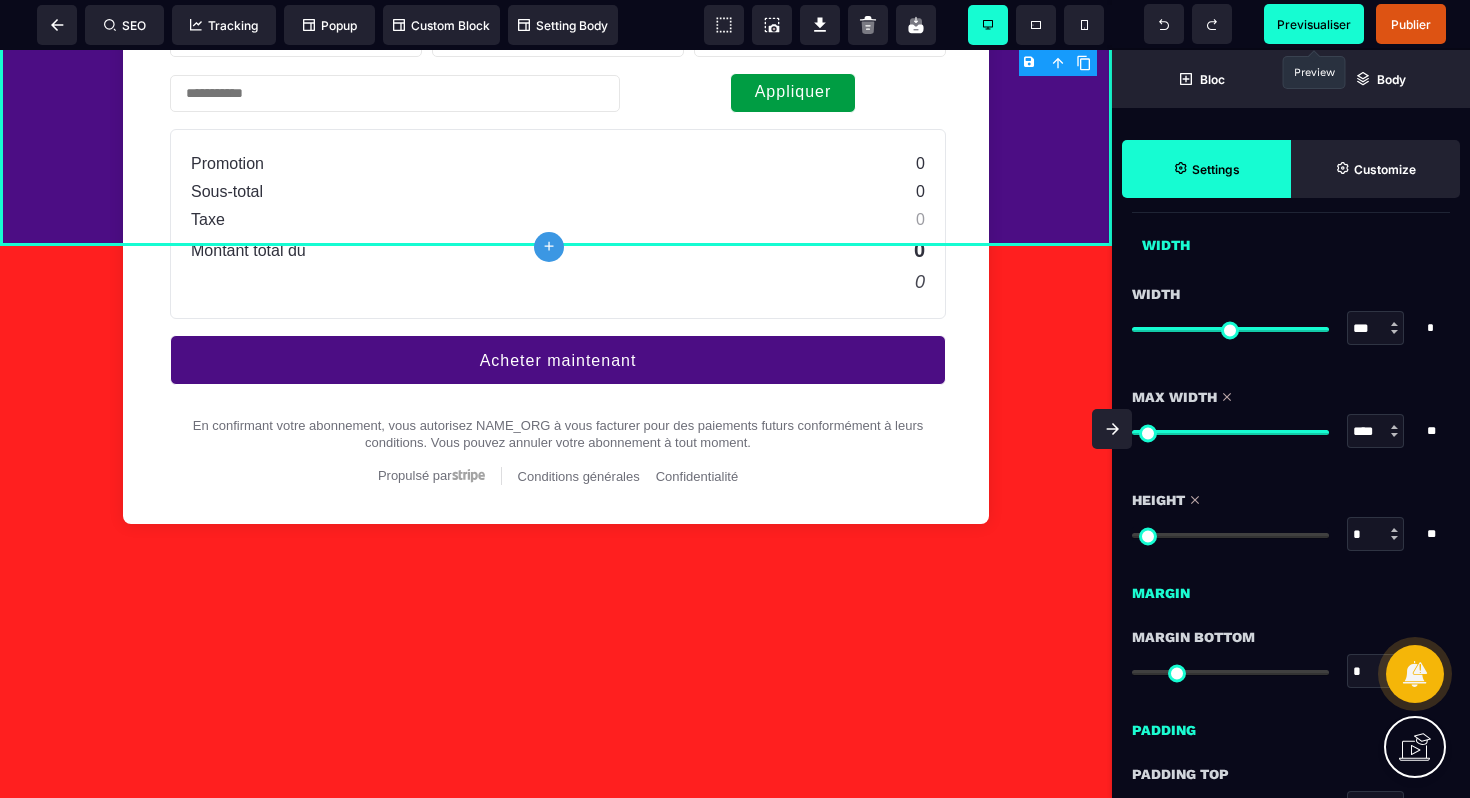 scroll, scrollTop: 1226, scrollLeft: 0, axis: vertical 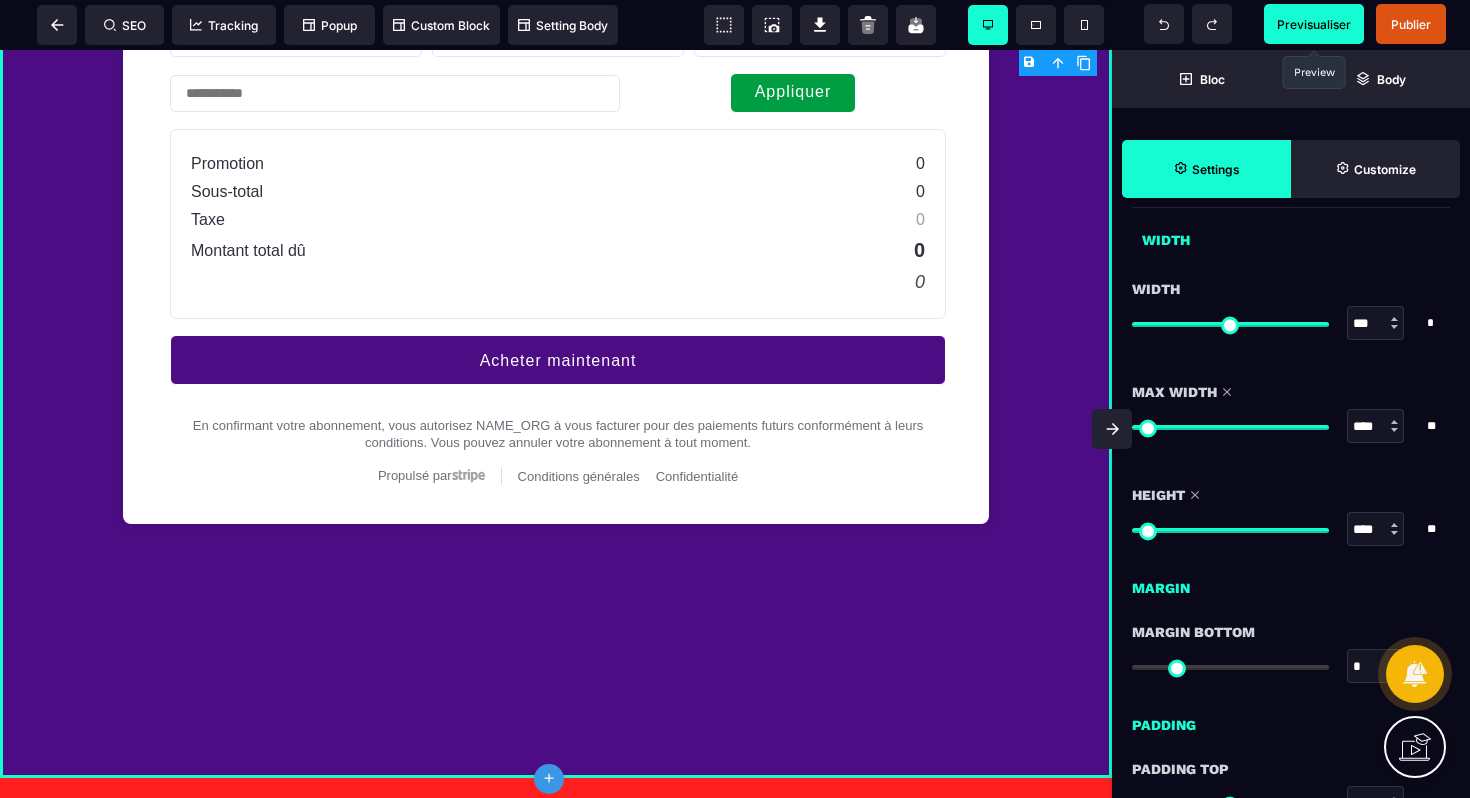 drag, startPoint x: 1143, startPoint y: 530, endPoint x: 1367, endPoint y: 534, distance: 224.0357 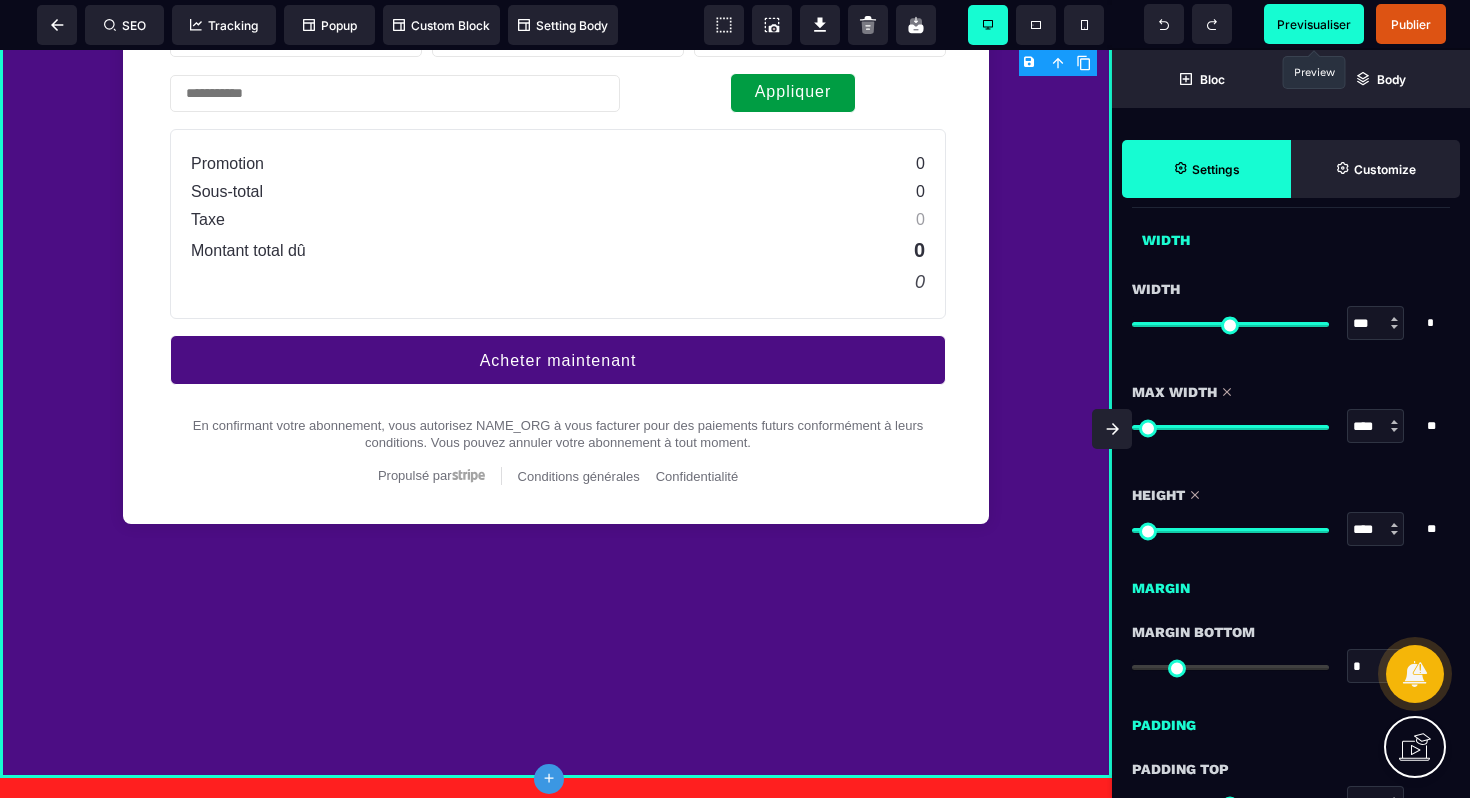 click at bounding box center [1230, 530] 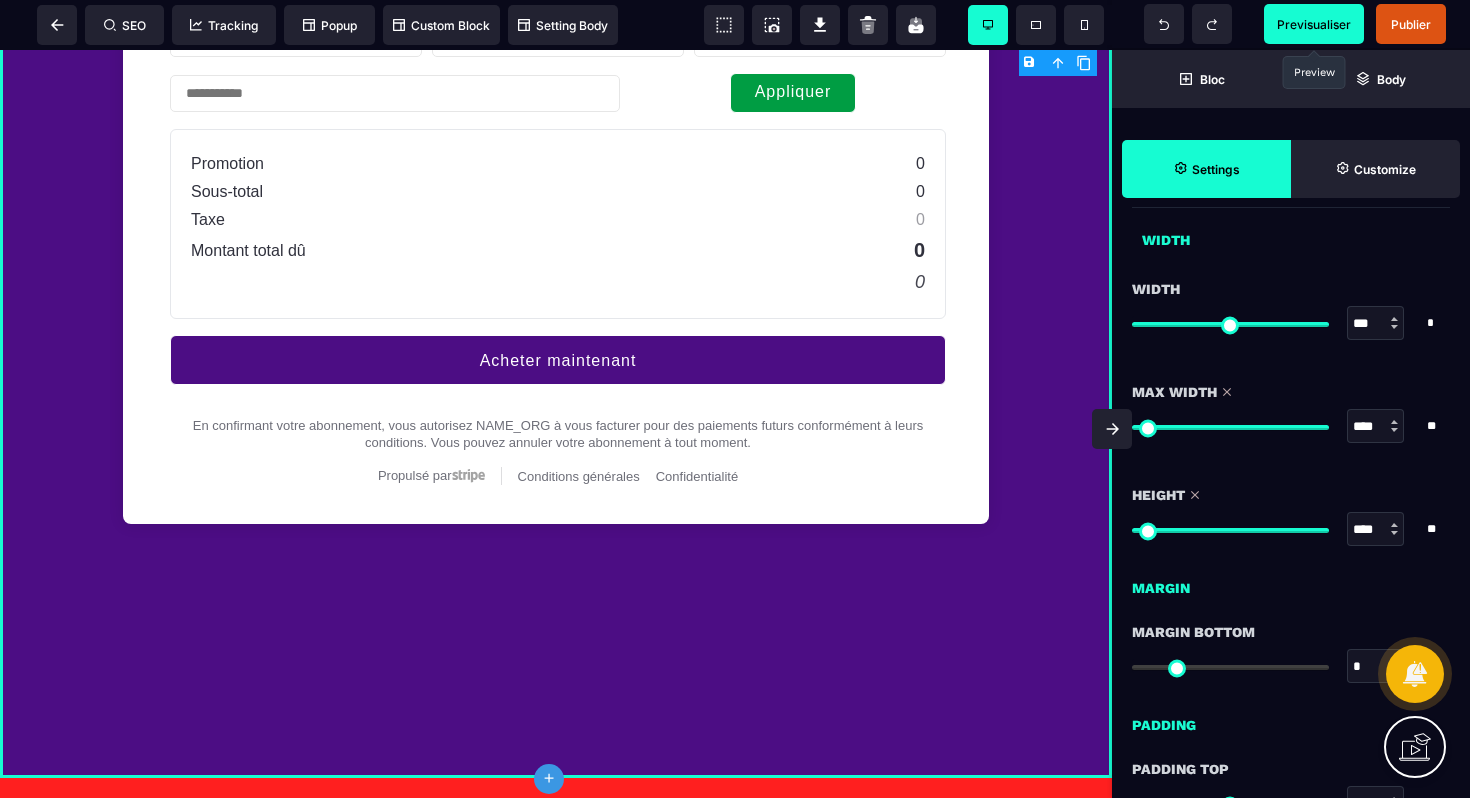 click at bounding box center [1112, 429] 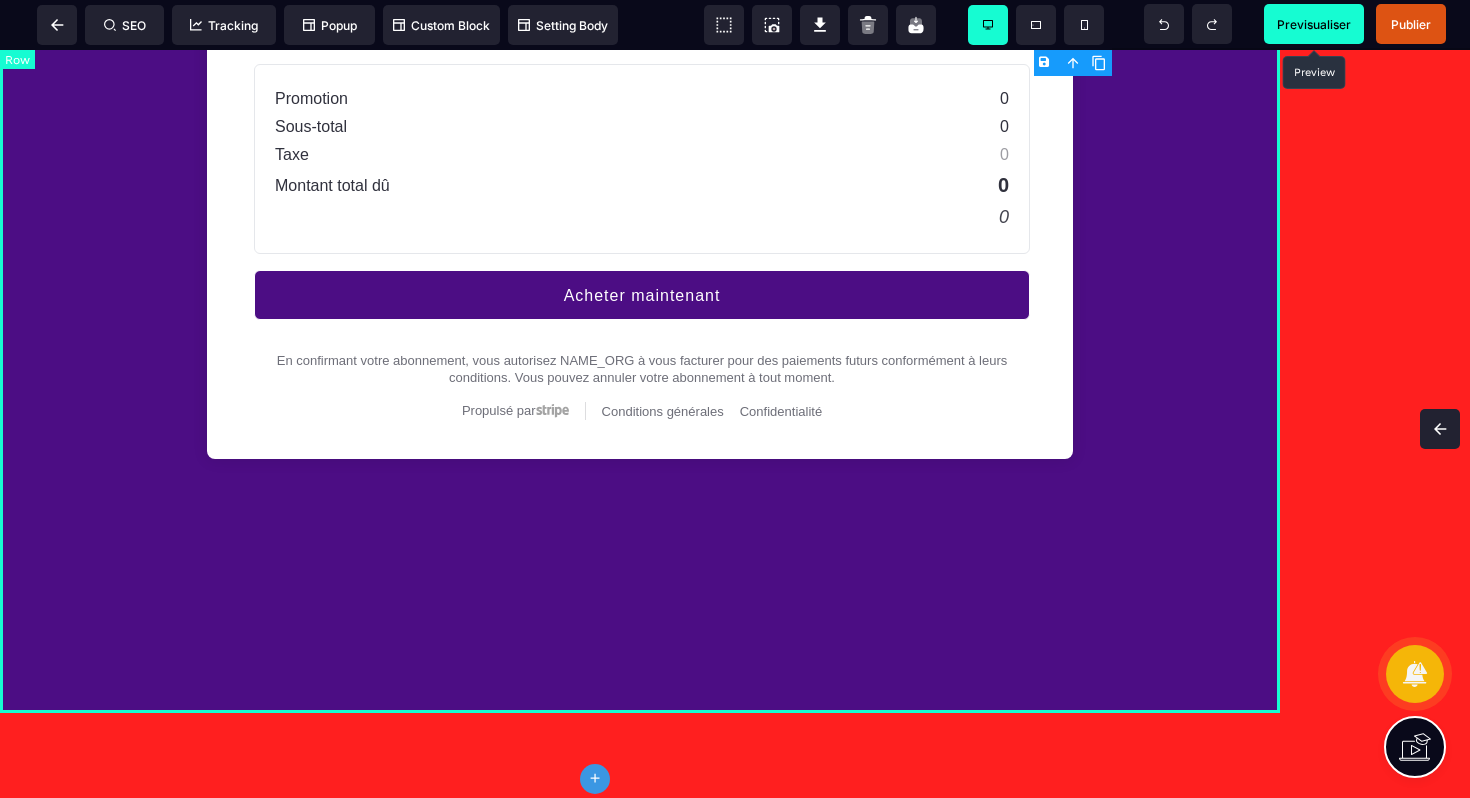 scroll, scrollTop: 0, scrollLeft: 0, axis: both 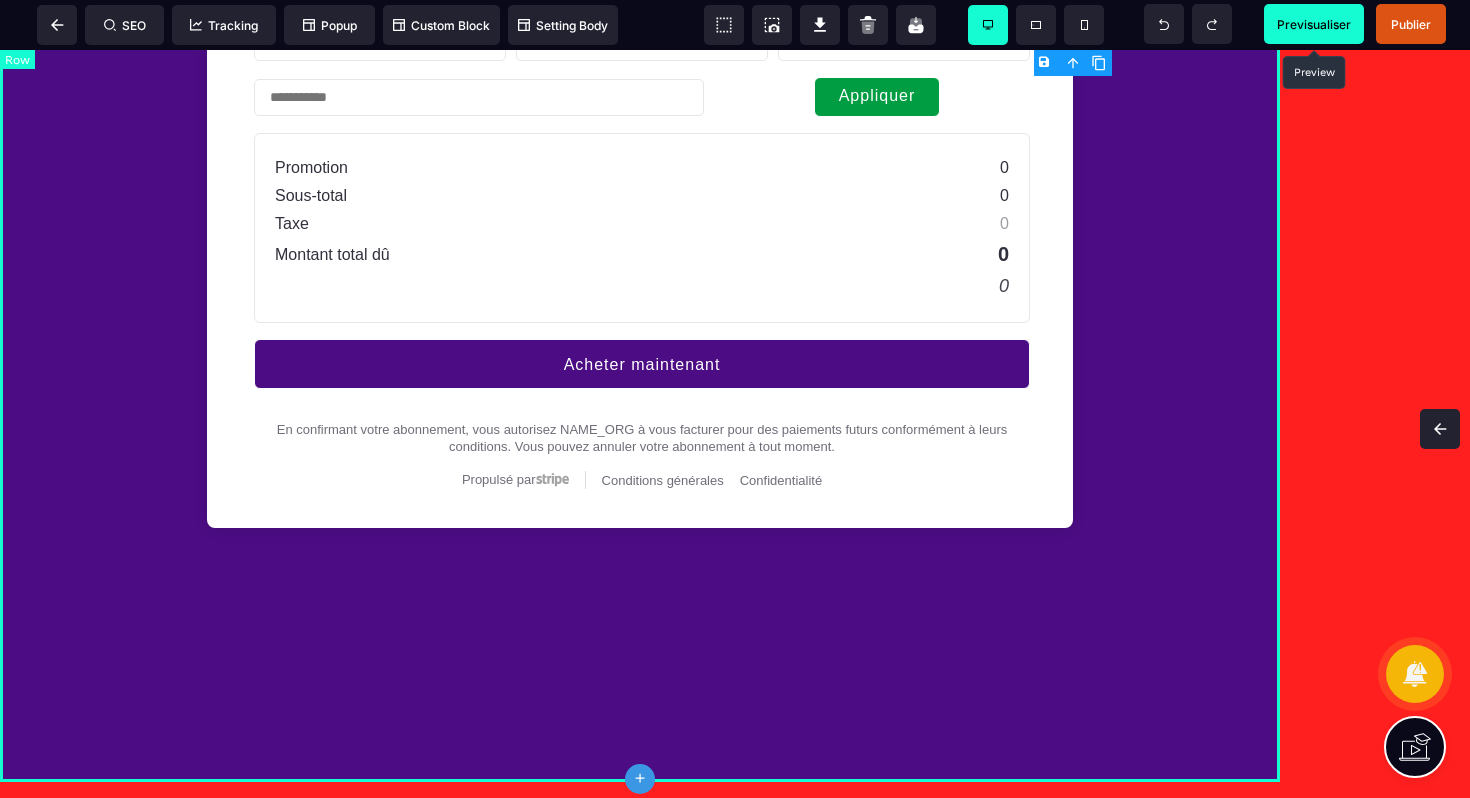click on "Unit price Informations de base Professionnel Informations paiement Une fois Abonnement Paiement en plusieurs fois Abonnement Paiement en plusieurs fois Appliquer Promotion 0 Sous-total 0 Taxe 0 Montant total dû 0 0 Acheter maintenant En confirmant votre abonnement, vous autorisez NAME_ORG à vous facturer pour des paiements futurs conformément à leurs conditions. Vous pouvez annuler votre abonnement à tout moment. Propulsé par
Stripe
Conditions générales Confidentialité" at bounding box center (640, 142) 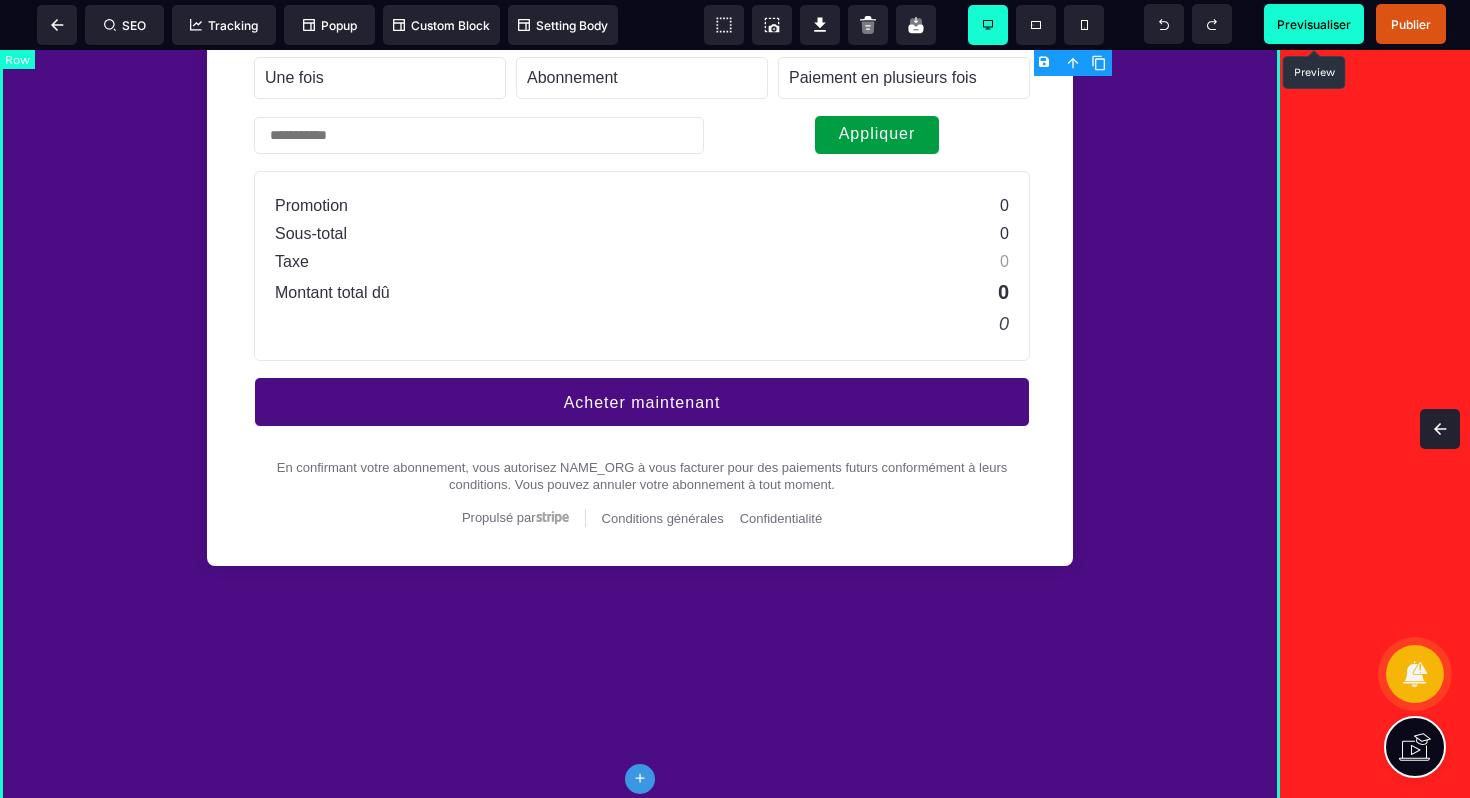 scroll, scrollTop: 1756, scrollLeft: 0, axis: vertical 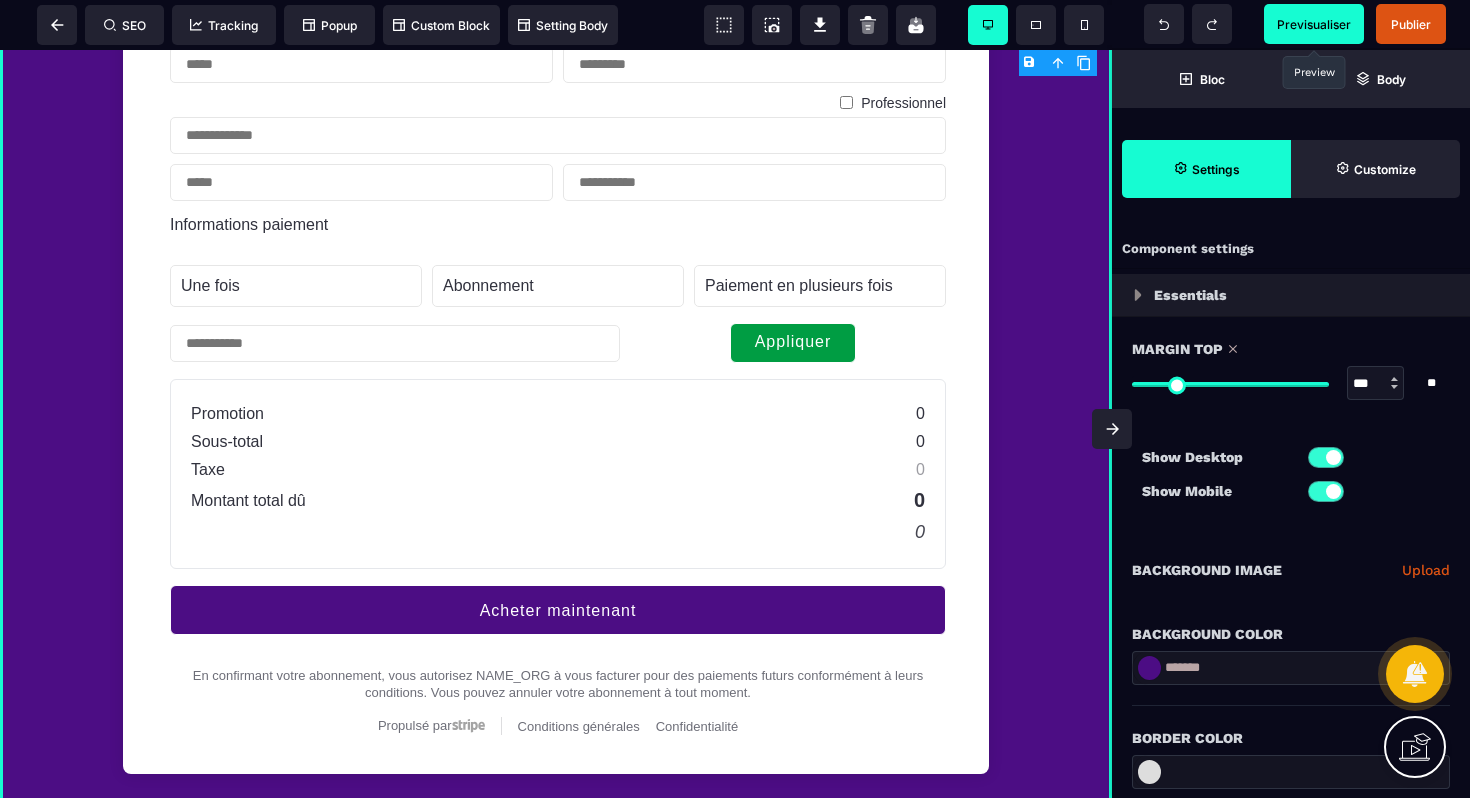 drag, startPoint x: 1146, startPoint y: 384, endPoint x: 1469, endPoint y: 370, distance: 323.30325 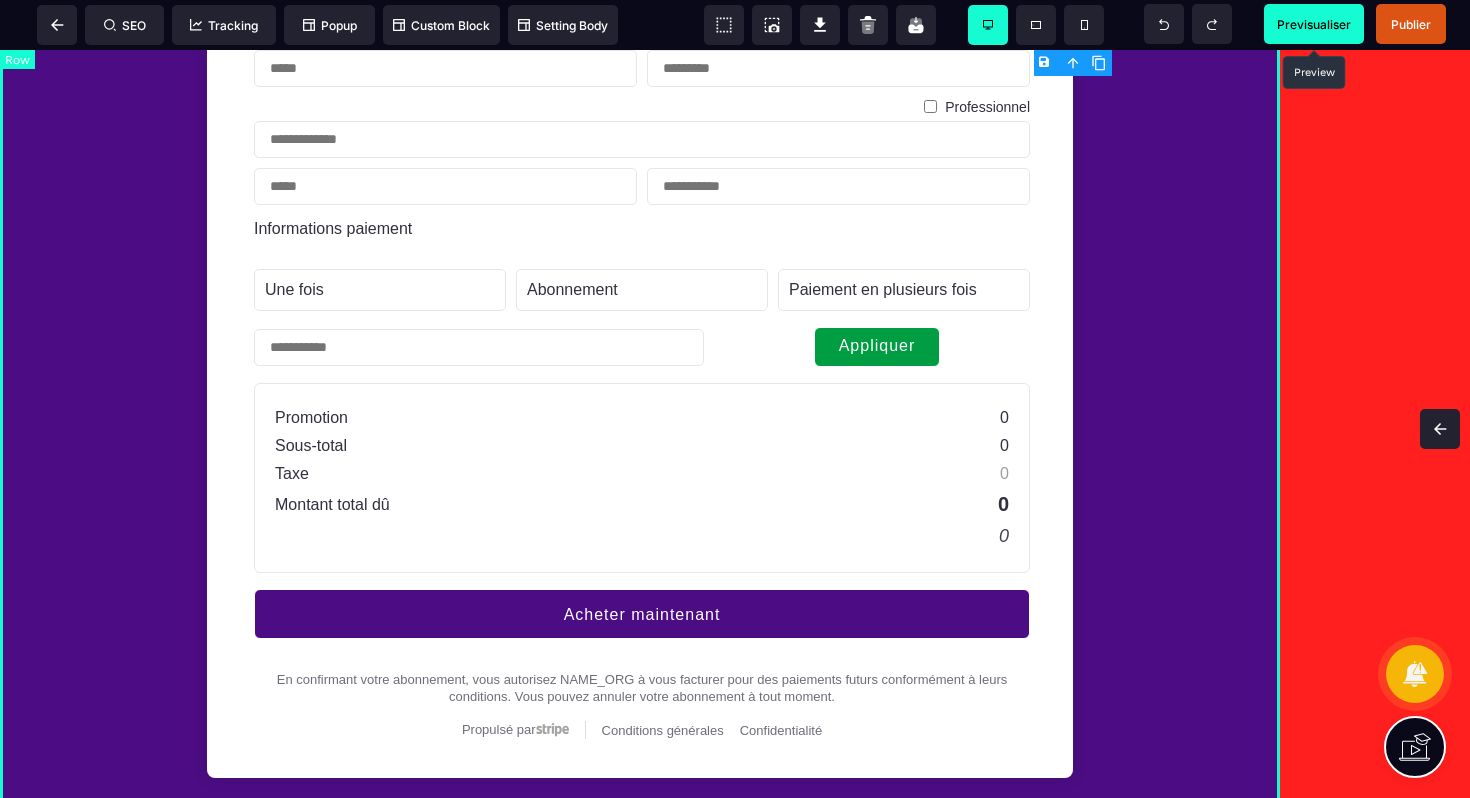 click on "Unit price Informations de base Professionnel Informations paiement Une fois Abonnement Paiement en plusieurs fois Abonnement Paiement en plusieurs fois Appliquer Promotion 0 Sous-total 0 Taxe 0 Montant total dû 0 0 Acheter maintenant En confirmant votre abonnement, vous autorisez NAME_ORG à vous facturer pour des paiements futurs conformément à leurs conditions. Vous pouvez annuler votre abonnement à tout moment. Propulsé par
Stripe
Conditions générales Confidentialité" at bounding box center (640, 392) 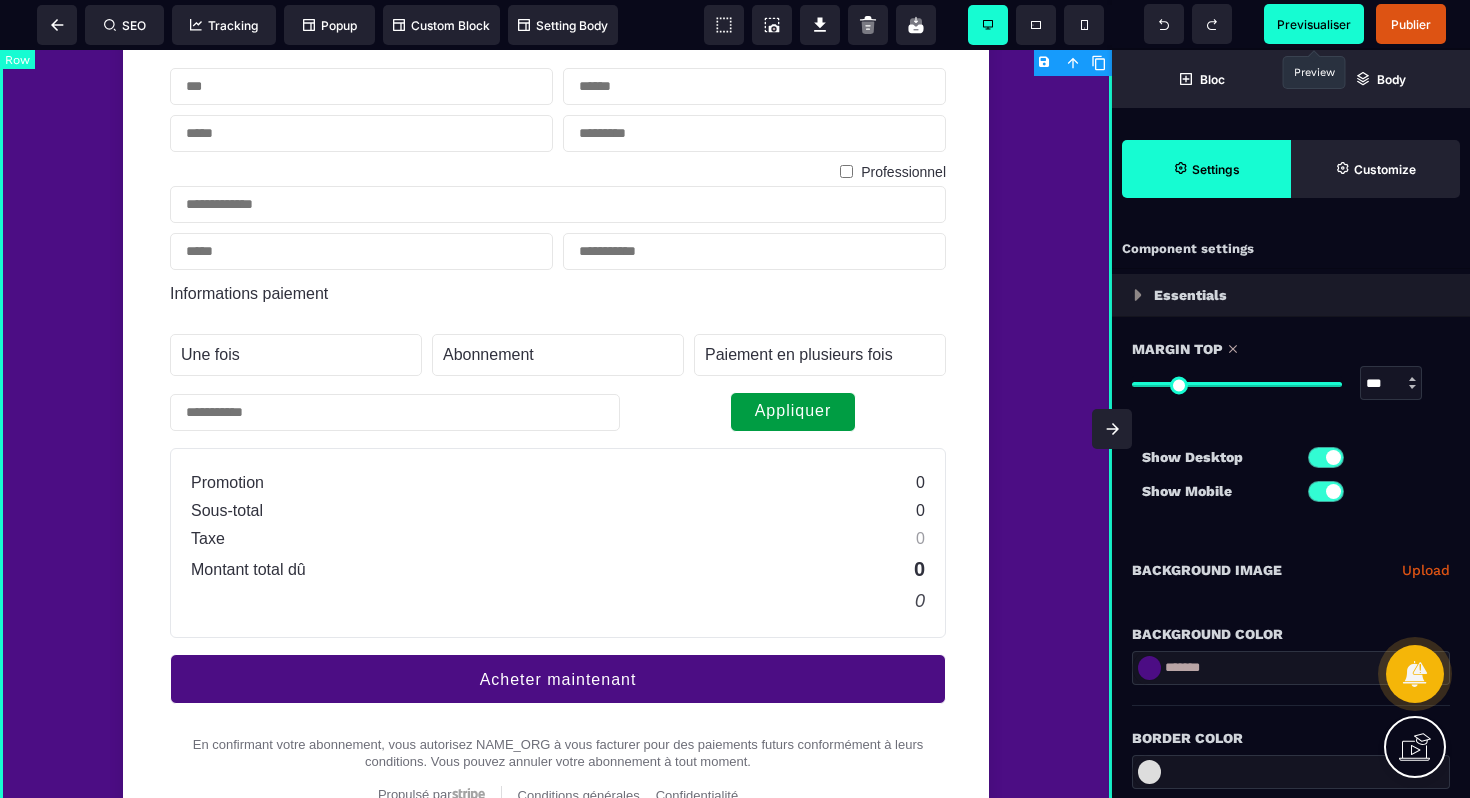 scroll, scrollTop: 1756, scrollLeft: 0, axis: vertical 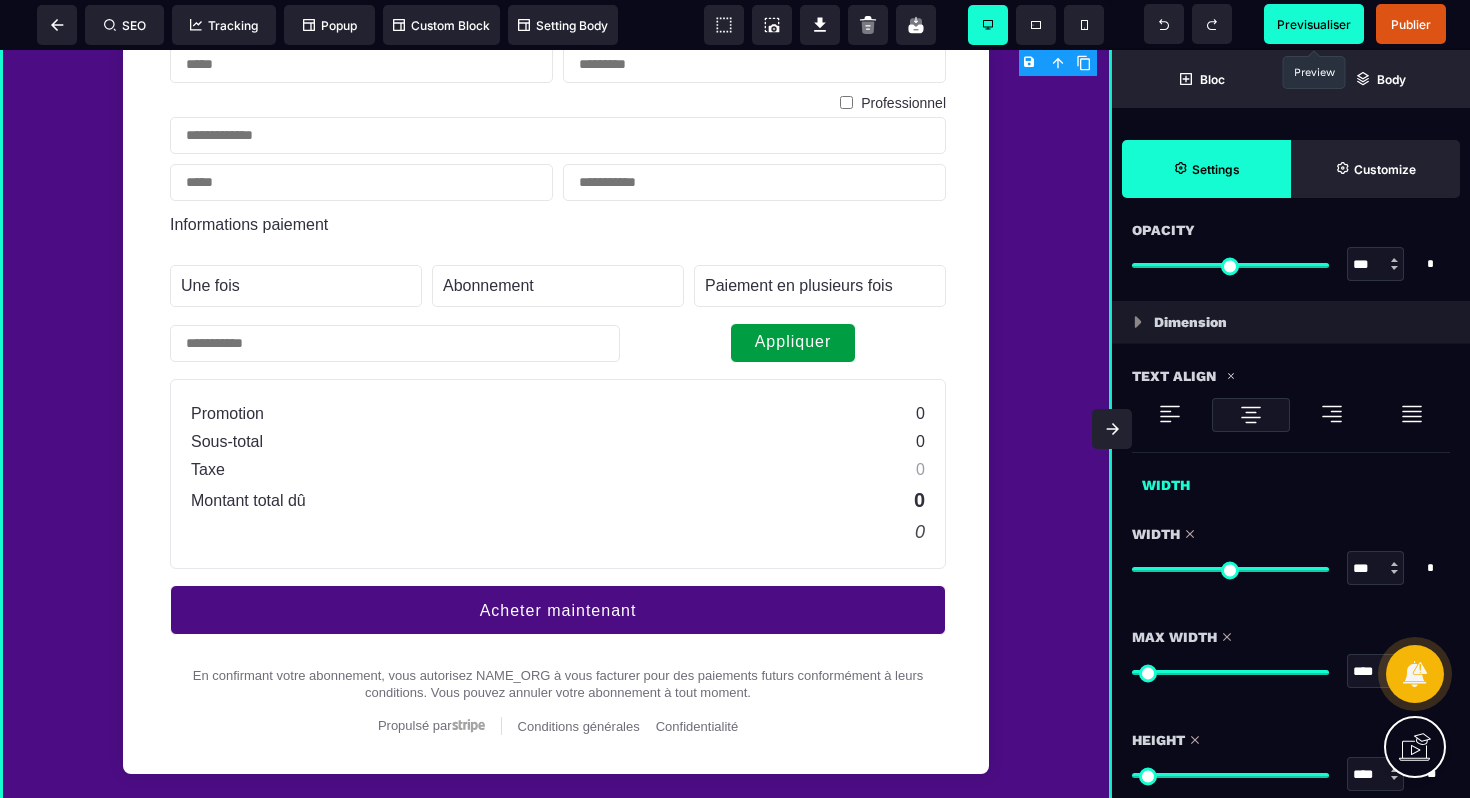 drag, startPoint x: 1320, startPoint y: 568, endPoint x: 1469, endPoint y: 557, distance: 149.40549 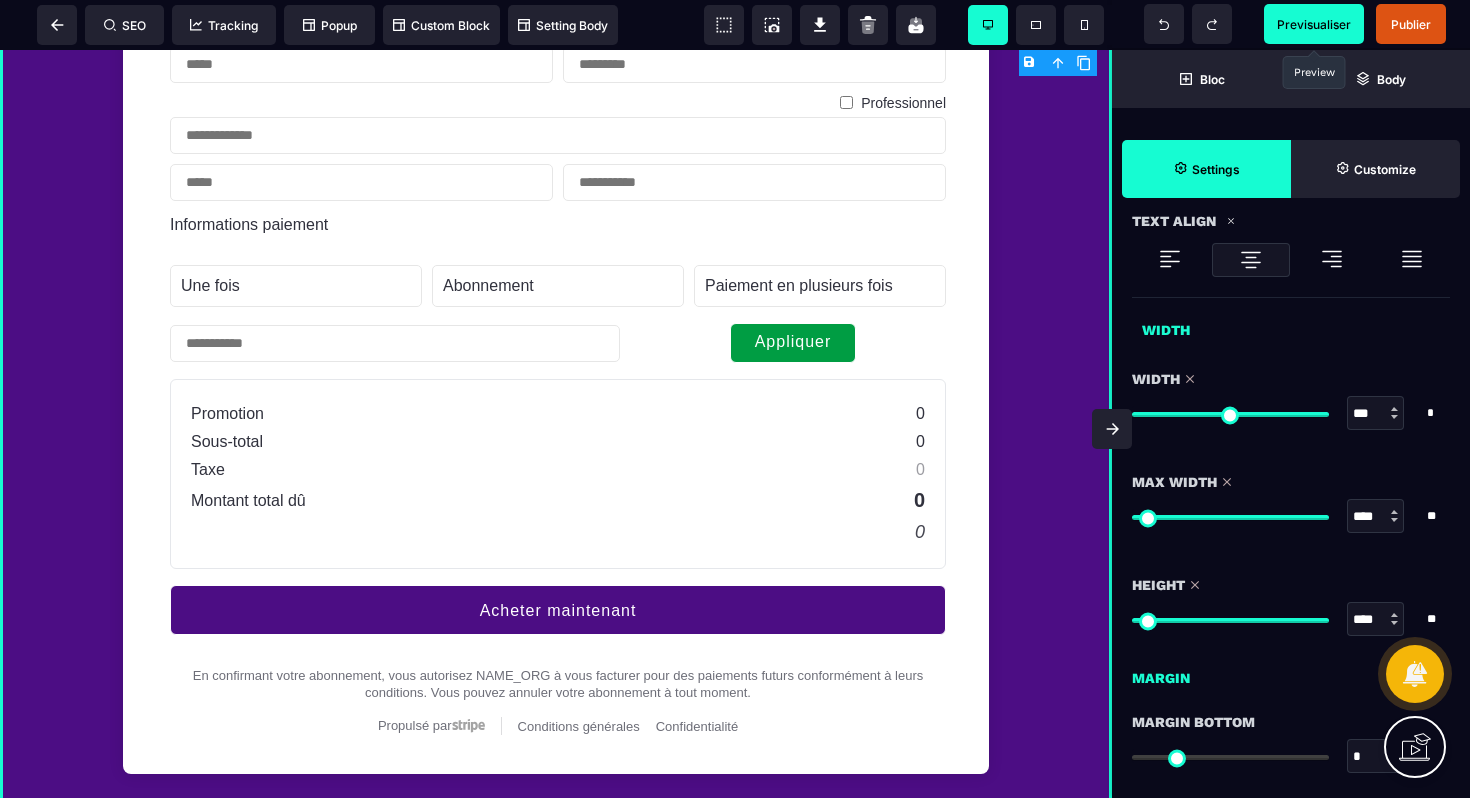 scroll, scrollTop: 1308, scrollLeft: 0, axis: vertical 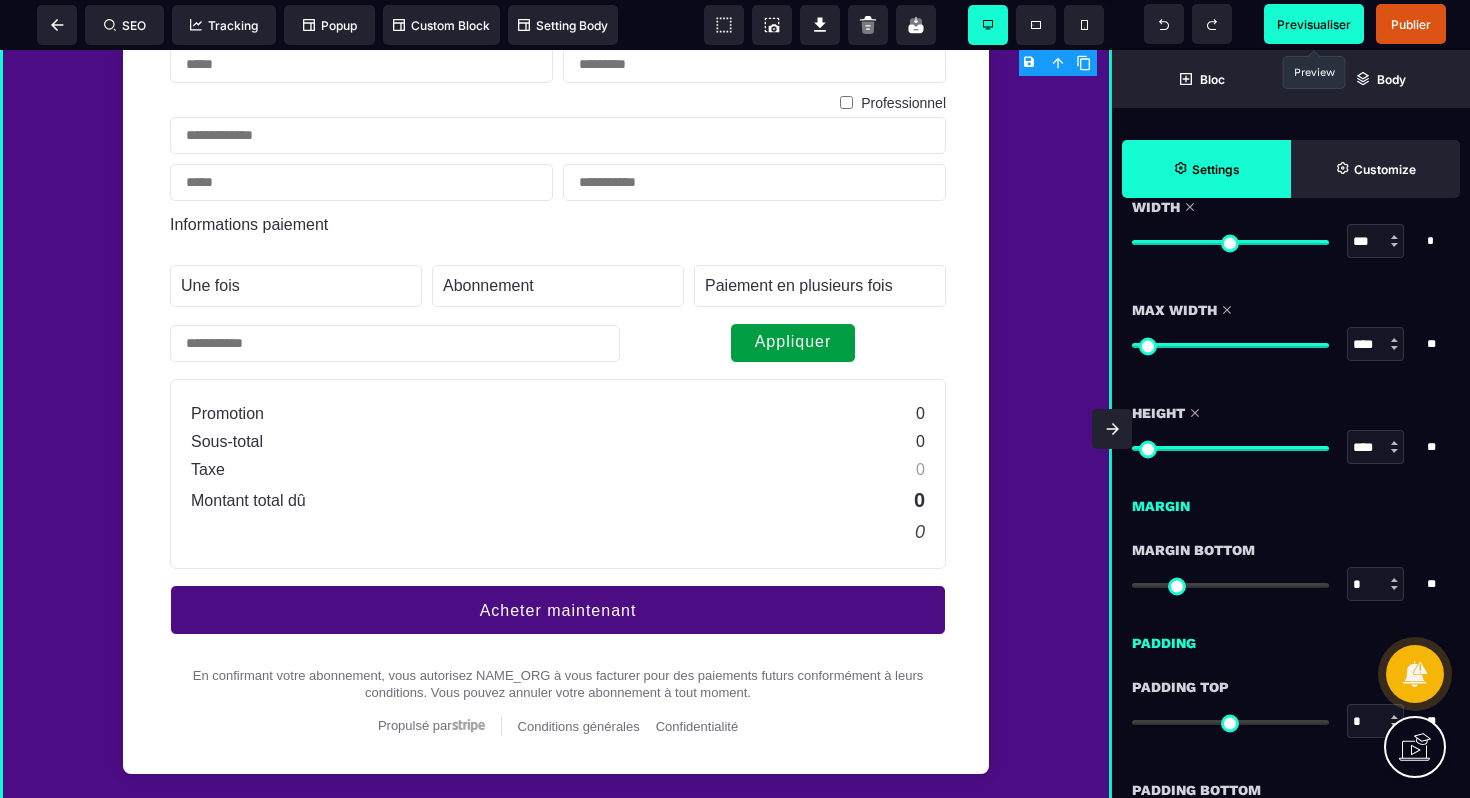 click at bounding box center (1112, 429) 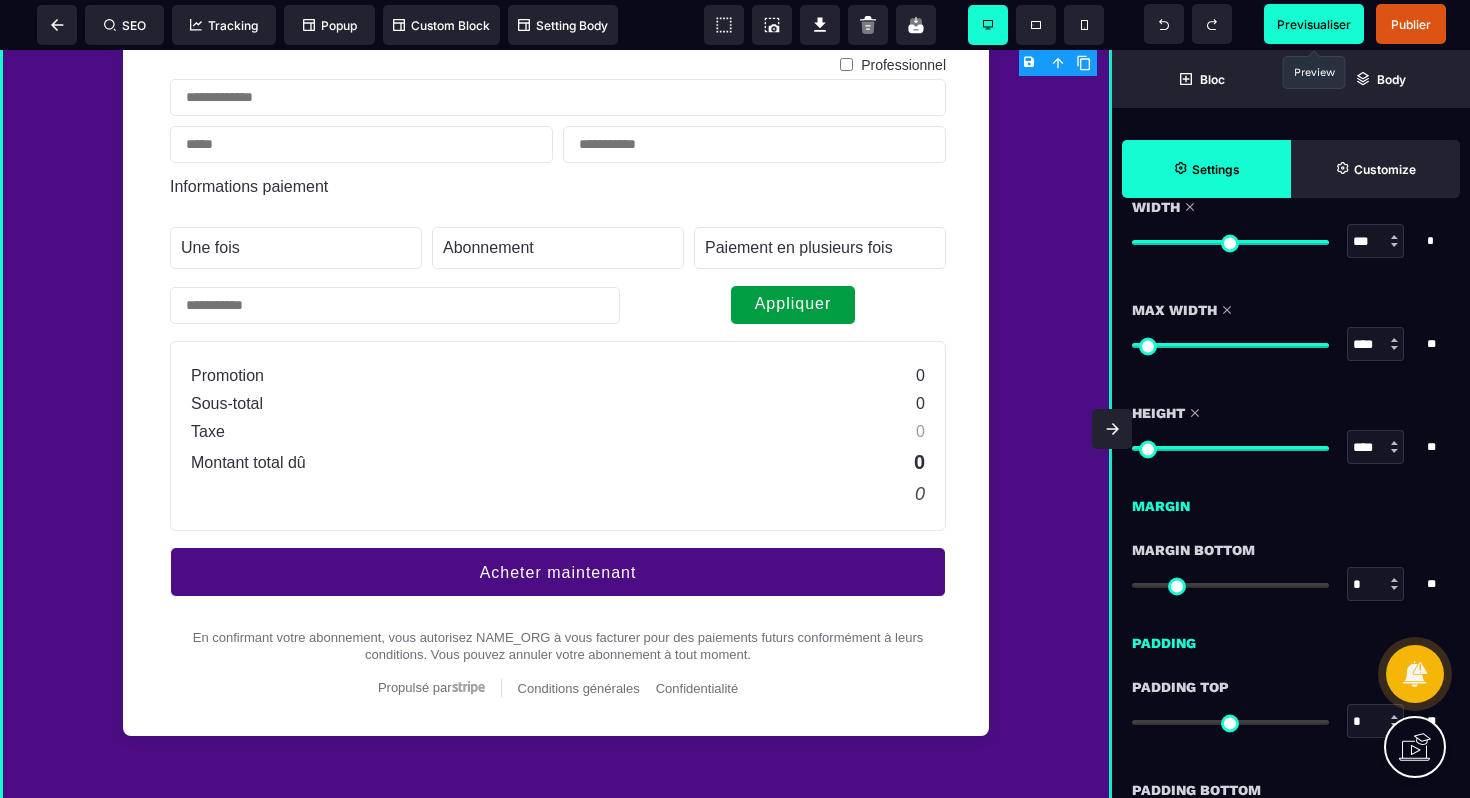 scroll, scrollTop: 0, scrollLeft: 0, axis: both 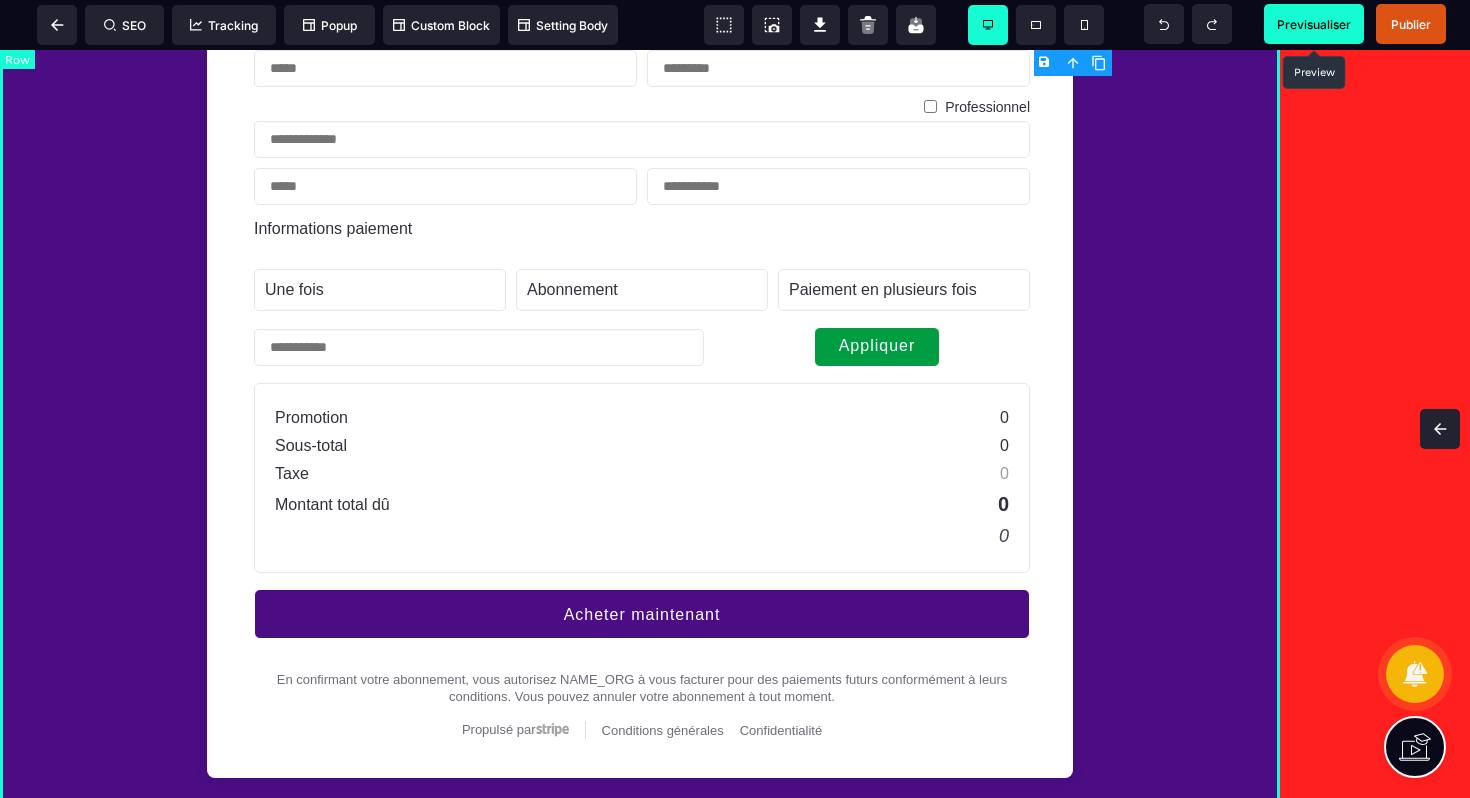 click on "Unit price Informations de base Professionnel Informations paiement Une fois Abonnement Paiement en plusieurs fois Abonnement Paiement en plusieurs fois Appliquer Promotion 0 Sous-total 0 Taxe 0 Montant total dû 0 0 Acheter maintenant En confirmant votre abonnement, vous autorisez NAME_ORG à vous facturer pour des paiements futurs conformément à leurs conditions. Vous pouvez annuler votre abonnement à tout moment. Propulsé par
Stripe
Conditions générales Confidentialité" at bounding box center [640, 392] 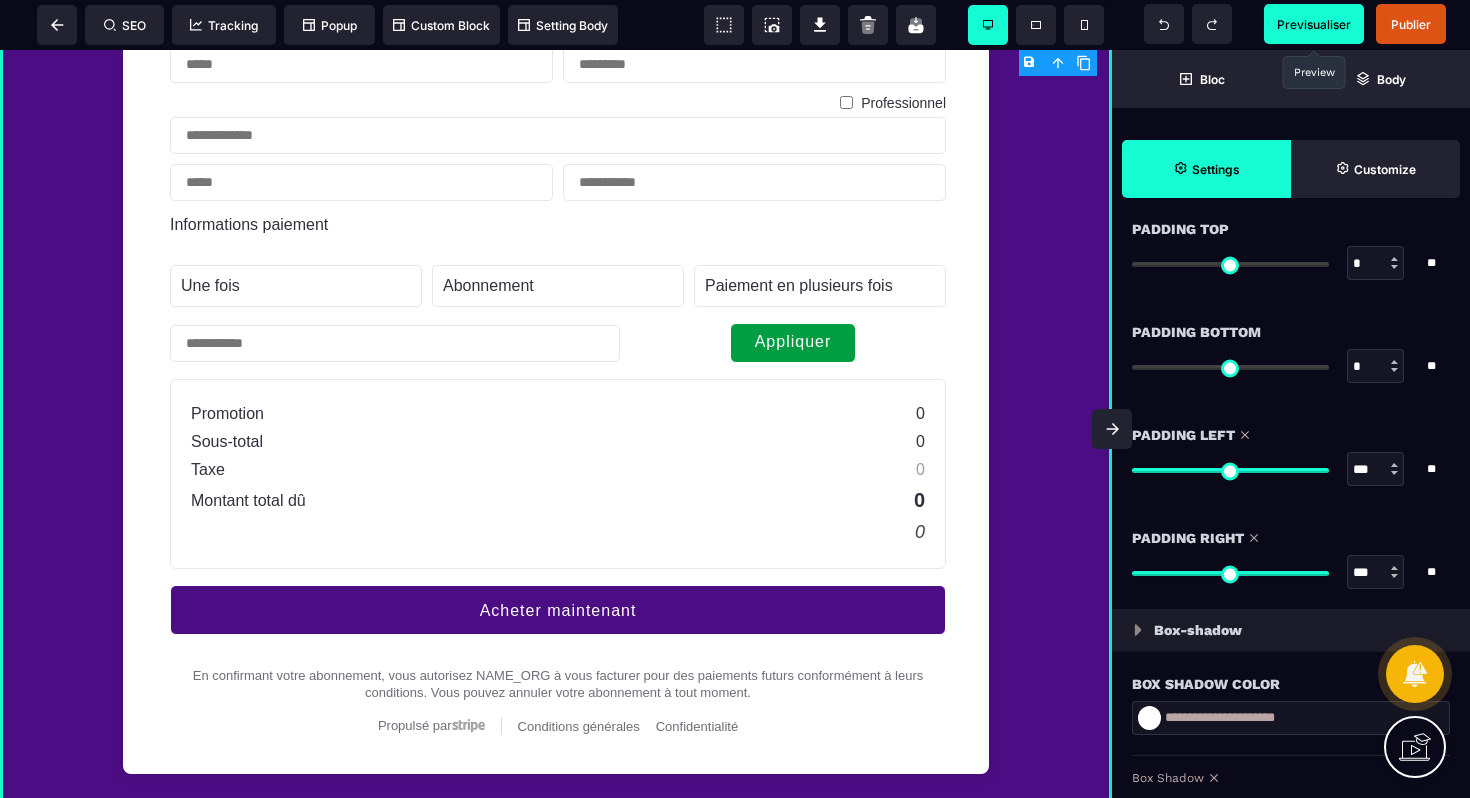 scroll, scrollTop: 1655, scrollLeft: 0, axis: vertical 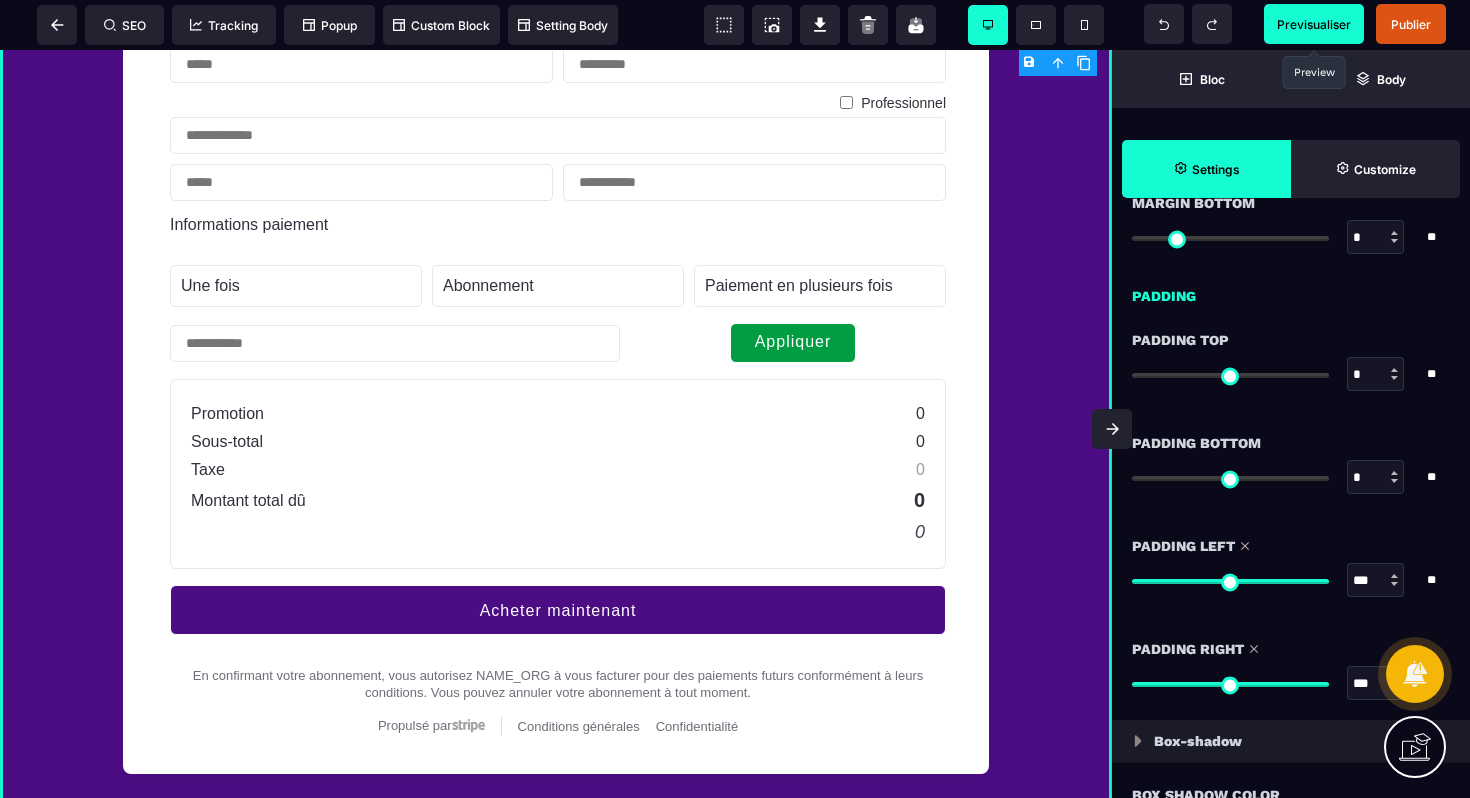 click at bounding box center [1112, 429] 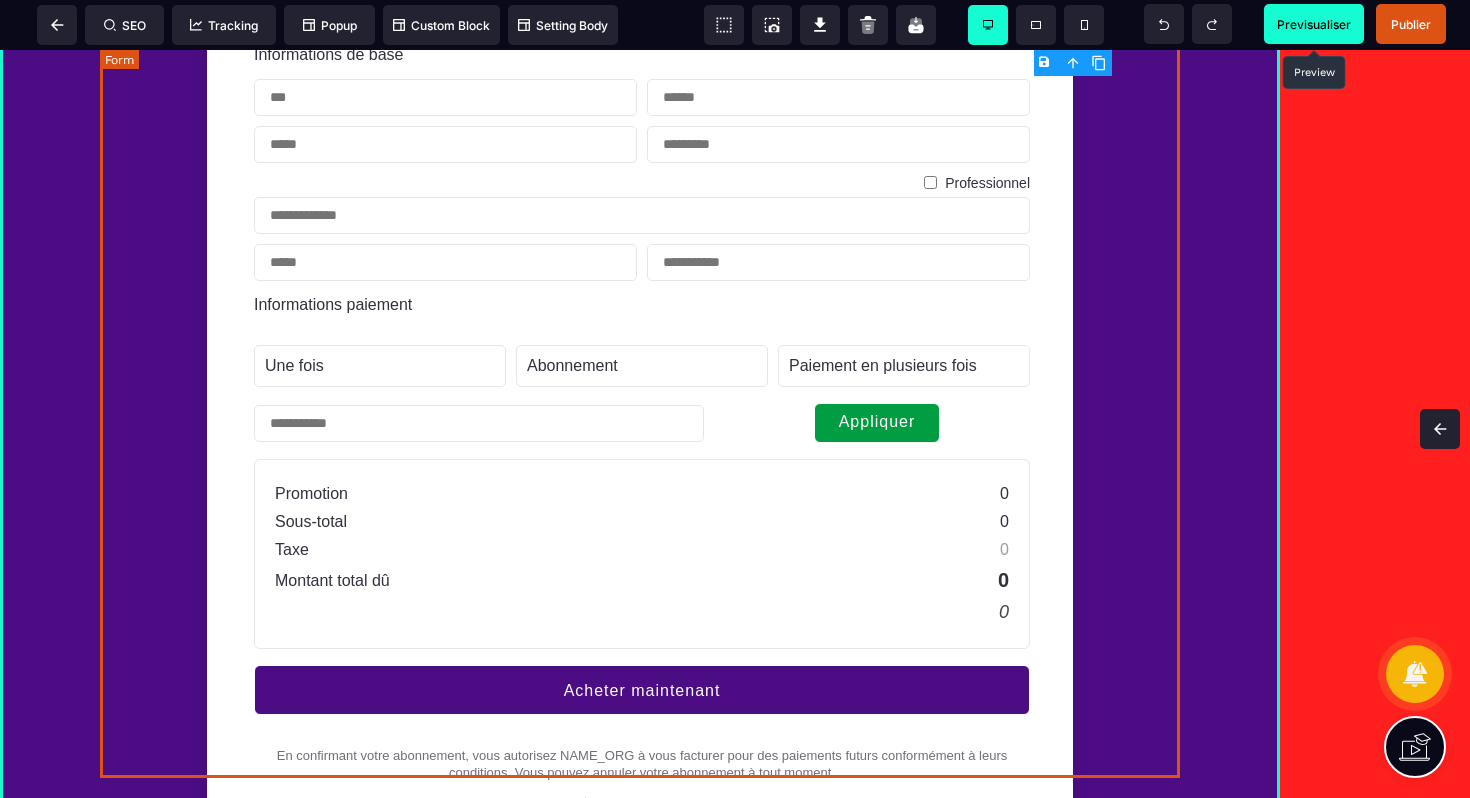 scroll, scrollTop: 0, scrollLeft: 0, axis: both 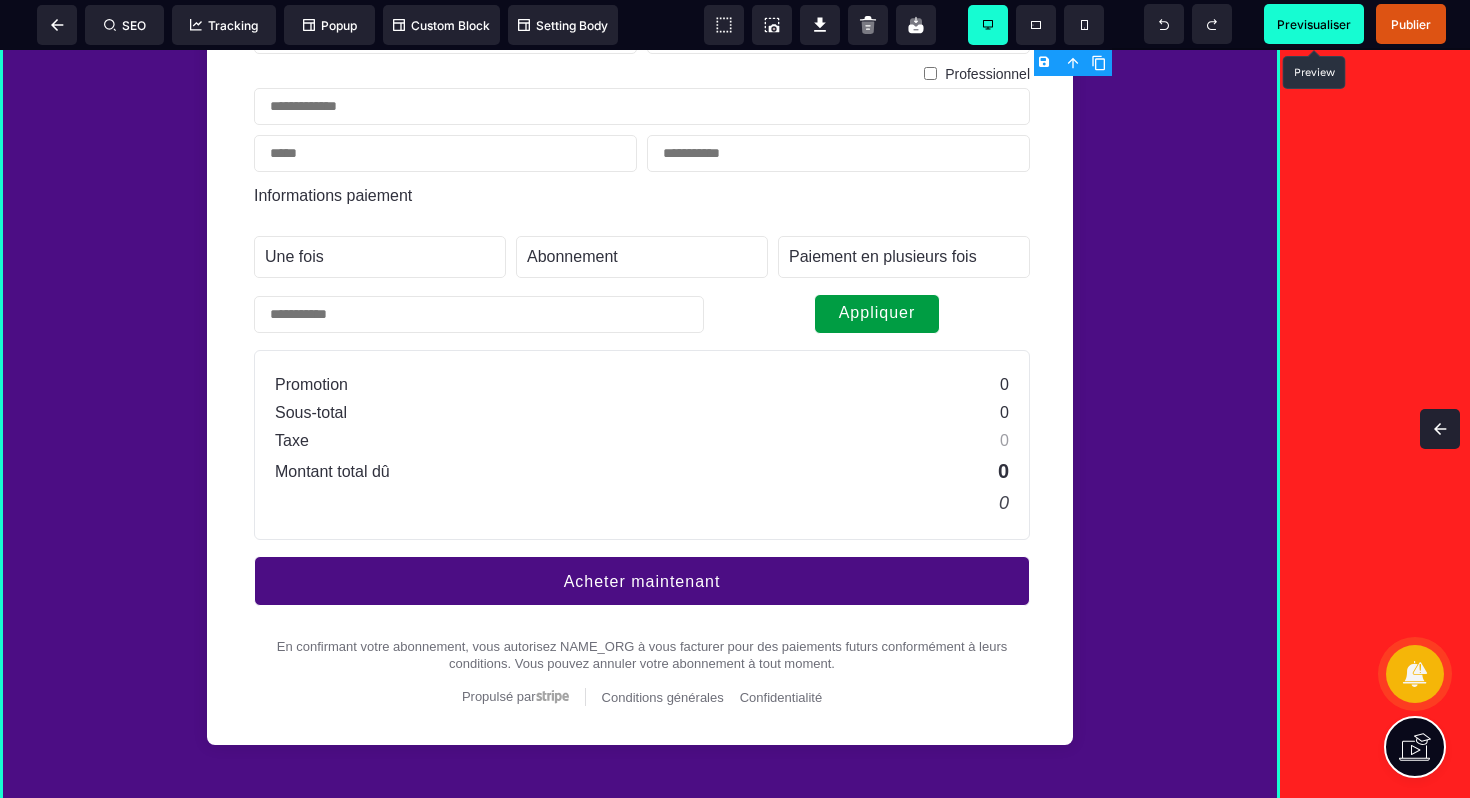 click on "Previsualiser" at bounding box center [1314, 24] 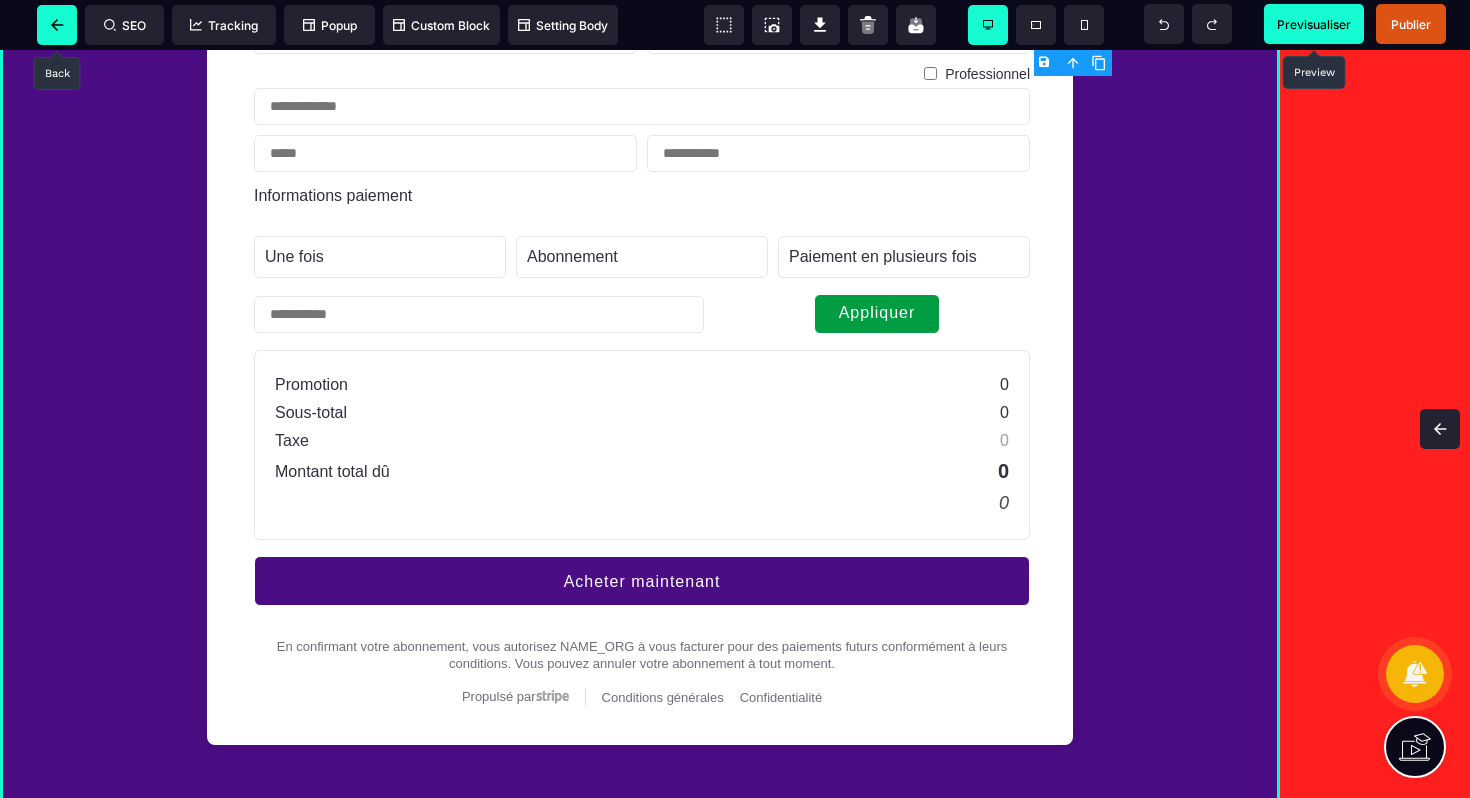 click at bounding box center (57, 25) 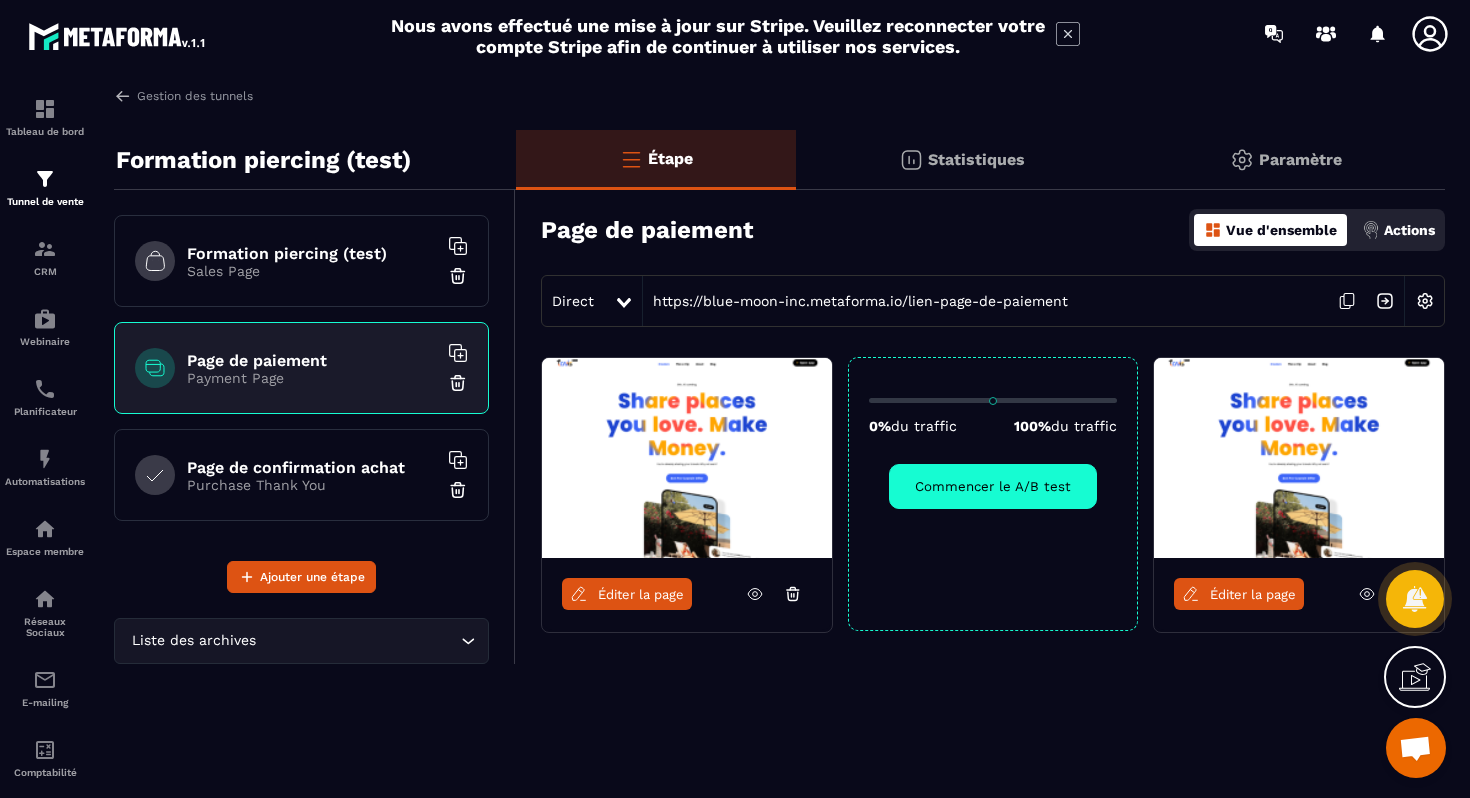 click at bounding box center [1415, 750] 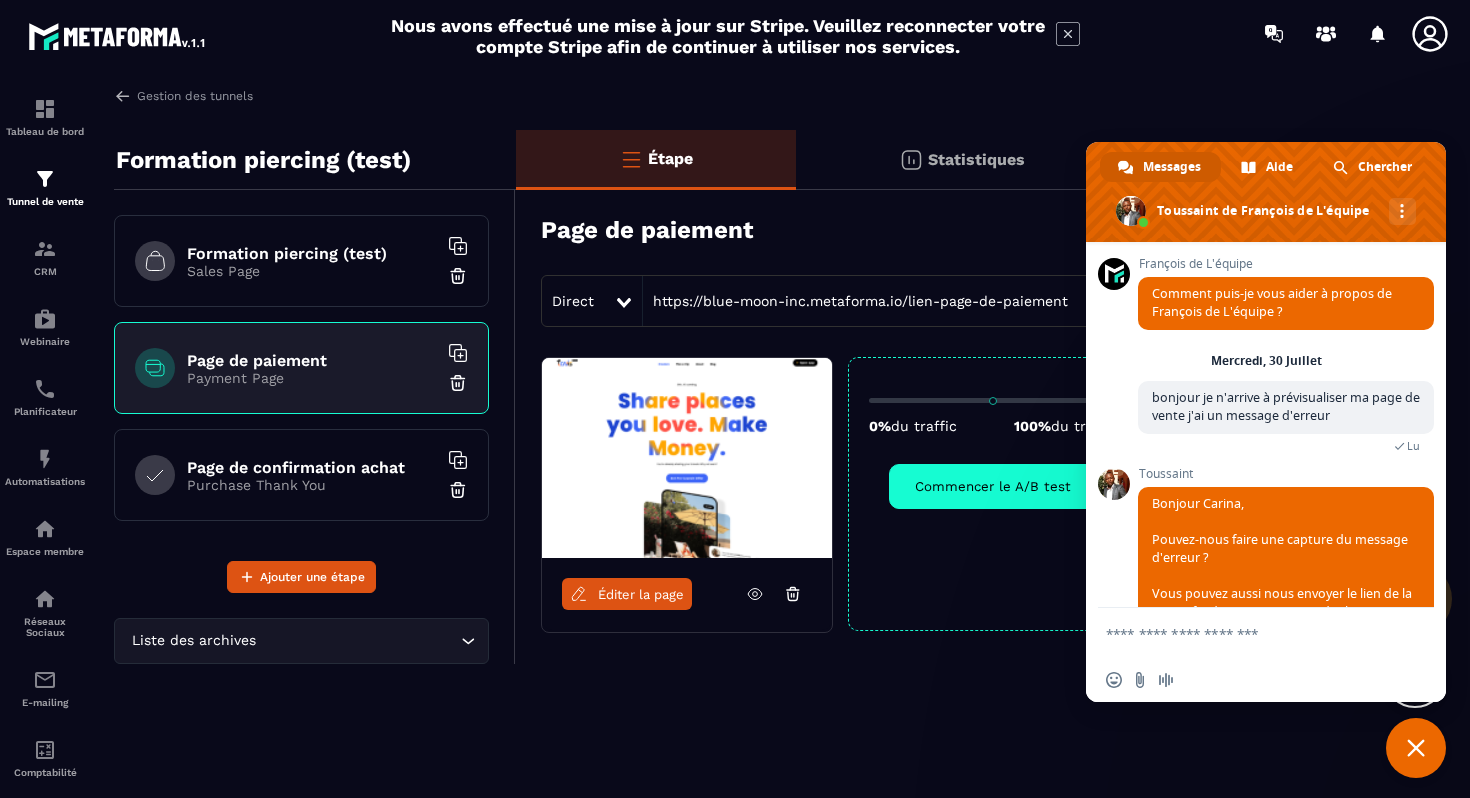 scroll, scrollTop: 2072, scrollLeft: 0, axis: vertical 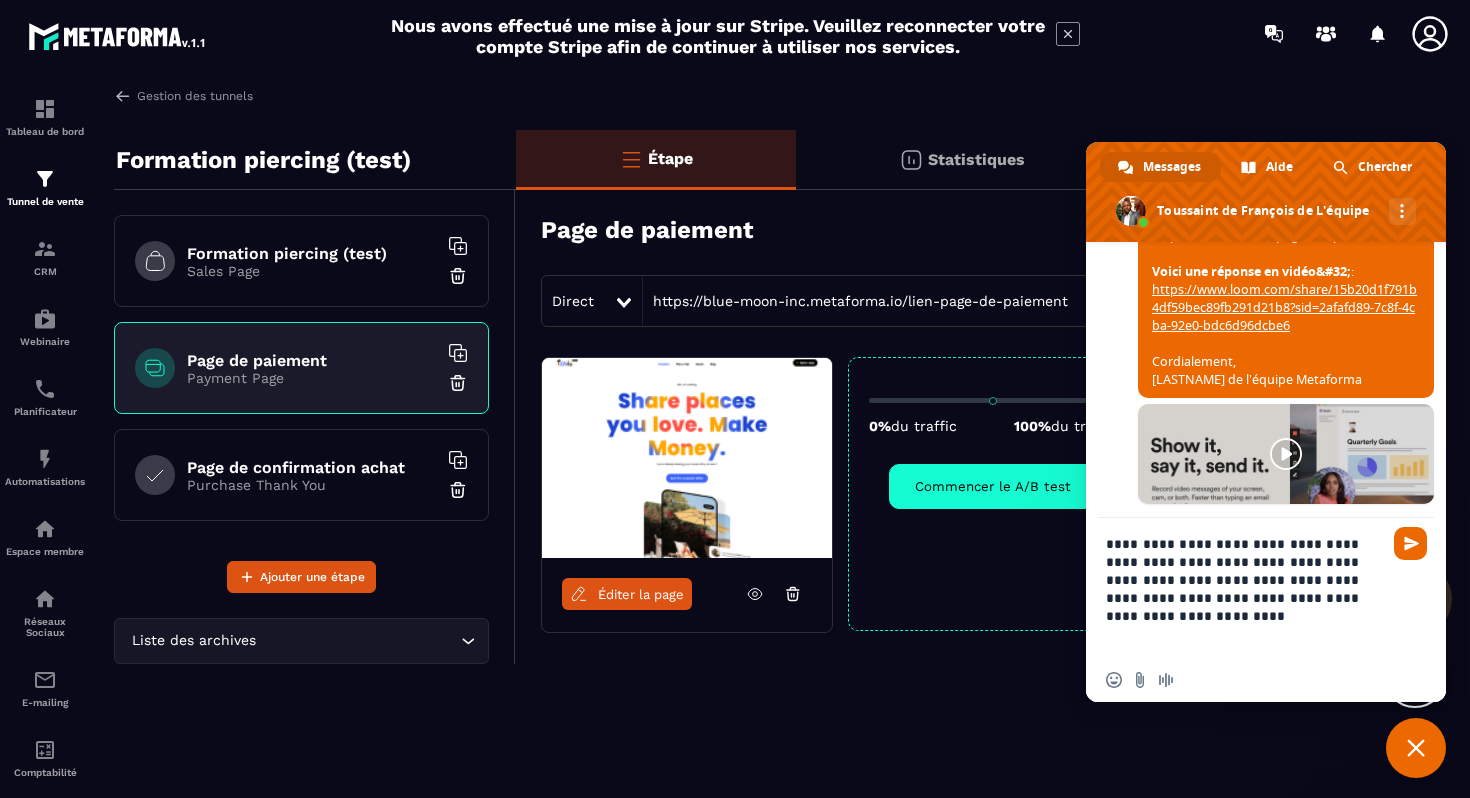 paste 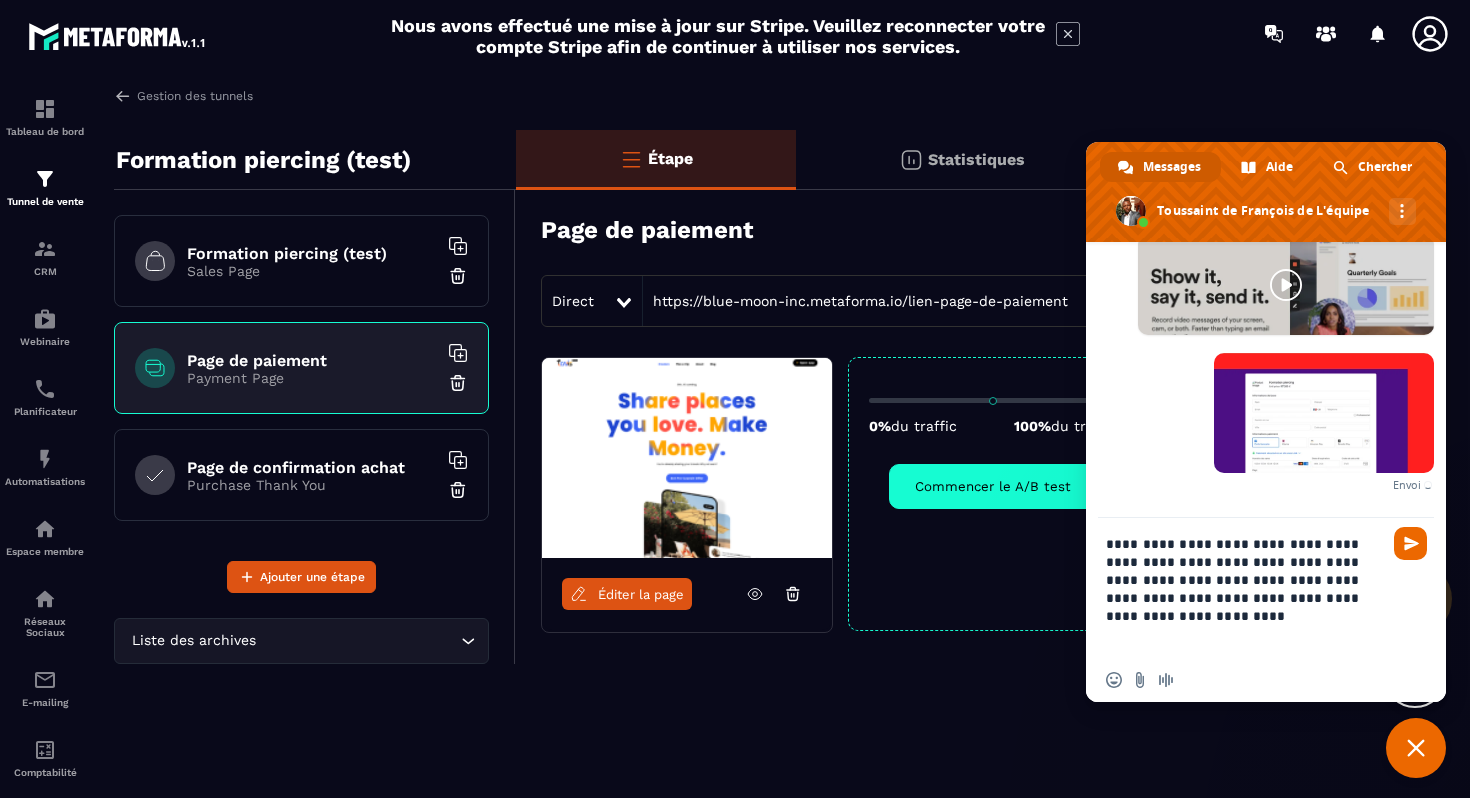 scroll, scrollTop: 2296, scrollLeft: 0, axis: vertical 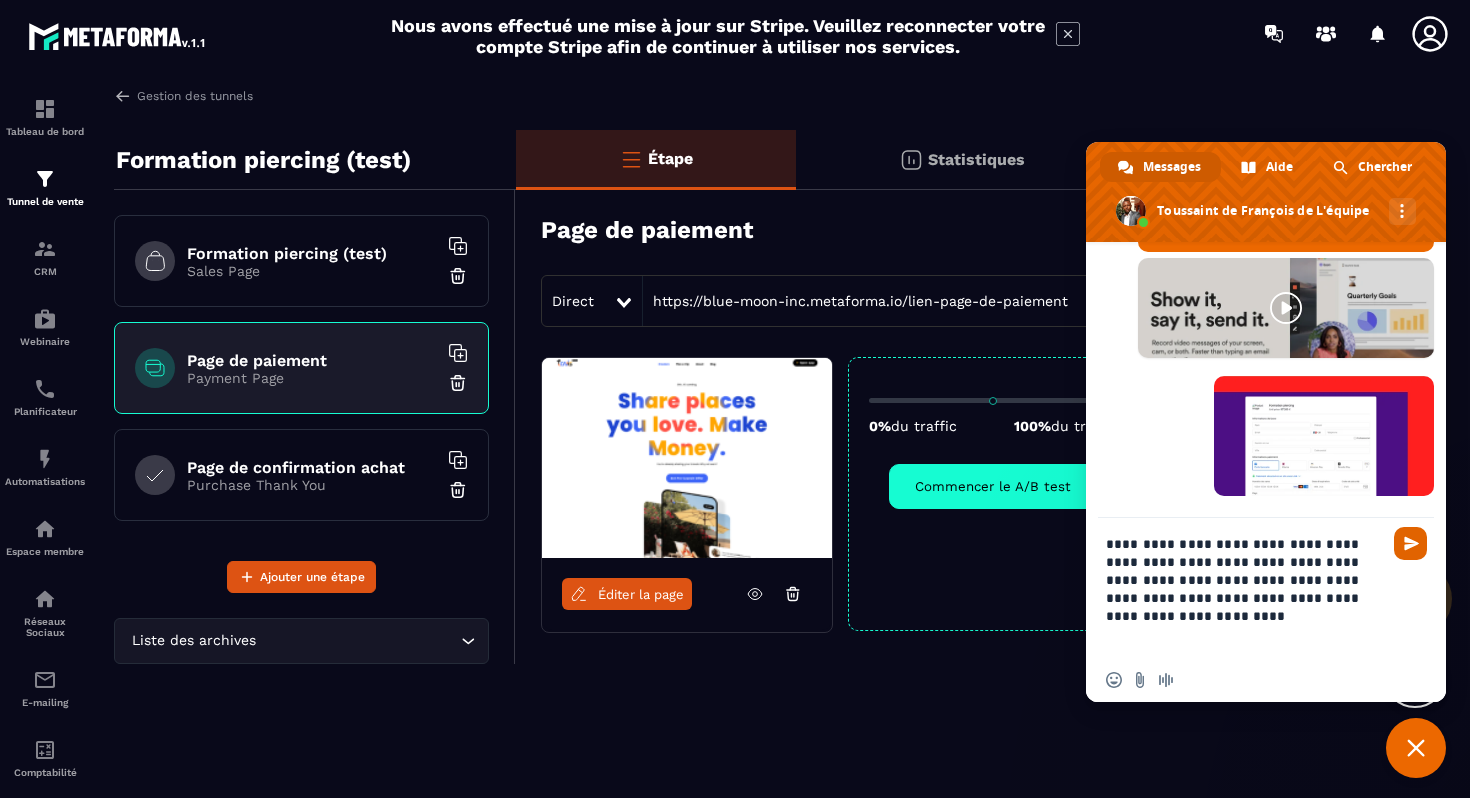 click at bounding box center (1411, 543) 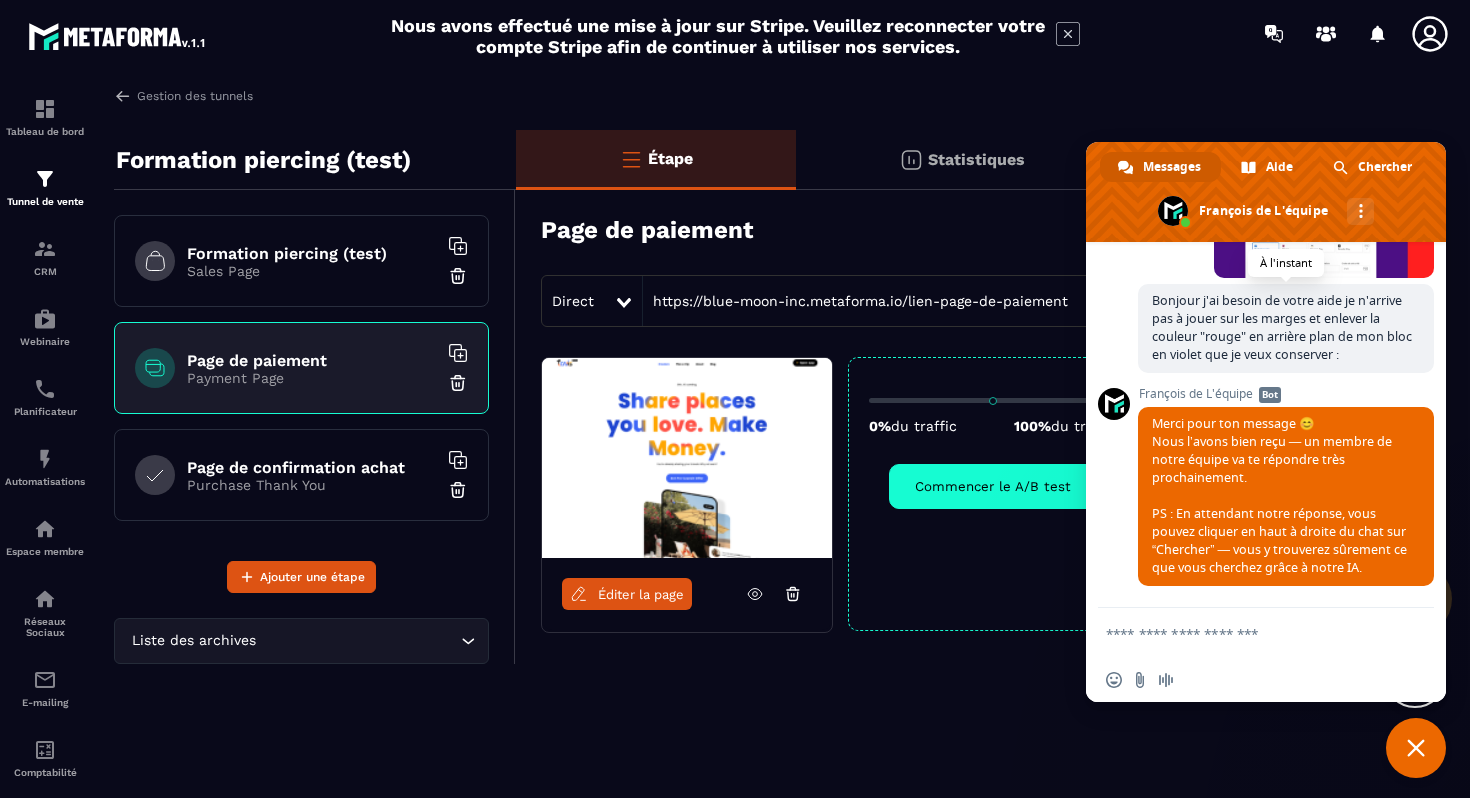 scroll, scrollTop: 2299, scrollLeft: 0, axis: vertical 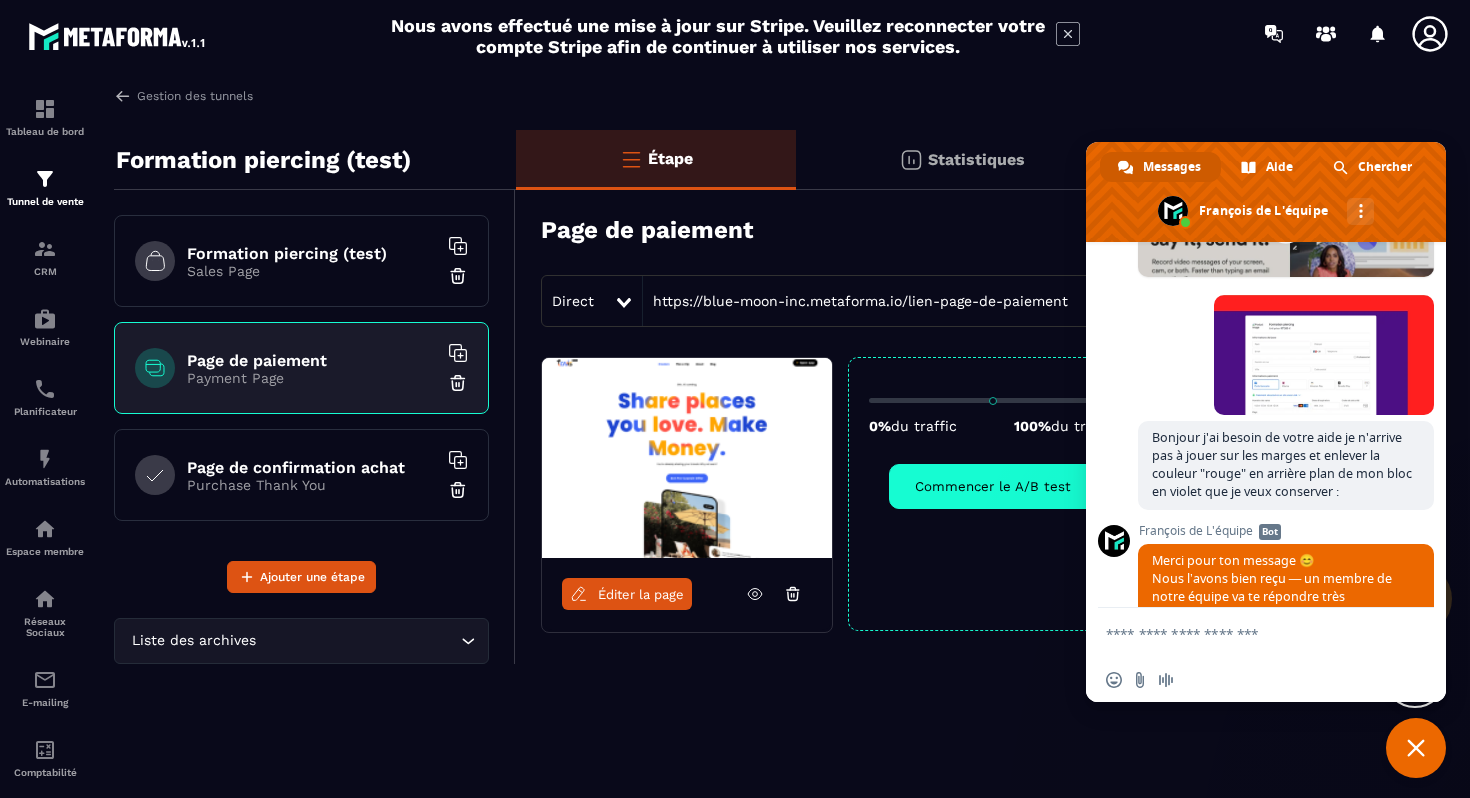 click at bounding box center [1286, 227] 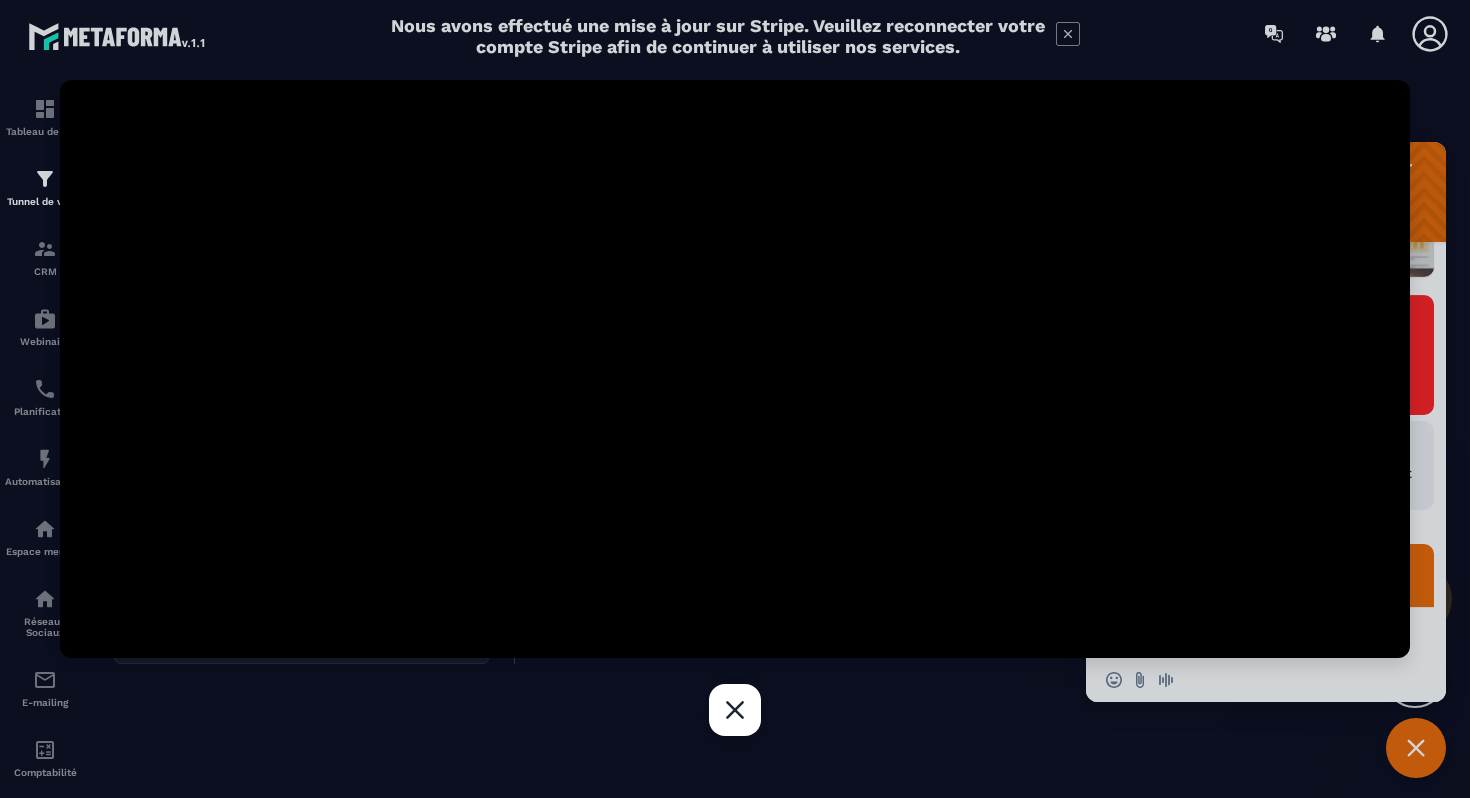 click at bounding box center [735, 710] 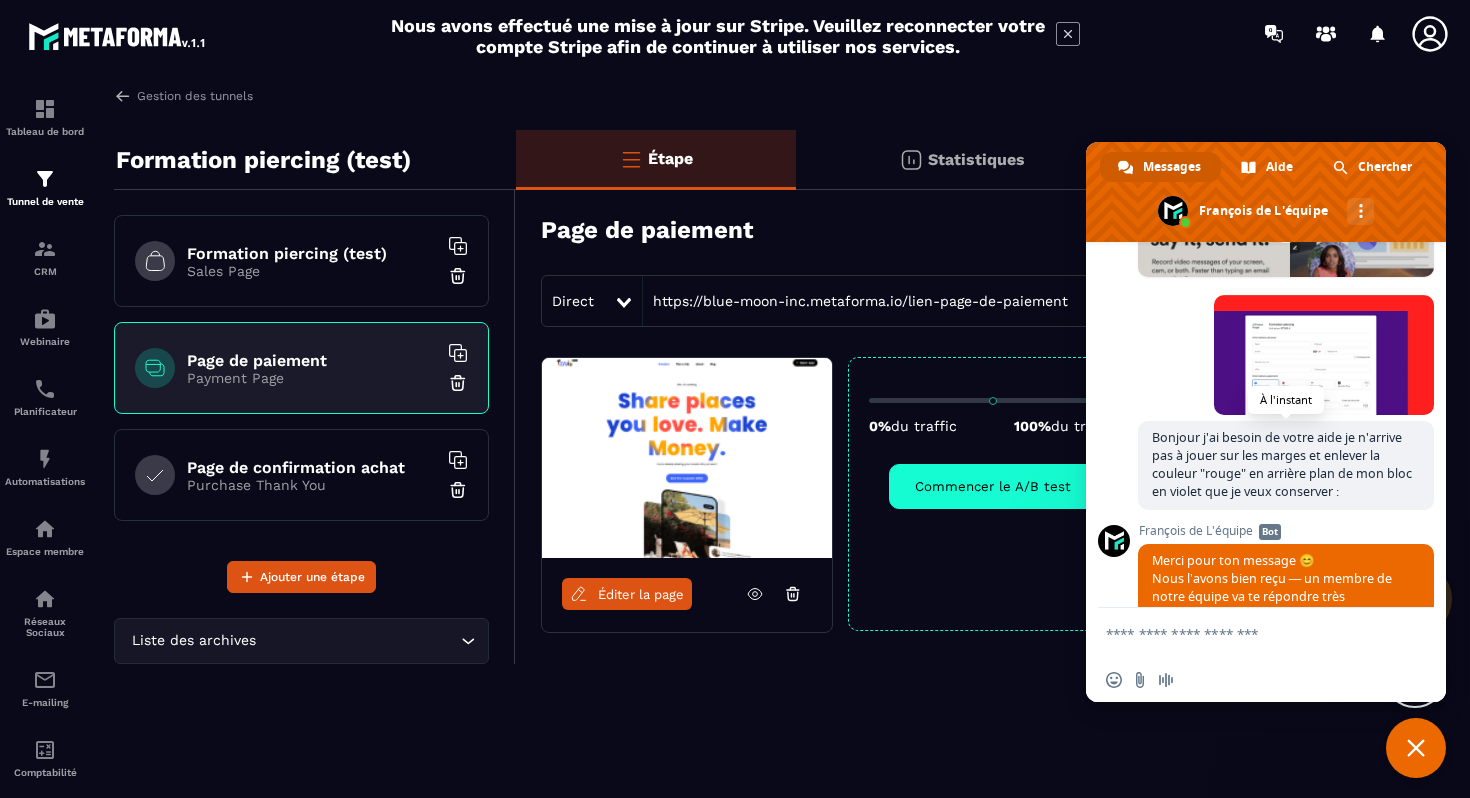 scroll, scrollTop: 2539, scrollLeft: 0, axis: vertical 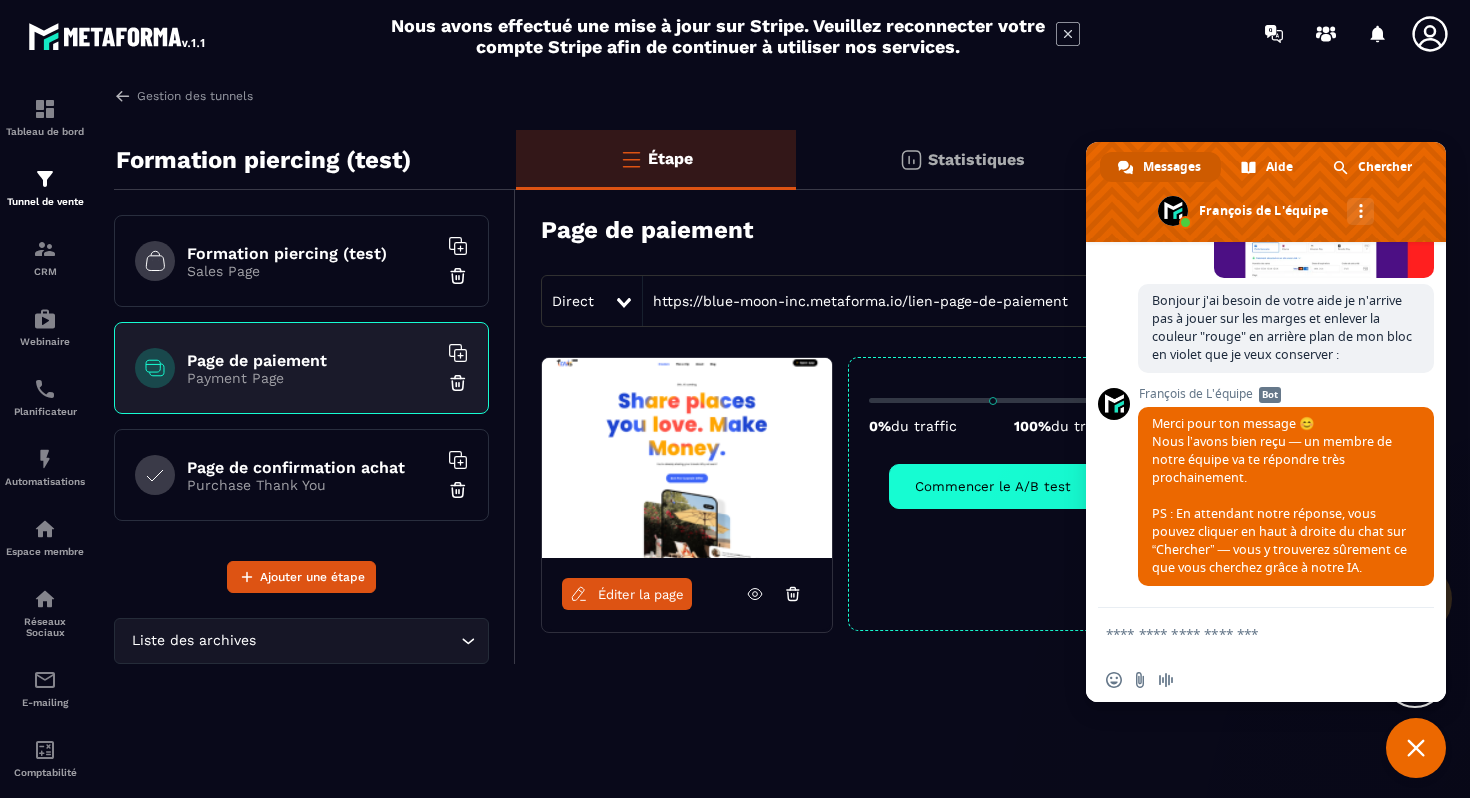click on "Éditer la page 0%  du traffic 100%  du traffic Commencer le A/B test Éditer la page" 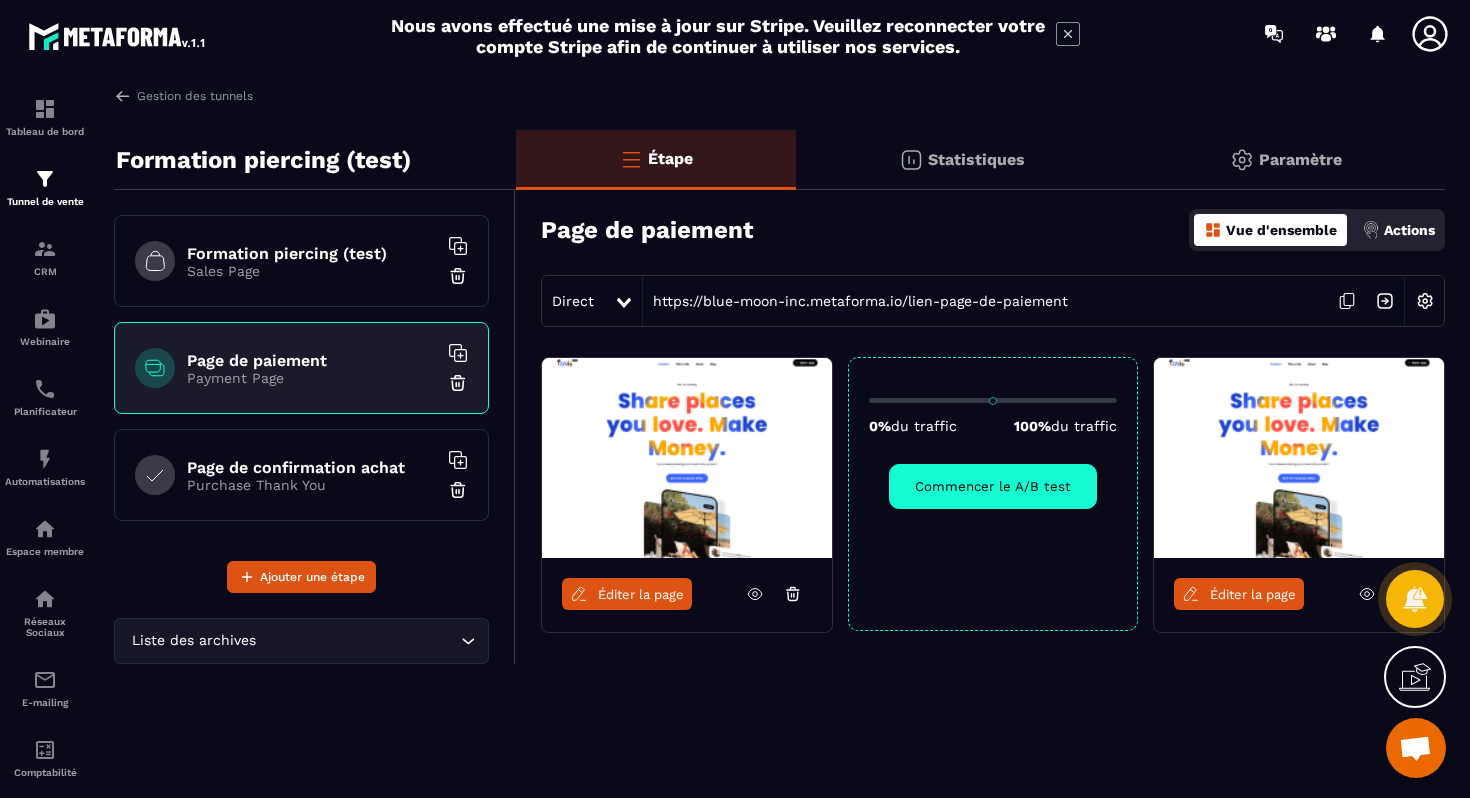 click on "Page de confirmation achat Purchase Thank You" at bounding box center (301, 475) 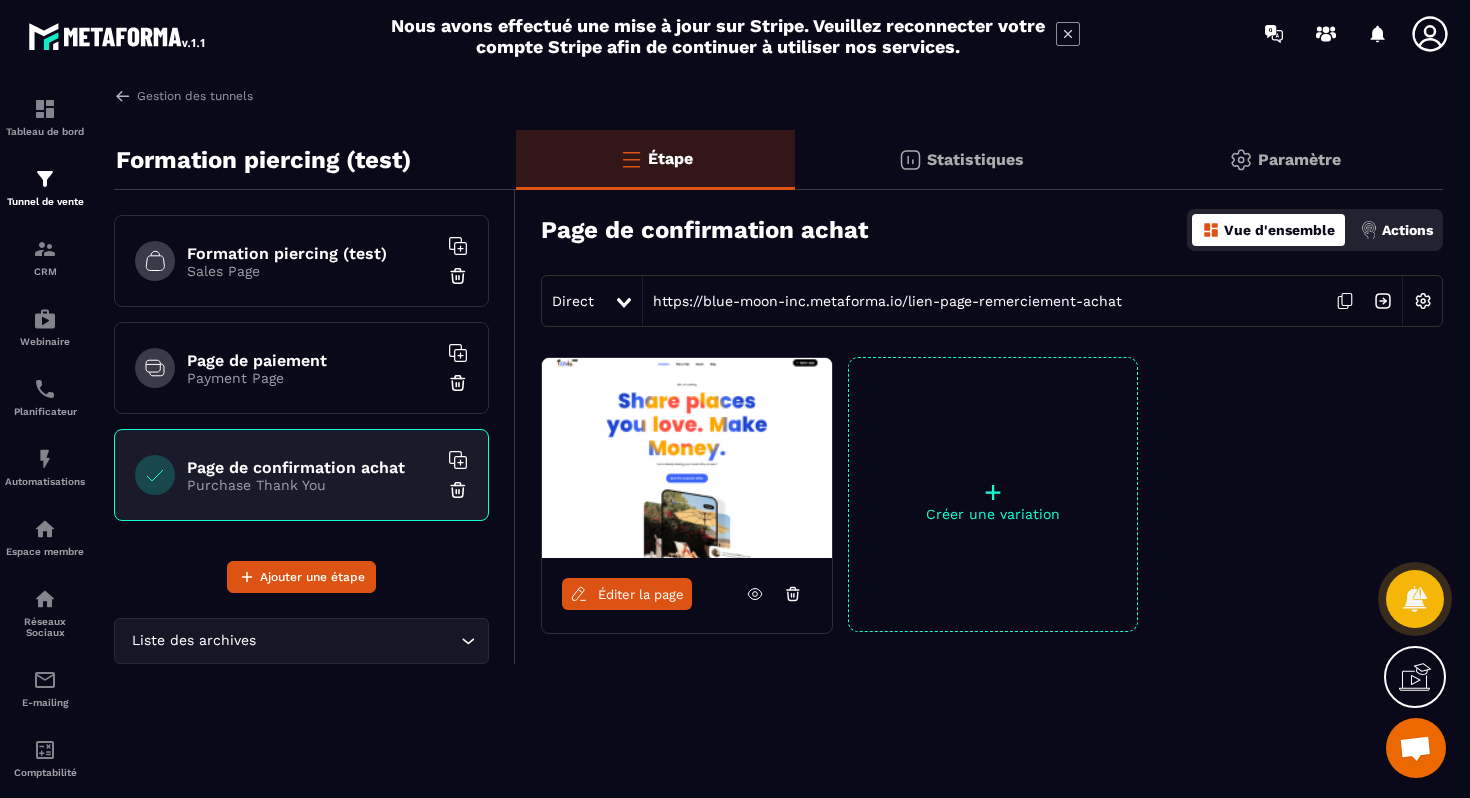 click on "Éditer la page" at bounding box center [627, 594] 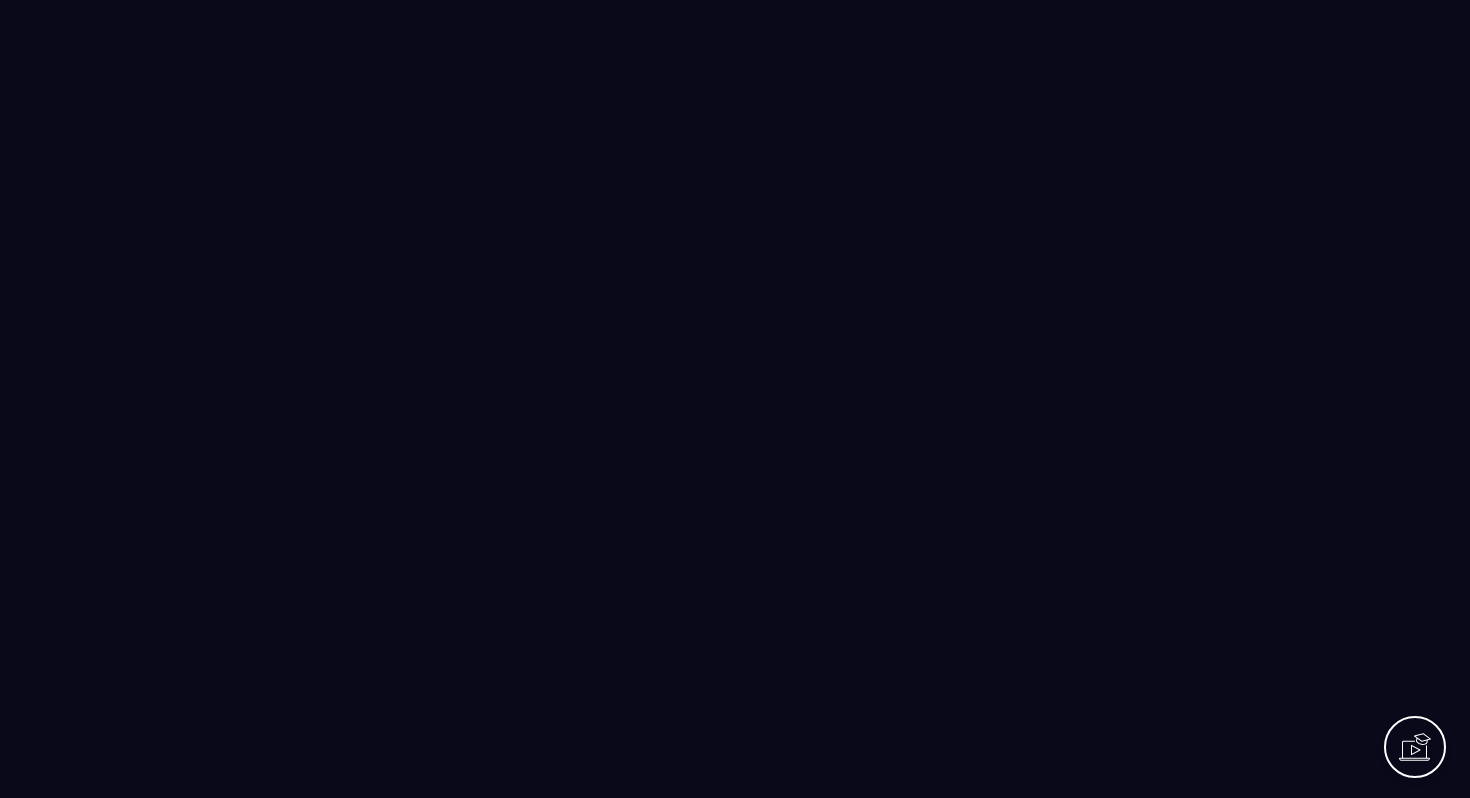 scroll, scrollTop: 0, scrollLeft: 0, axis: both 